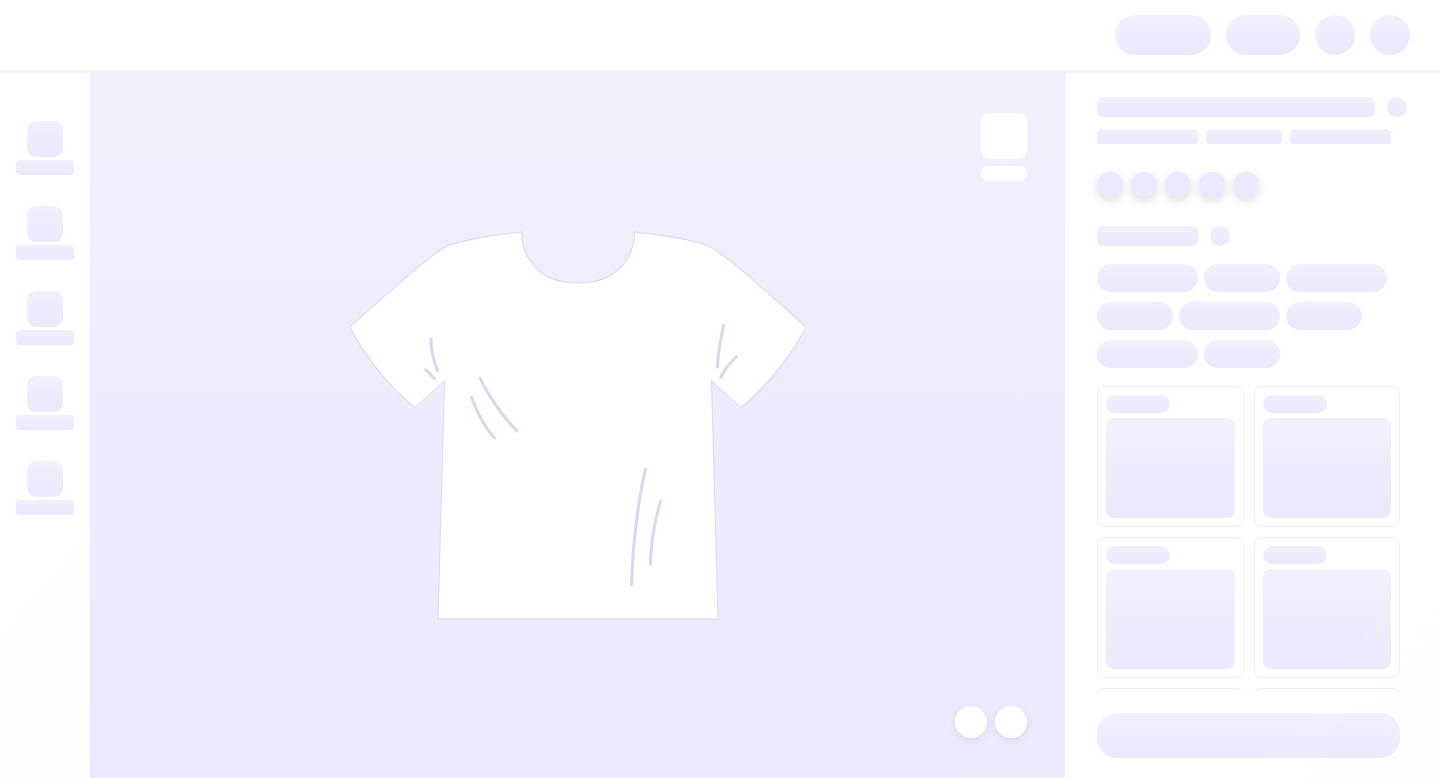 scroll, scrollTop: 0, scrollLeft: 0, axis: both 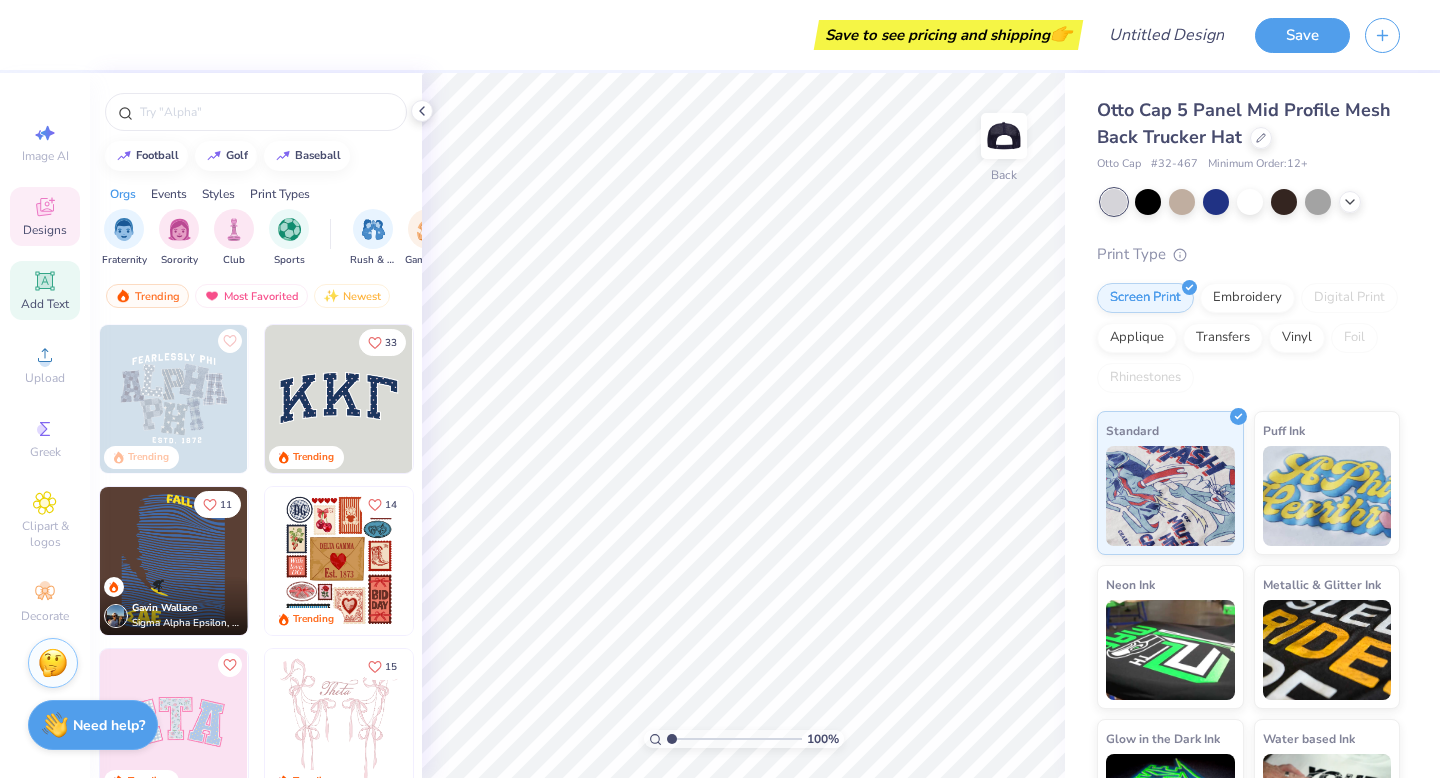 click 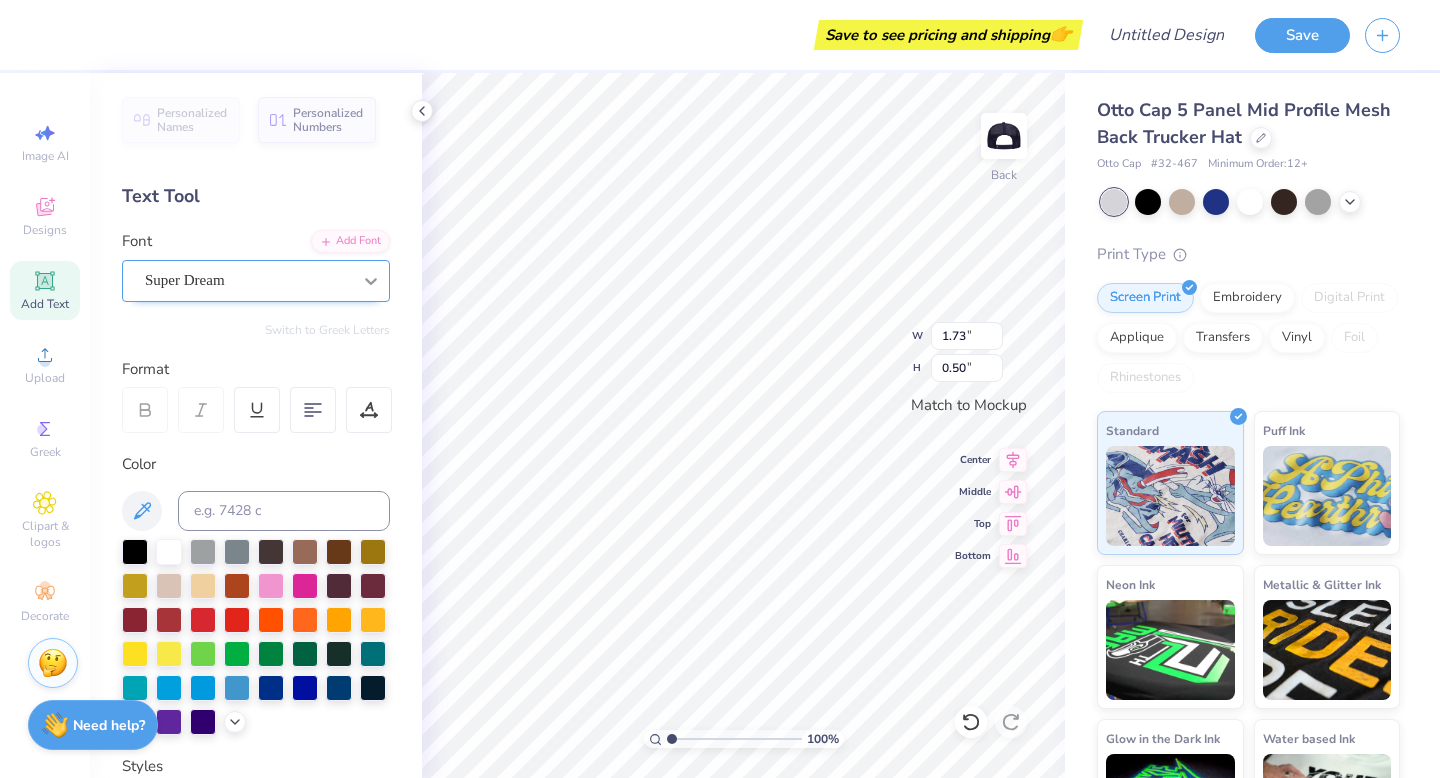 type on "TXT" 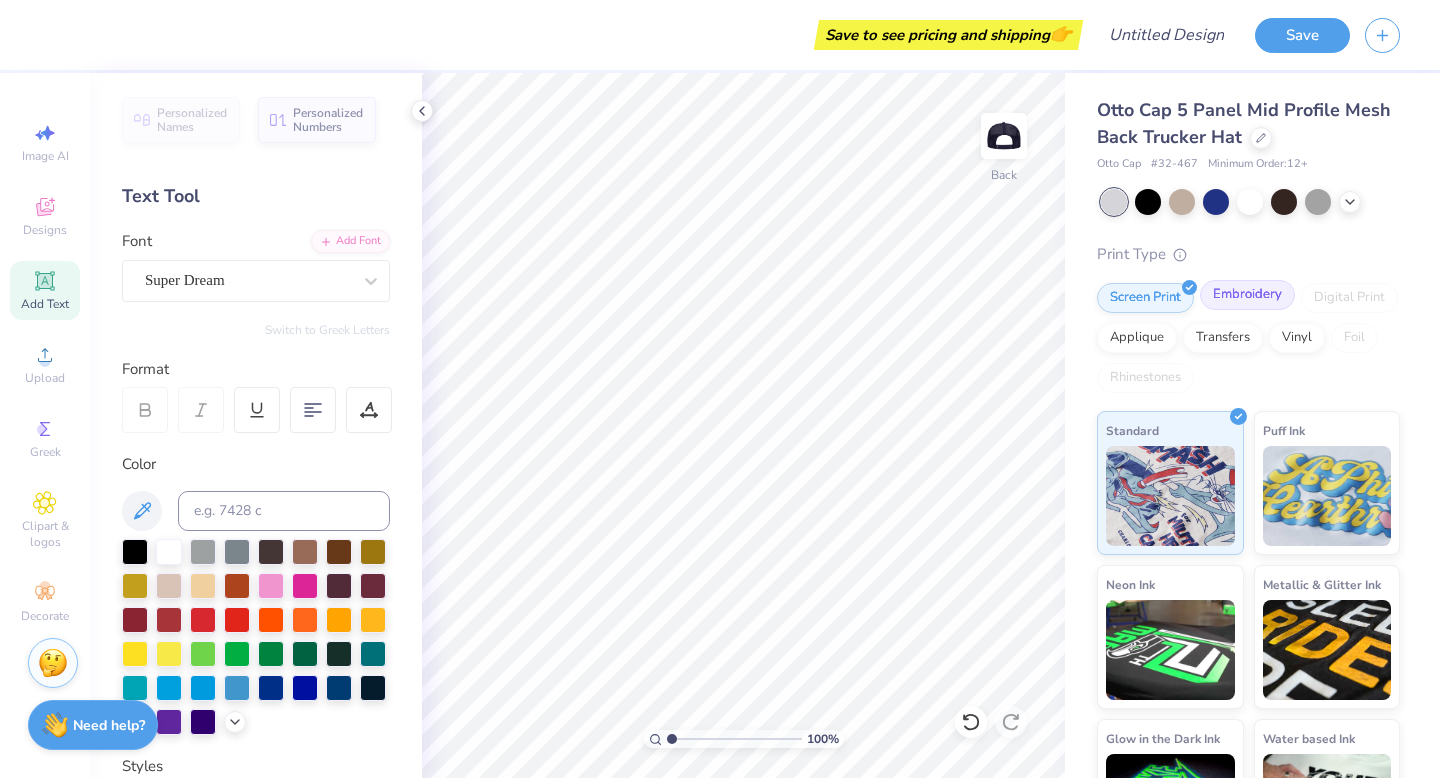 click on "Embroidery" at bounding box center [1247, 295] 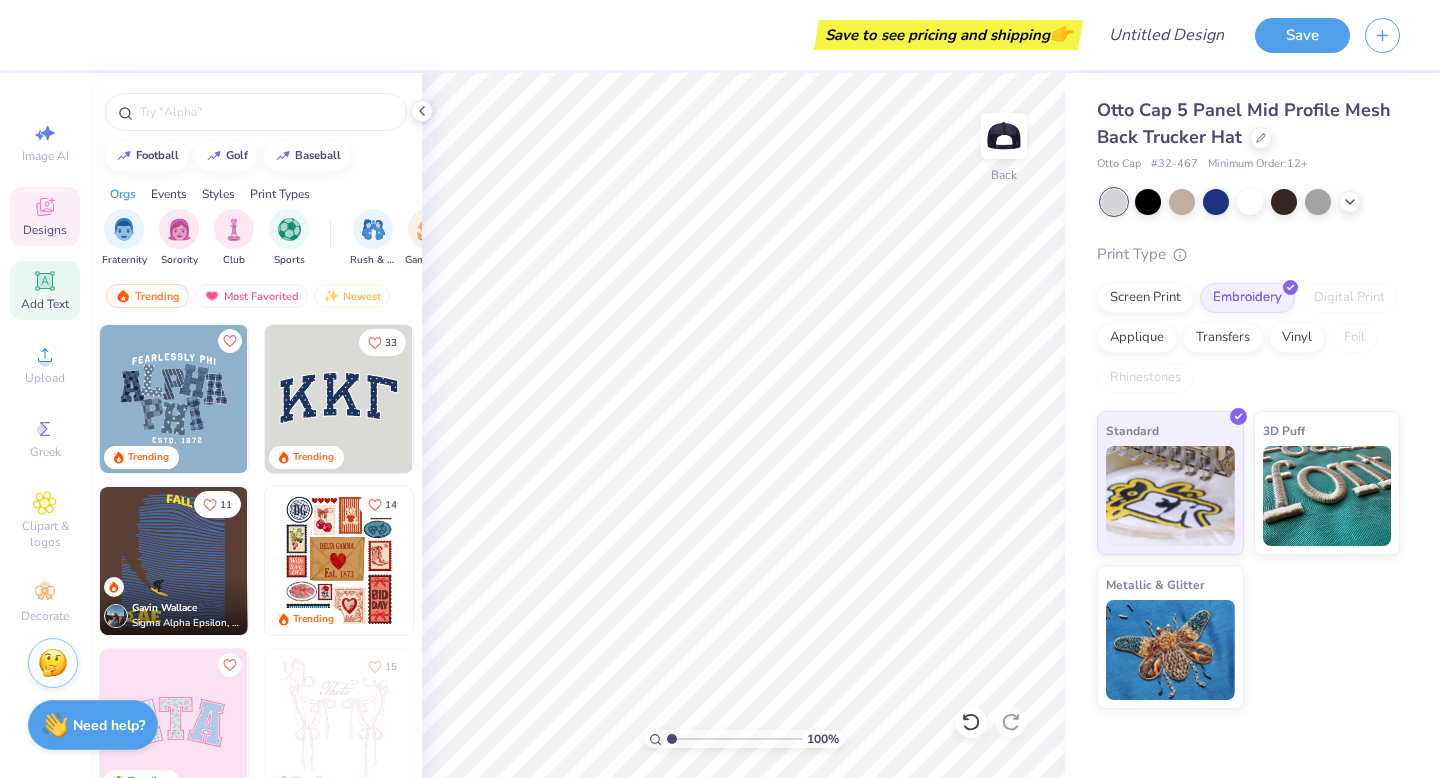 click 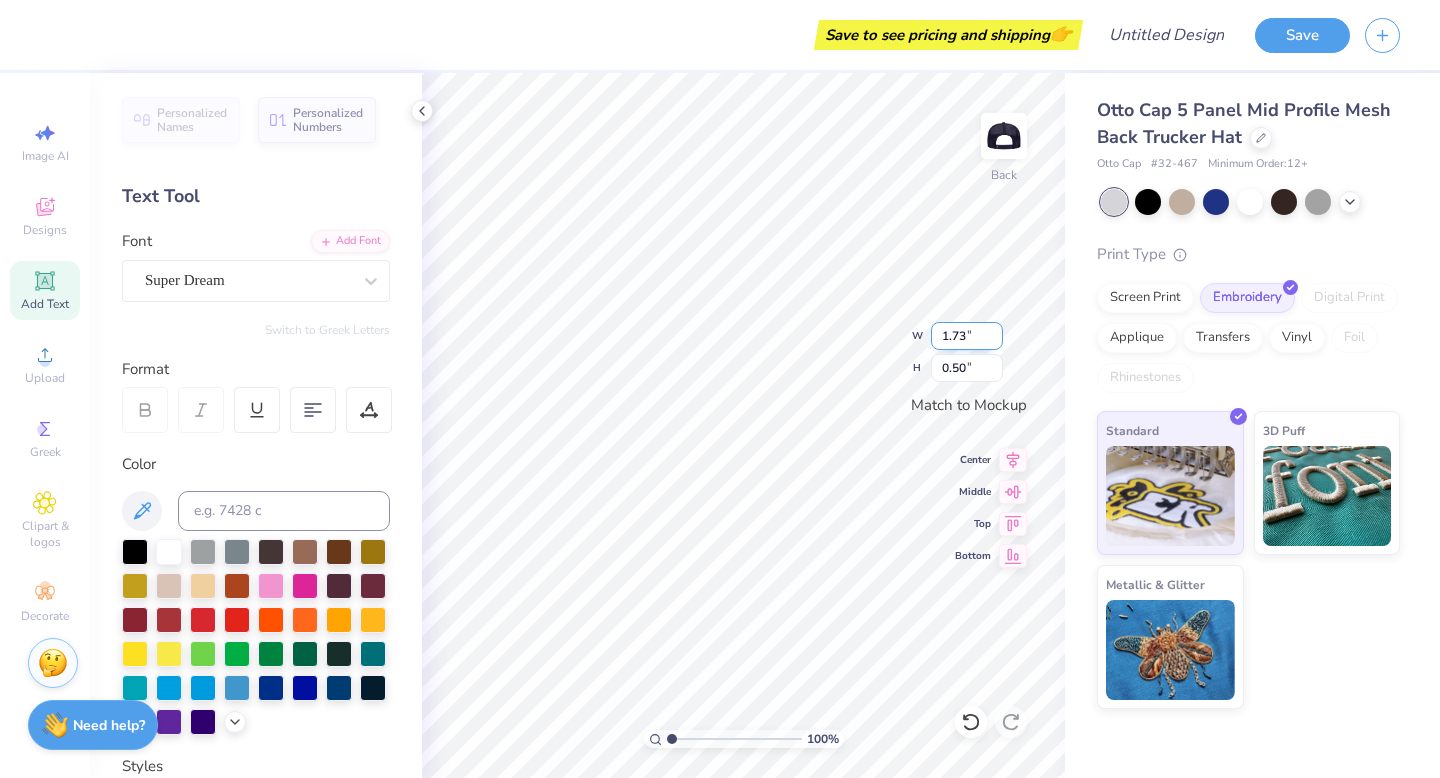 scroll, scrollTop: 0, scrollLeft: 0, axis: both 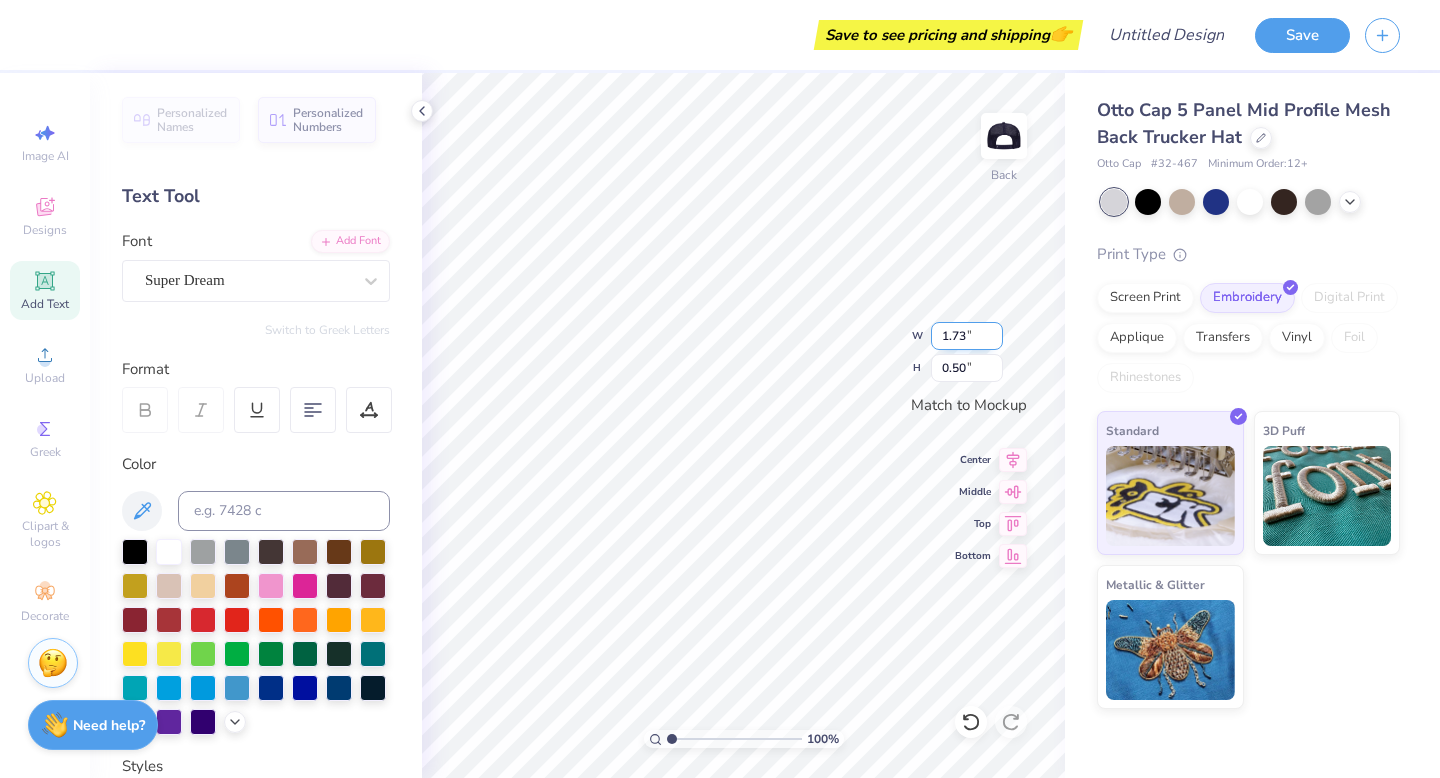 type on "CHI O" 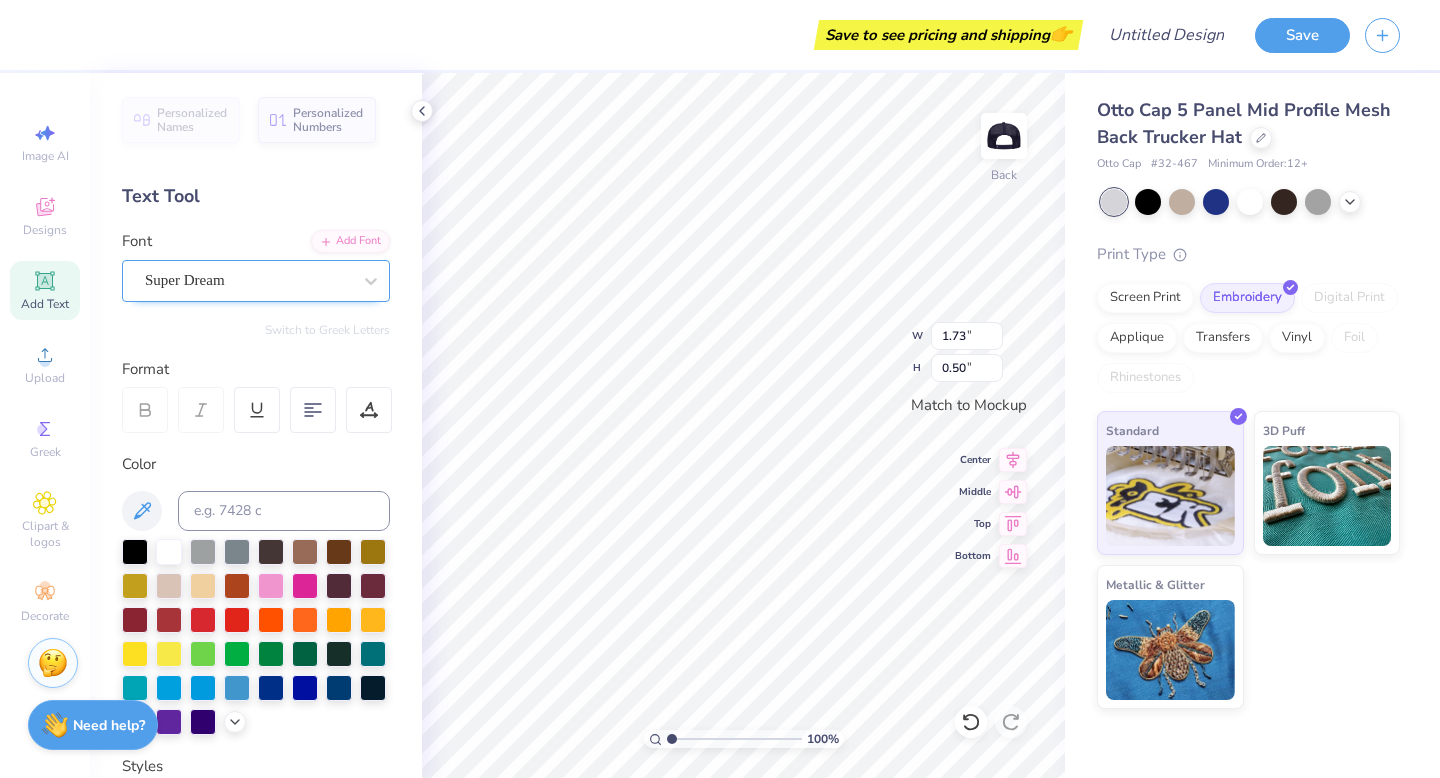 click on "Super Dream" at bounding box center [248, 280] 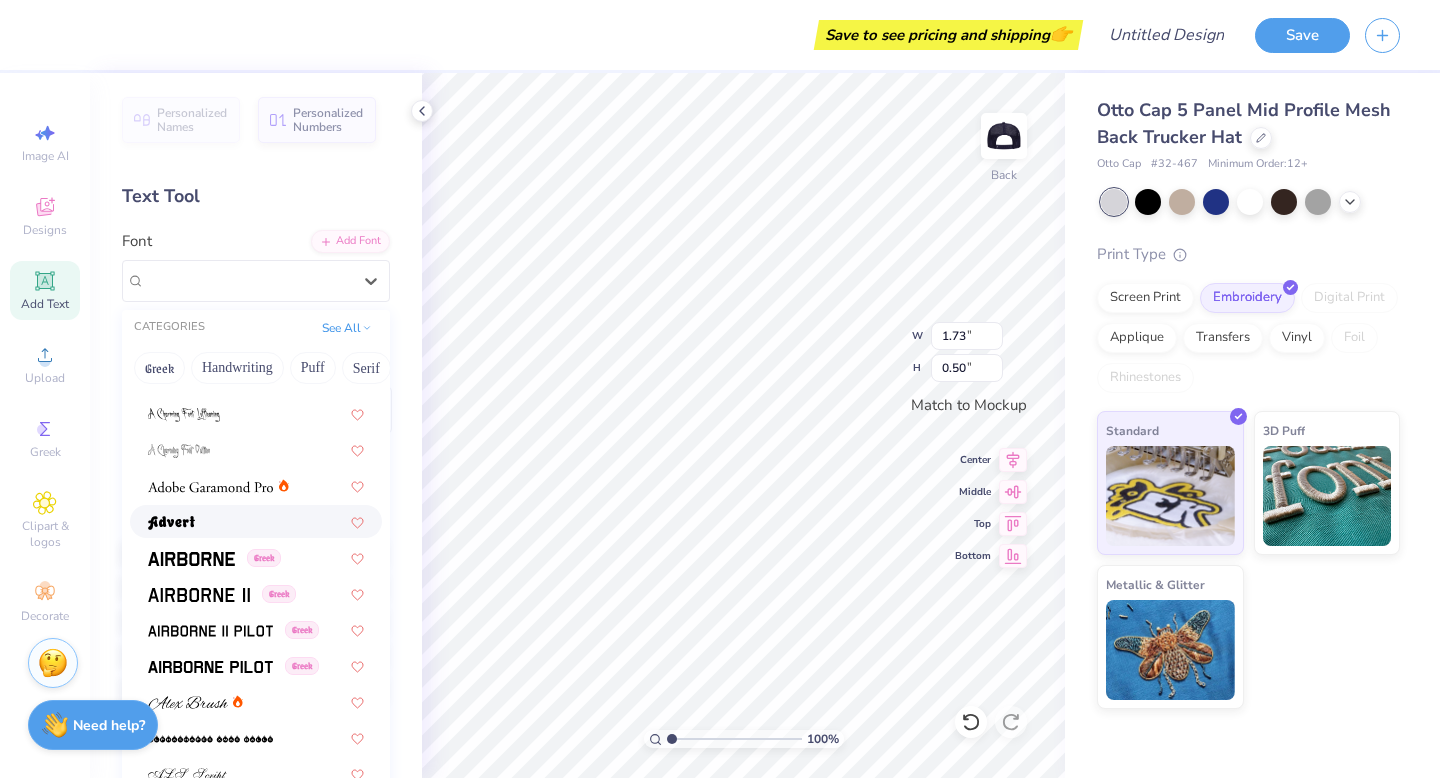scroll, scrollTop: 229, scrollLeft: 0, axis: vertical 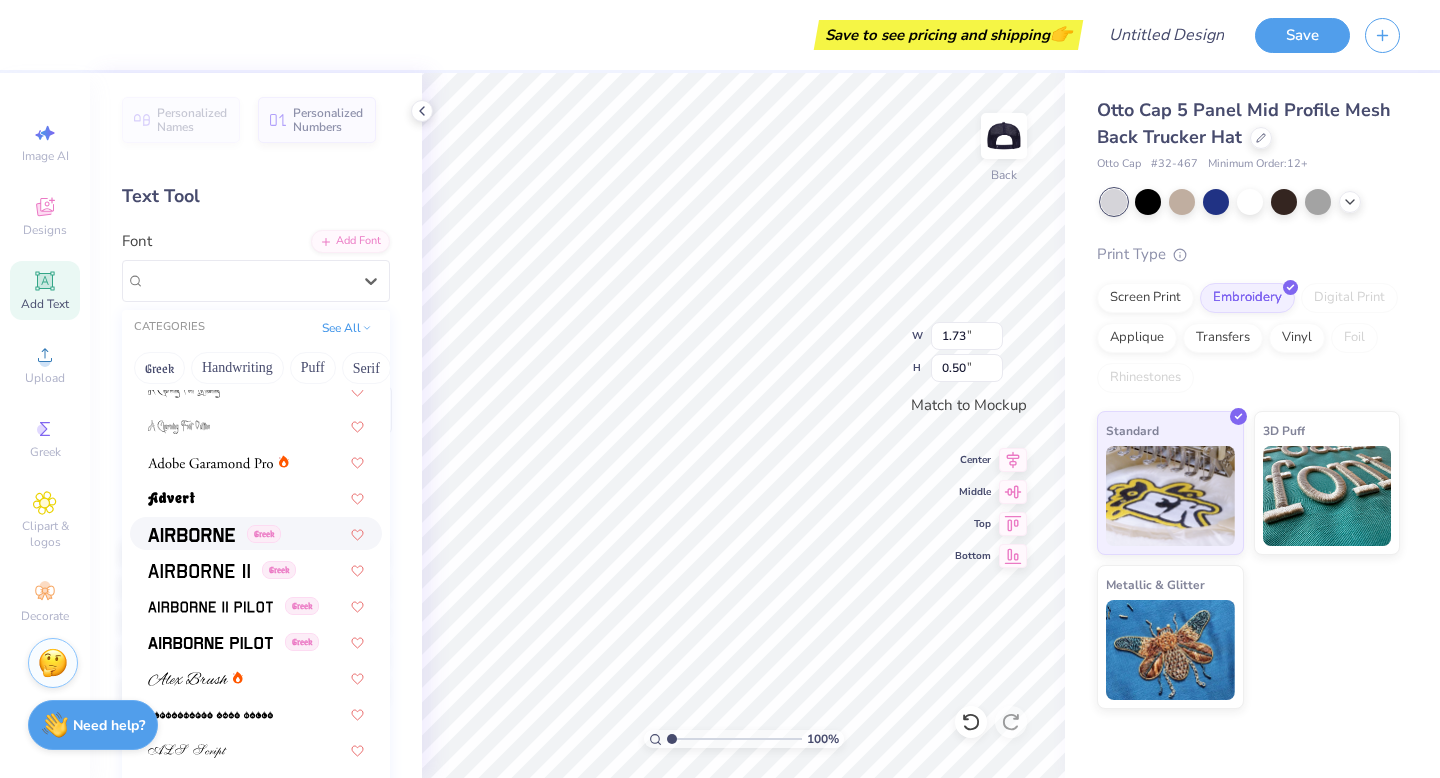 click at bounding box center (191, 533) 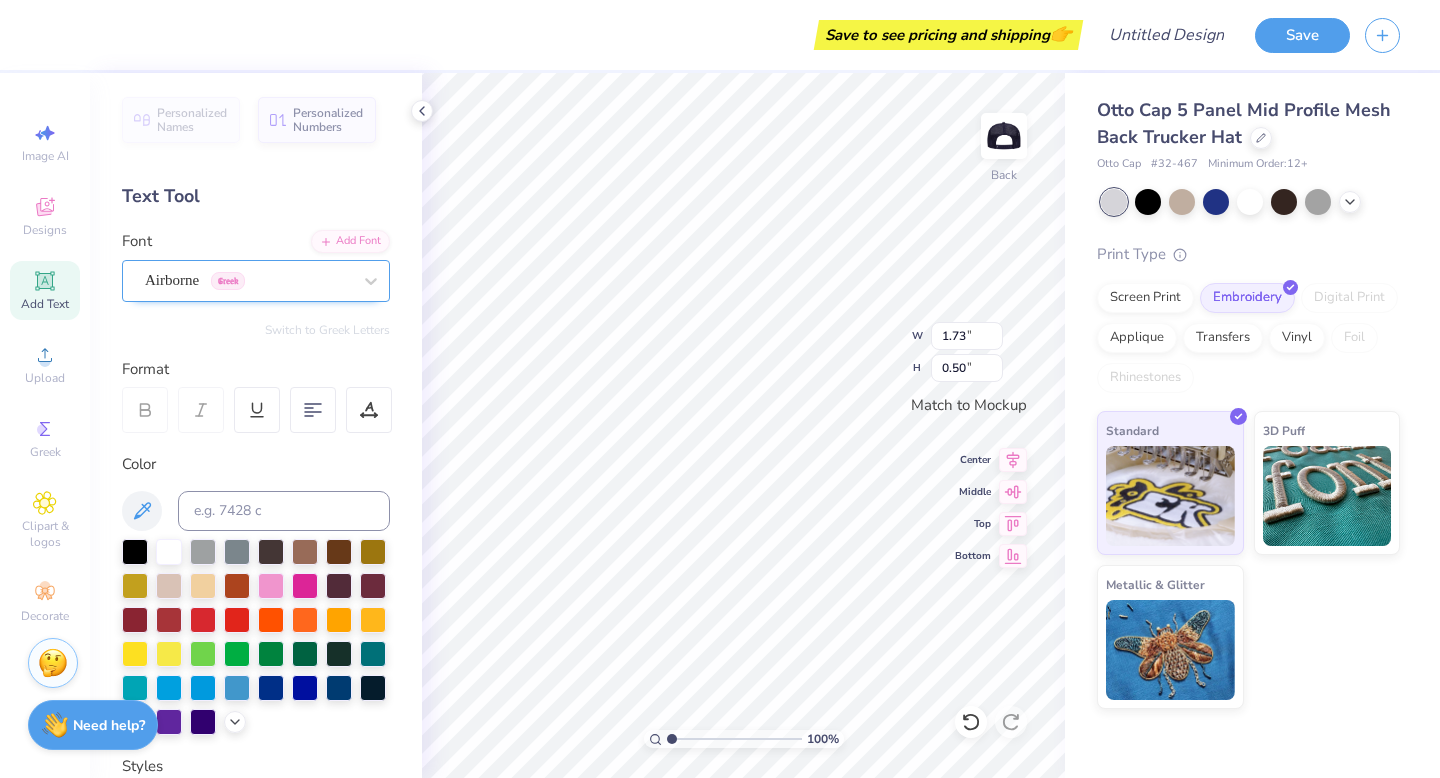 click on "Airborne Greek" at bounding box center [248, 280] 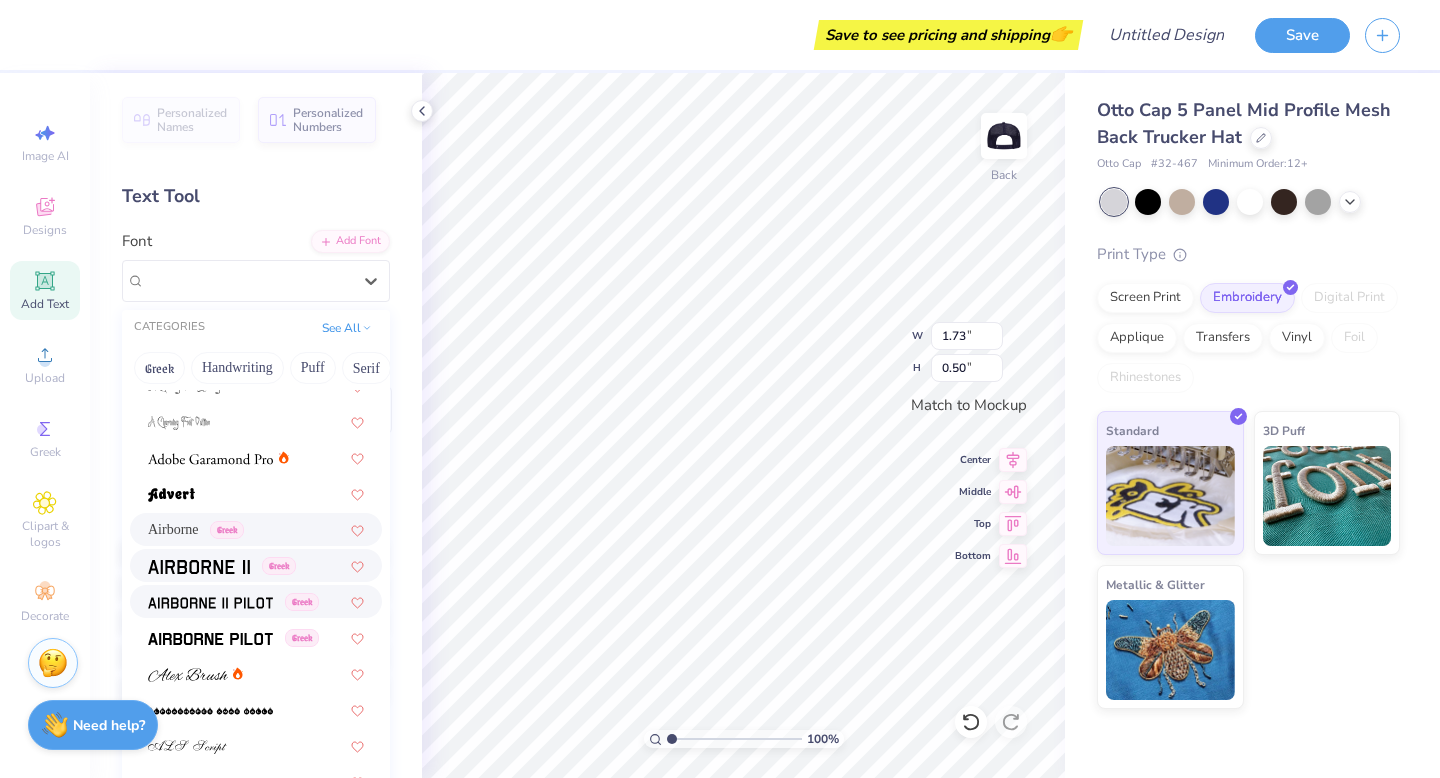 scroll, scrollTop: 236, scrollLeft: 0, axis: vertical 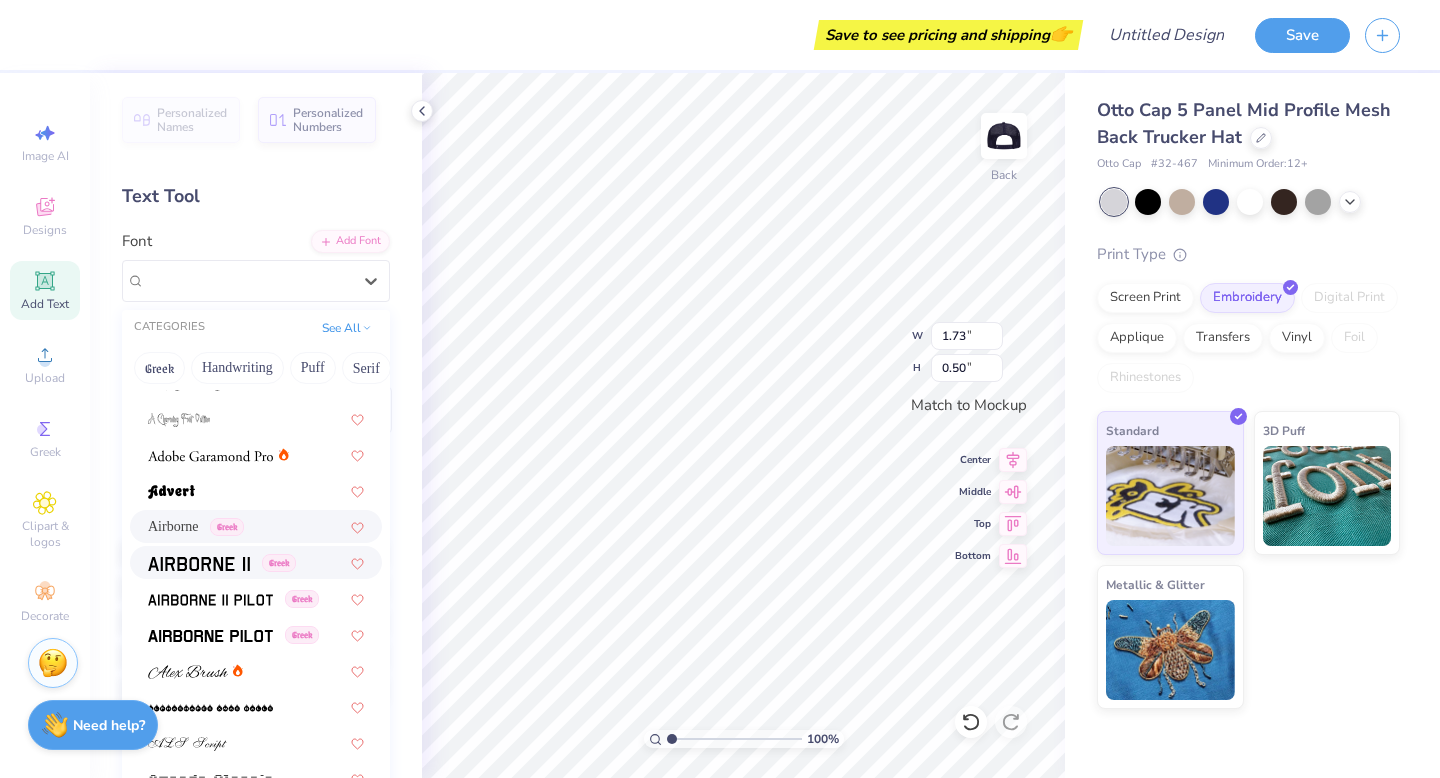 click on "Greek" at bounding box center (256, 562) 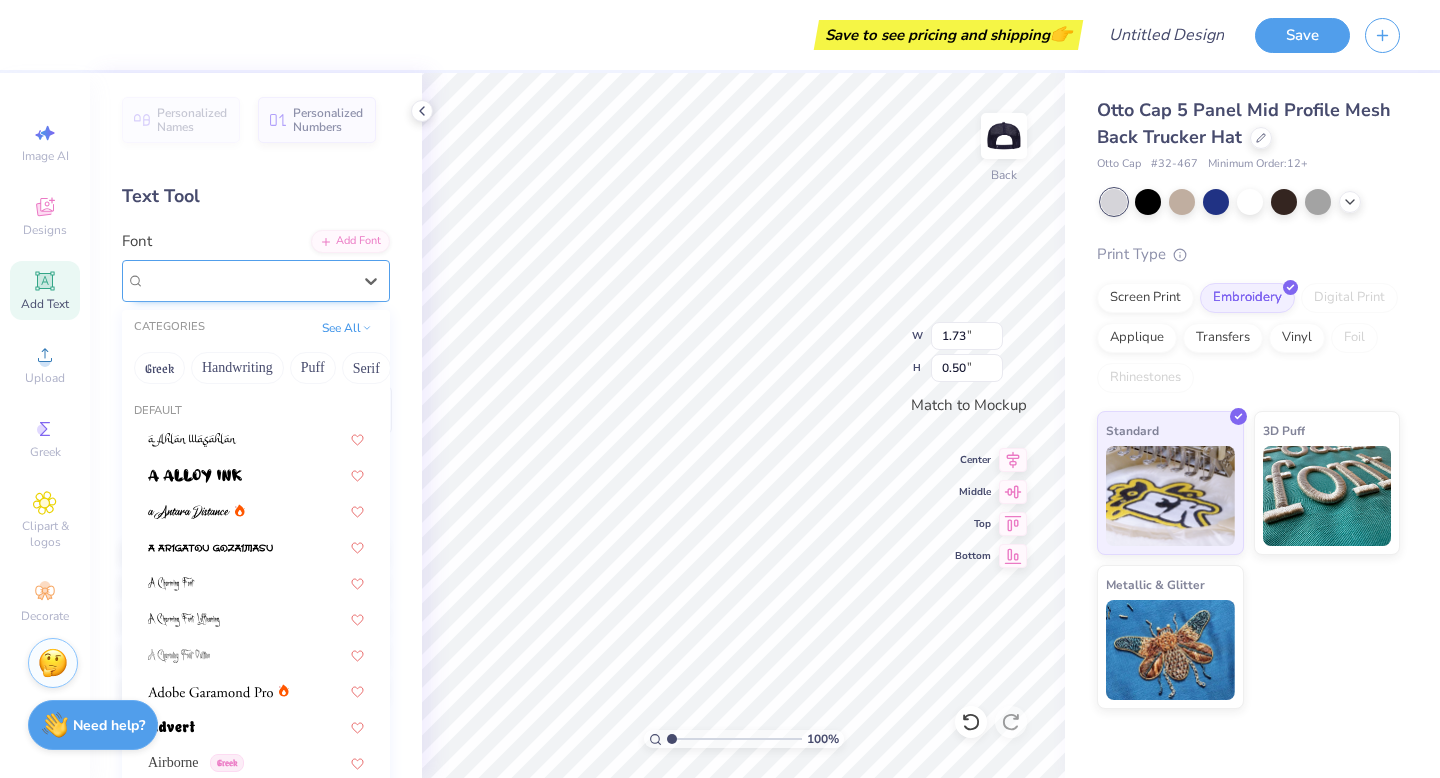 click on "Airborne II Greek" at bounding box center [248, 280] 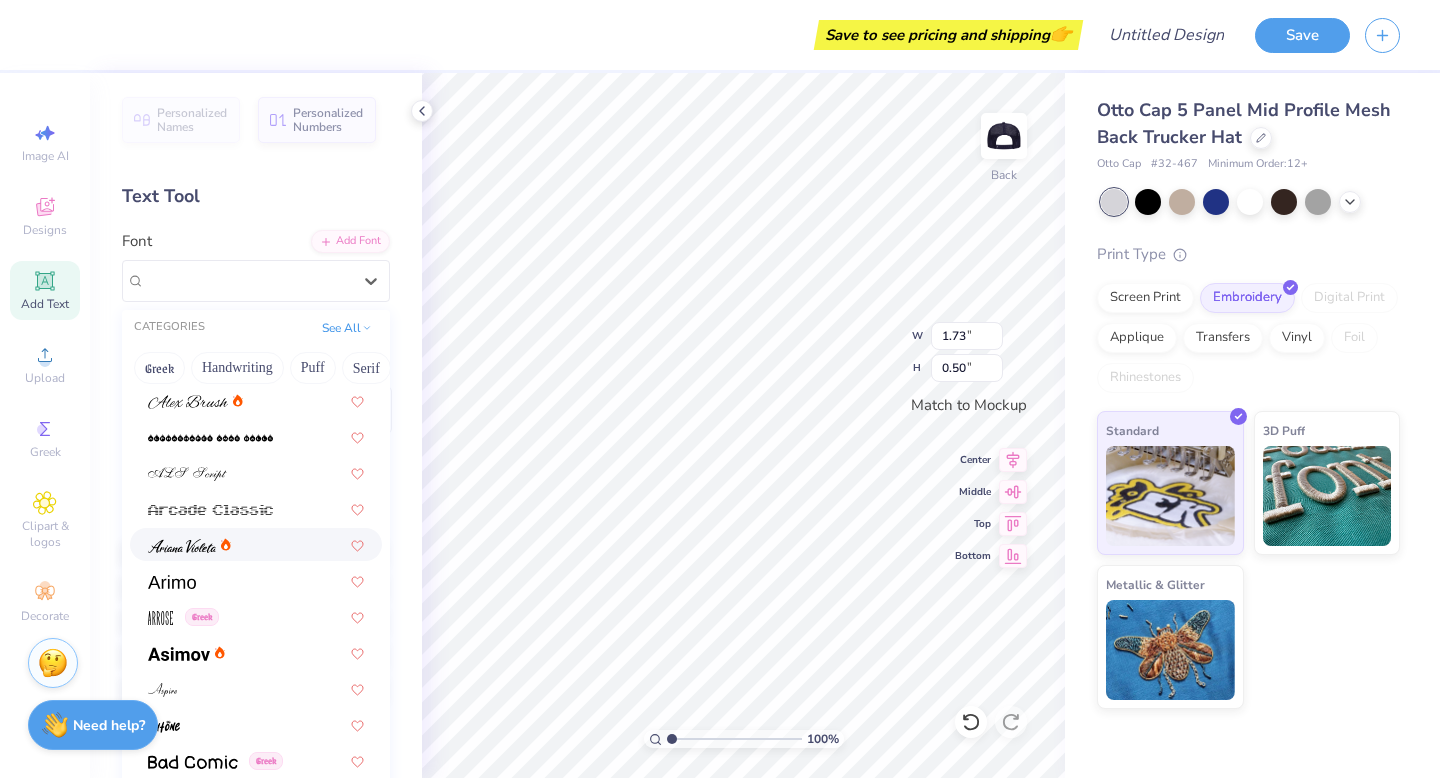 scroll, scrollTop: 441, scrollLeft: 0, axis: vertical 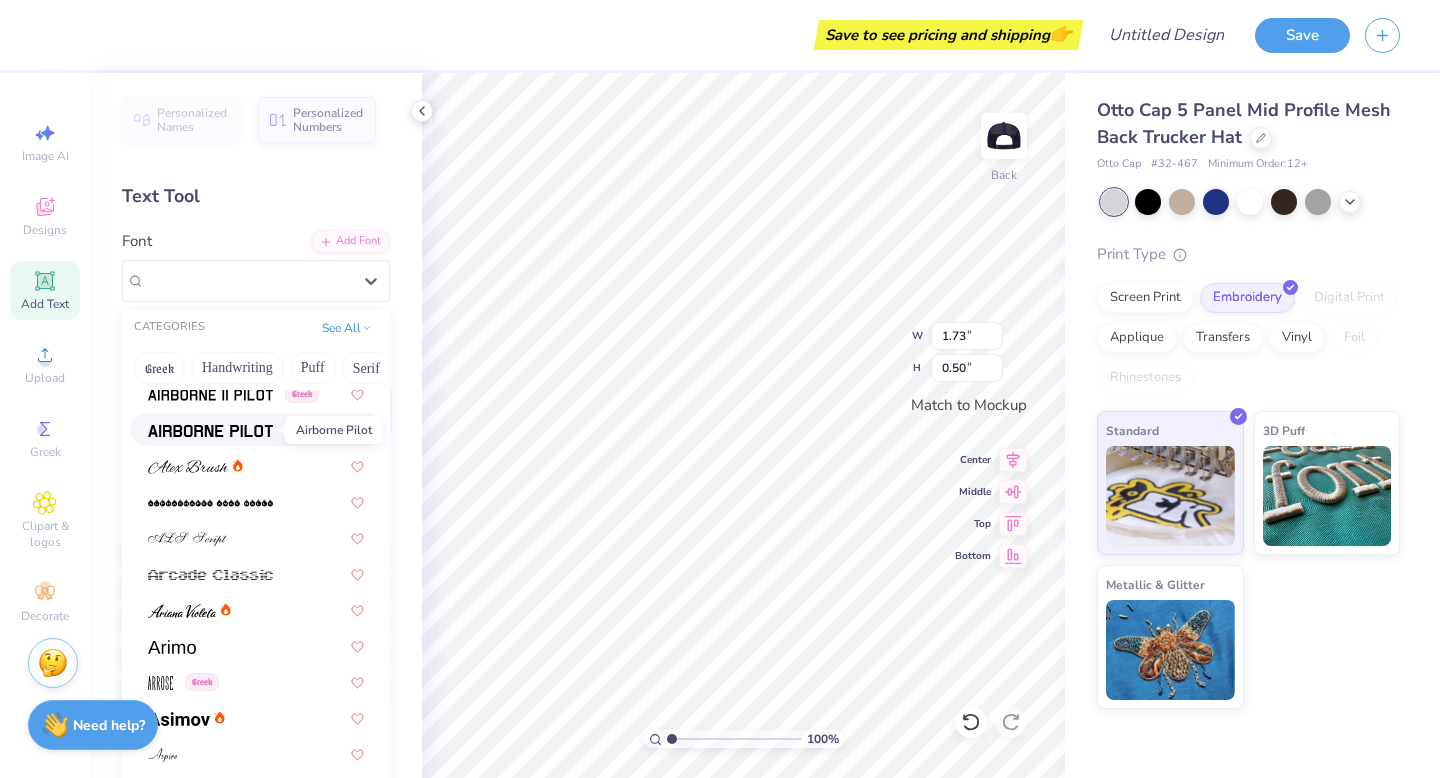 click at bounding box center [210, 431] 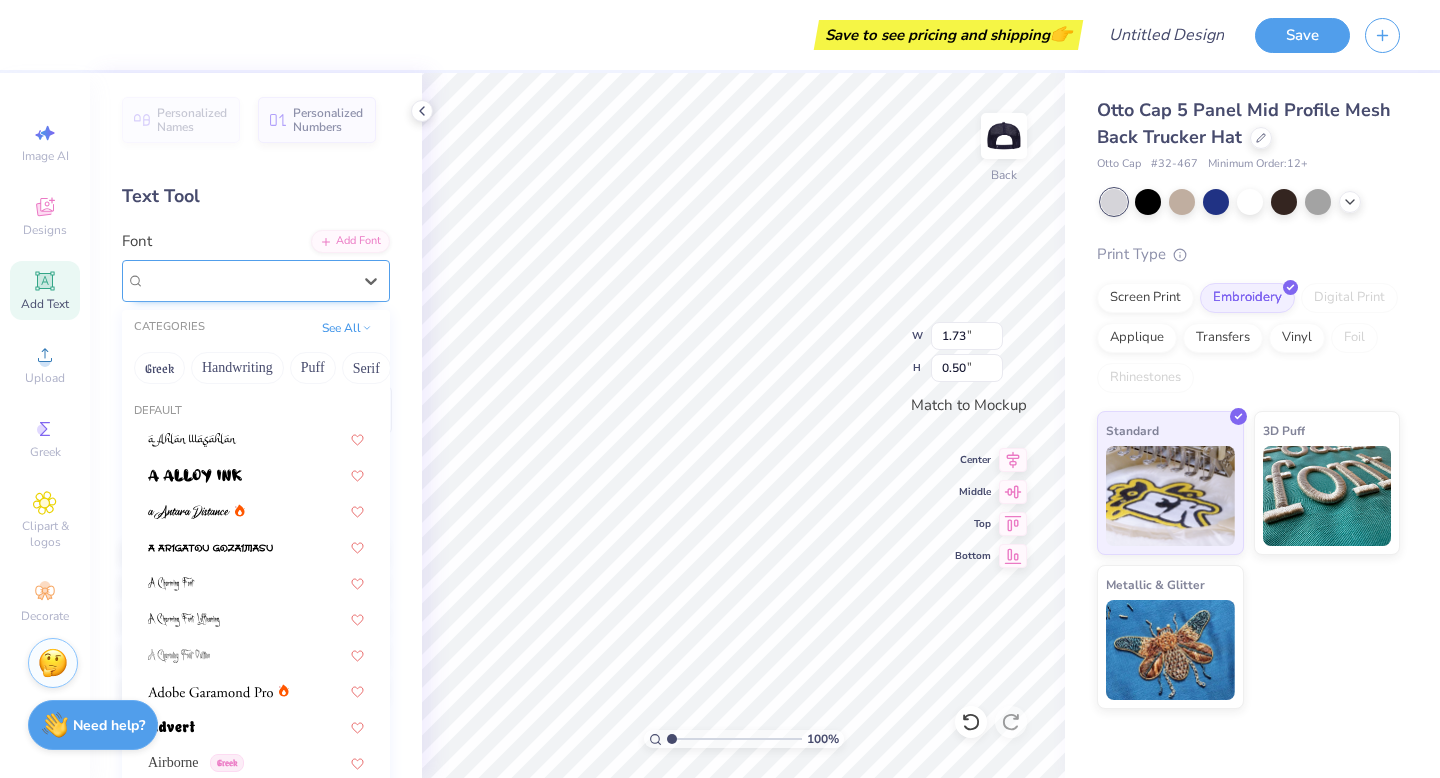 click on "Airborne Pilot Greek" at bounding box center (248, 280) 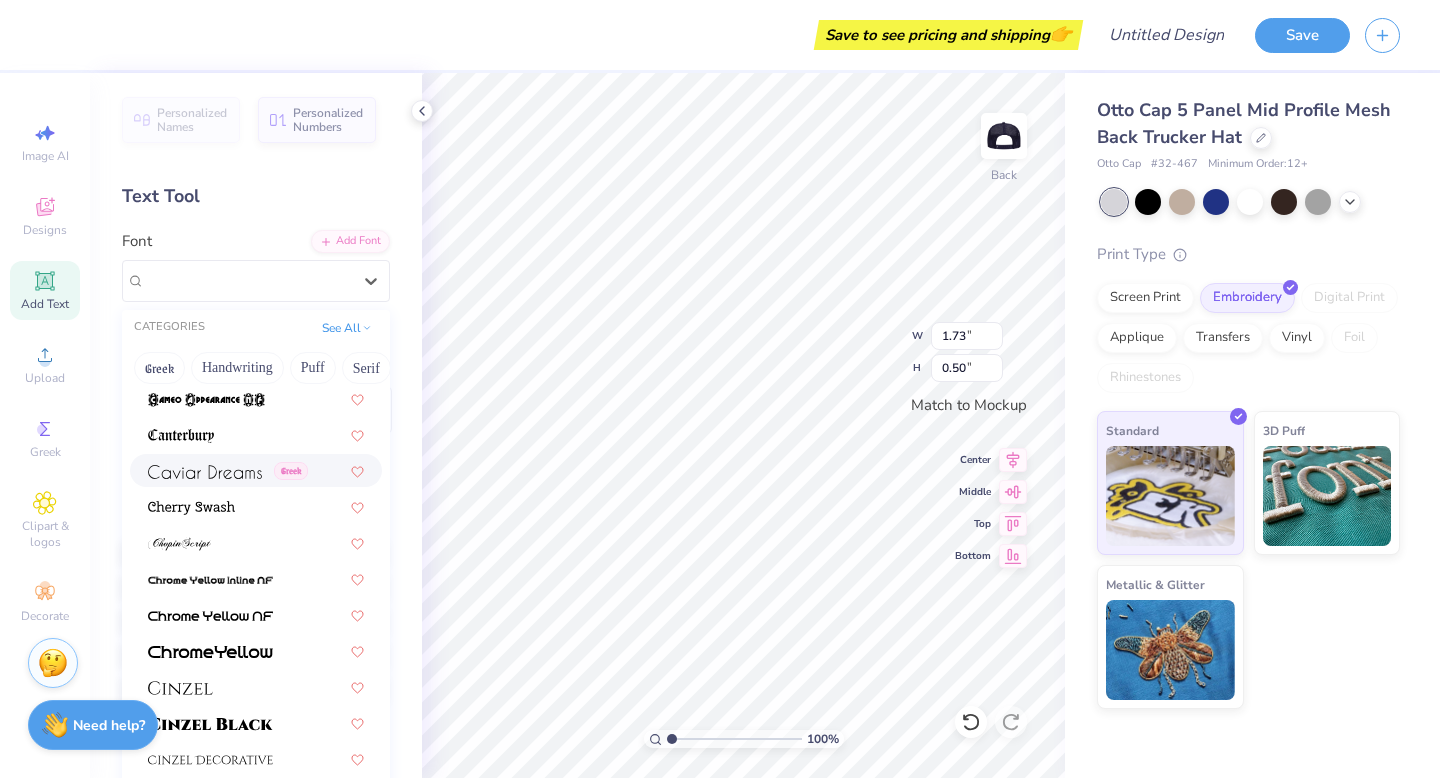 scroll, scrollTop: 2126, scrollLeft: 0, axis: vertical 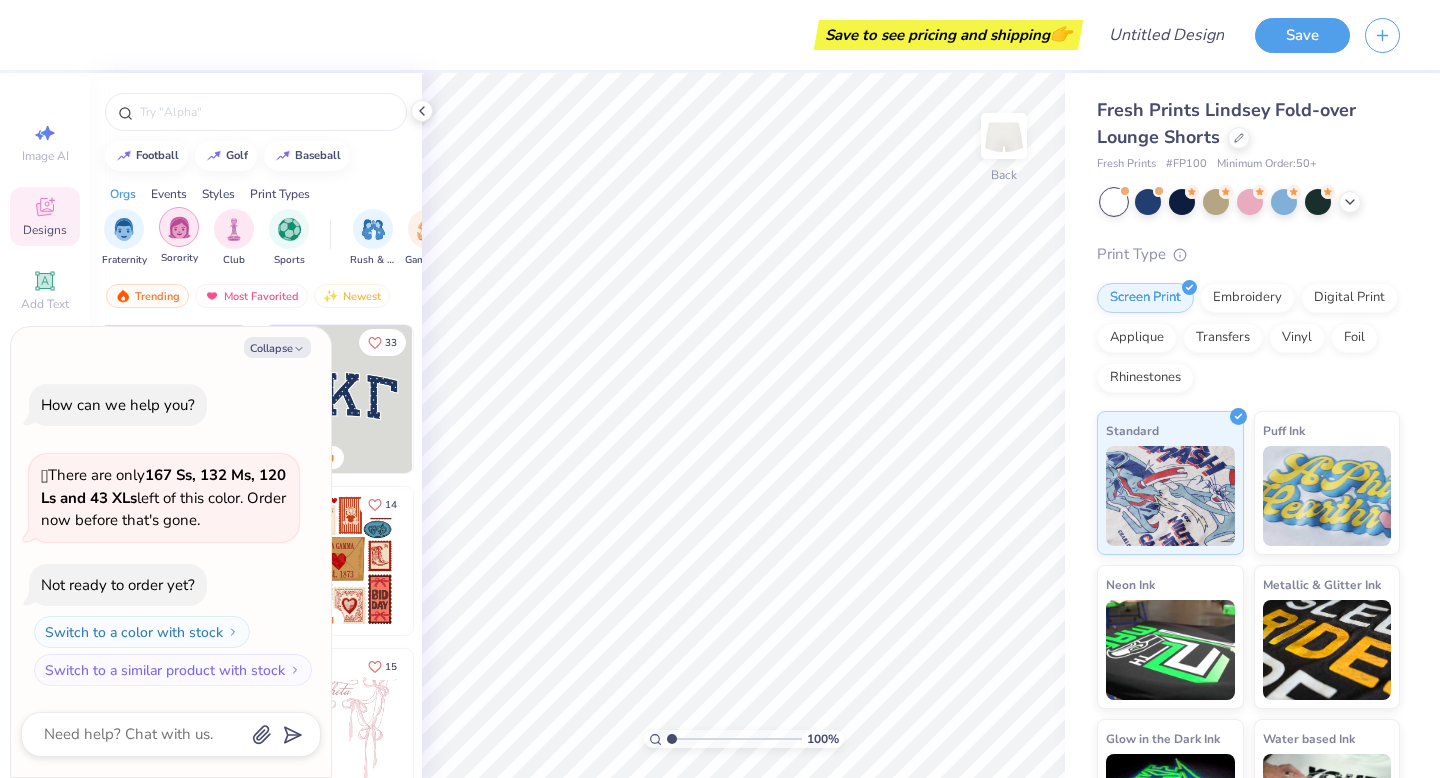 click at bounding box center [179, 227] 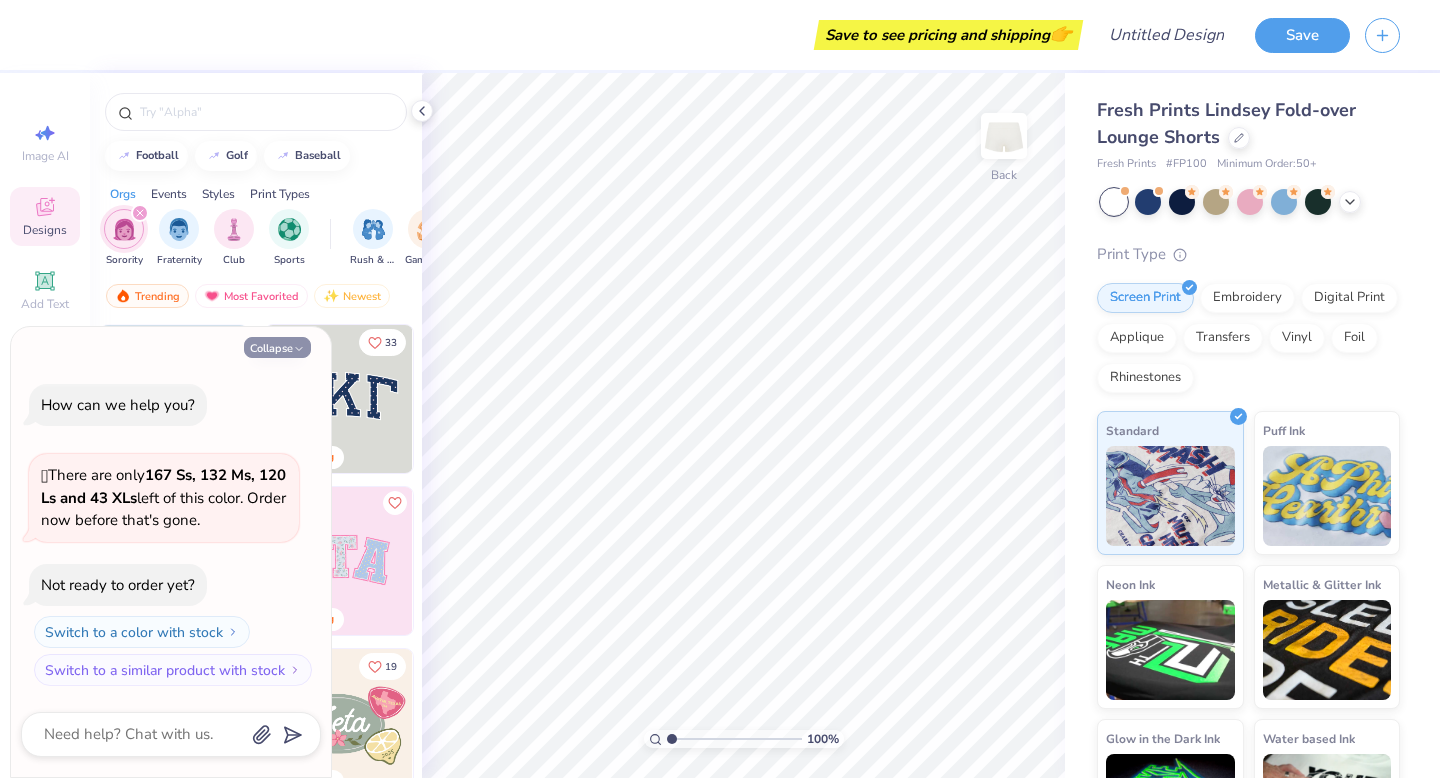 click 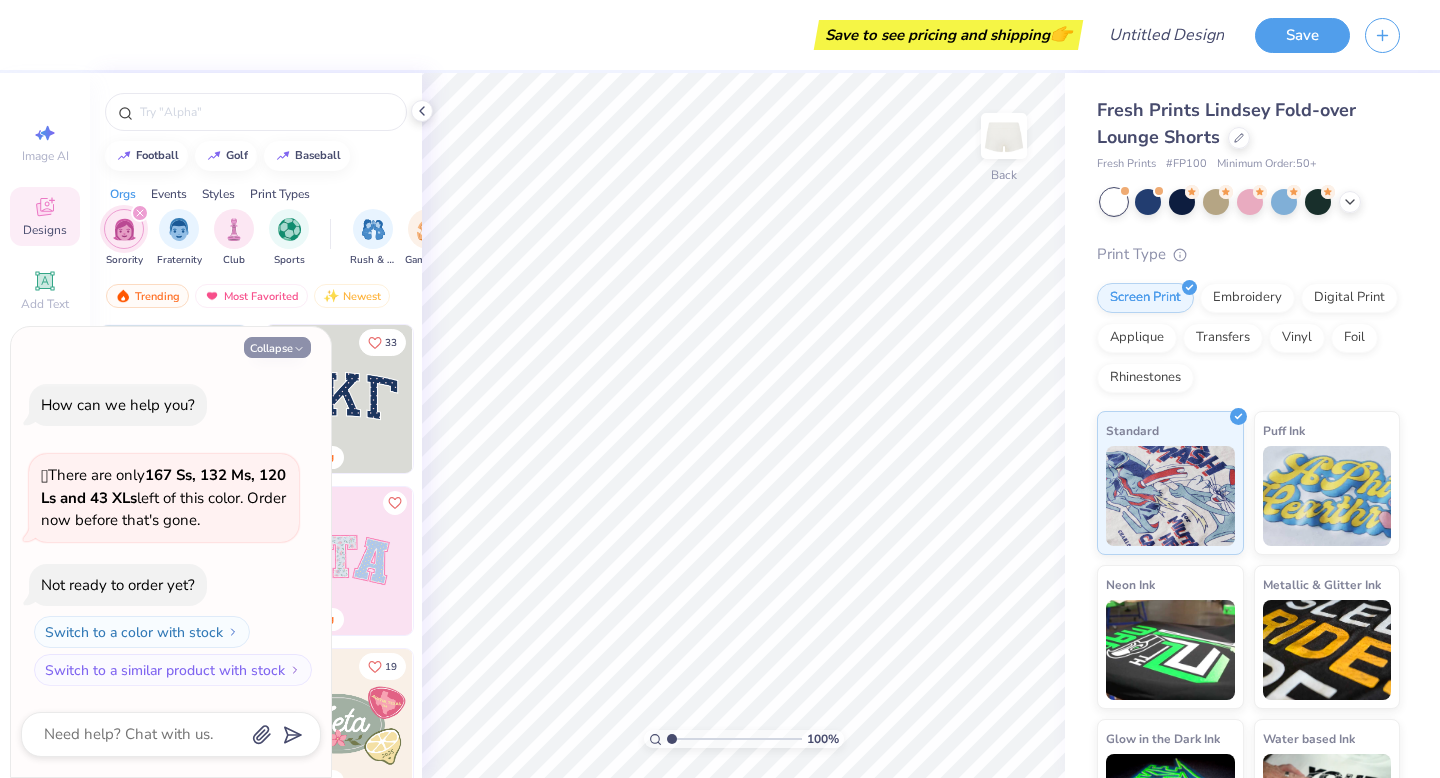 type on "x" 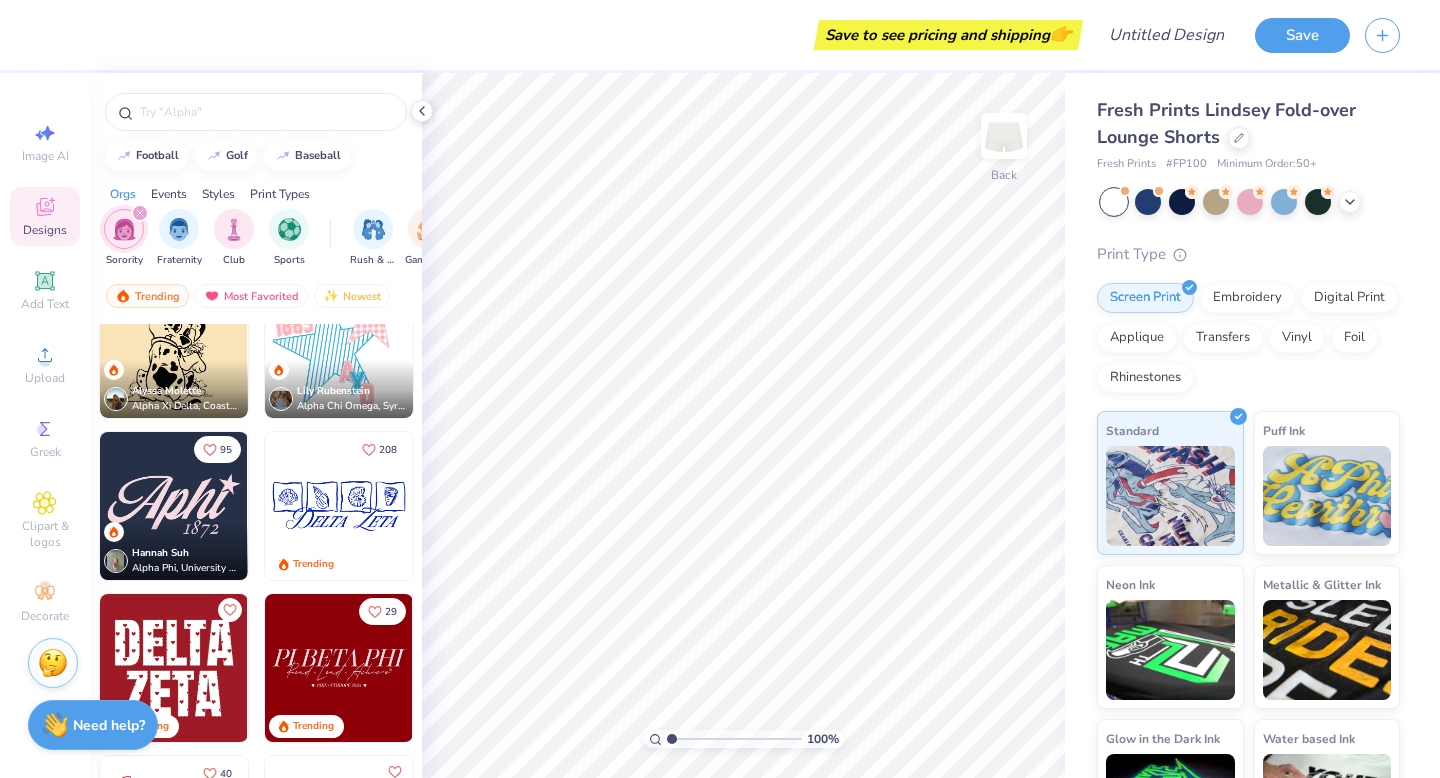 scroll, scrollTop: 1672, scrollLeft: 0, axis: vertical 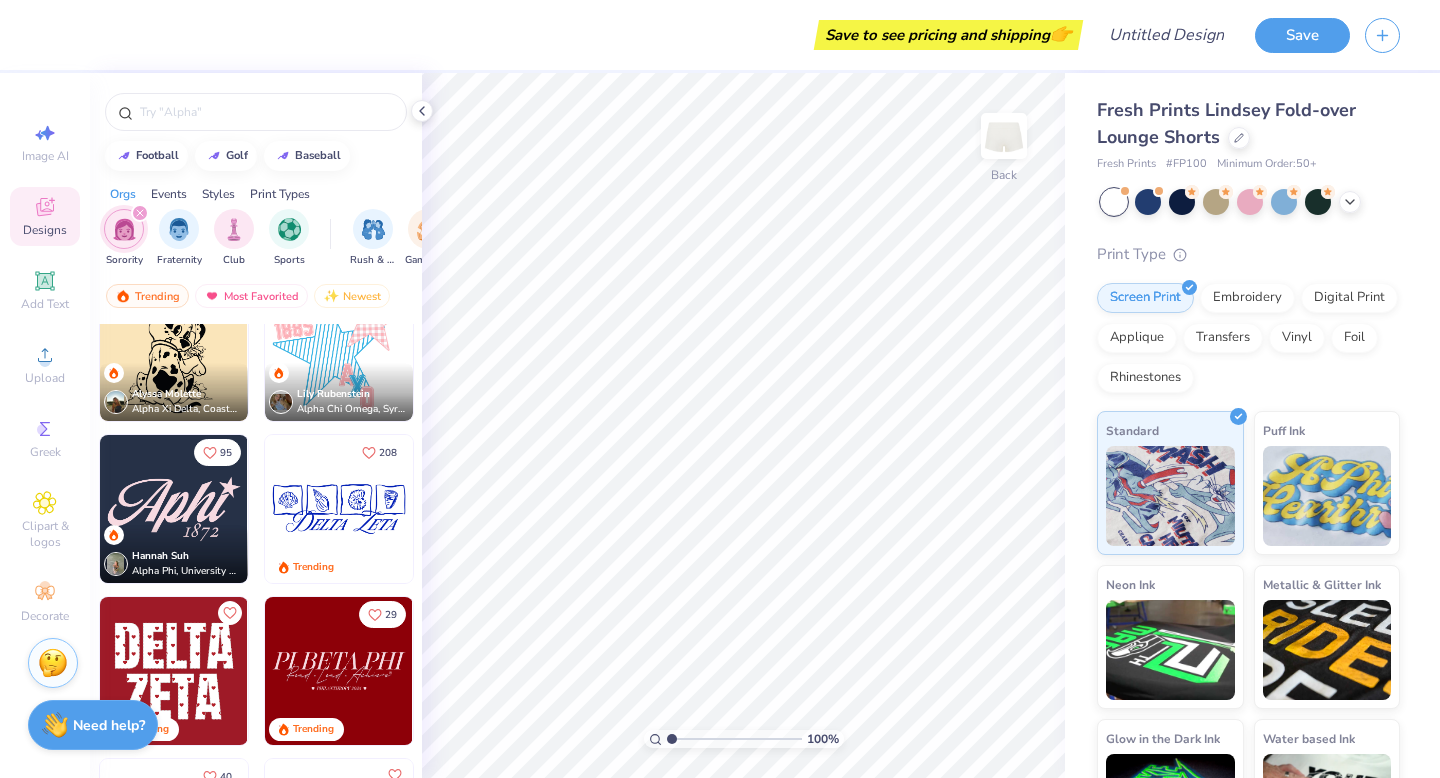 click at bounding box center (174, 509) 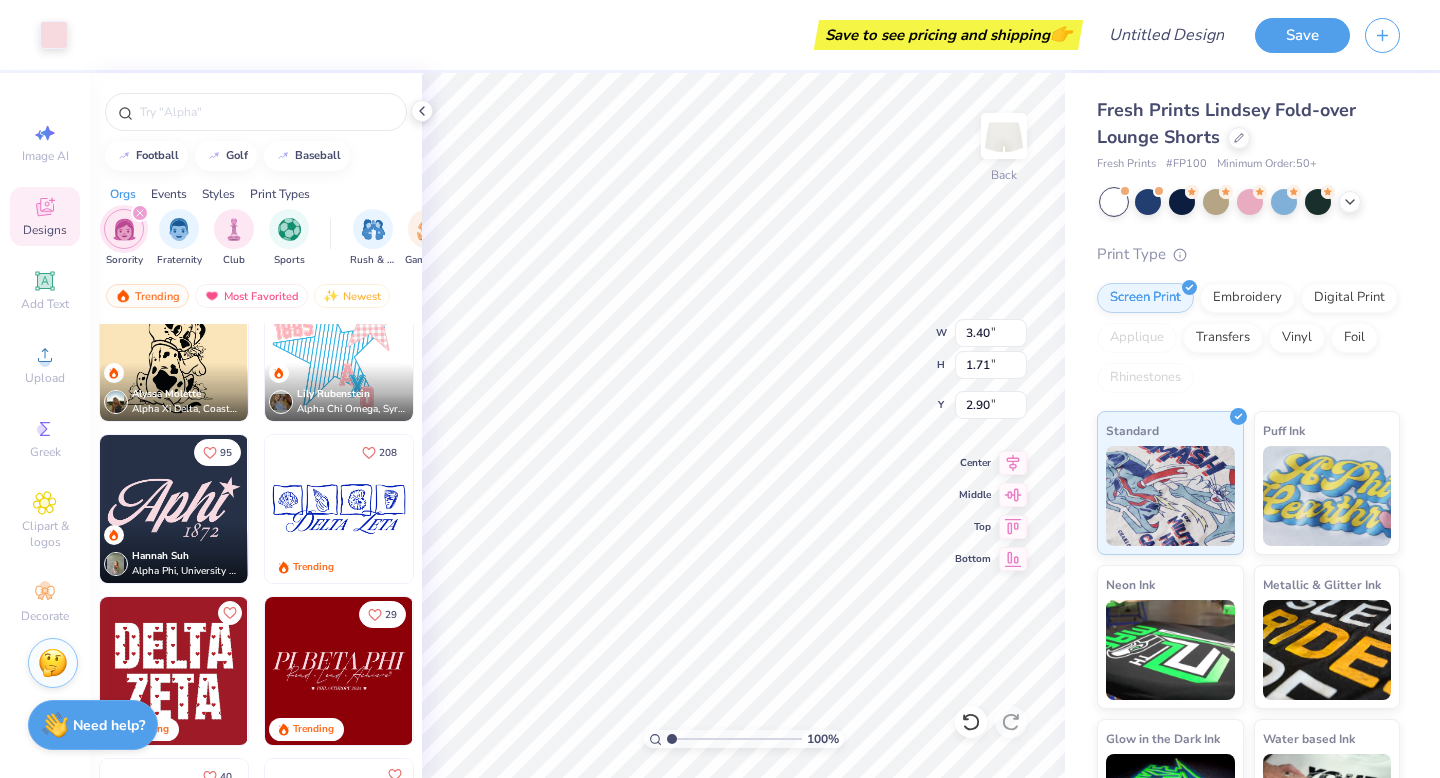 type on "3.23" 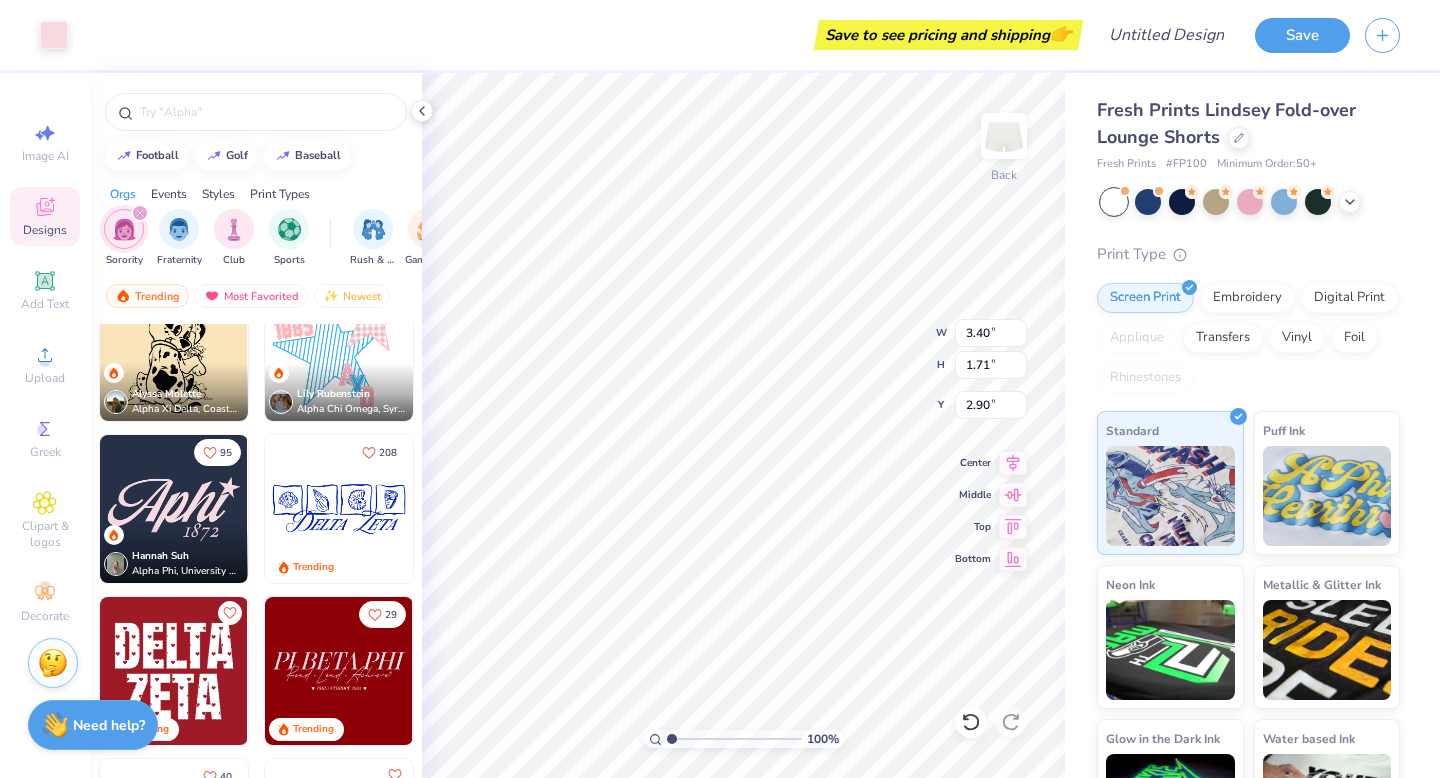 type on "1.38" 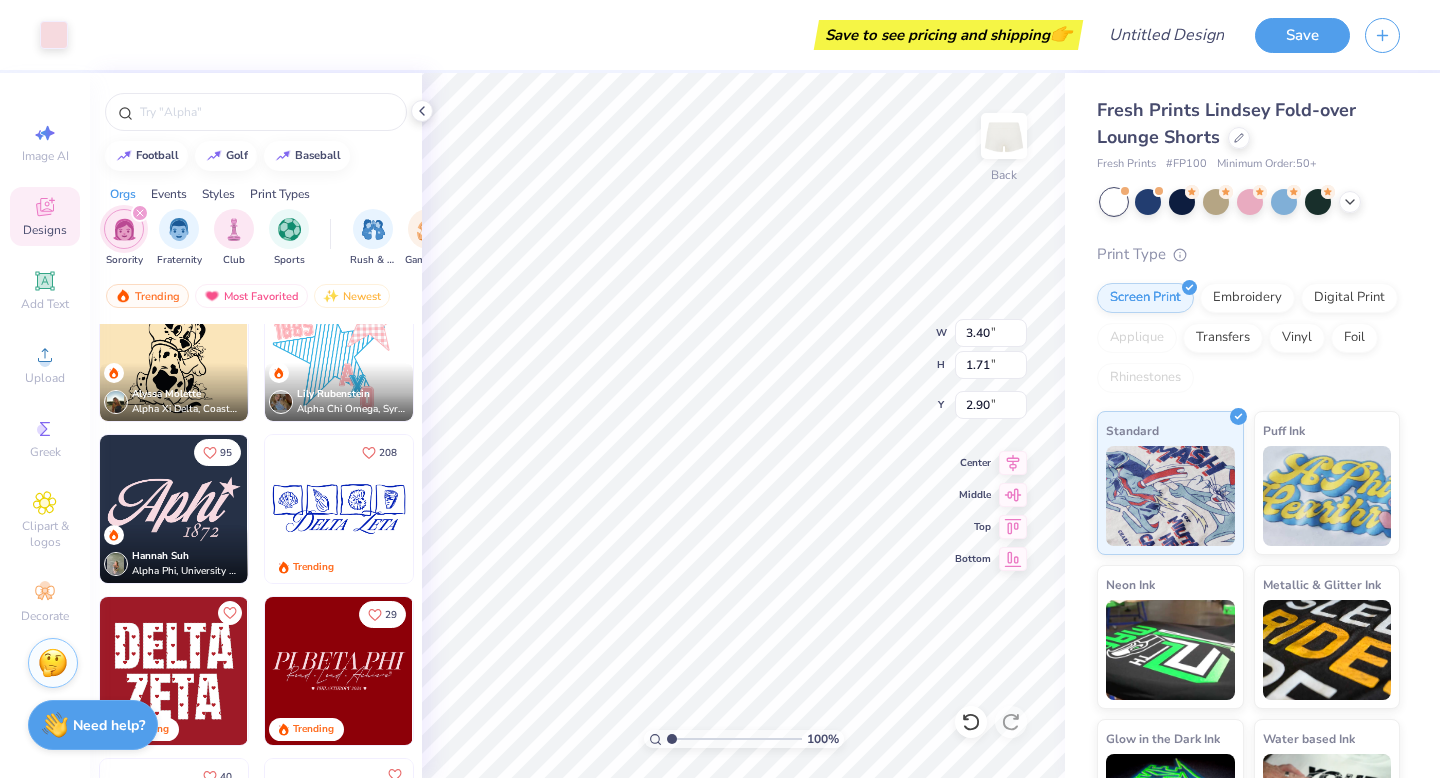 type on "2.94" 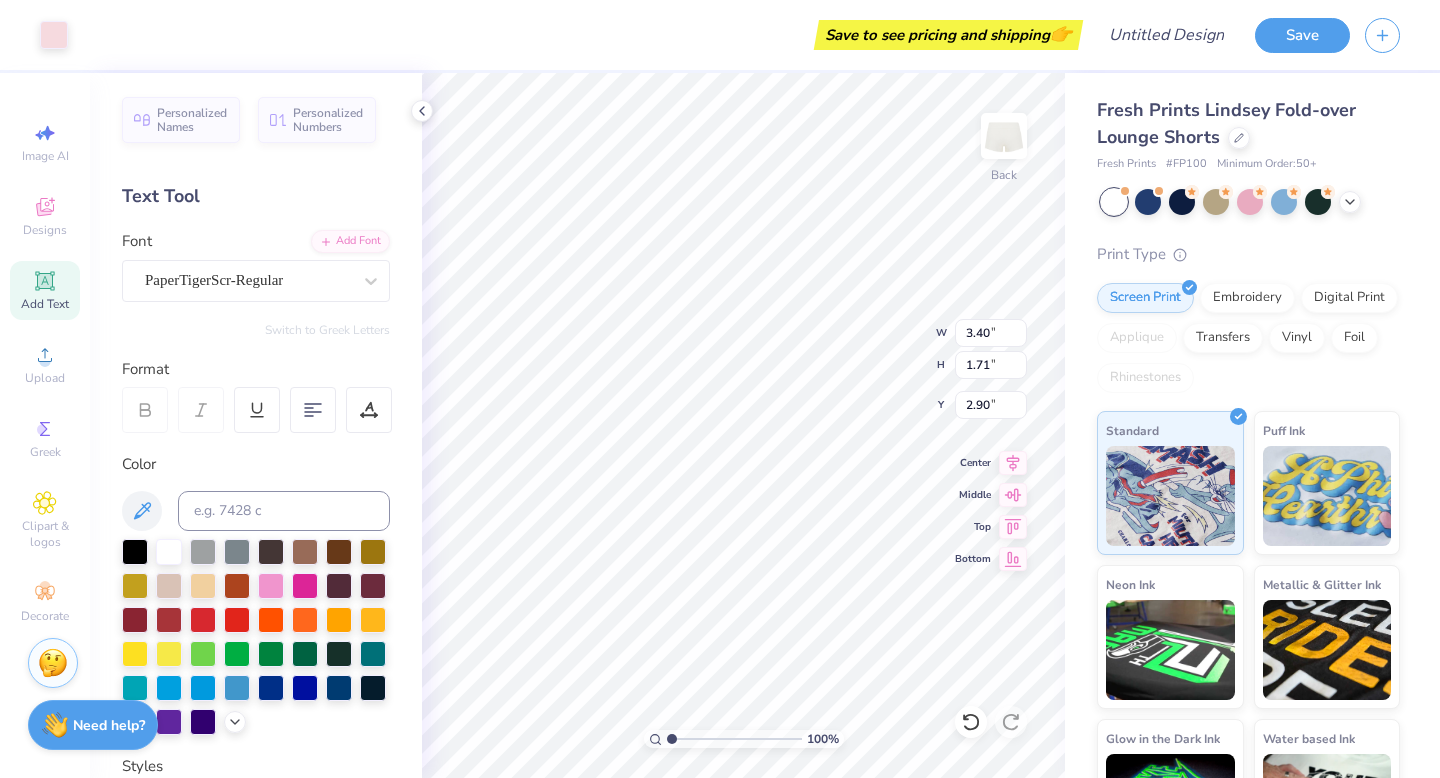 type on "4.86" 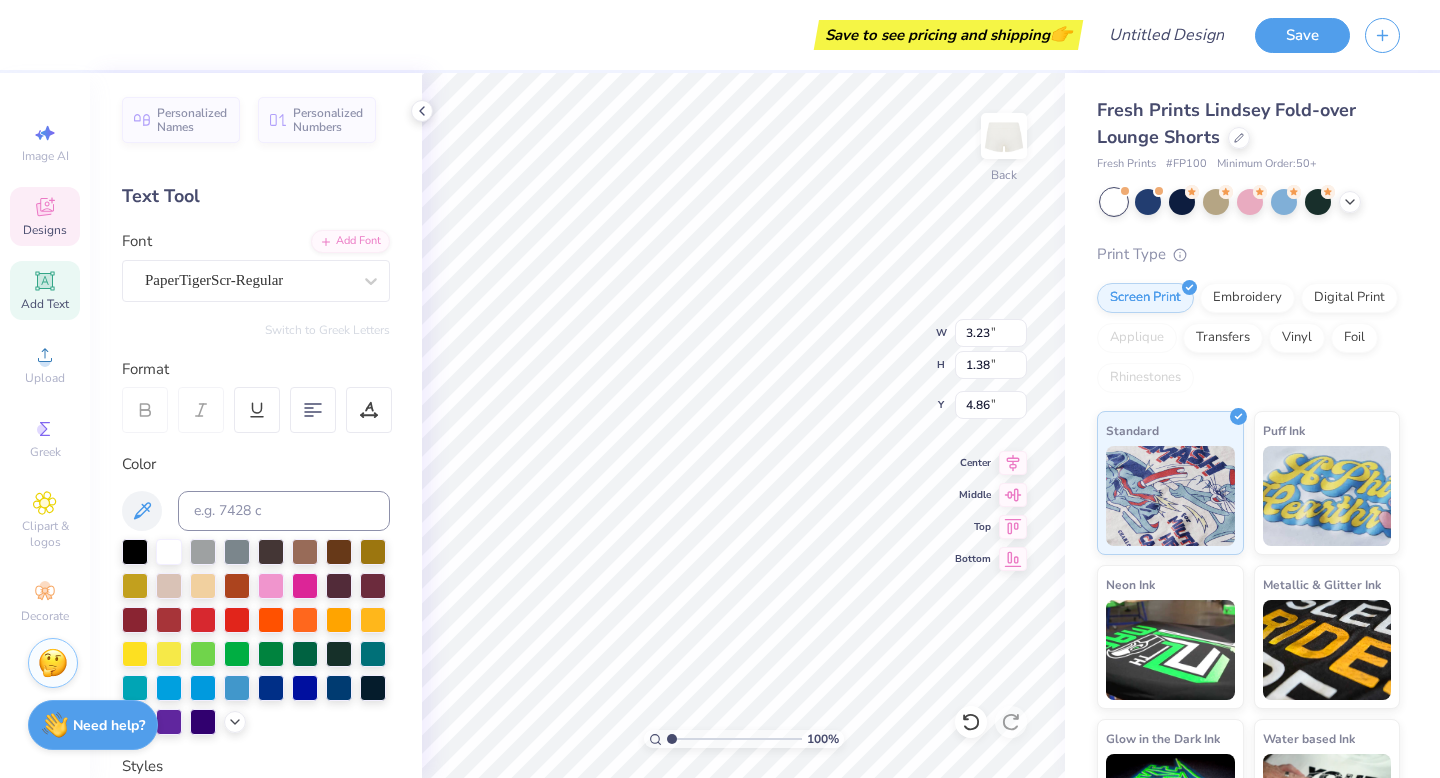 type on "A" 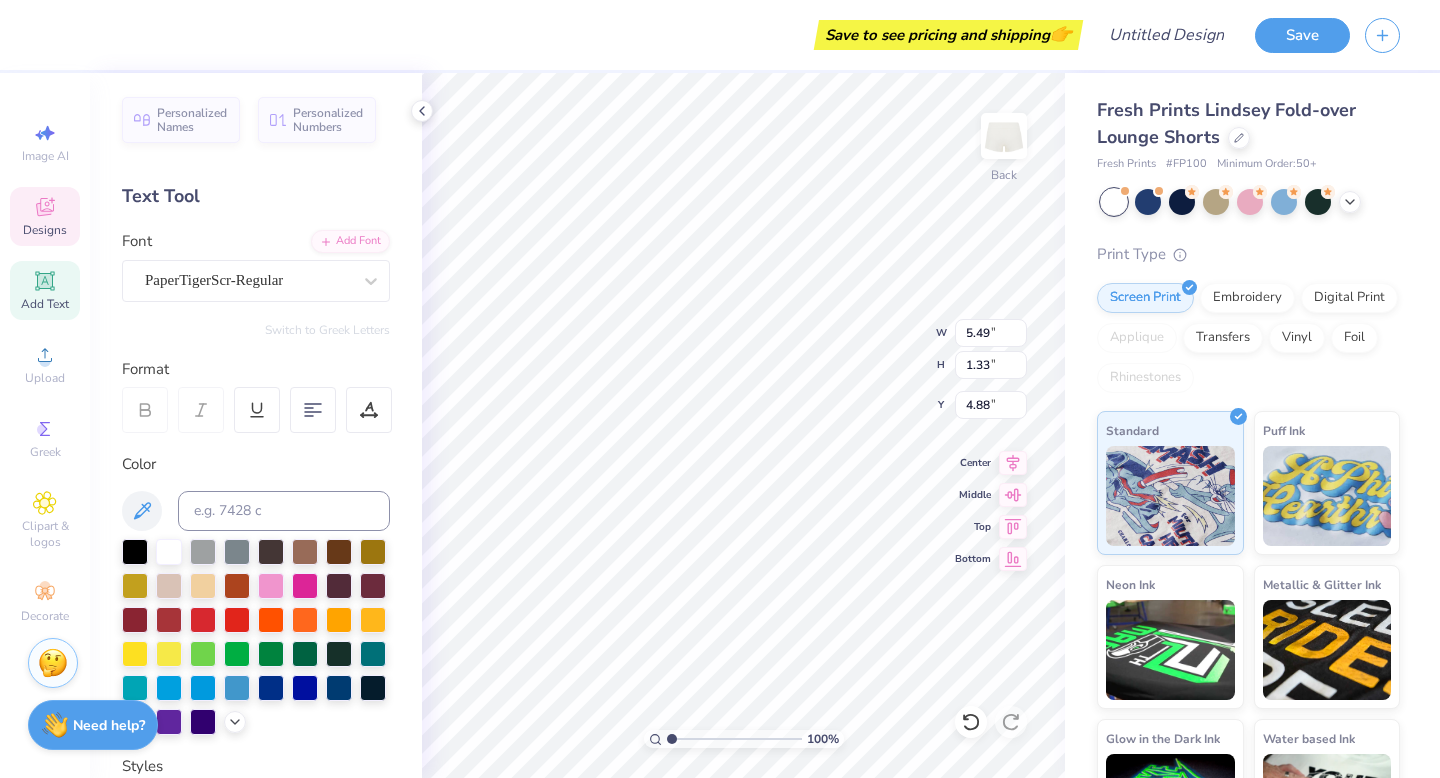 type on "4.46" 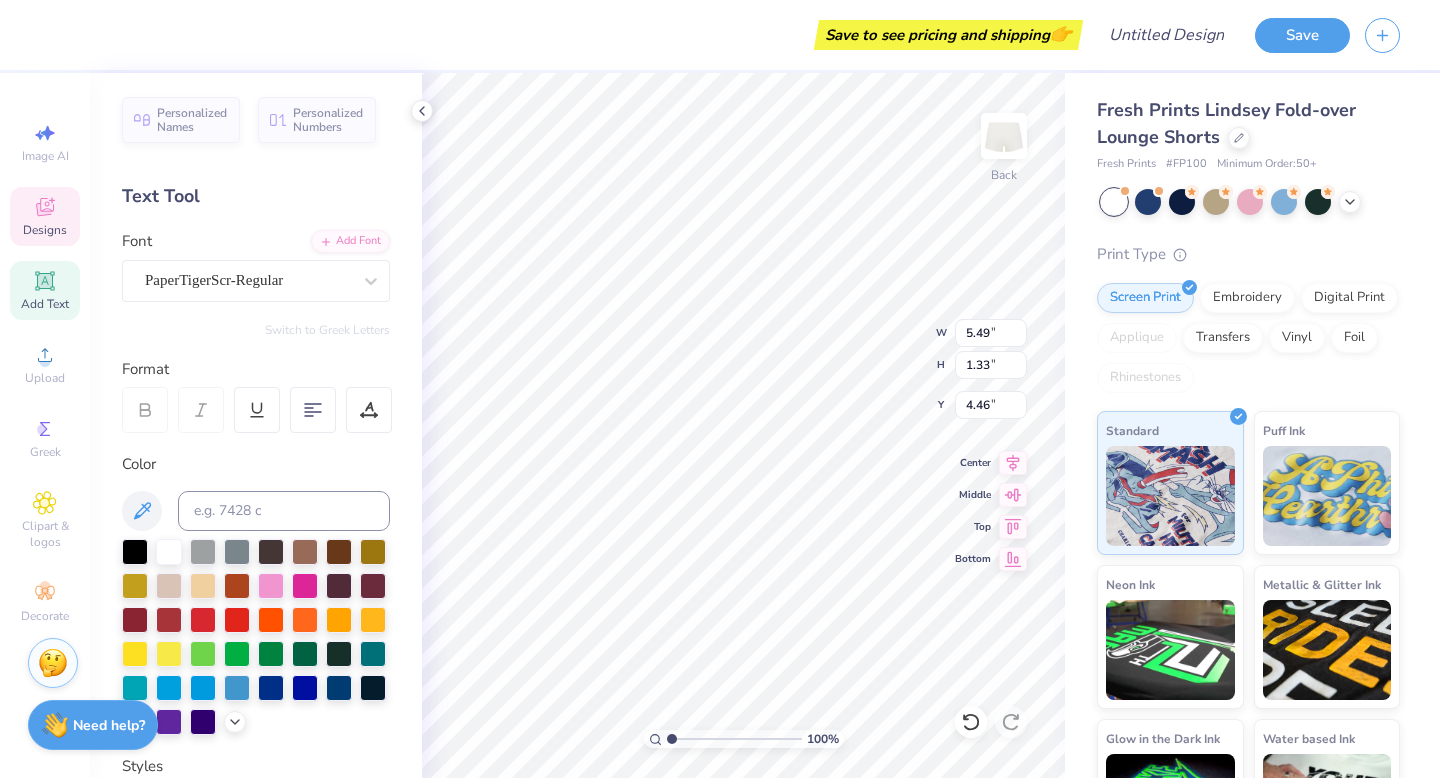 type on "Mchigan" 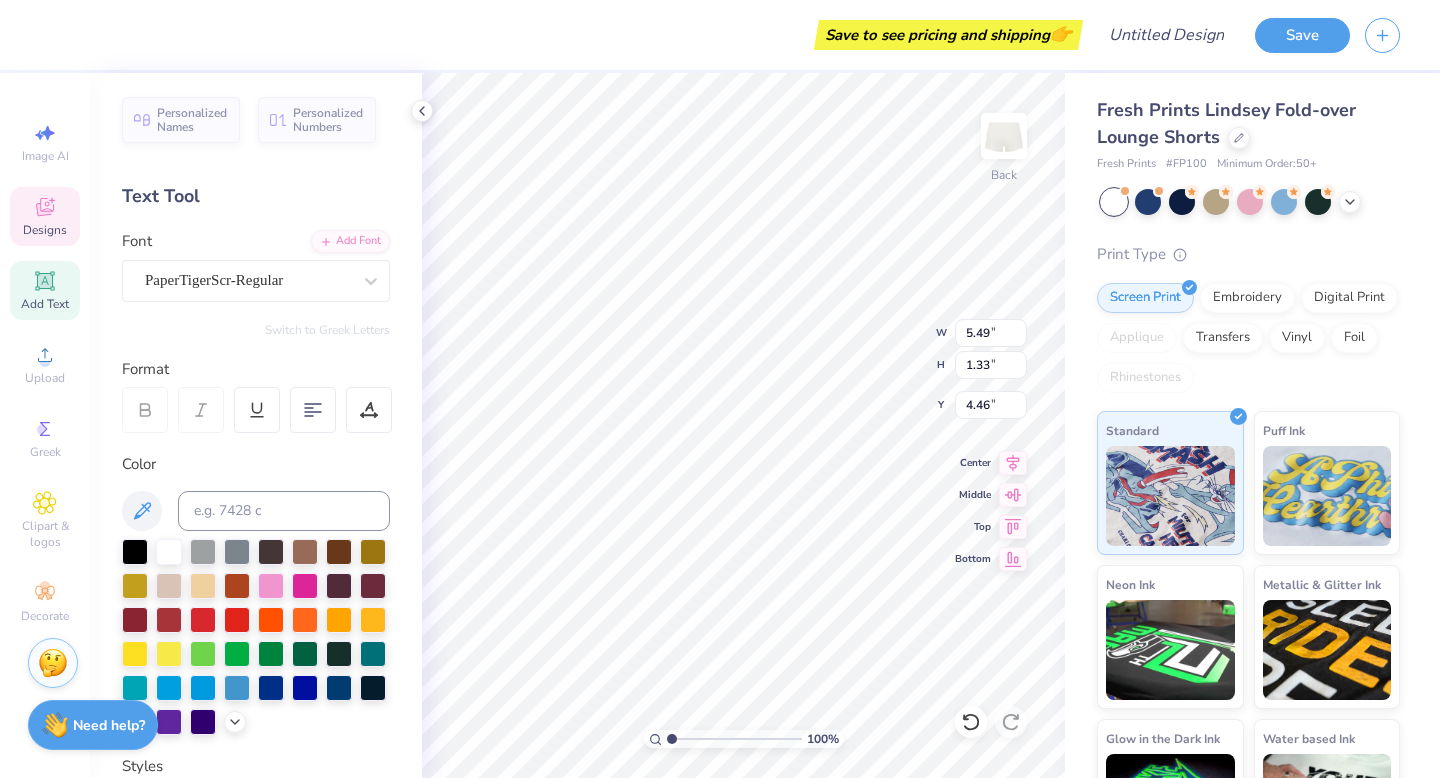 type on "Chi O" 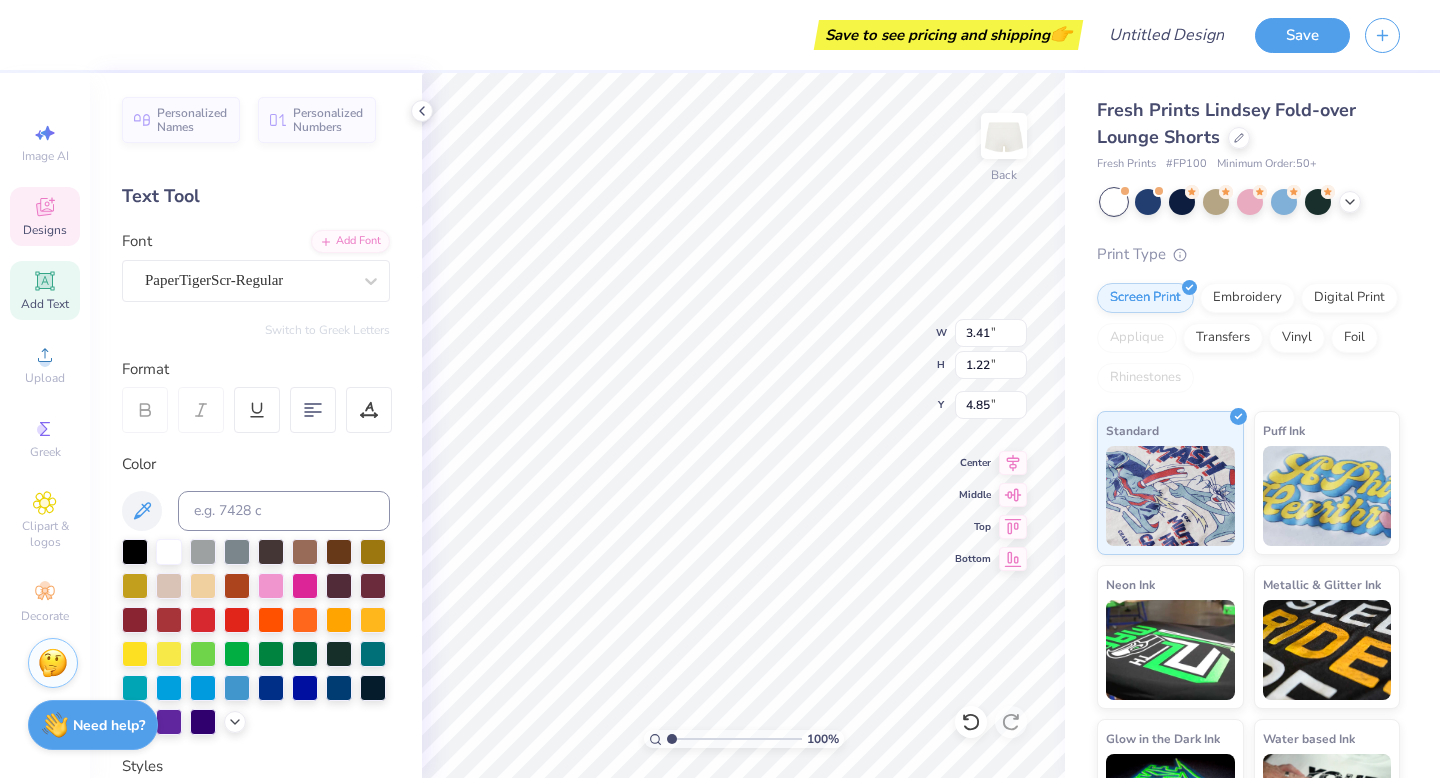 type on "4.78" 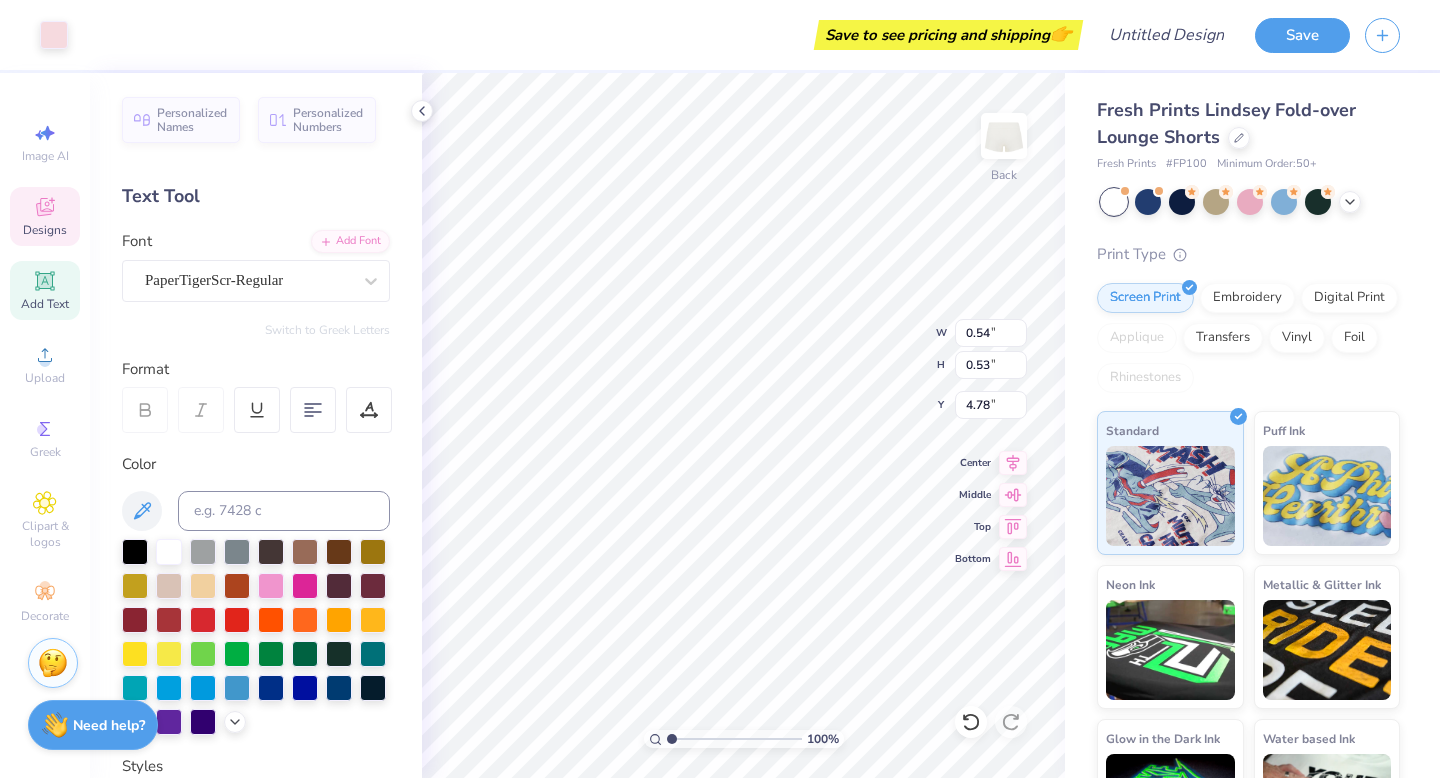 type on "0.54" 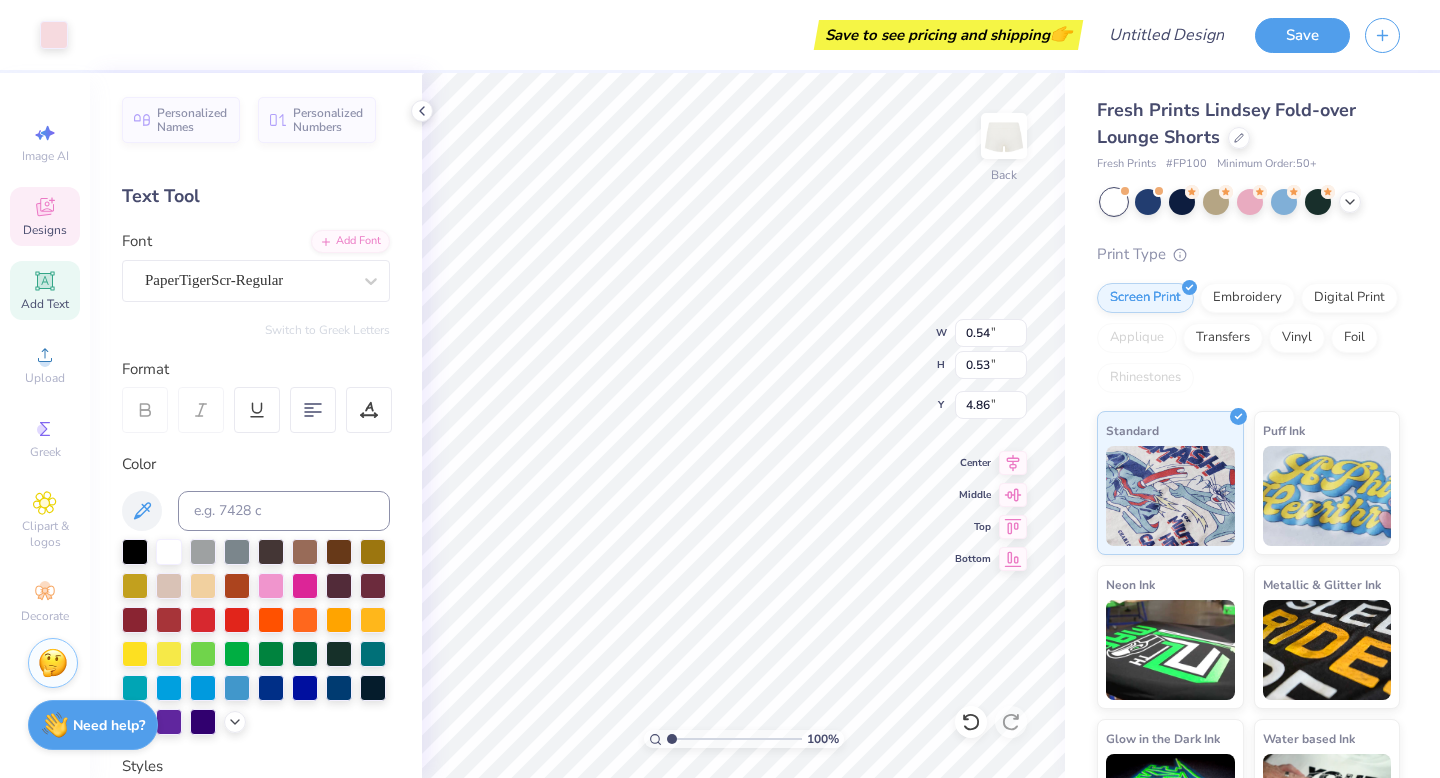 type on "4.78" 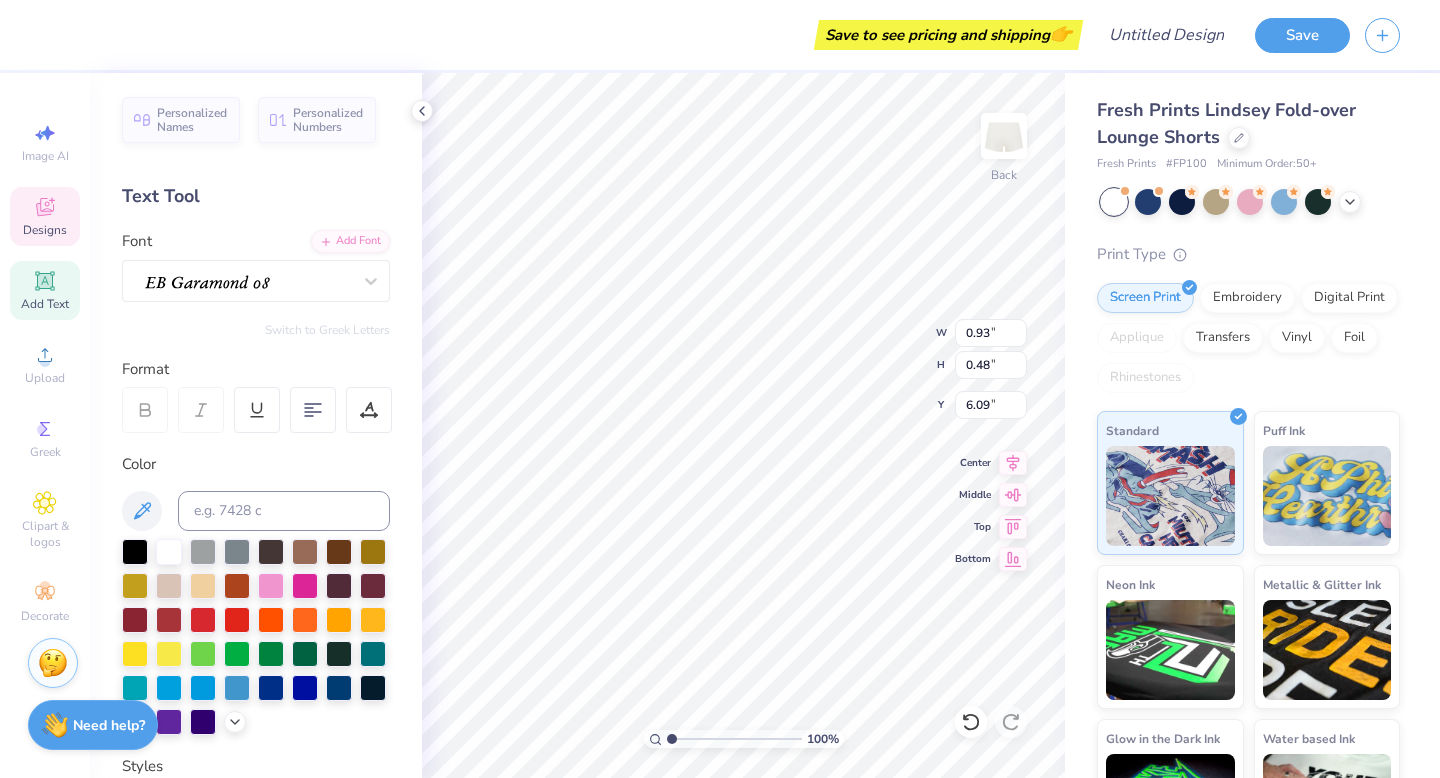 type on "GO BLUE" 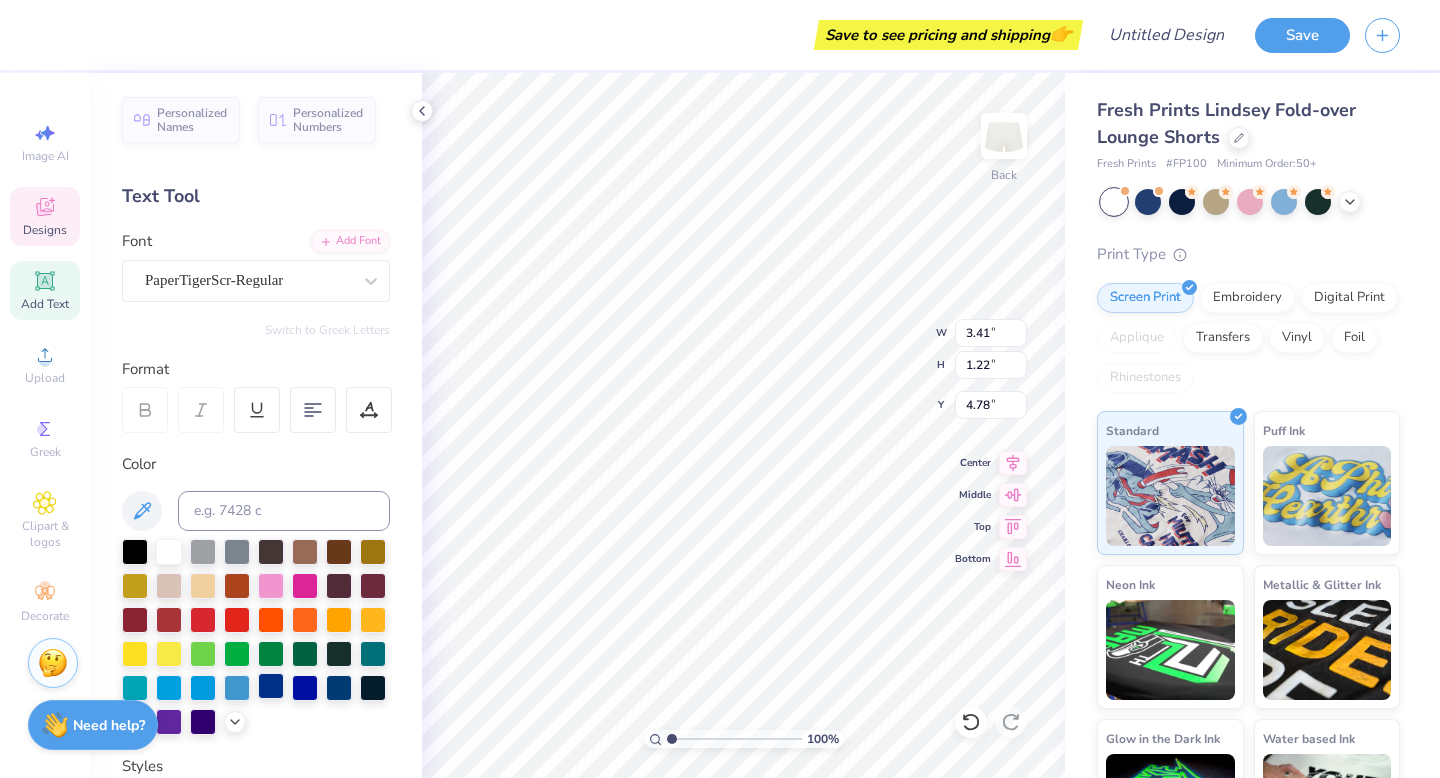 click at bounding box center (271, 686) 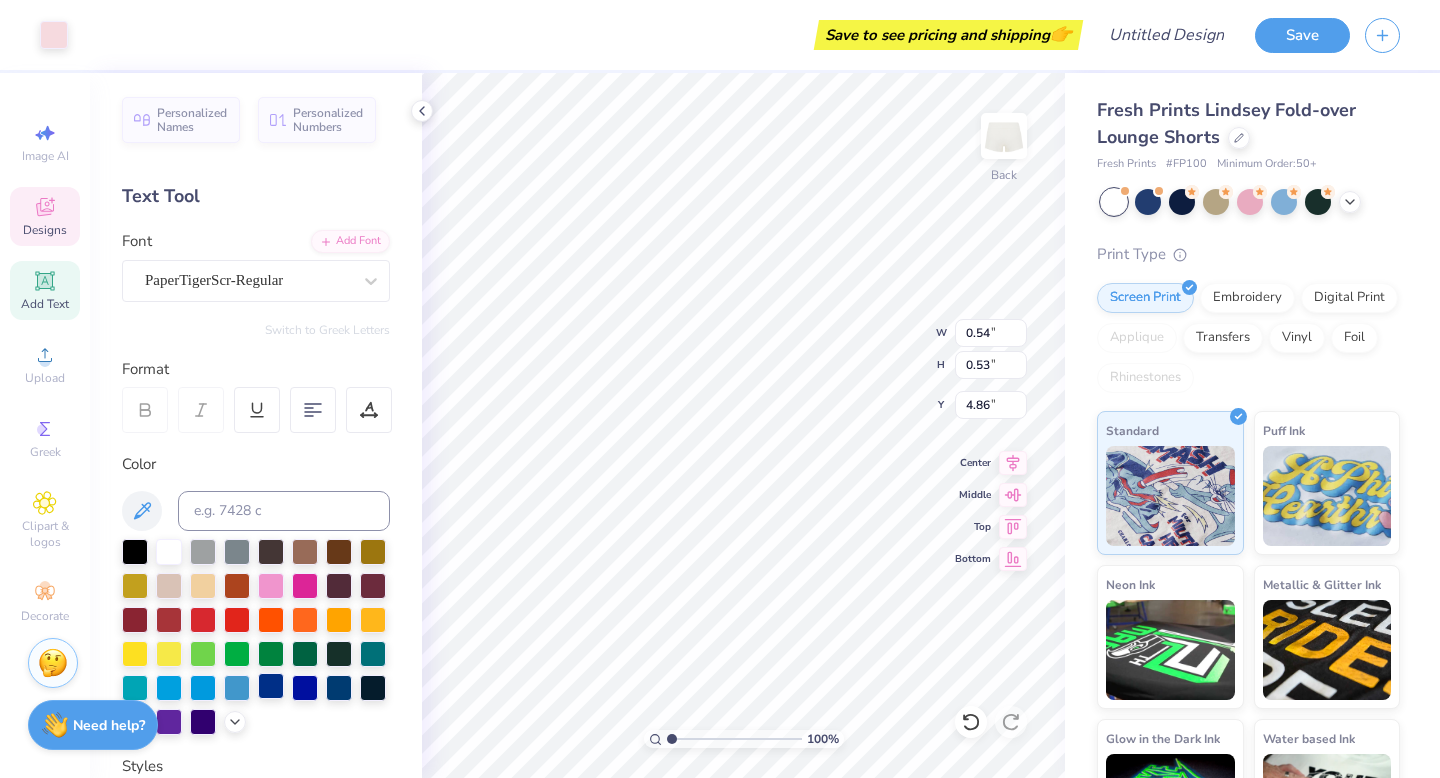 click at bounding box center [271, 686] 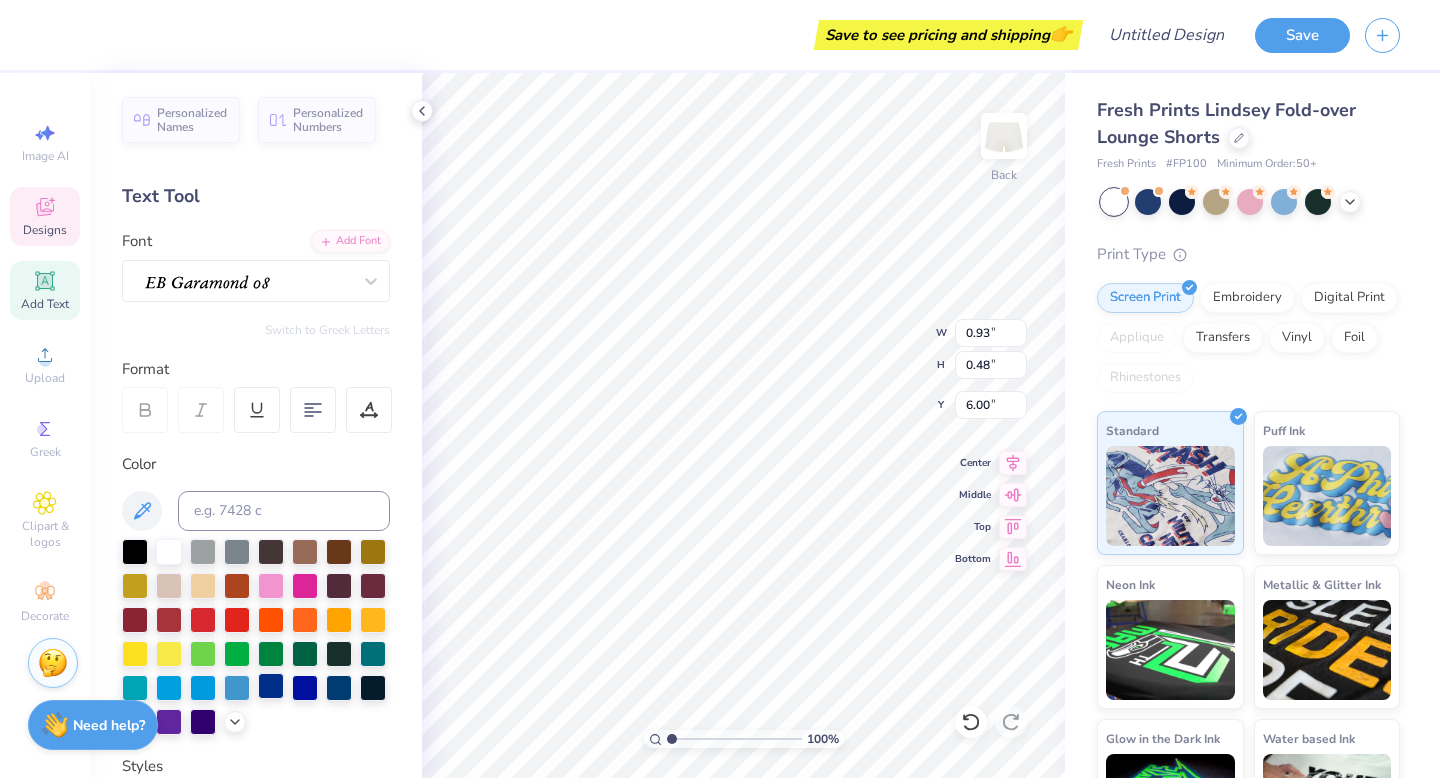 click at bounding box center (271, 686) 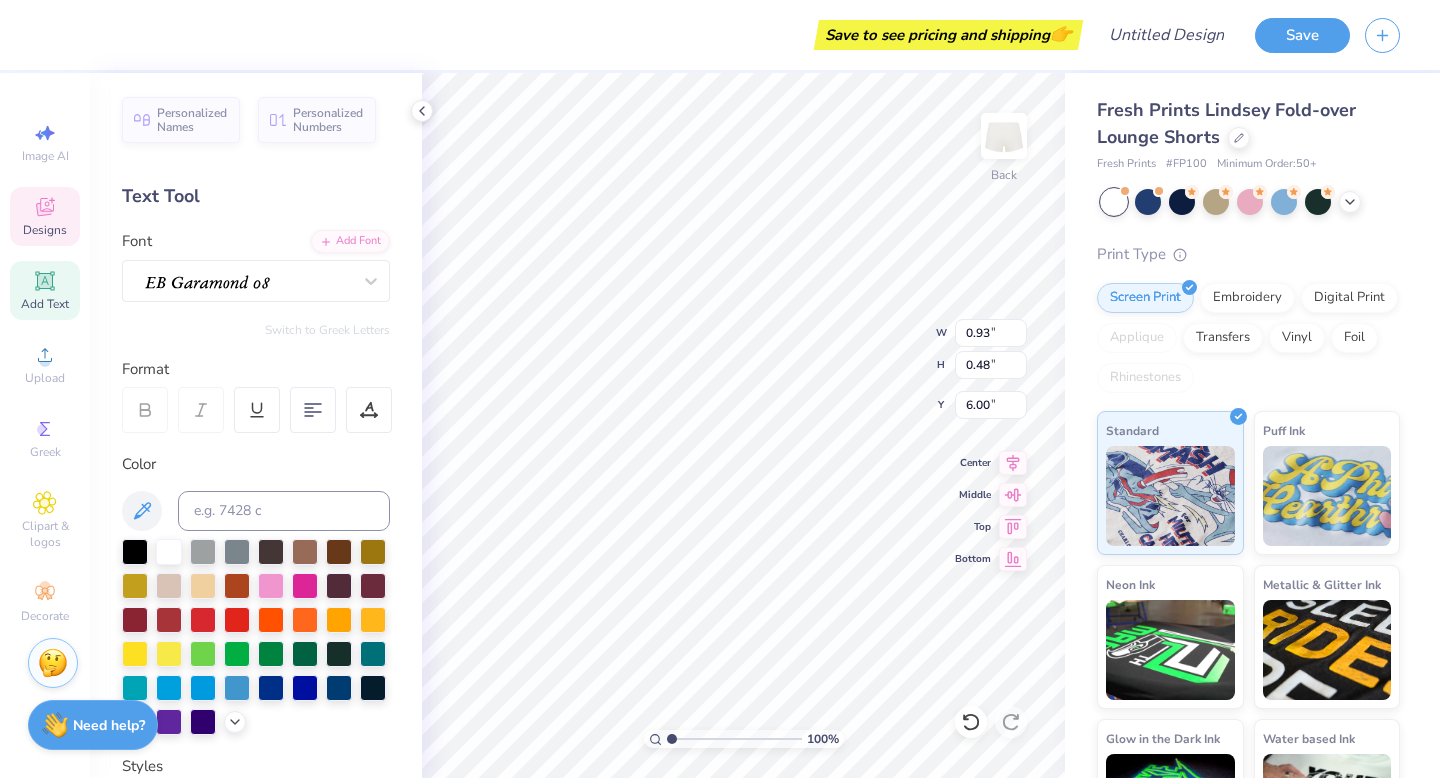 type on "3.41" 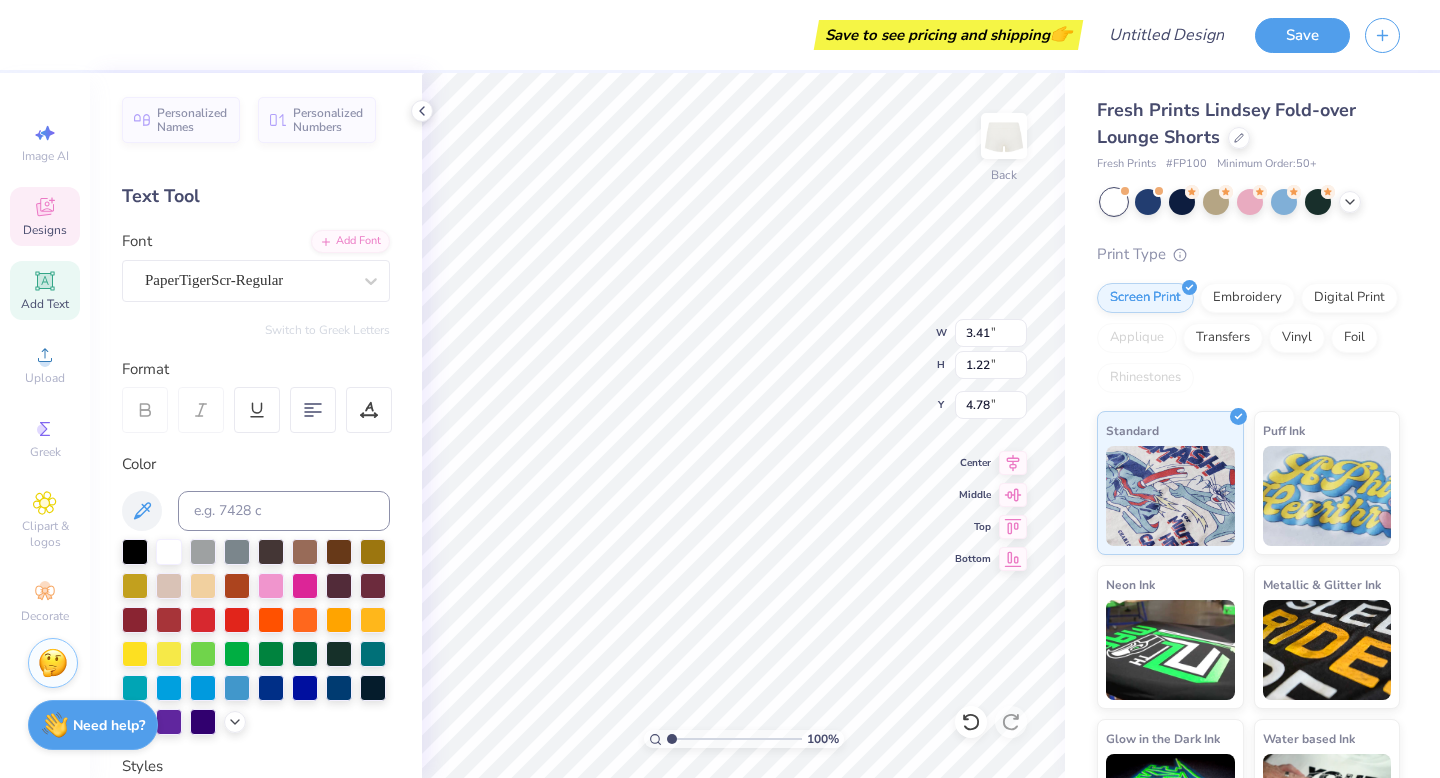 scroll, scrollTop: 0, scrollLeft: 0, axis: both 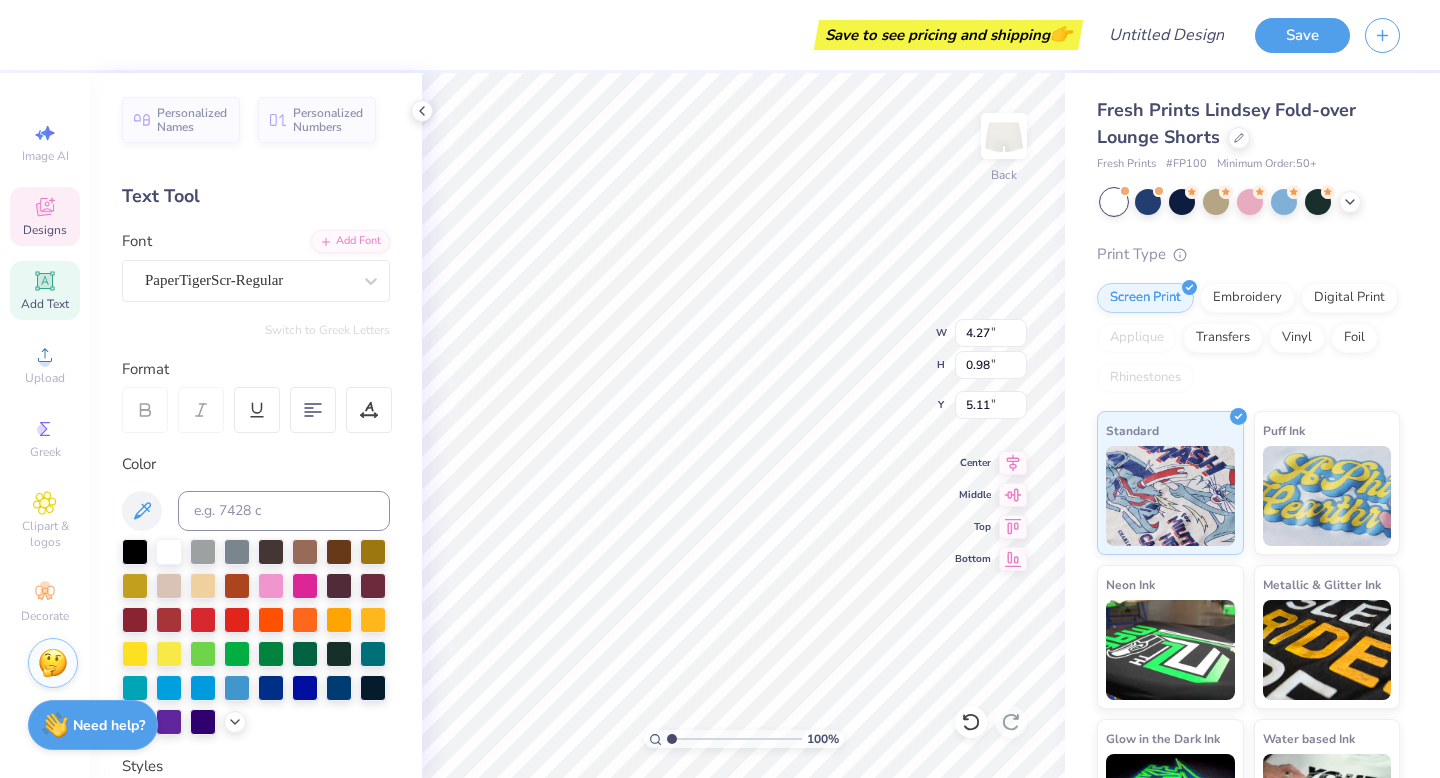 type on "4.27" 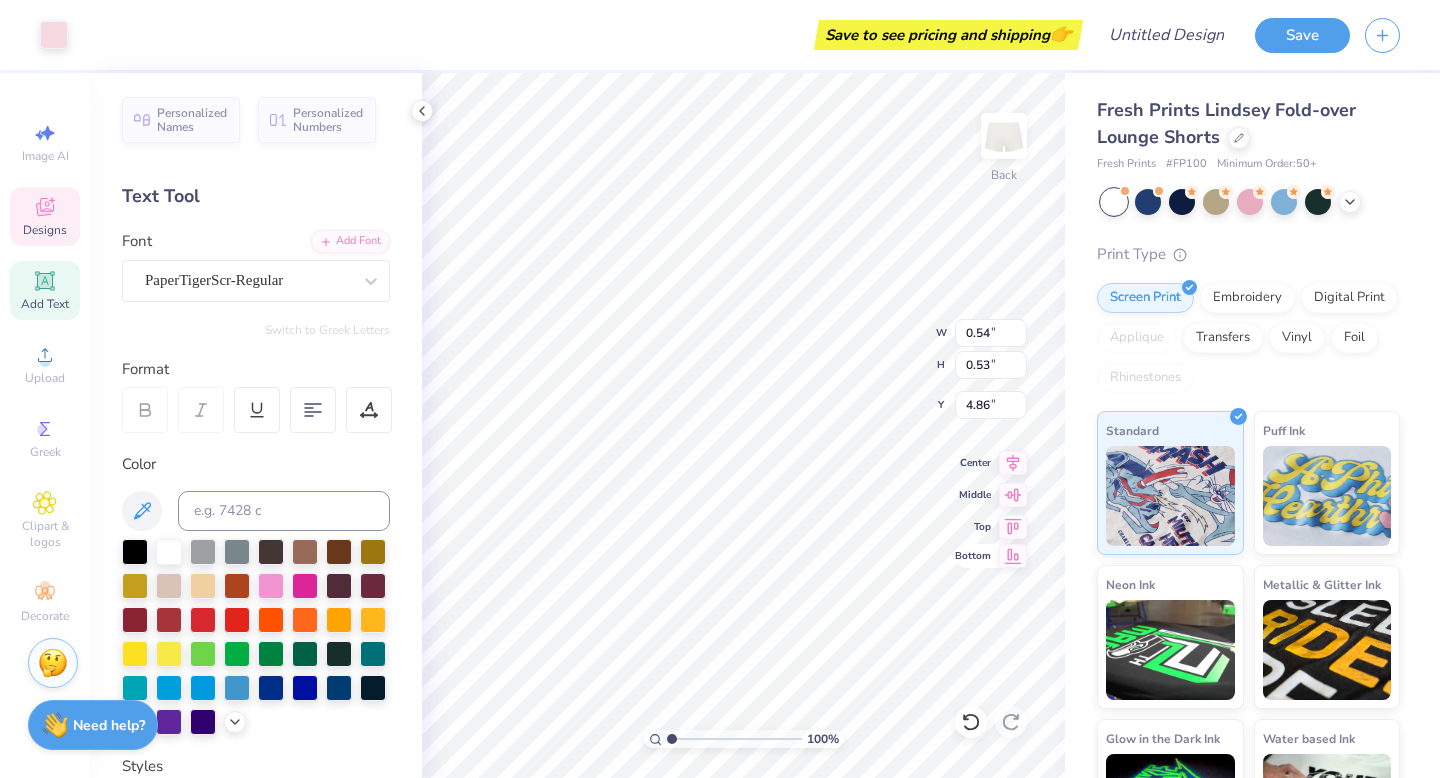 type on "4.06" 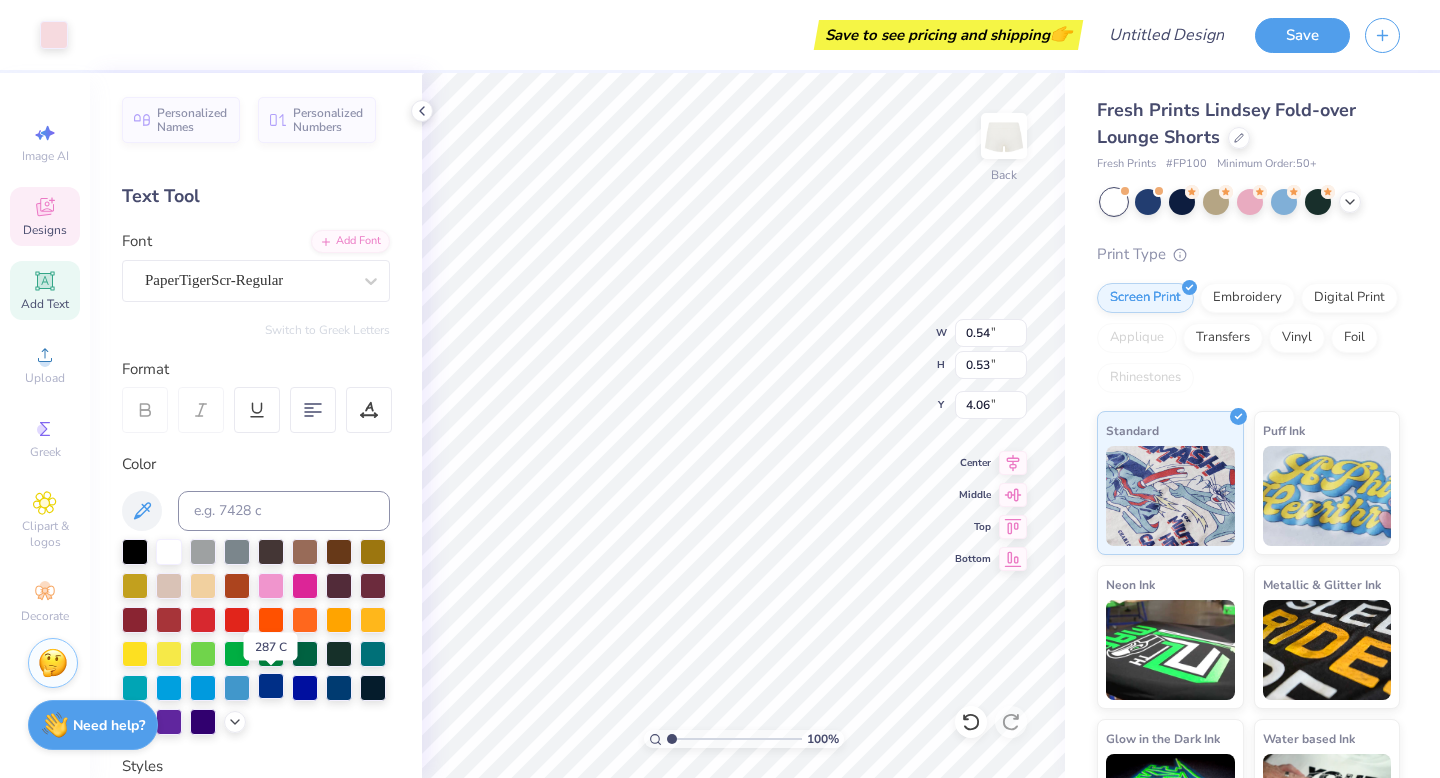 click at bounding box center (271, 686) 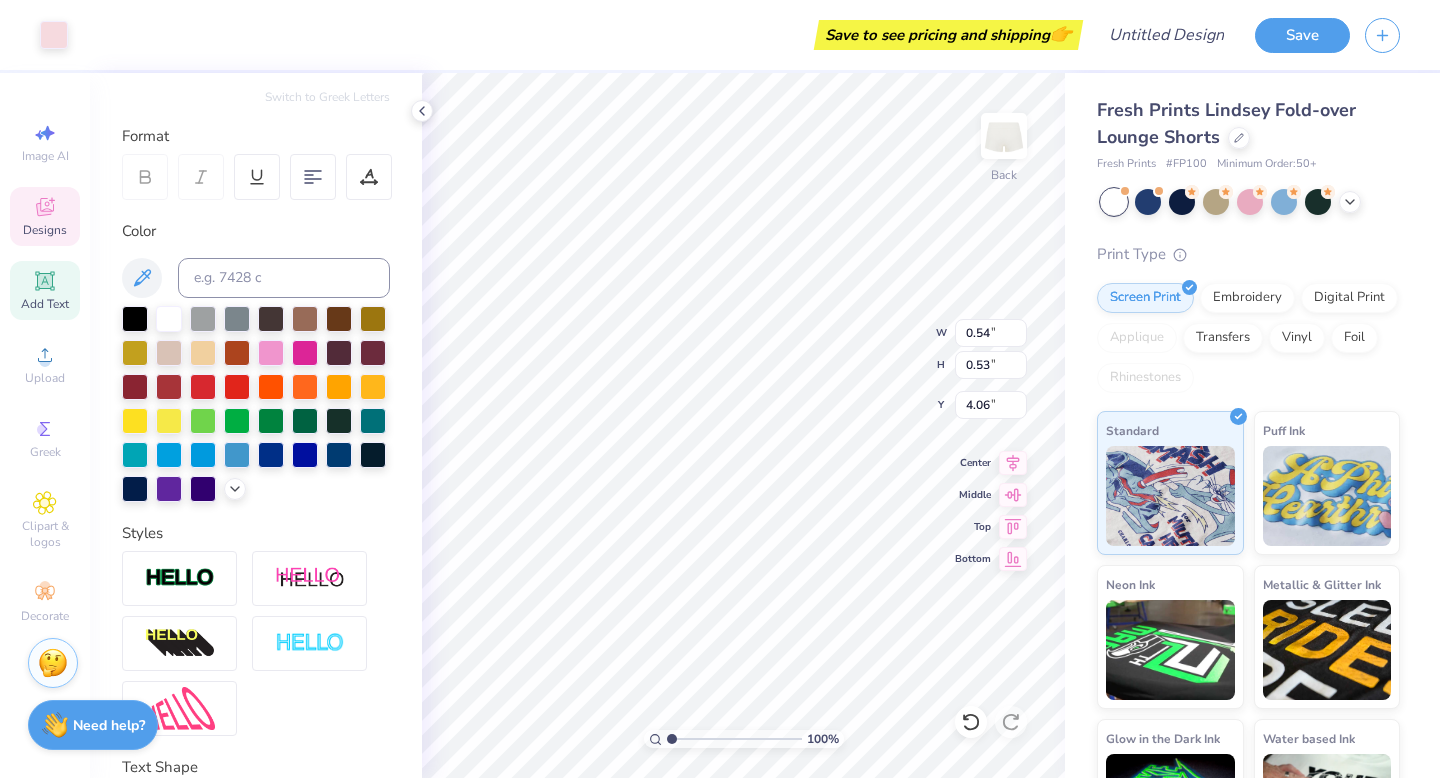 scroll, scrollTop: 0, scrollLeft: 0, axis: both 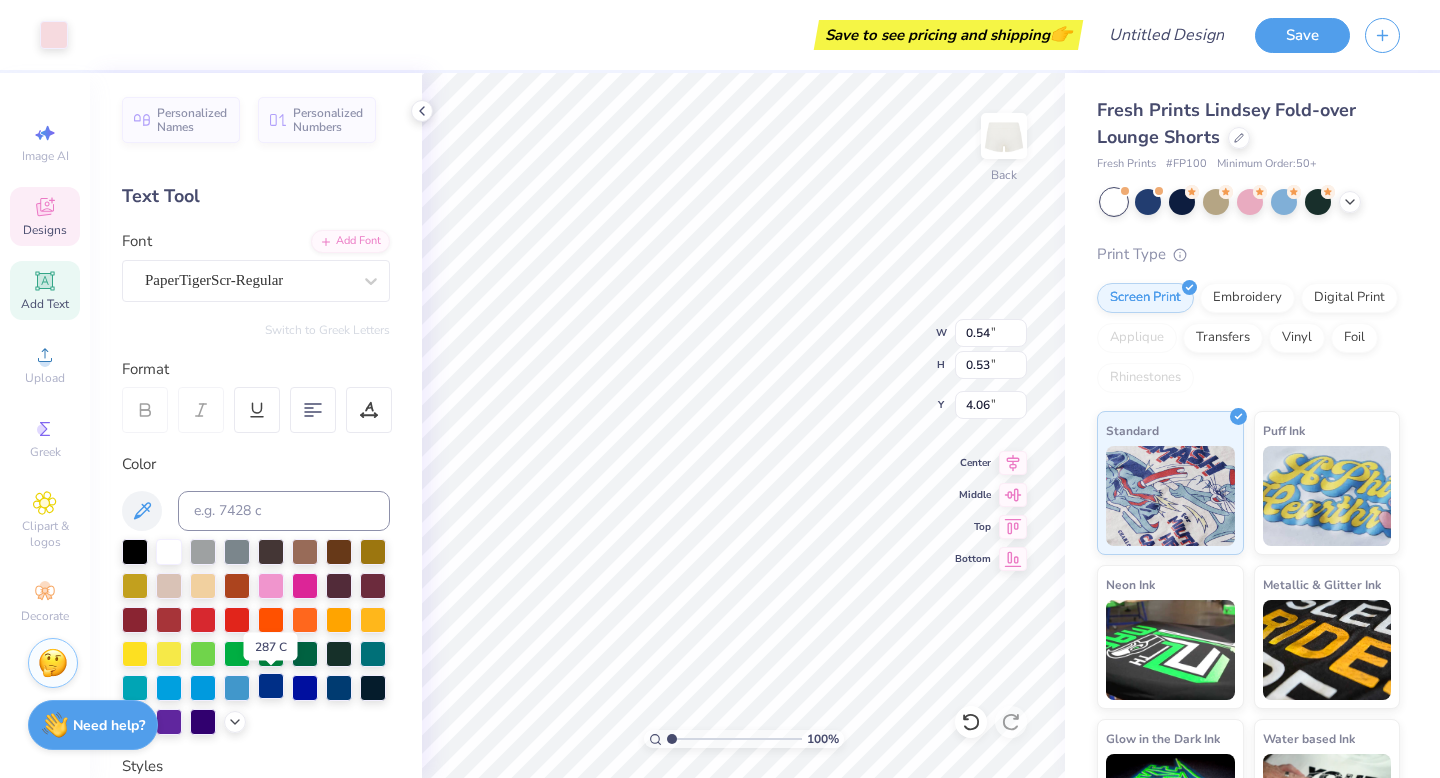 click at bounding box center (271, 686) 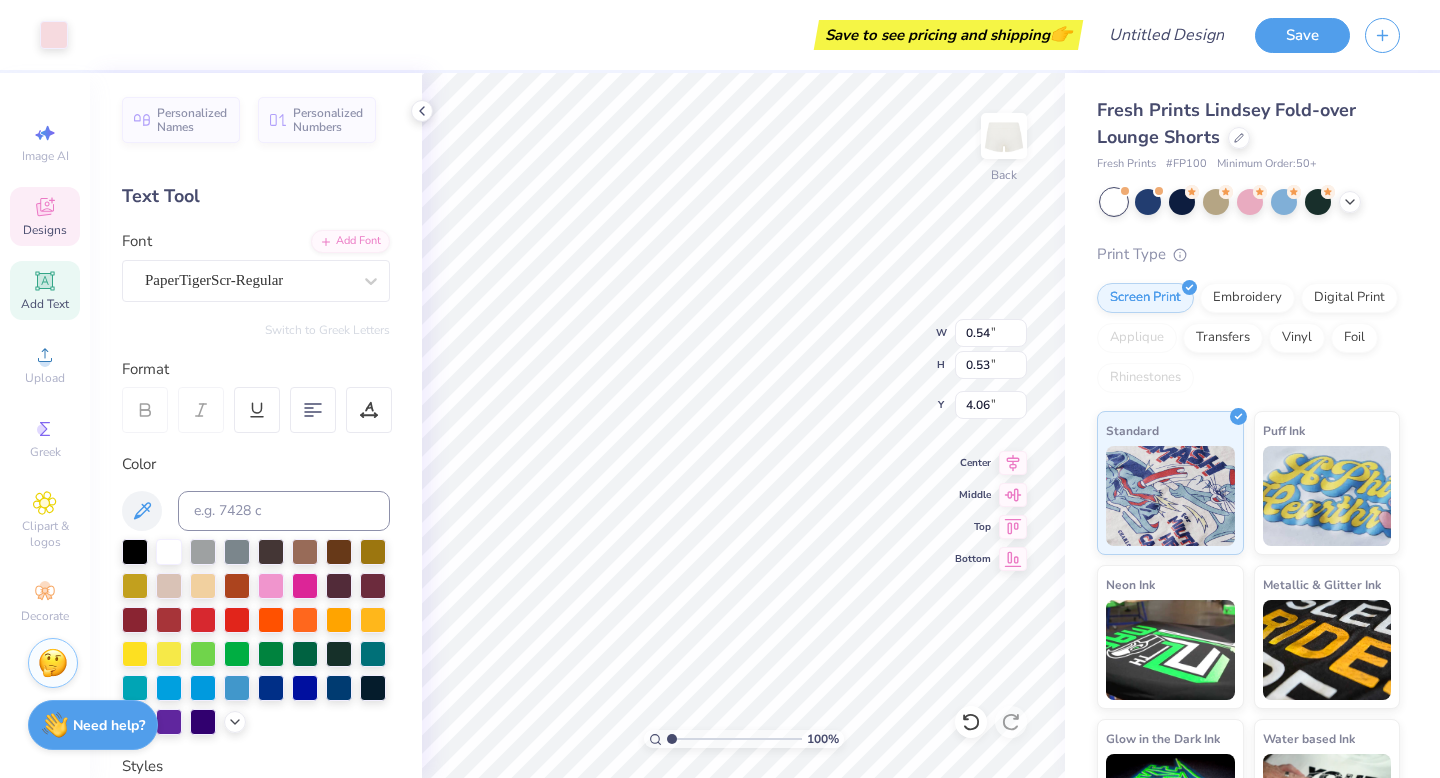 click on "Designs" at bounding box center (45, 230) 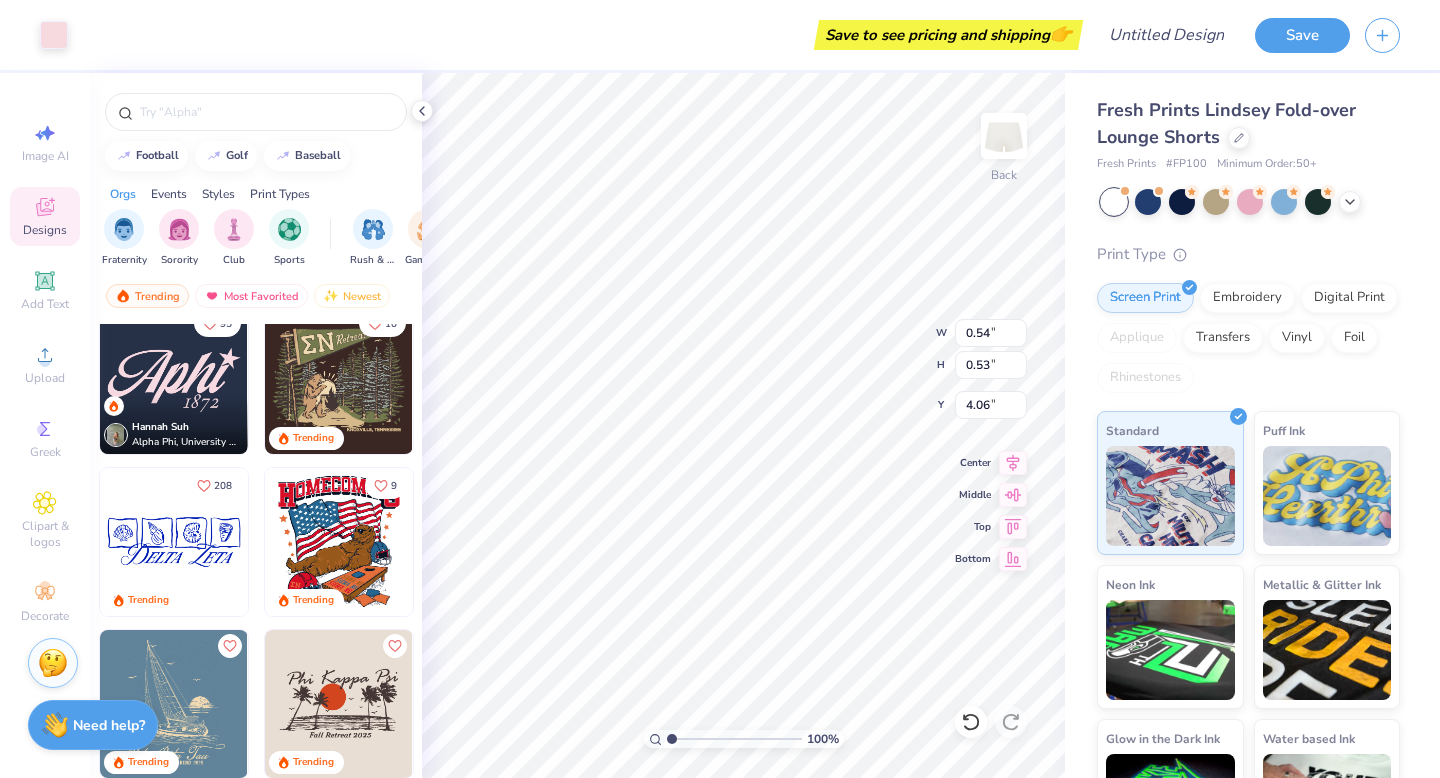 scroll, scrollTop: 2744, scrollLeft: 0, axis: vertical 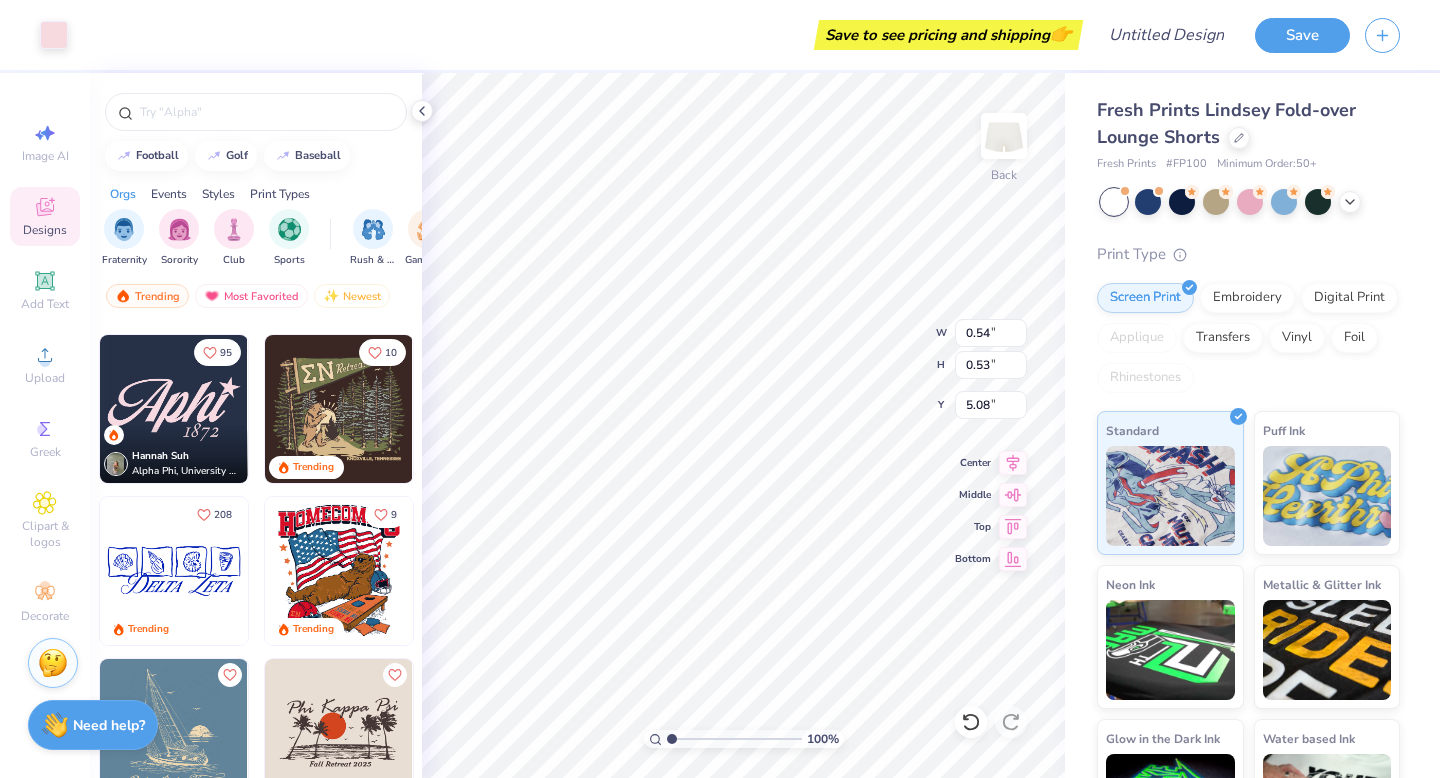 type on "5.08" 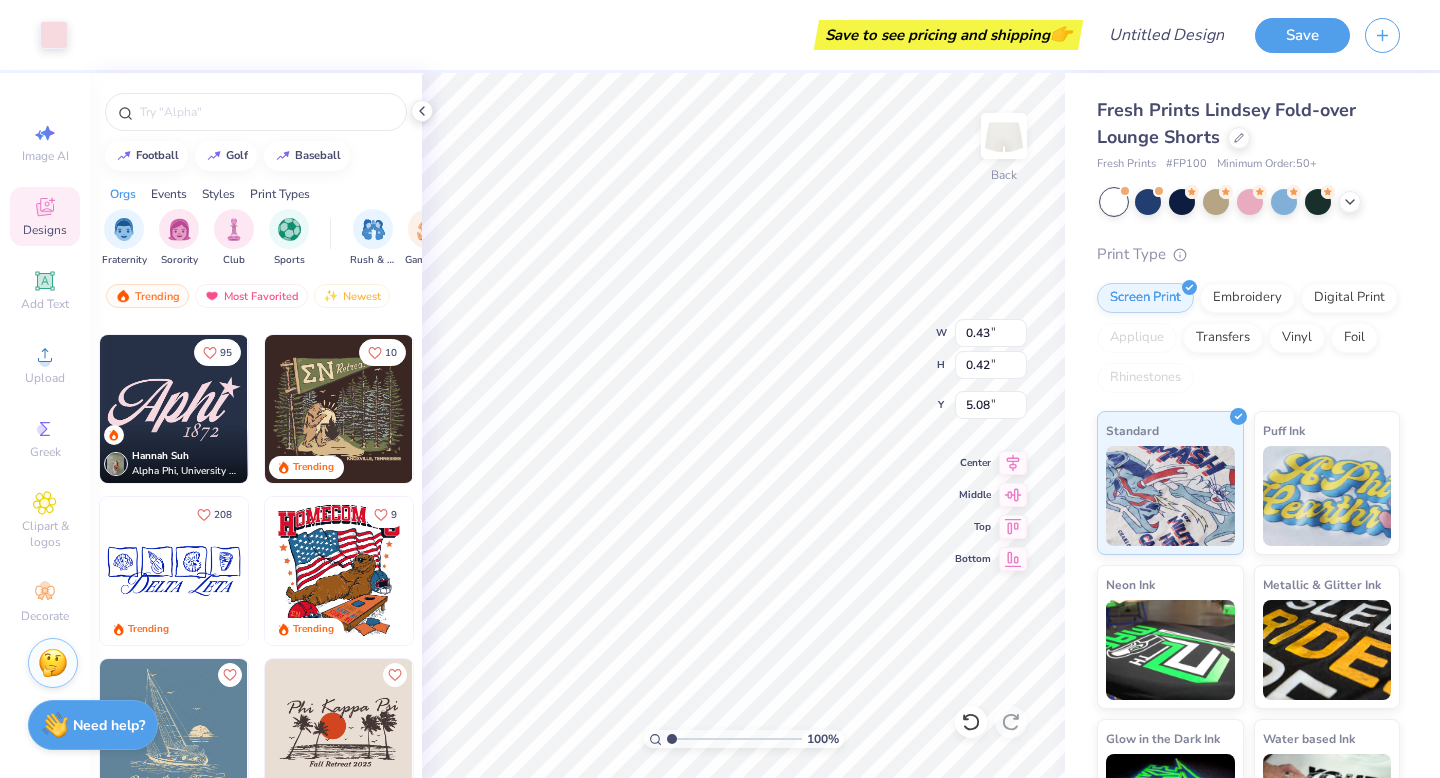 type on "0.43" 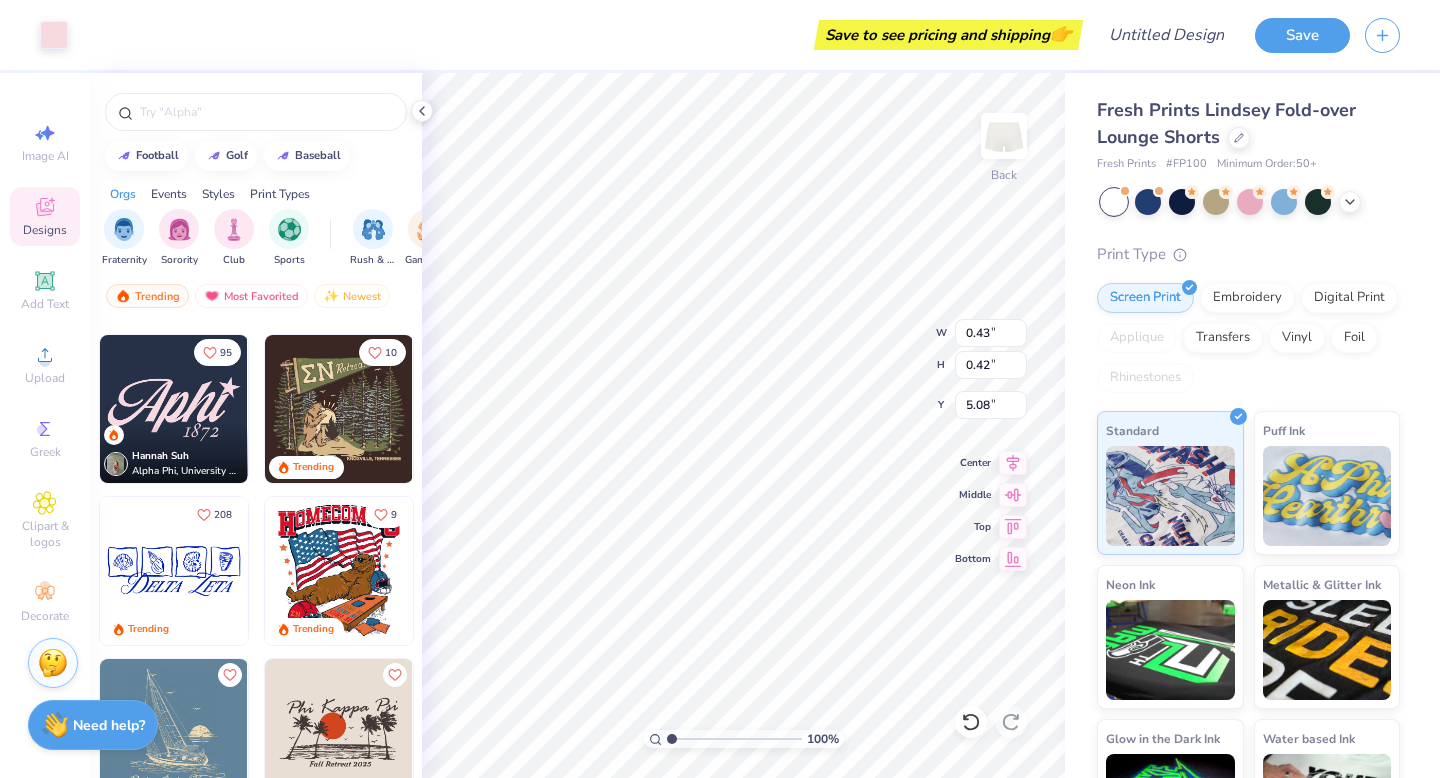 type on "0.42" 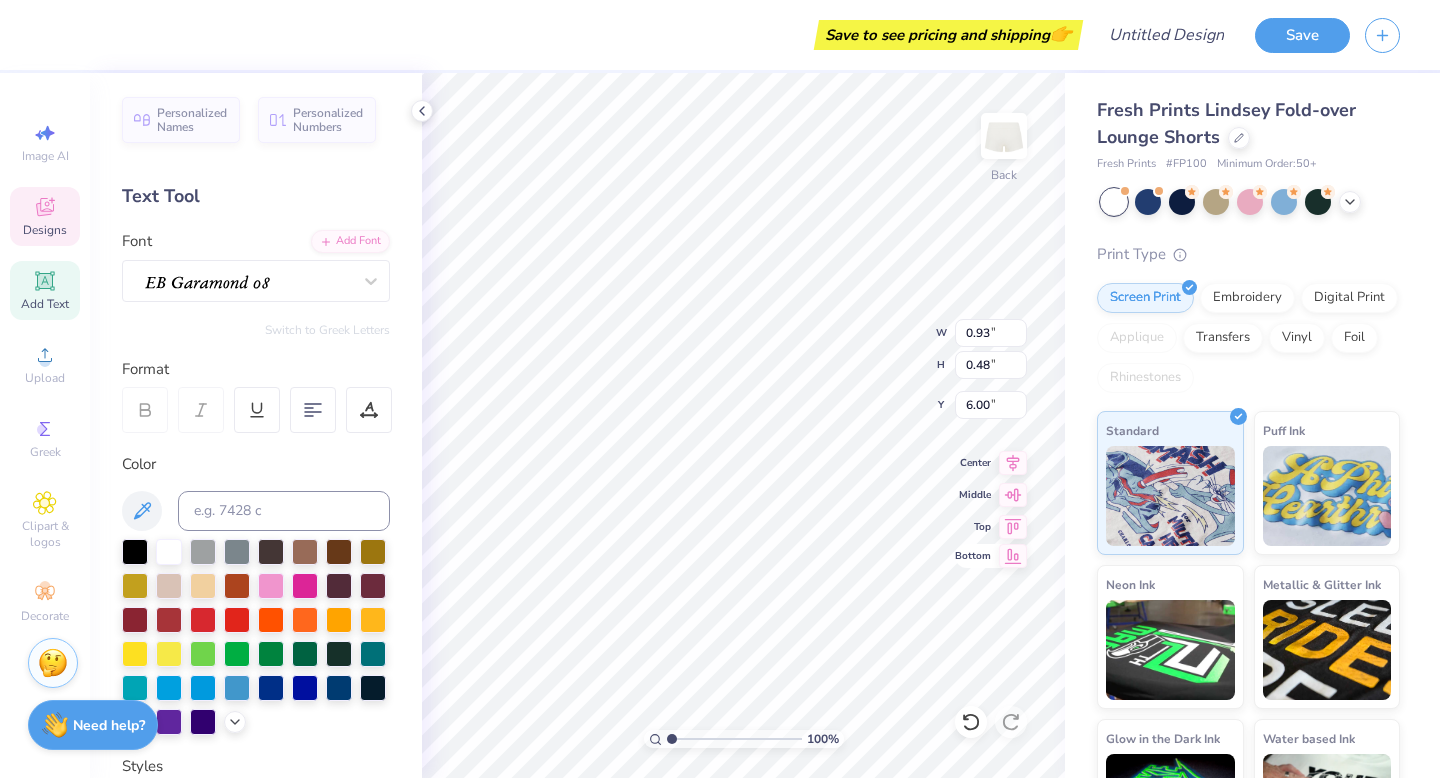 type on "1895" 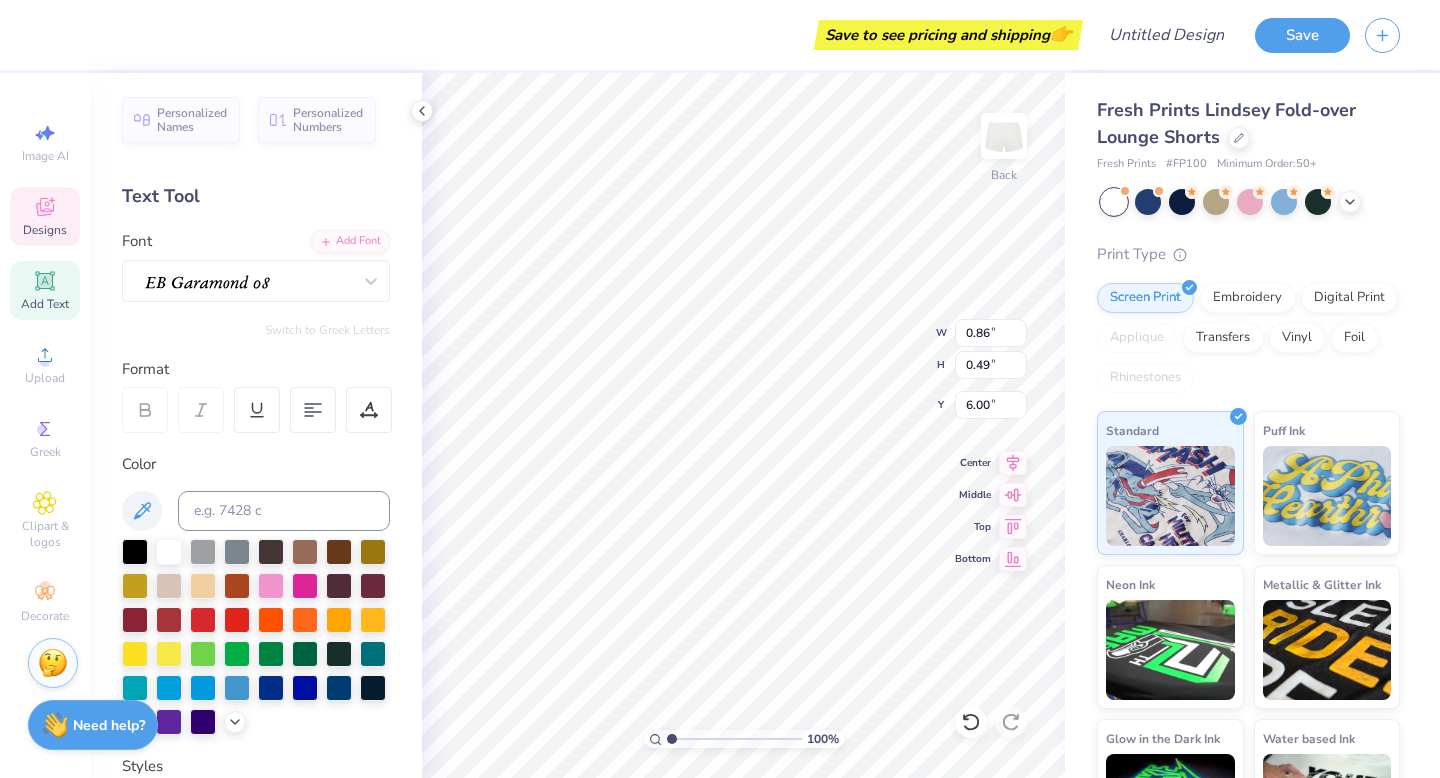 type on "6.10" 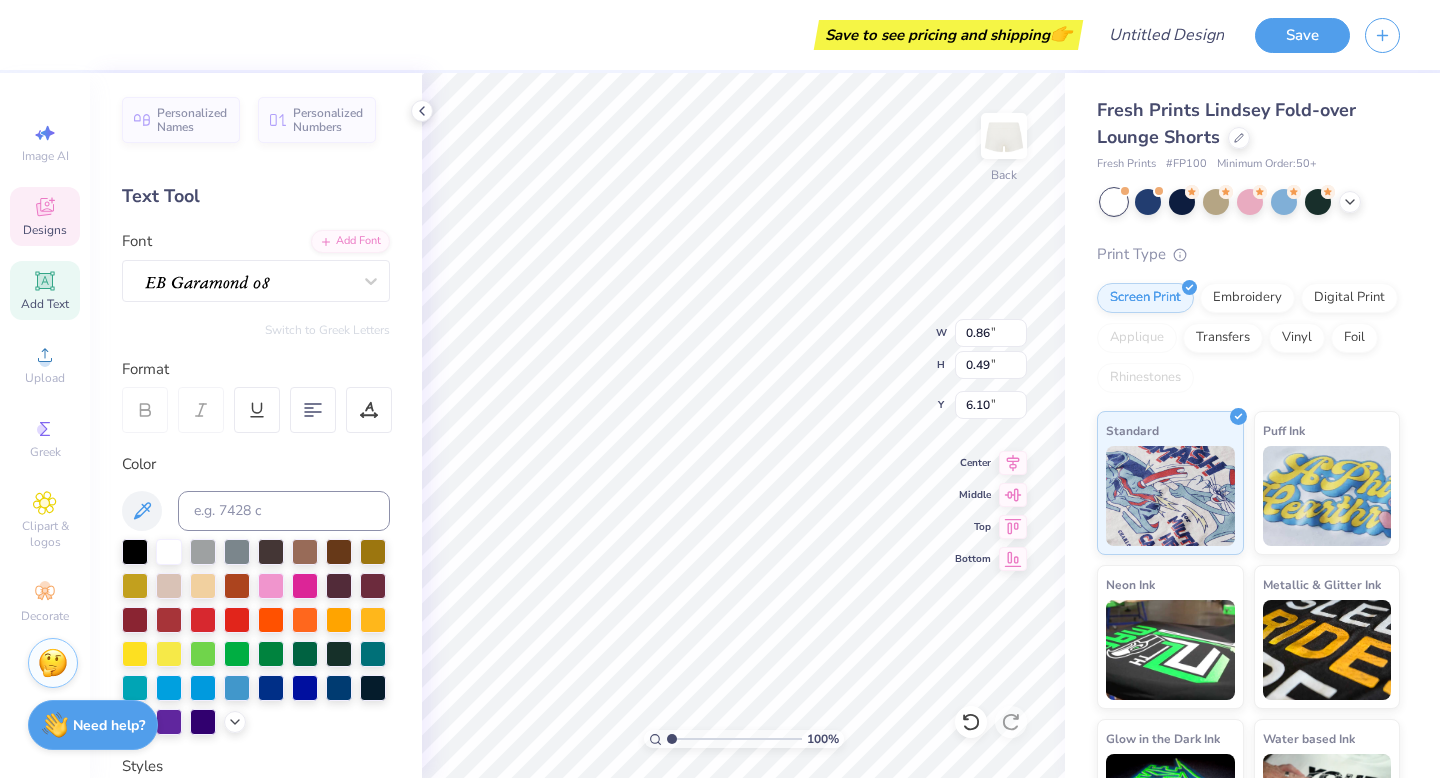 type on "u" 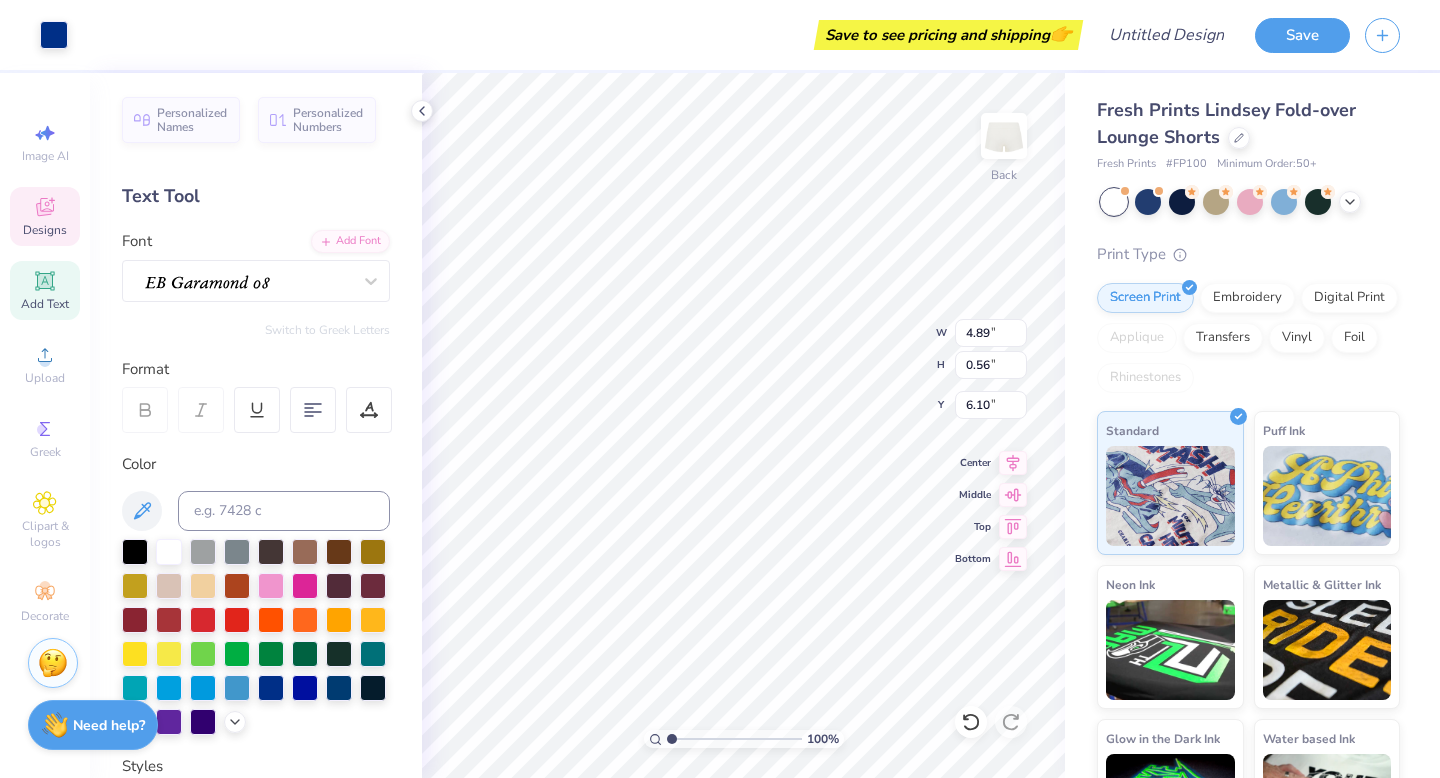 type on "6.10" 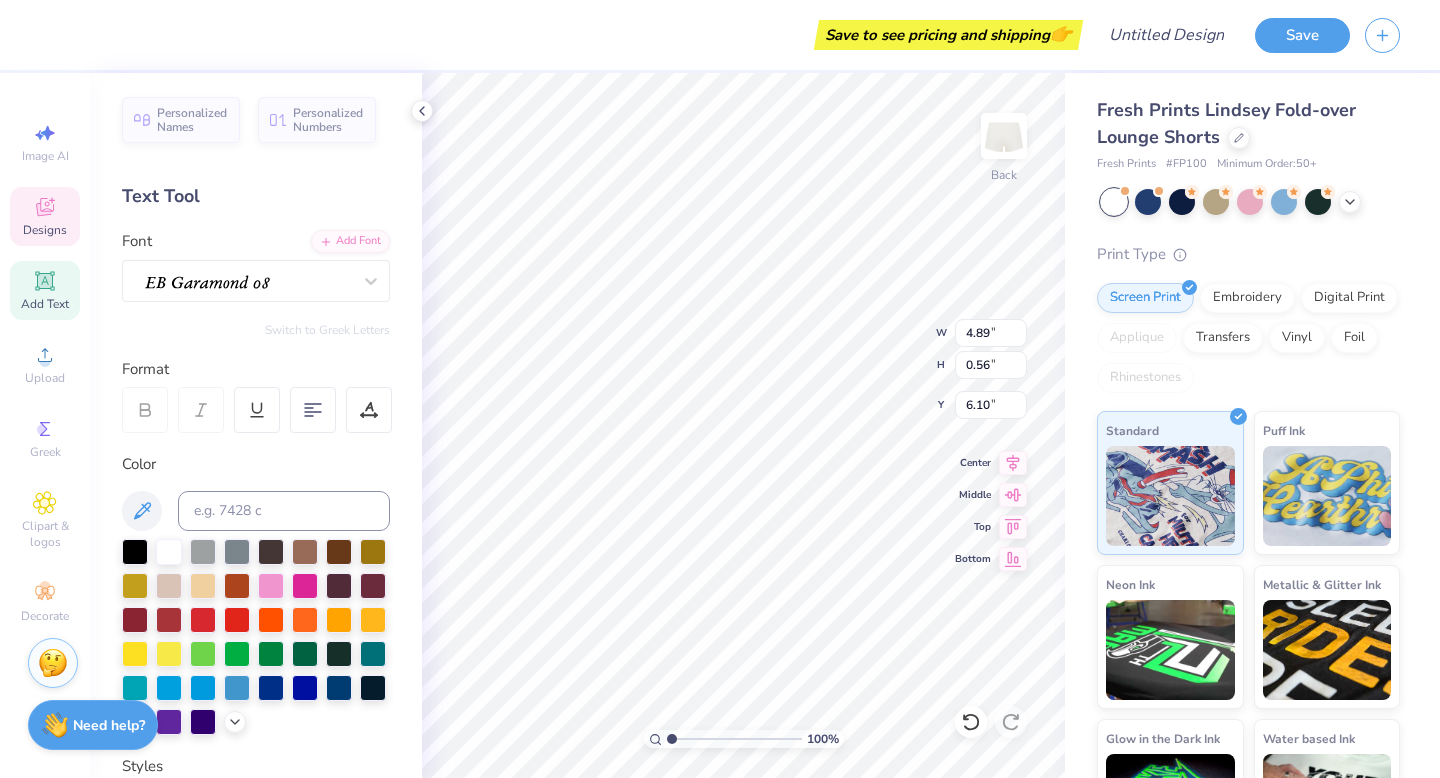 scroll, scrollTop: 0, scrollLeft: 5, axis: horizontal 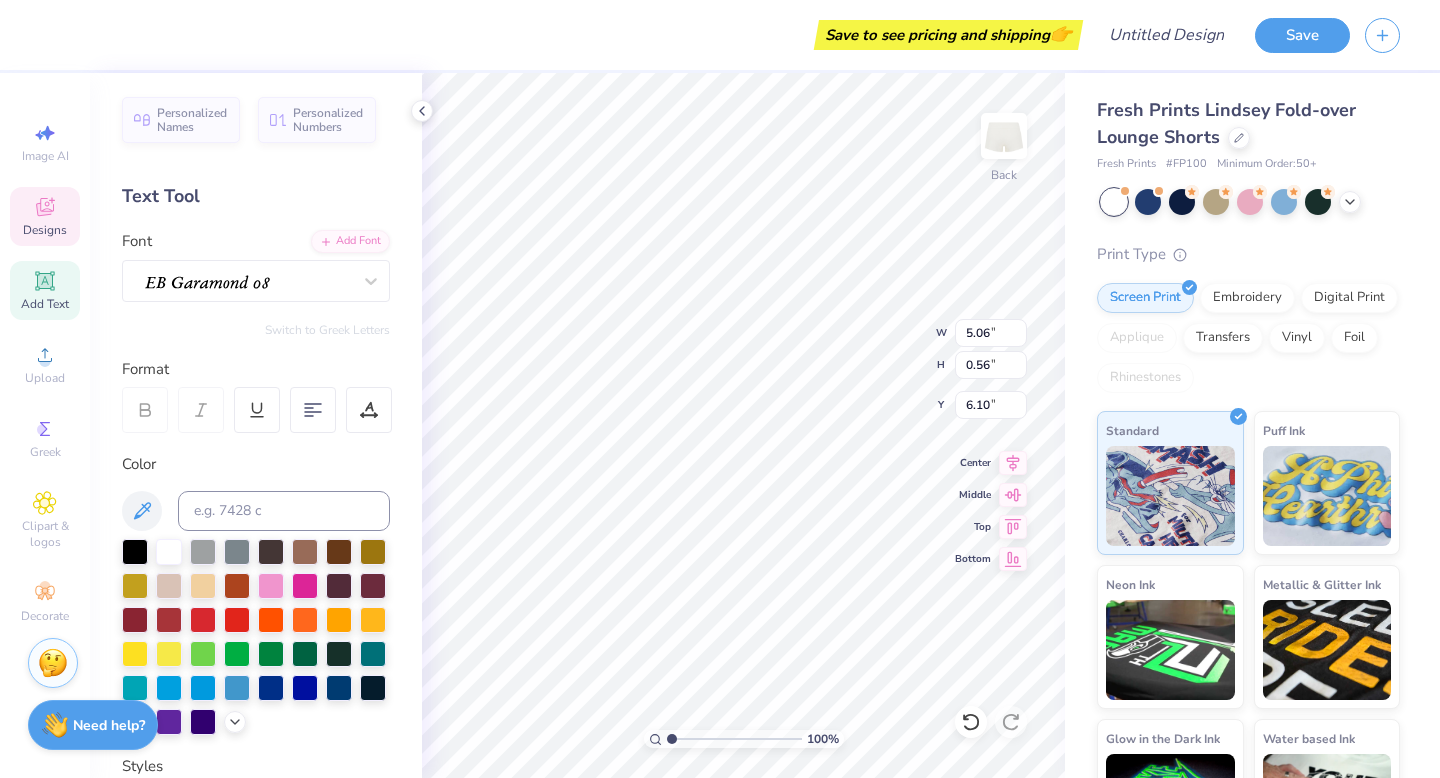type on "5.82" 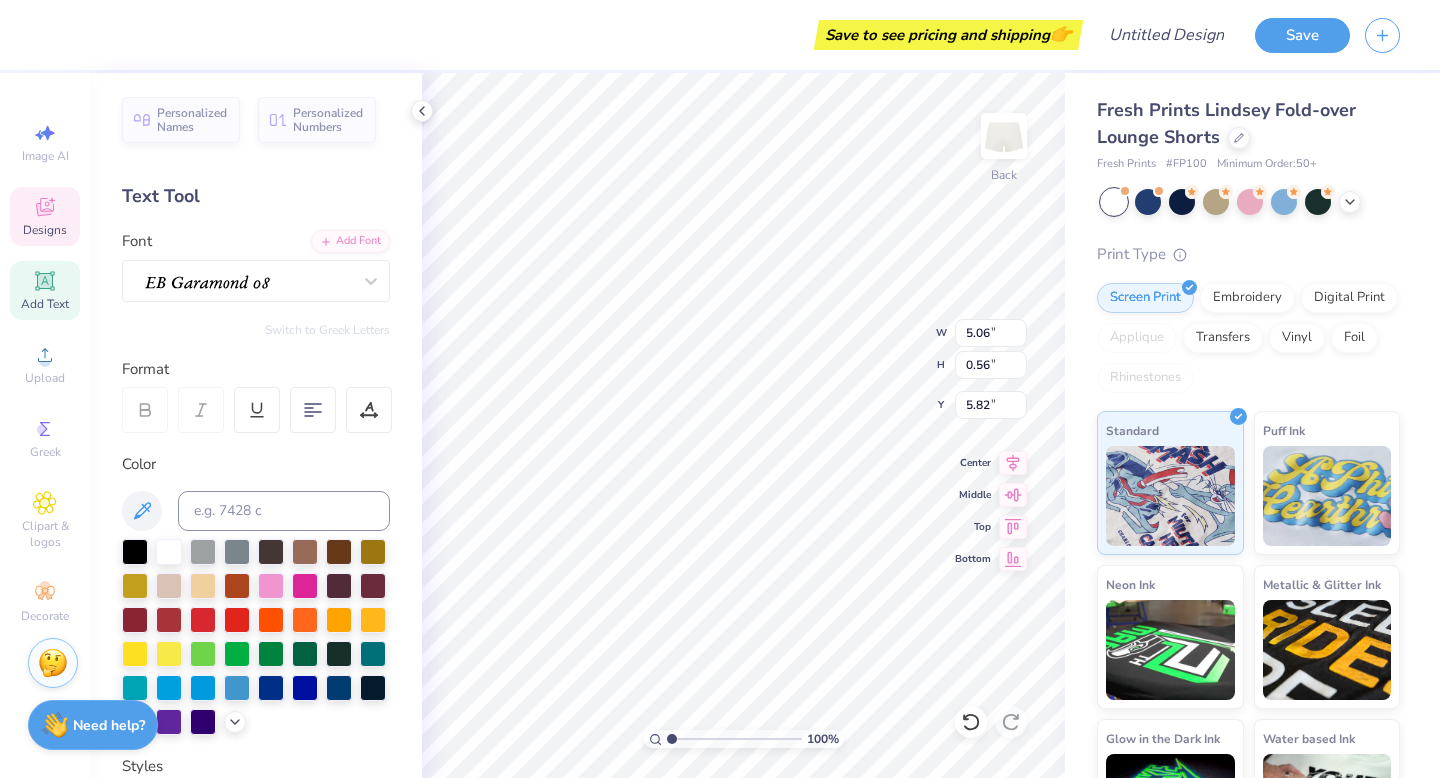 type on "2.76" 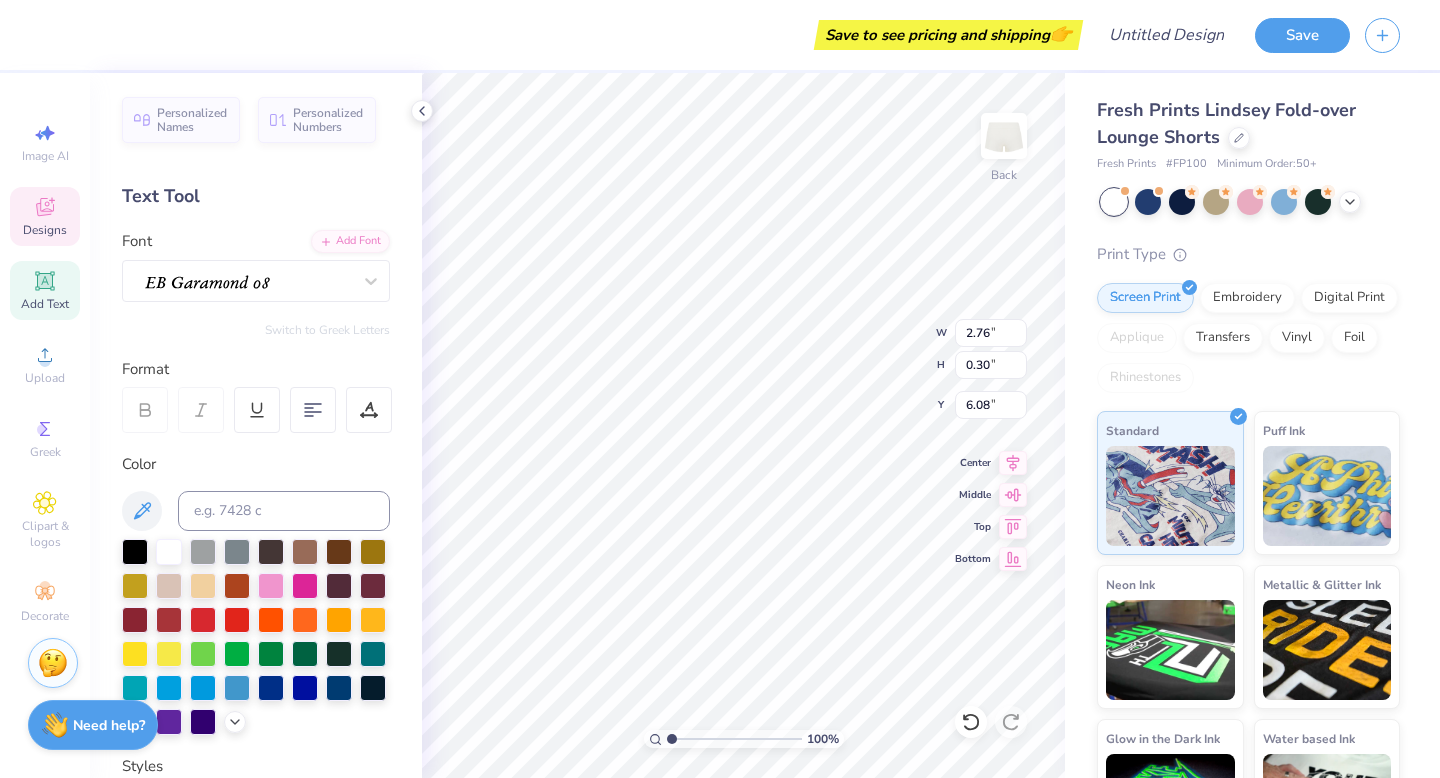 type on "6.10" 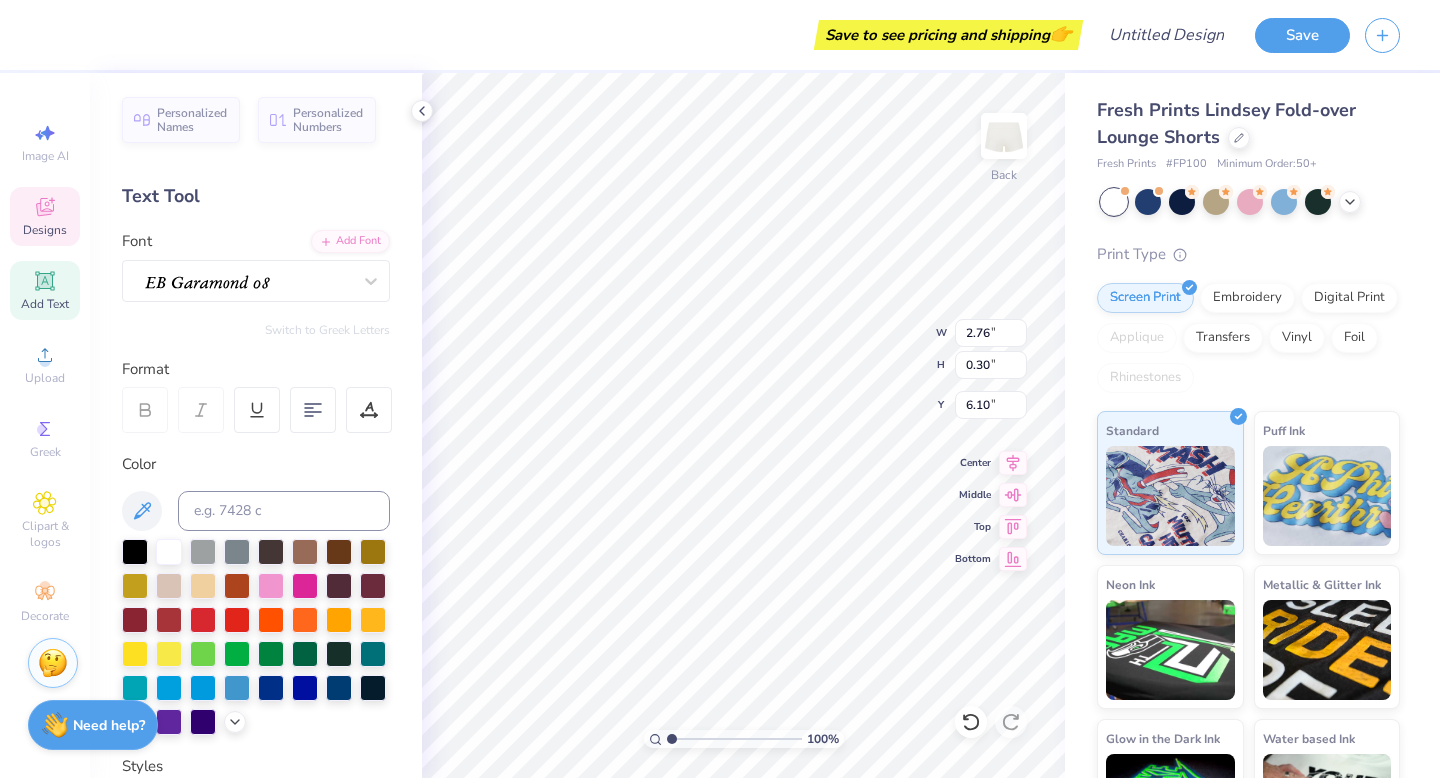 type on "4.27" 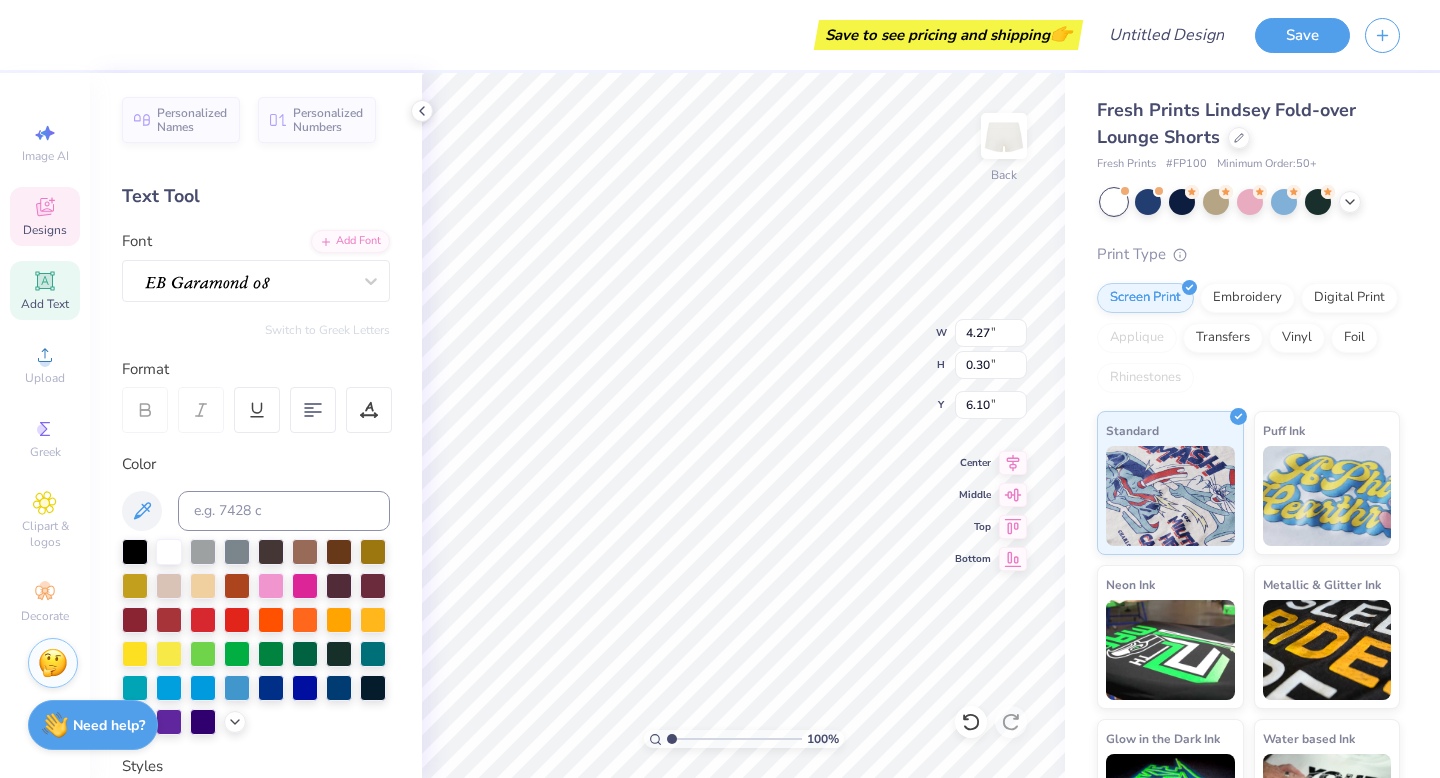 type on "0.98" 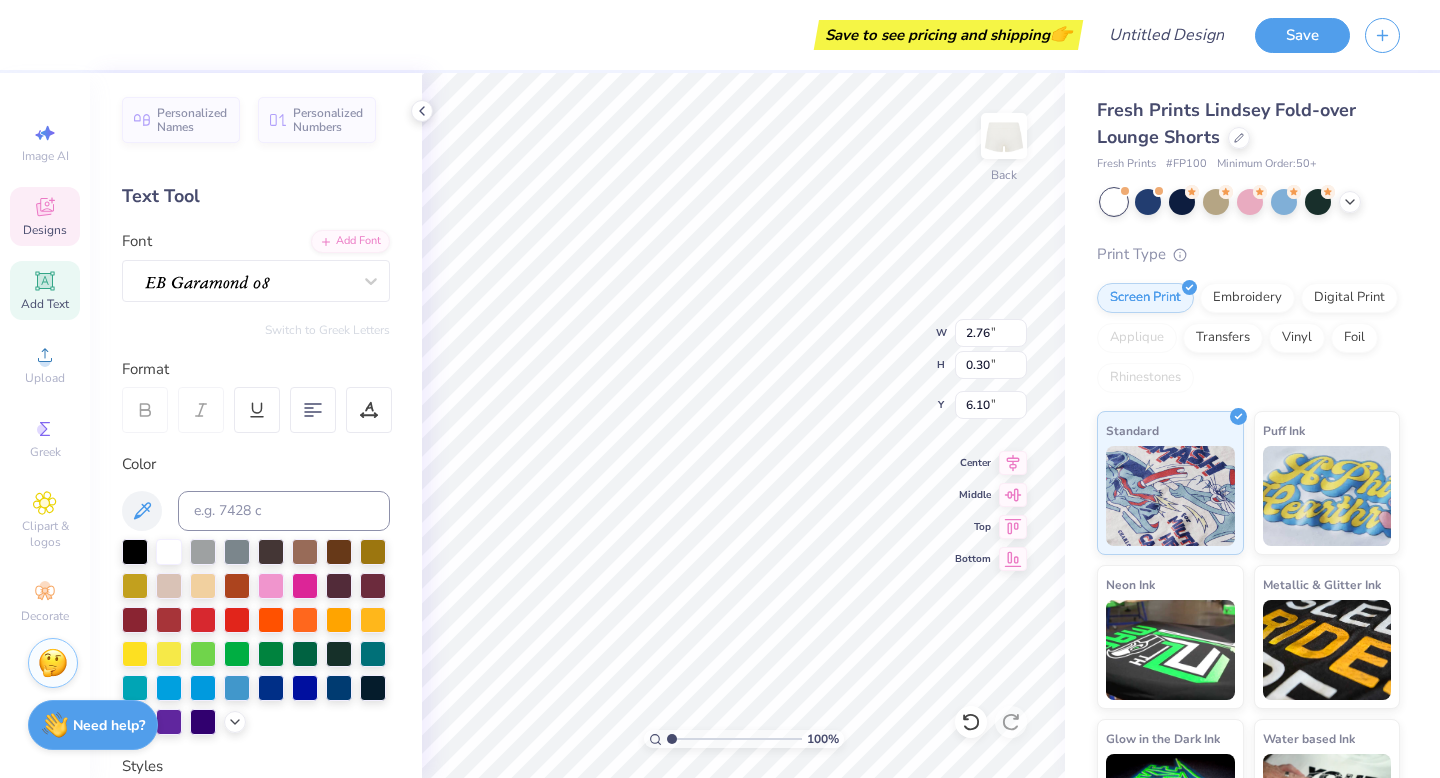 type on "4.27" 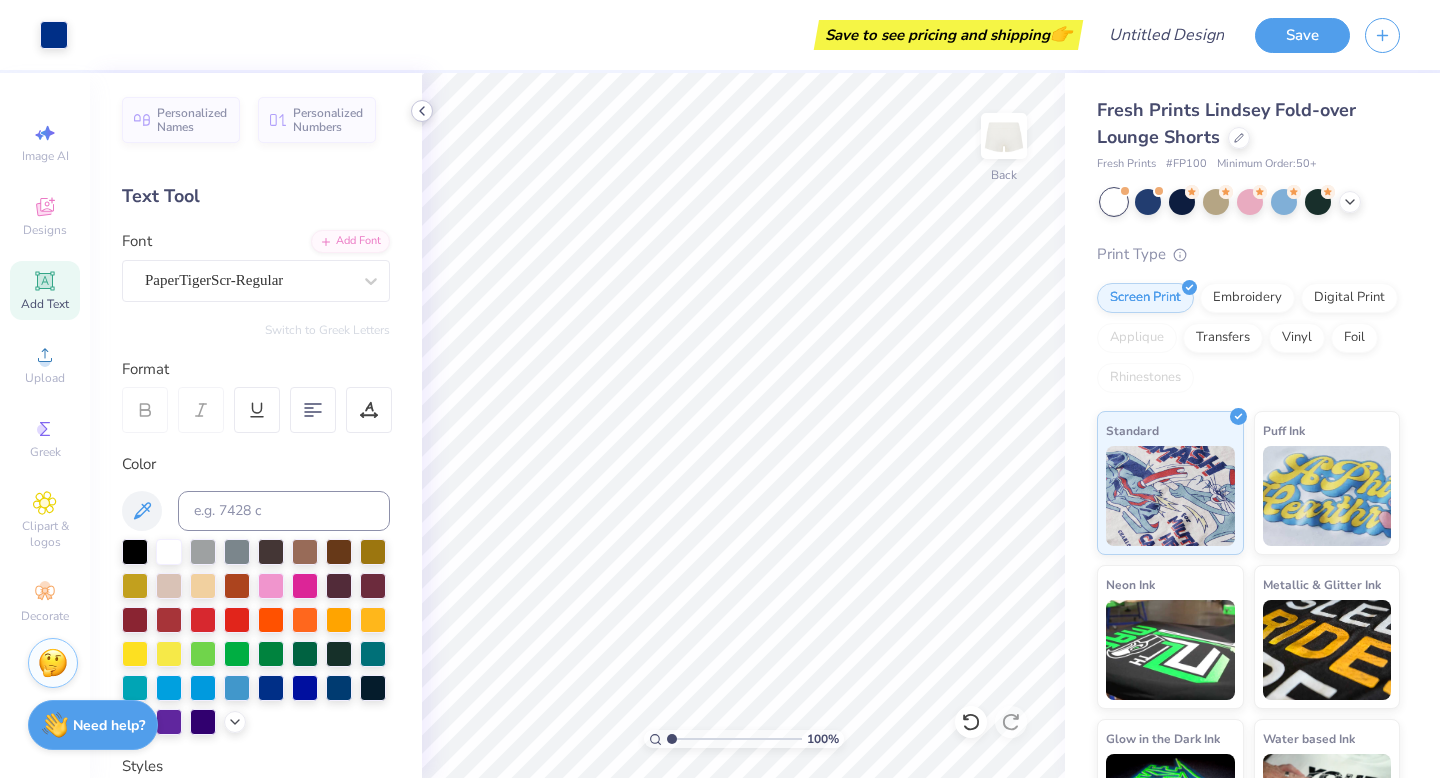 click 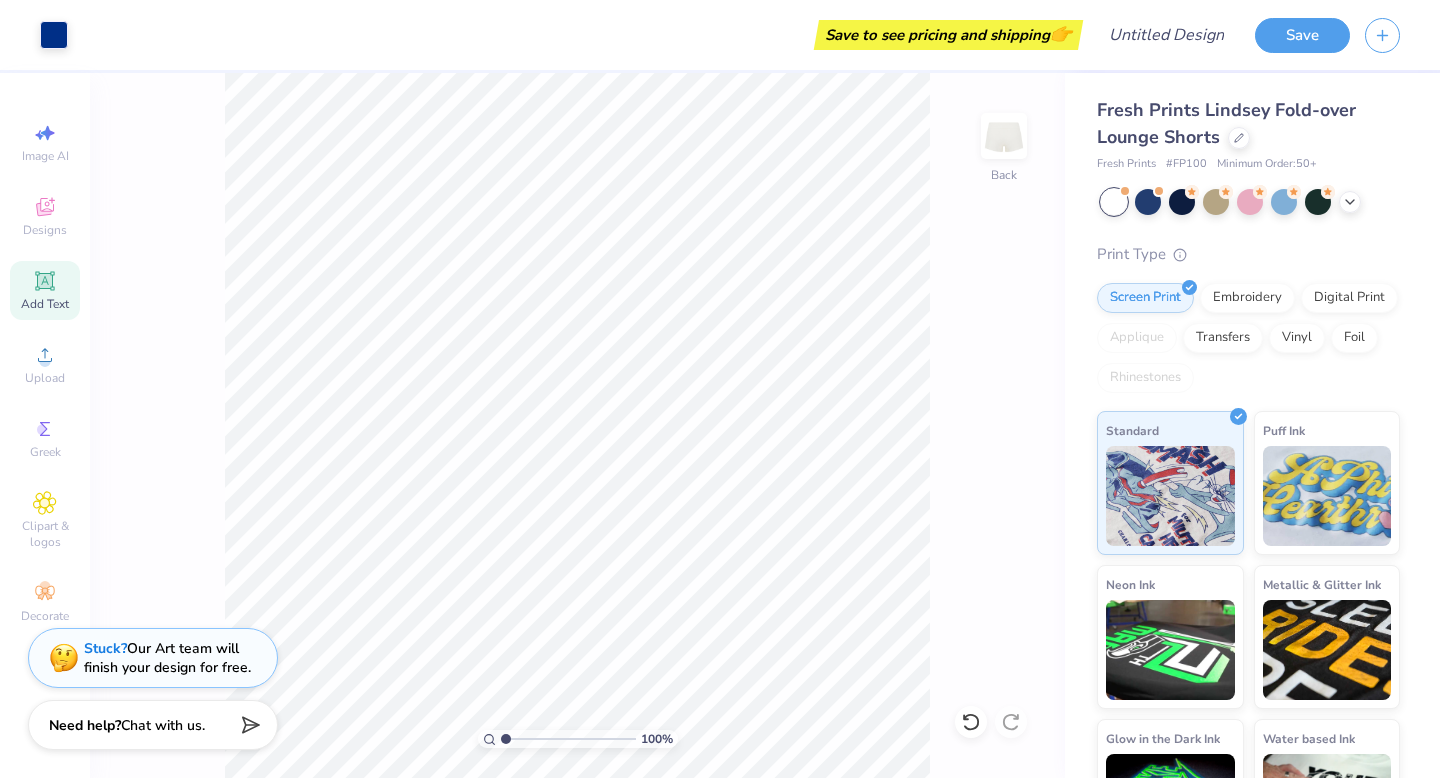 drag, startPoint x: 503, startPoint y: 741, endPoint x: 492, endPoint y: 741, distance: 11 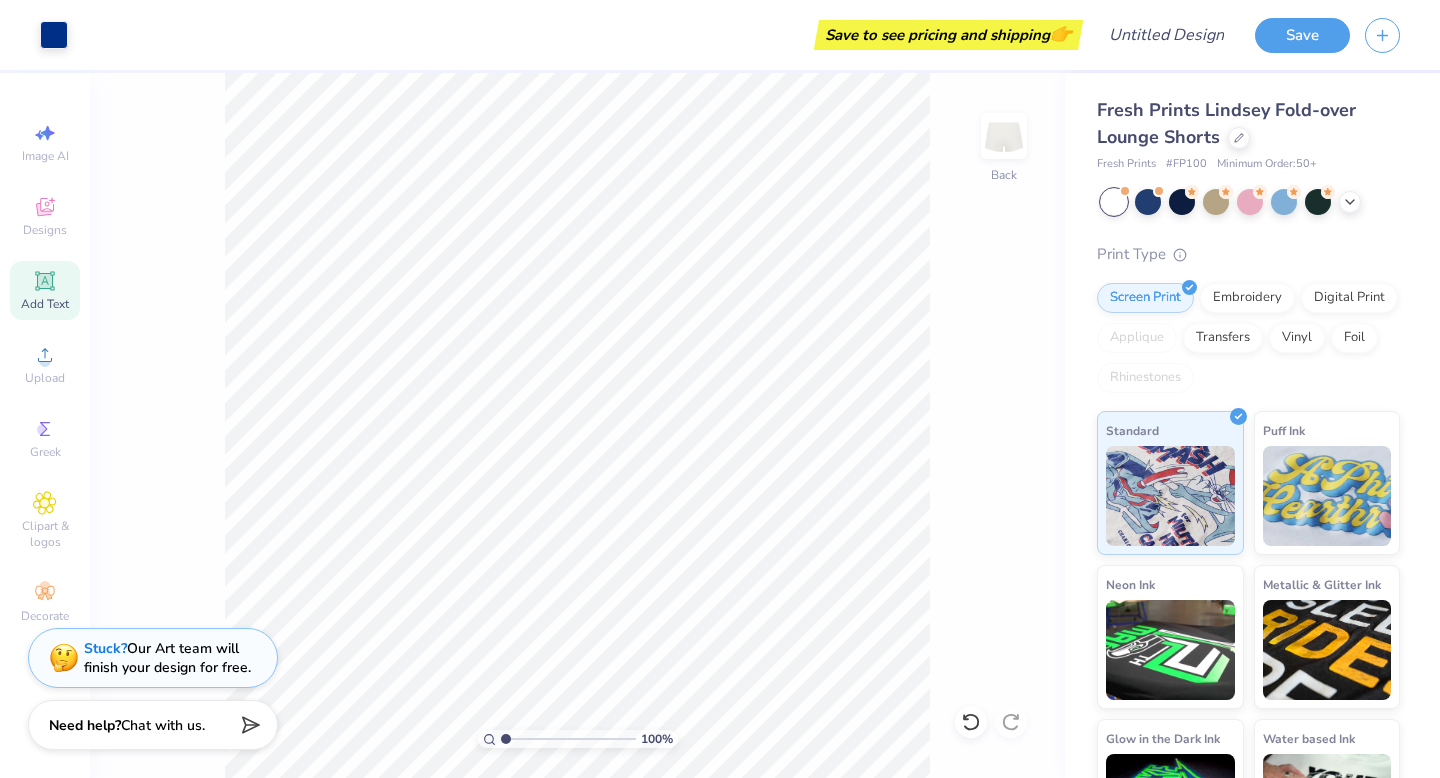 click on "100  % Back" at bounding box center (577, 425) 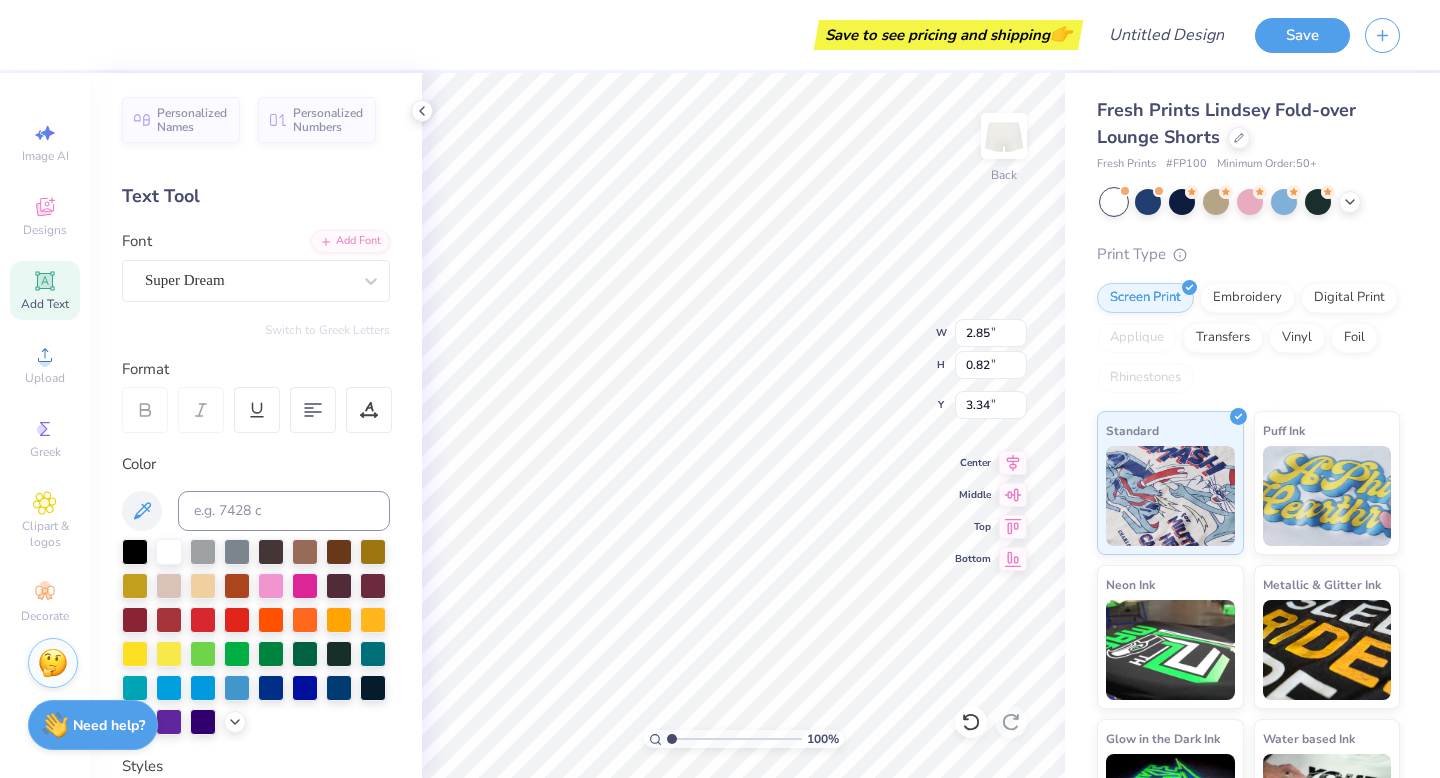 type on "TXT" 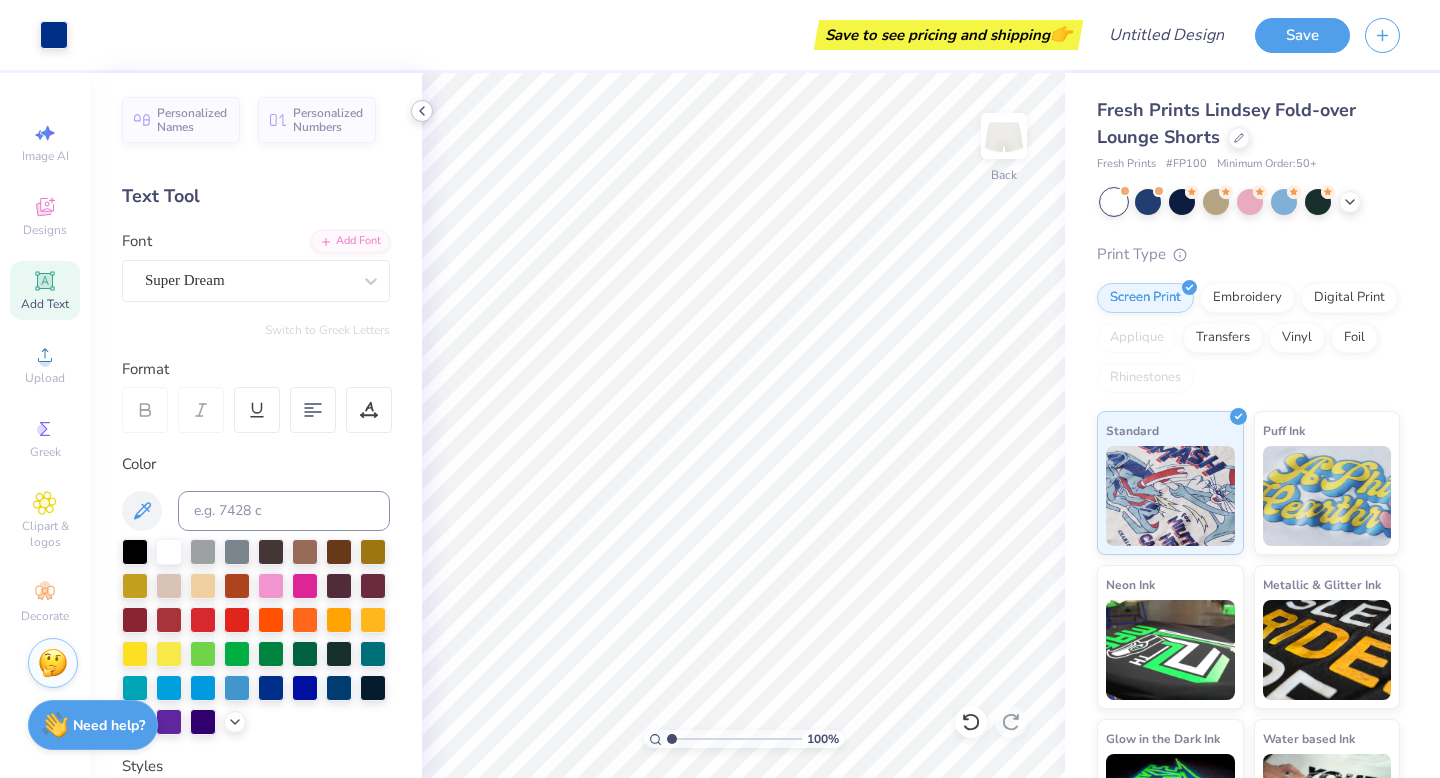 click 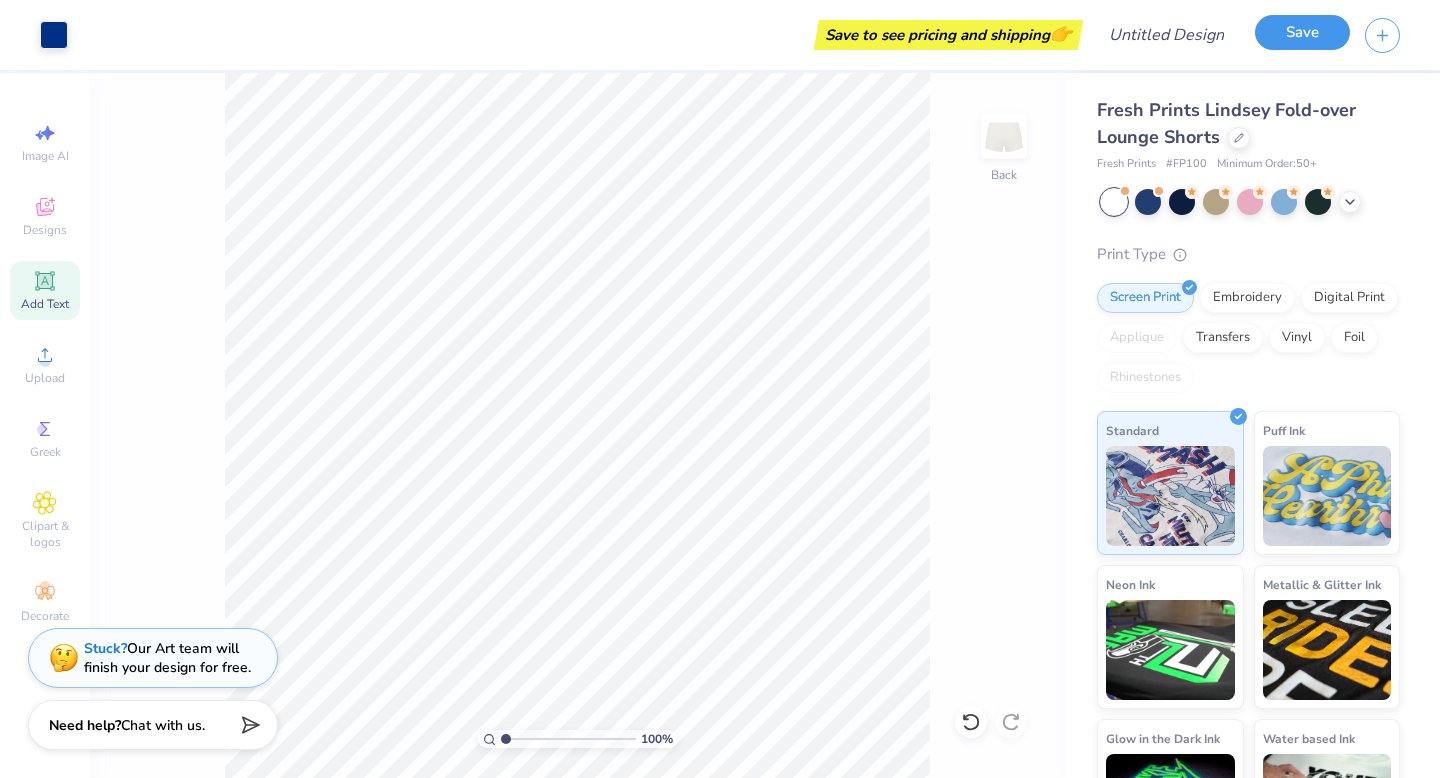 click on "Save" at bounding box center (1302, 32) 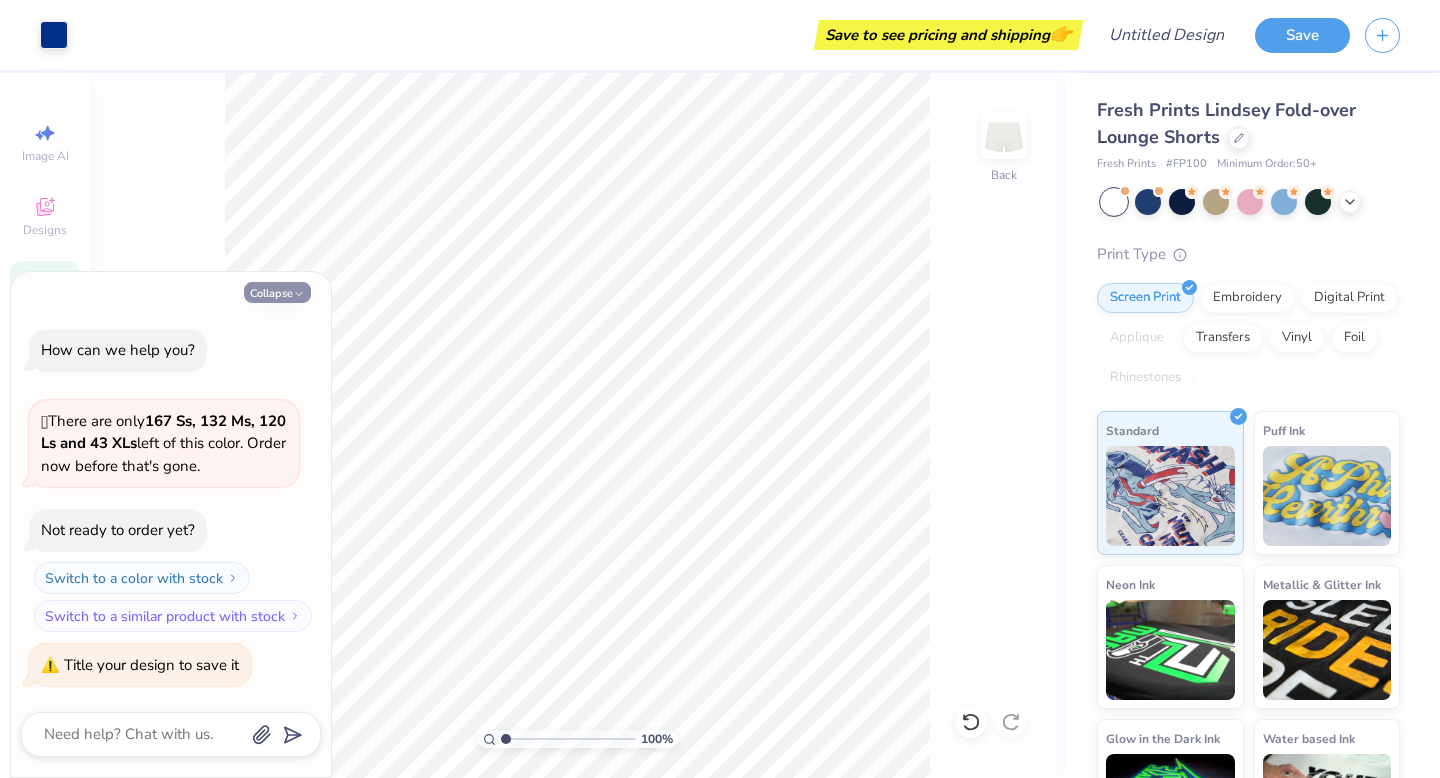 click on "Collapse" at bounding box center (277, 292) 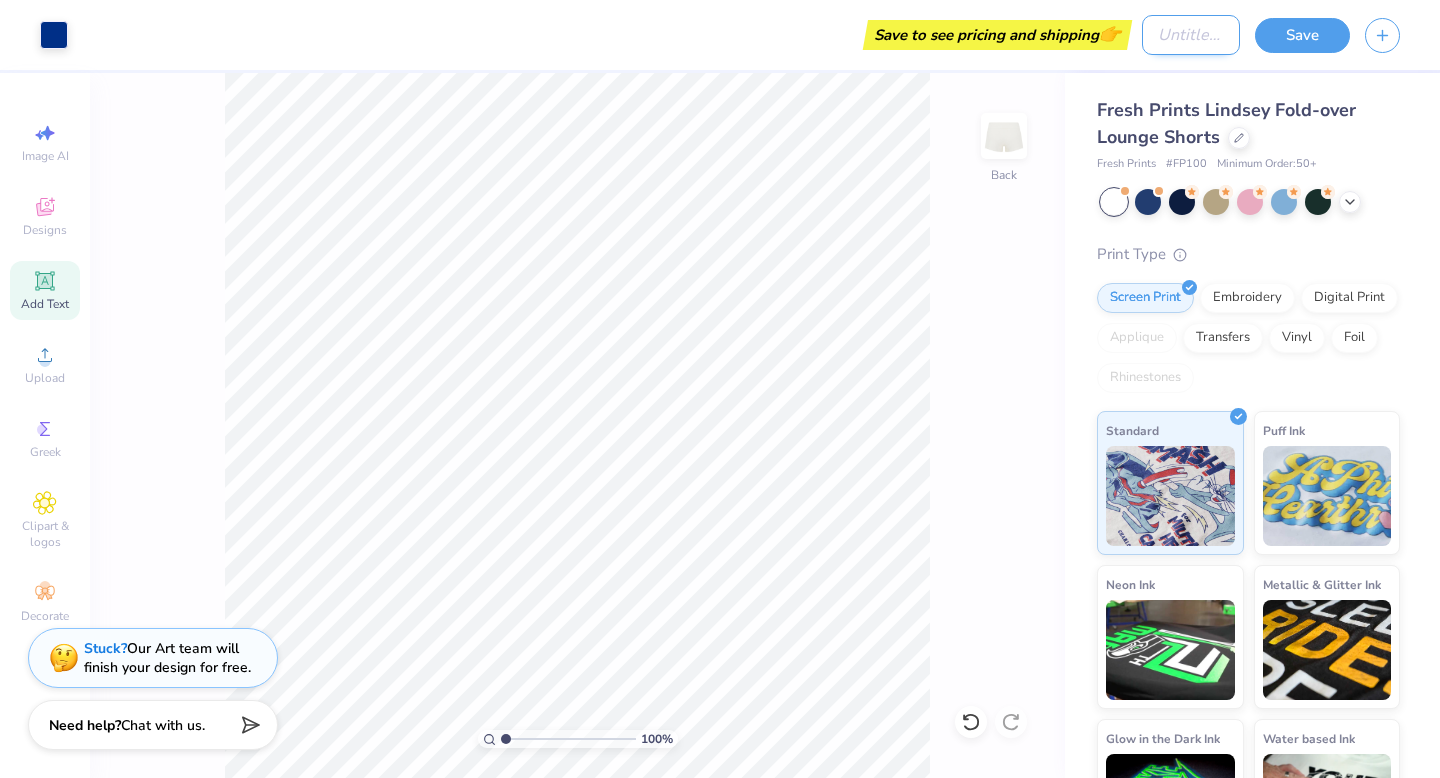 click on "Design Title" at bounding box center (1191, 35) 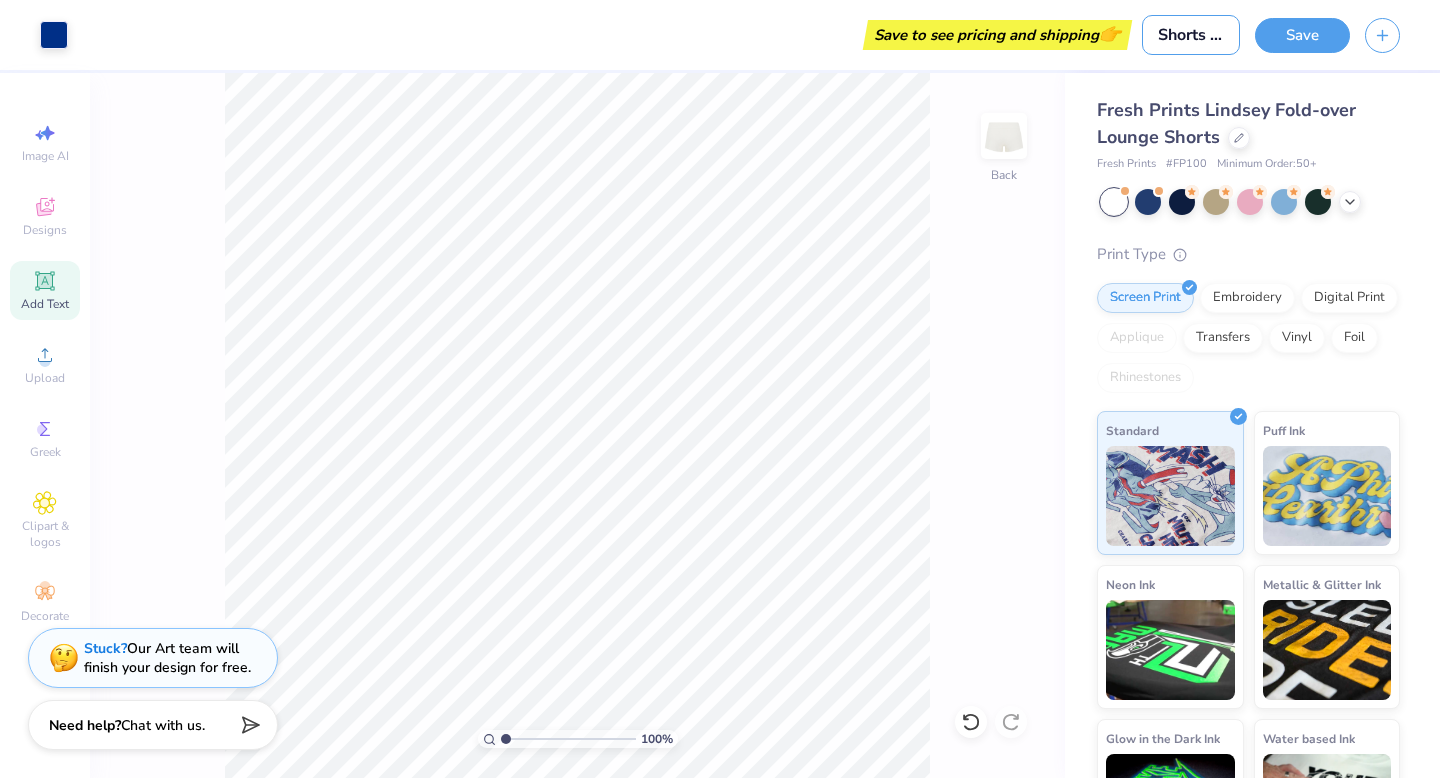 scroll, scrollTop: 0, scrollLeft: 10, axis: horizontal 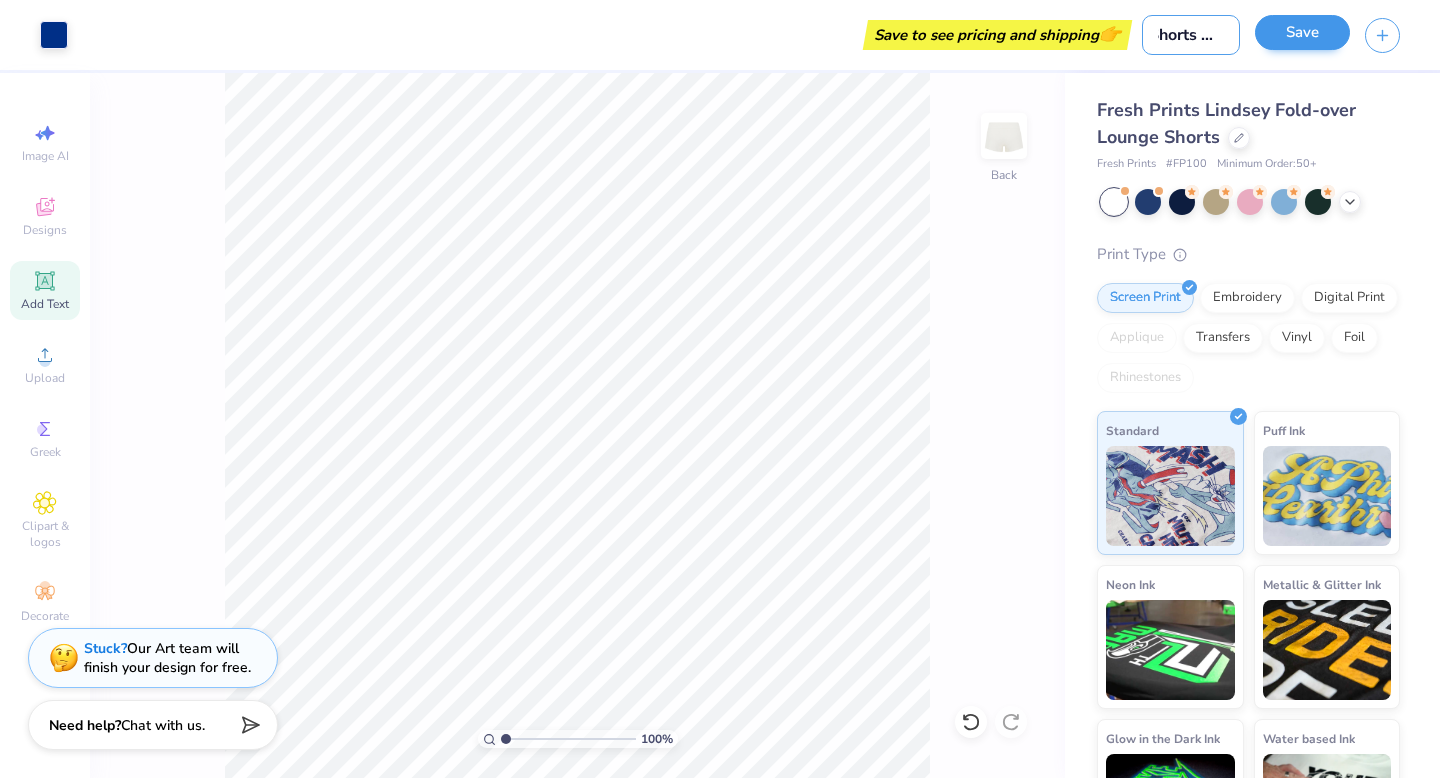 type on "Shorts set" 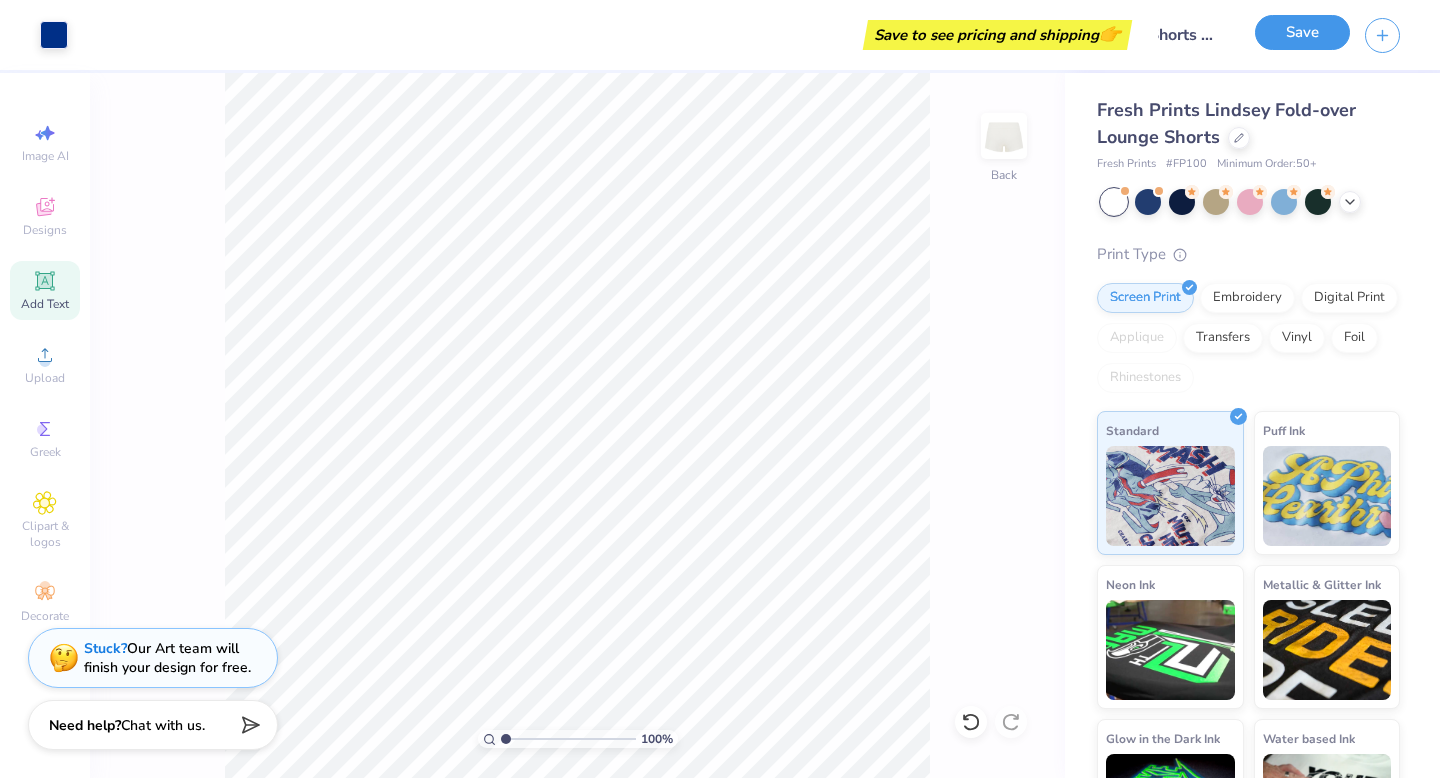 scroll, scrollTop: 0, scrollLeft: 0, axis: both 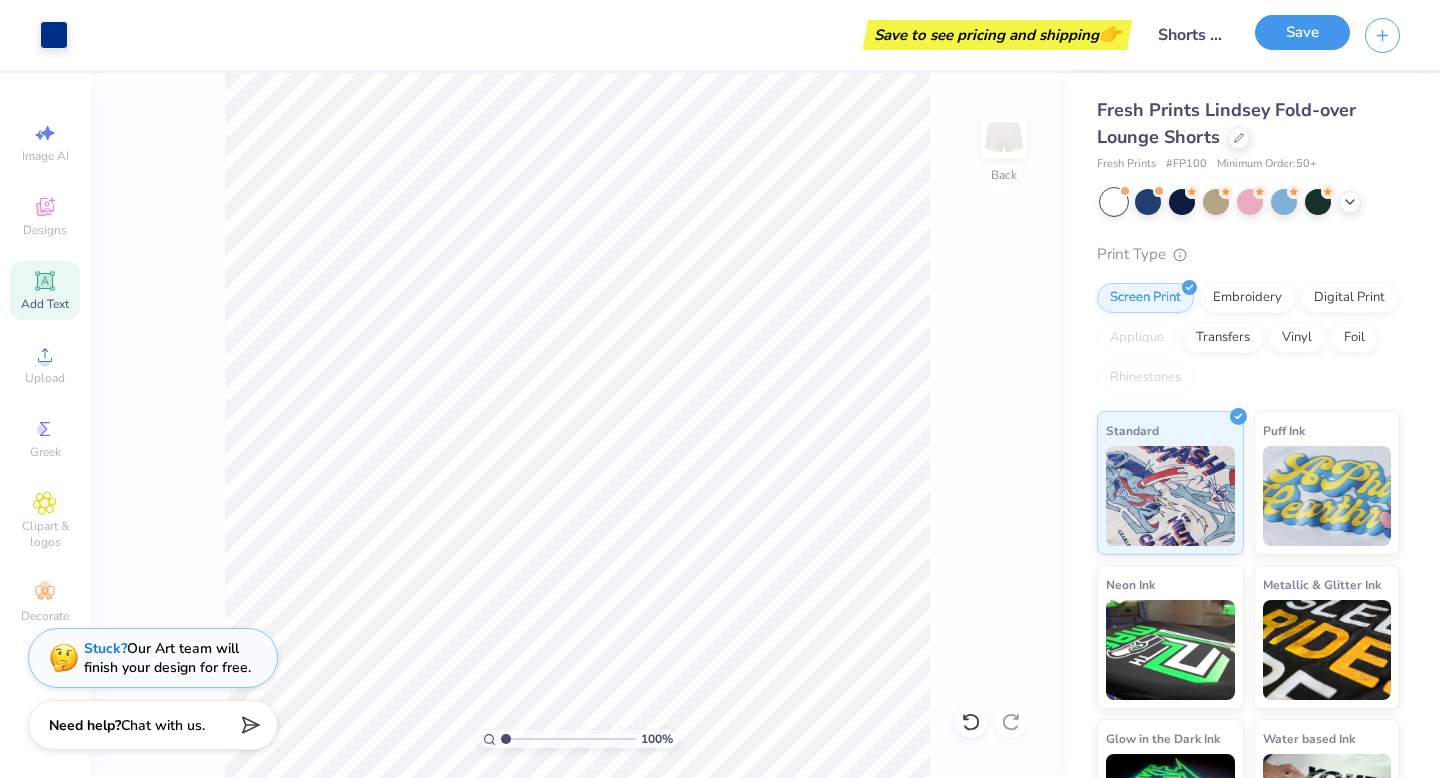 click on "Save" at bounding box center [1302, 32] 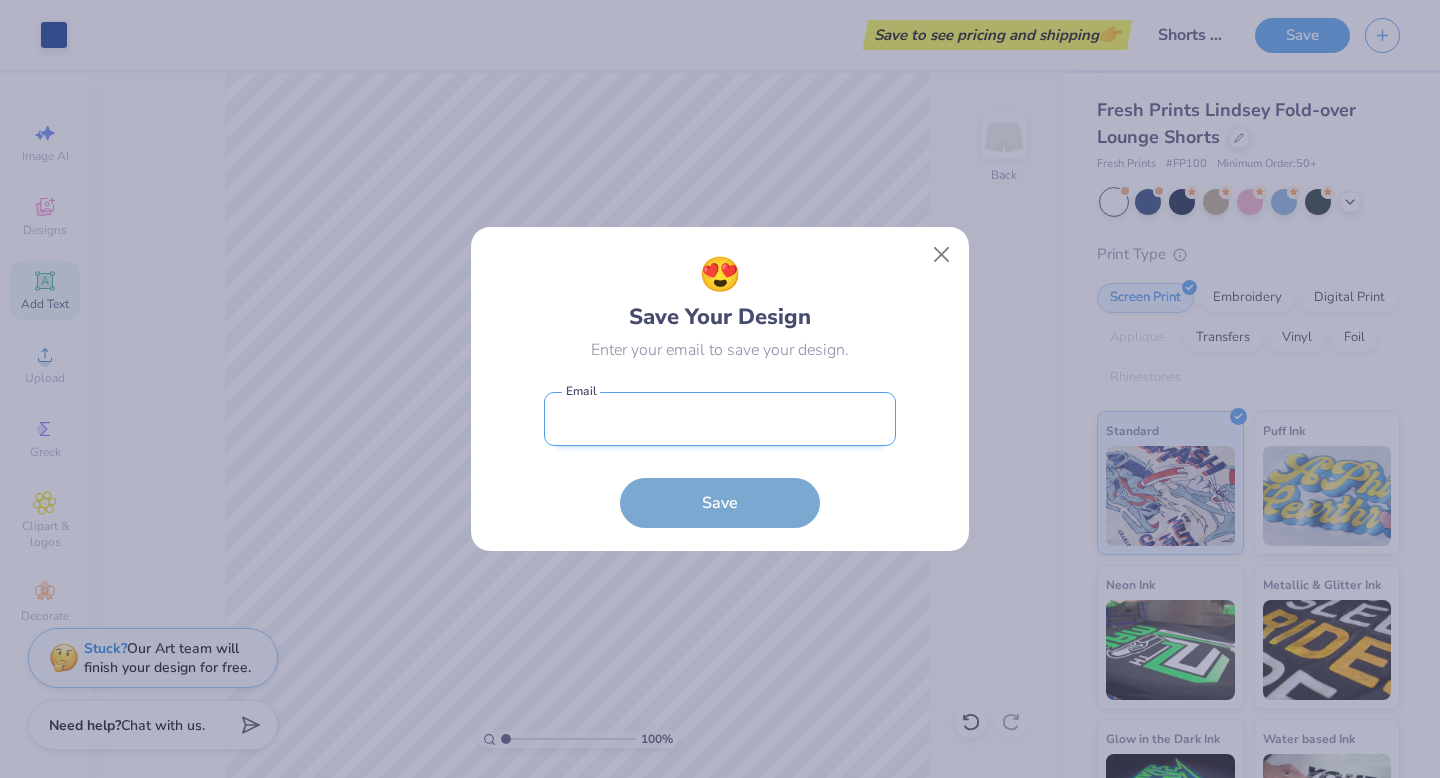 click at bounding box center [720, 419] 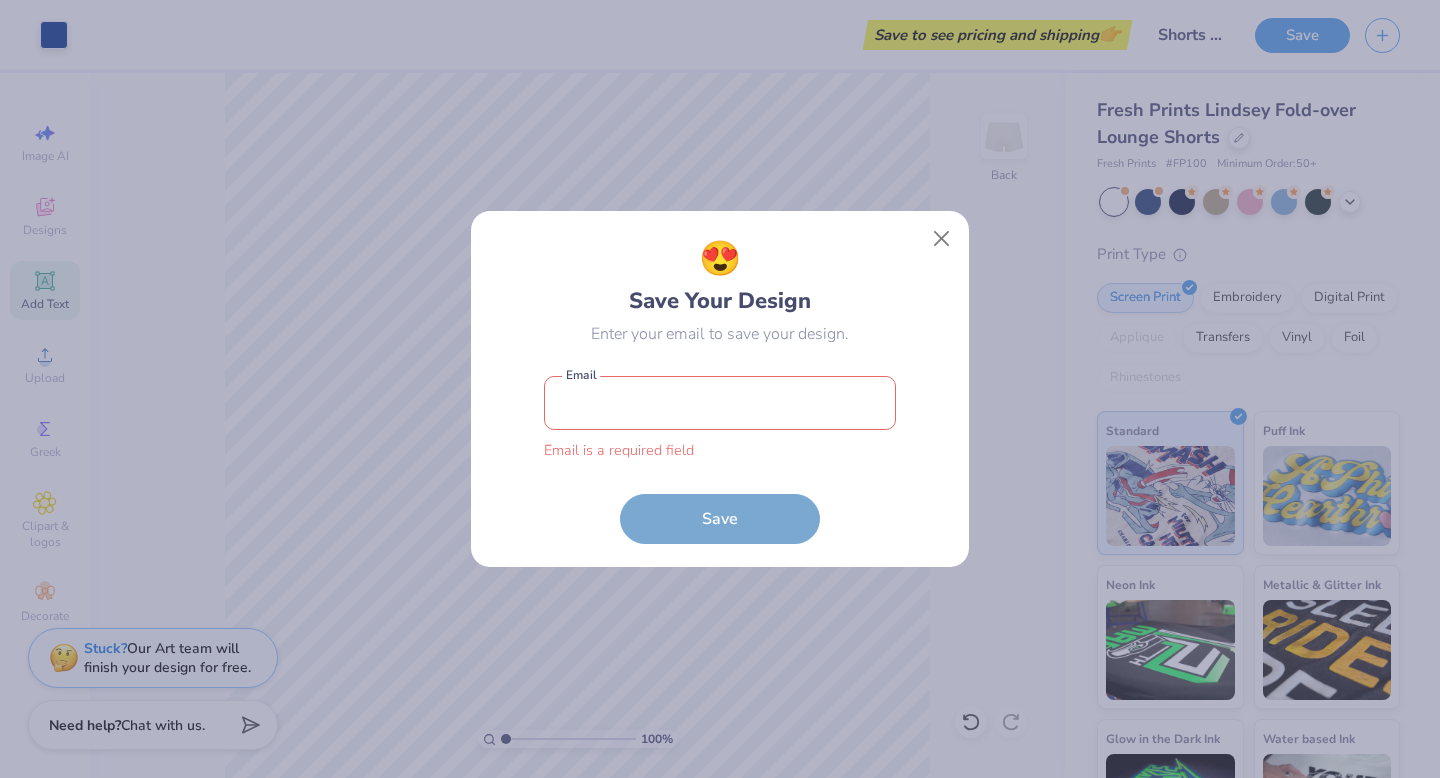 type on "abbyspearce@gmail.com" 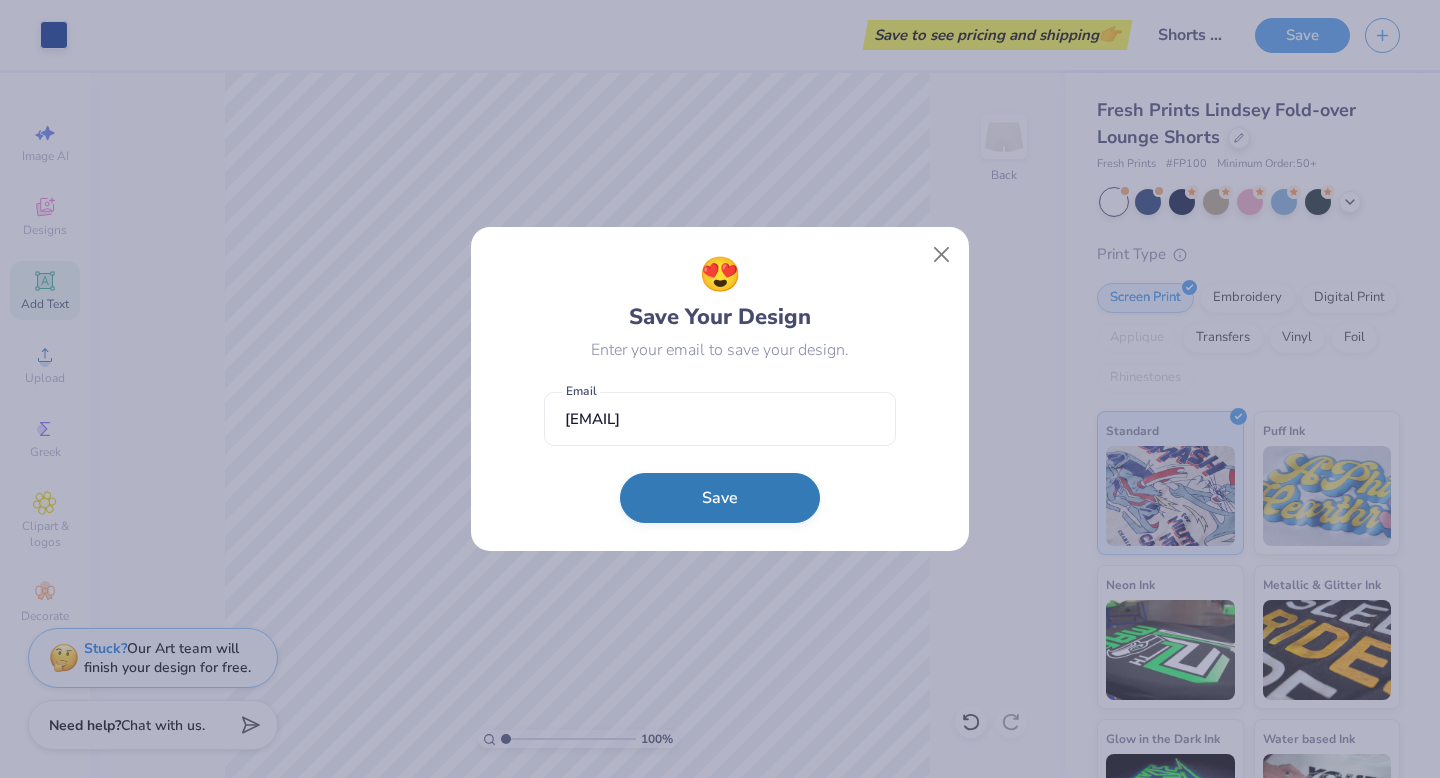 click on "Save" at bounding box center [720, 498] 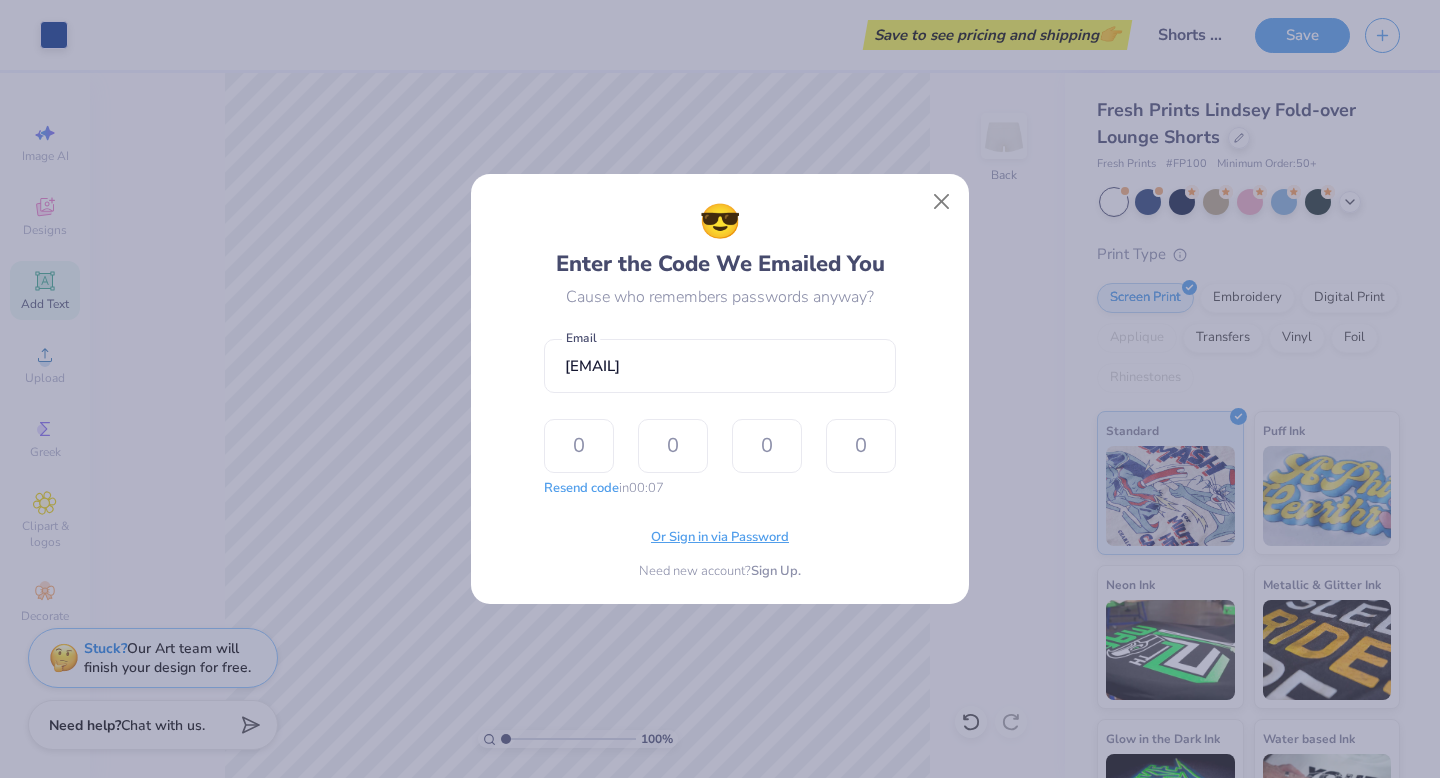 click on "Or Sign in via Password" at bounding box center (720, 538) 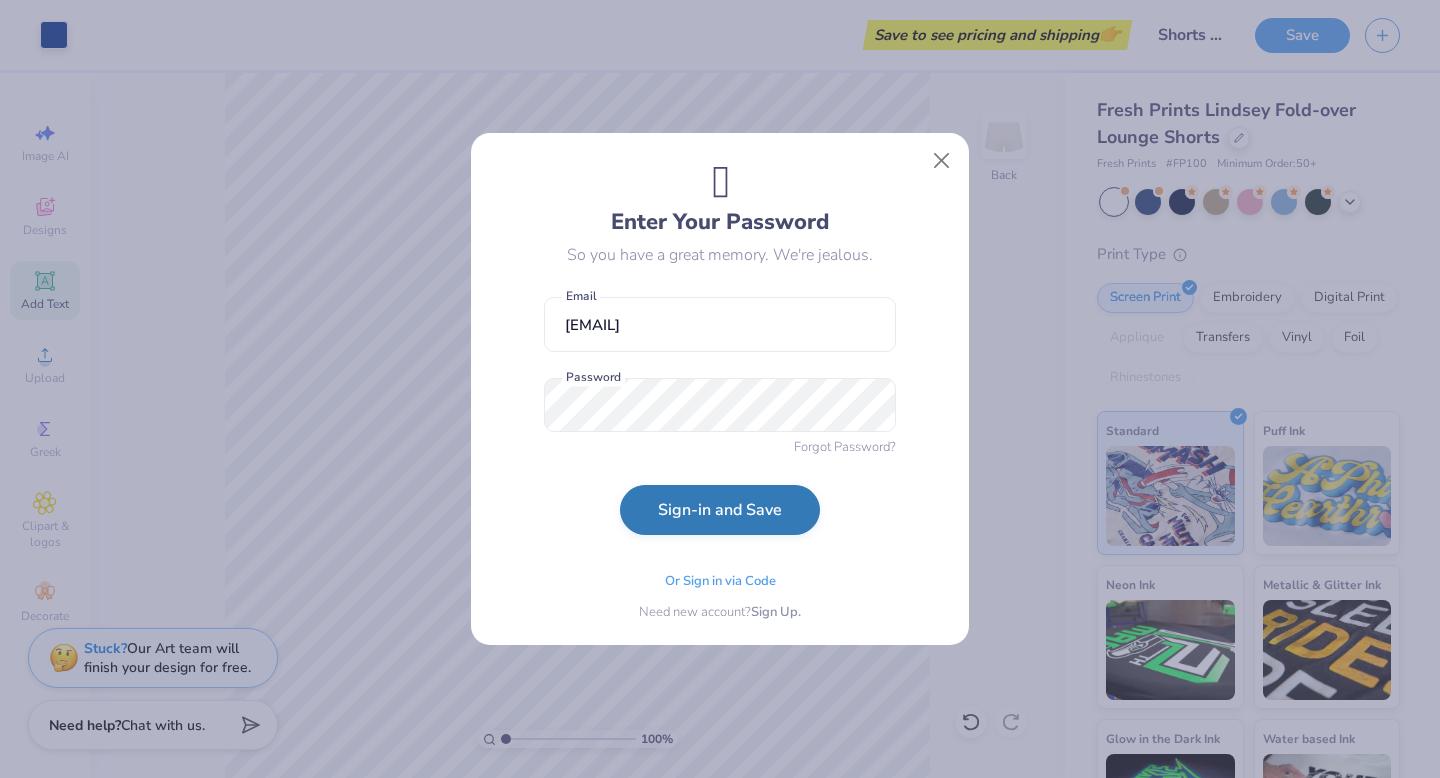 click on "Sign-in and Save" at bounding box center (720, 510) 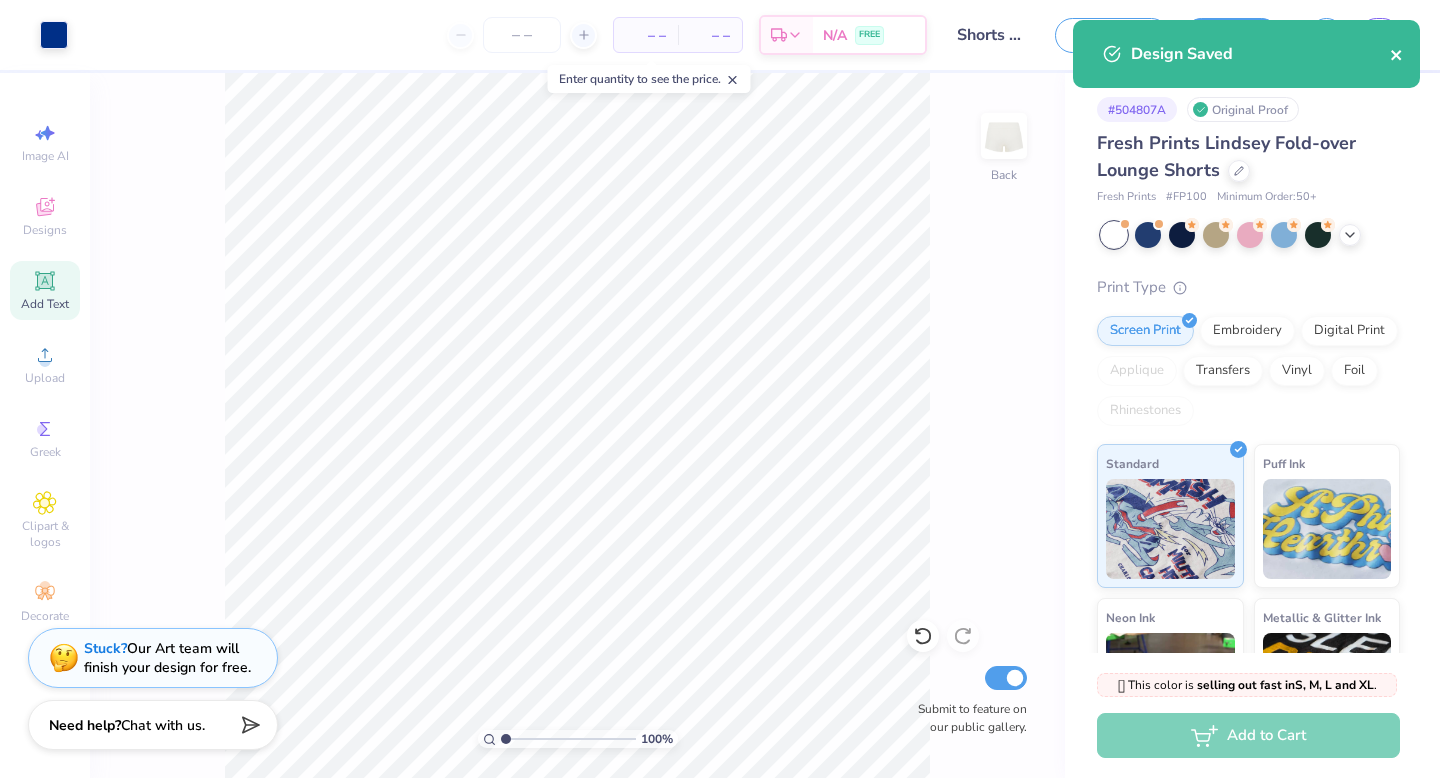 click 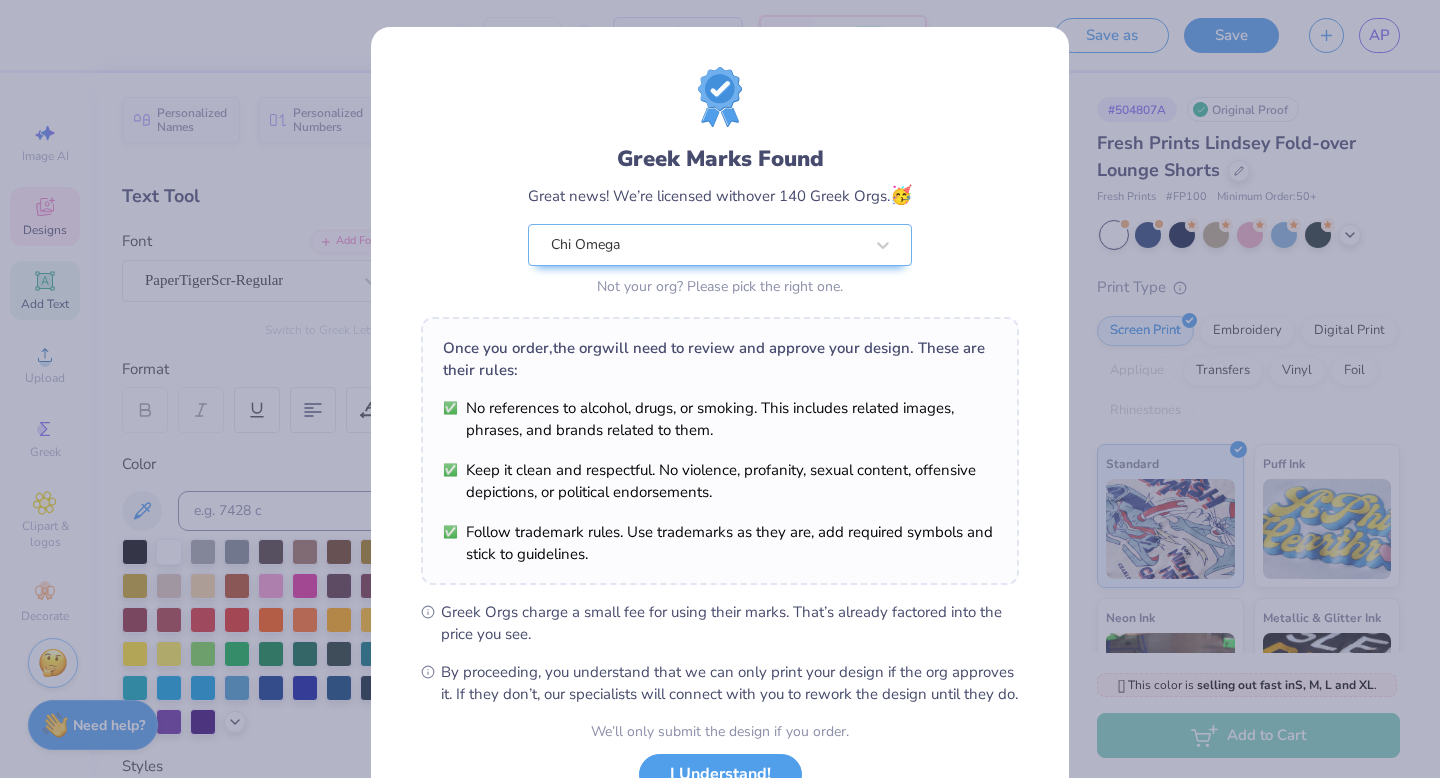 scroll, scrollTop: 158, scrollLeft: 0, axis: vertical 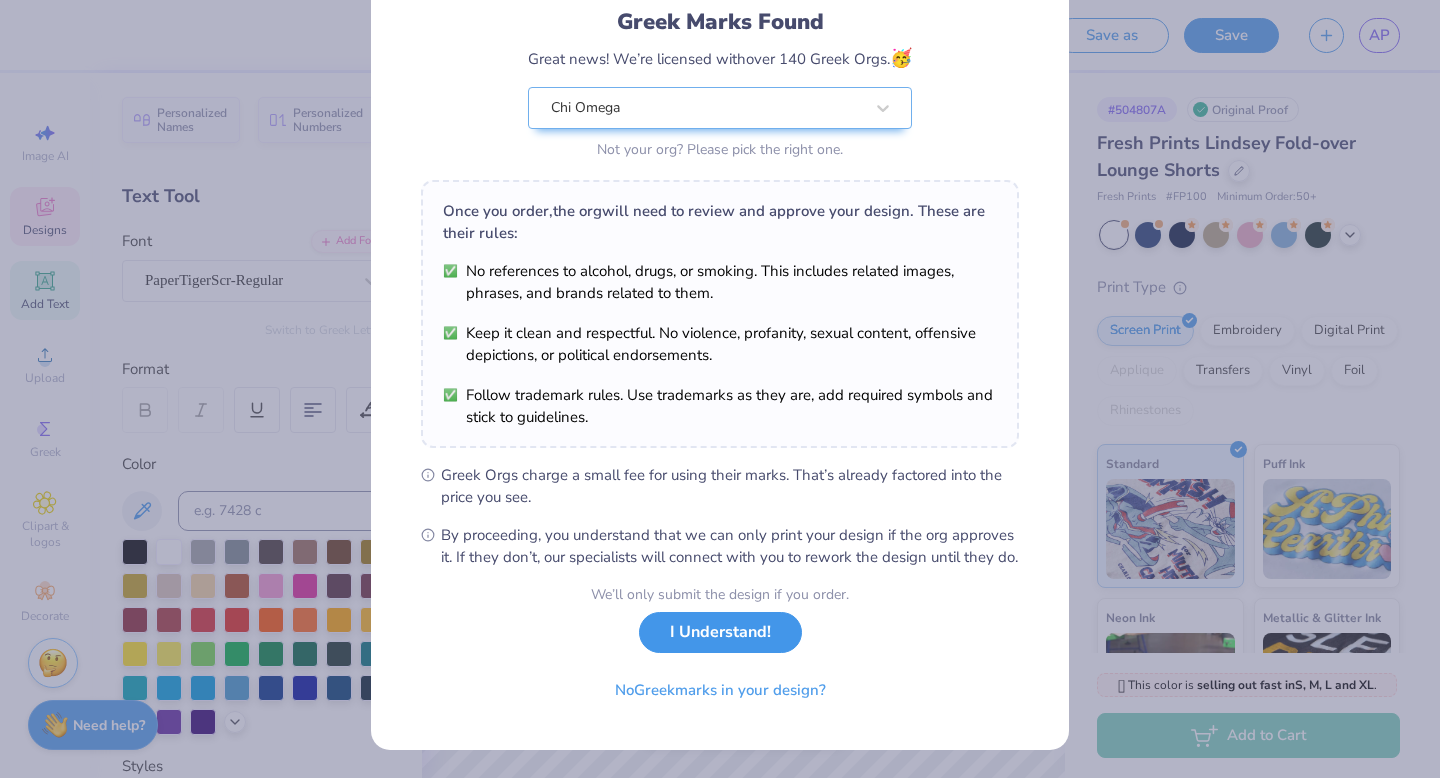 click on "I Understand!" at bounding box center (720, 632) 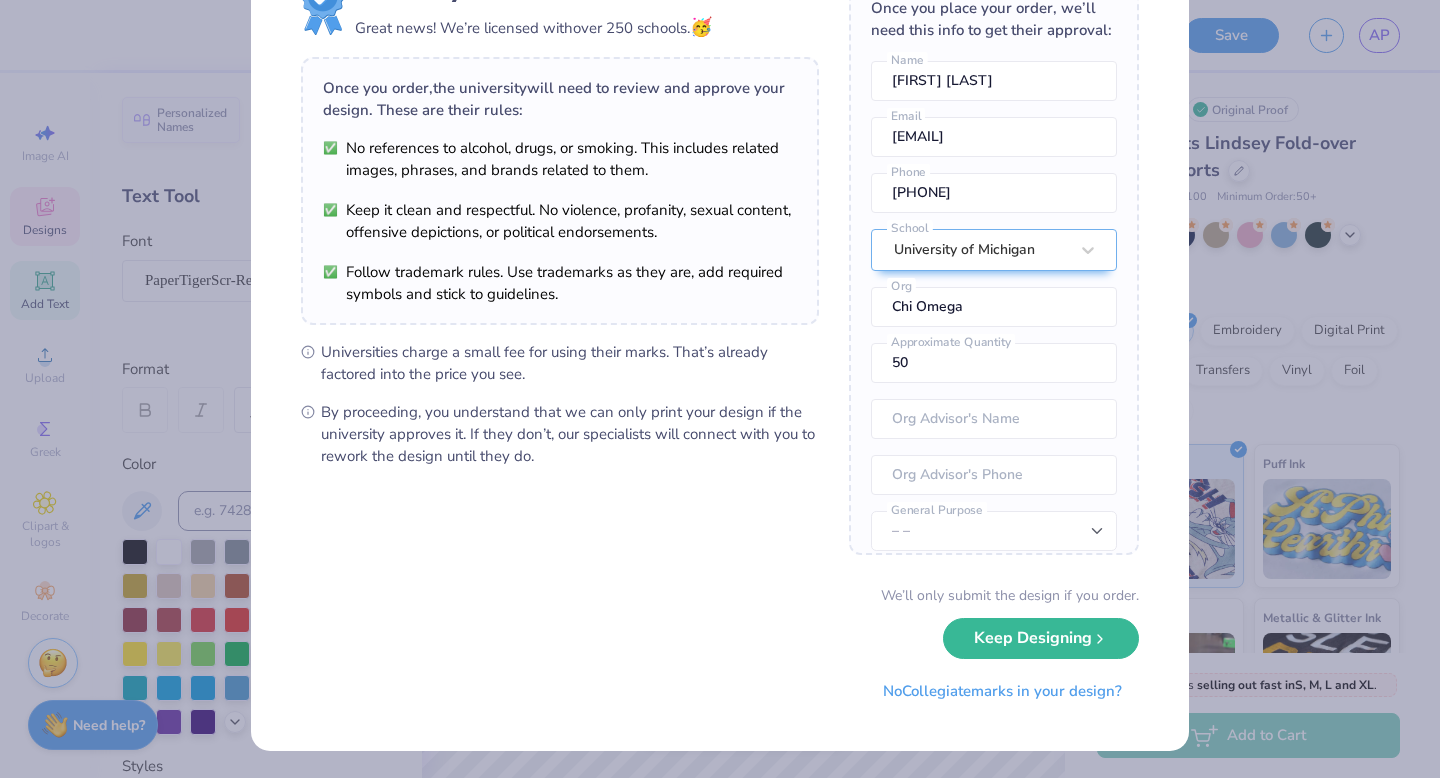 scroll, scrollTop: 0, scrollLeft: 0, axis: both 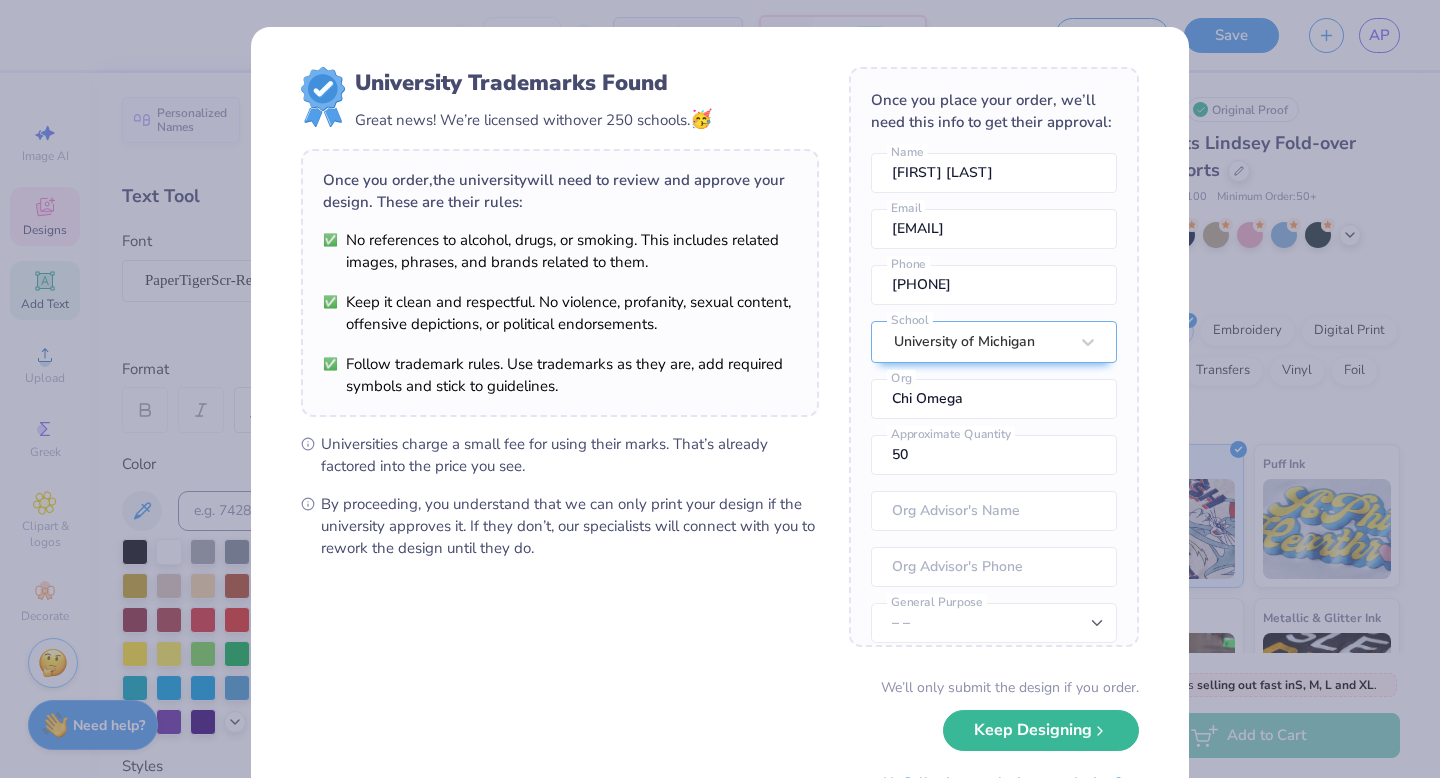 click on "University Trademarks Found Great news! We’re licensed with  over 250 schools. 🥳 Once you order,  the university  will need to review and approve your design. These are their rules: No references to alcohol, drugs, or smoking. This includes related images, phrases, and brands related to them. Keep it clean and respectful. No violence, profanity, sexual content, offensive depictions, or political endorsements. Follow trademark rules. Use trademarks as they are, add required symbols and stick to guidelines. Universities charge a small fee for using their marks. That’s already factored into the price you see. By proceeding, you understand that we can only print your design if the university approves it. If they don’t, our specialists will connect with you to rework the design until they do. Once you place your order, we’ll need this info to get their approval: Abby Pearce Name abbyspearce@gmail.com Email 5027670601 Phone University of Michigan School Chi Omega Org 50 Approximate Quantity – – No" at bounding box center (720, 389) 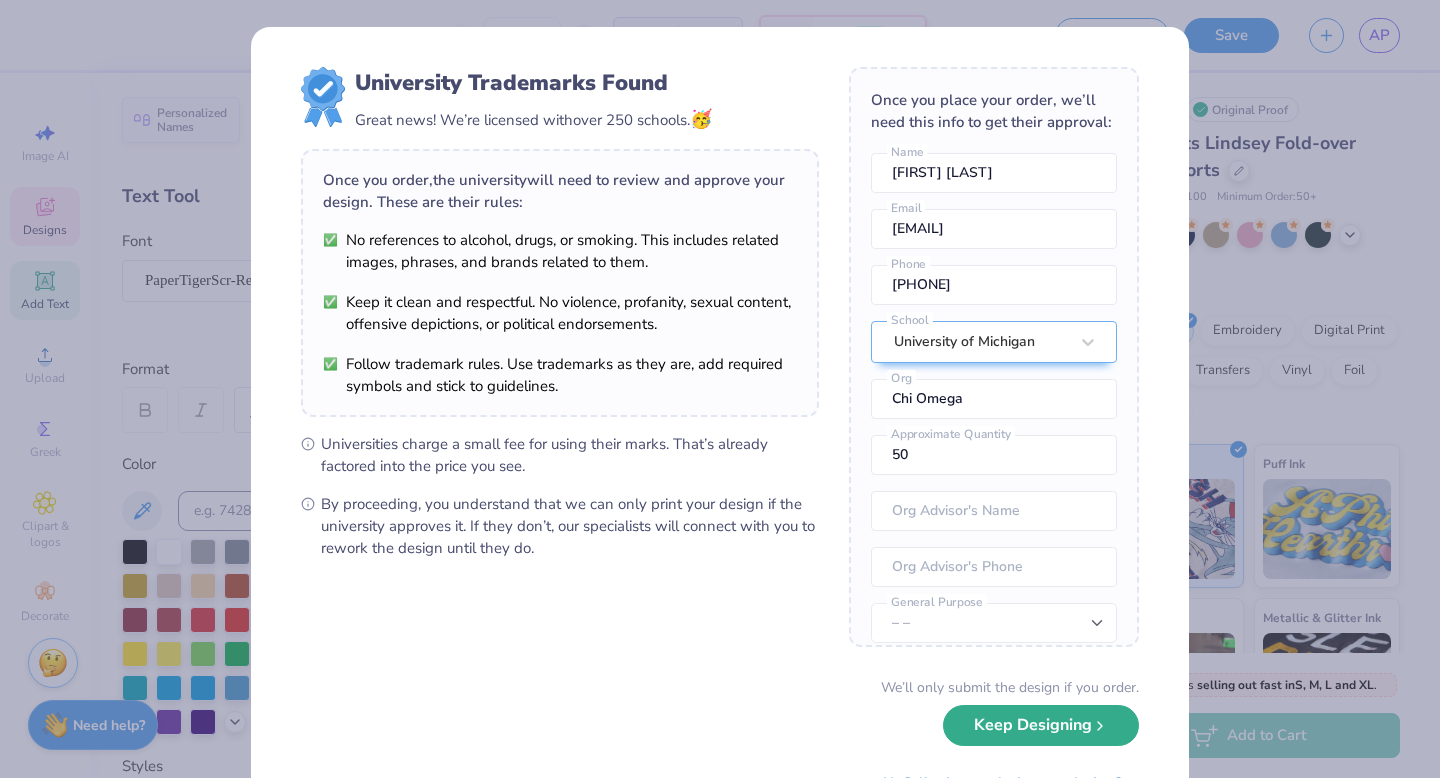 click on "Keep Designing" at bounding box center (1041, 725) 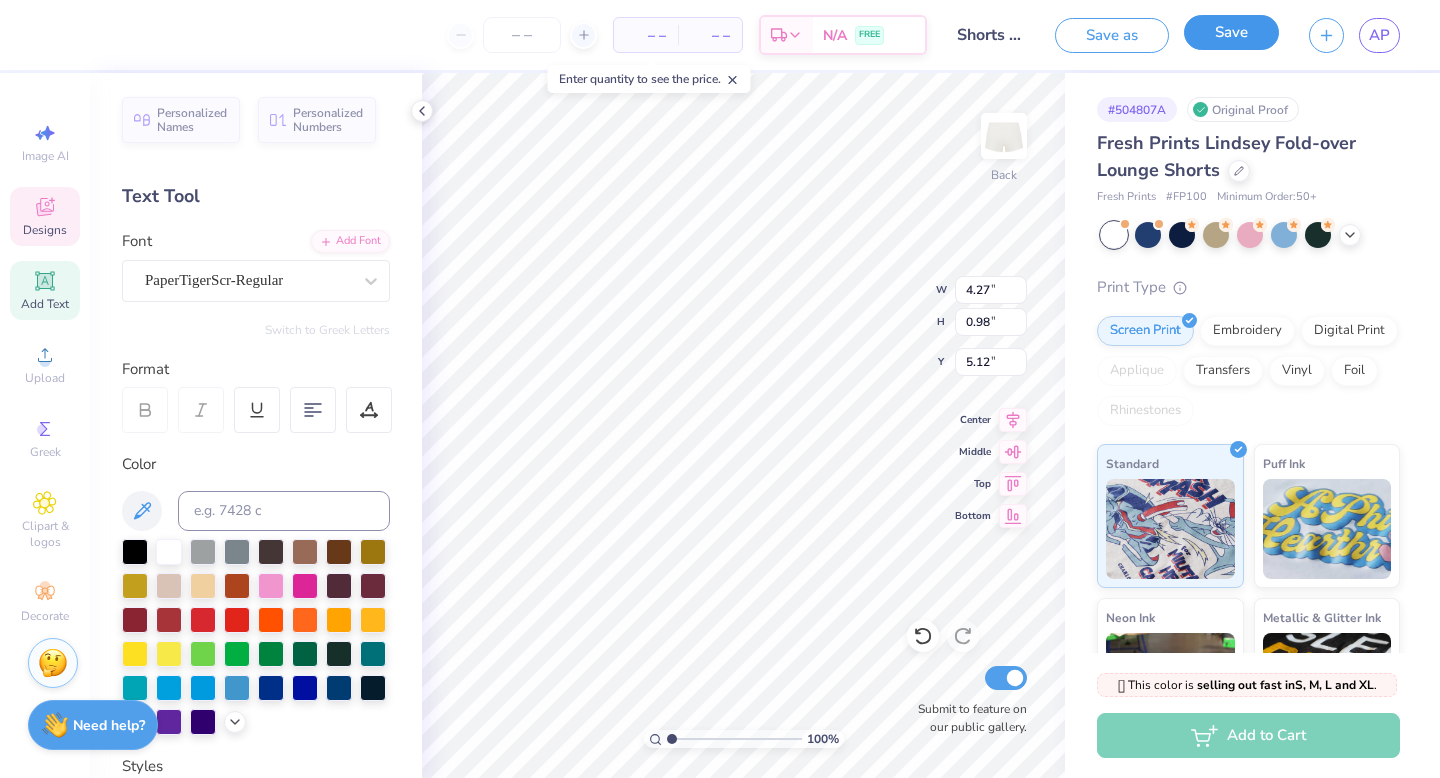 click on "Save" at bounding box center (1231, 32) 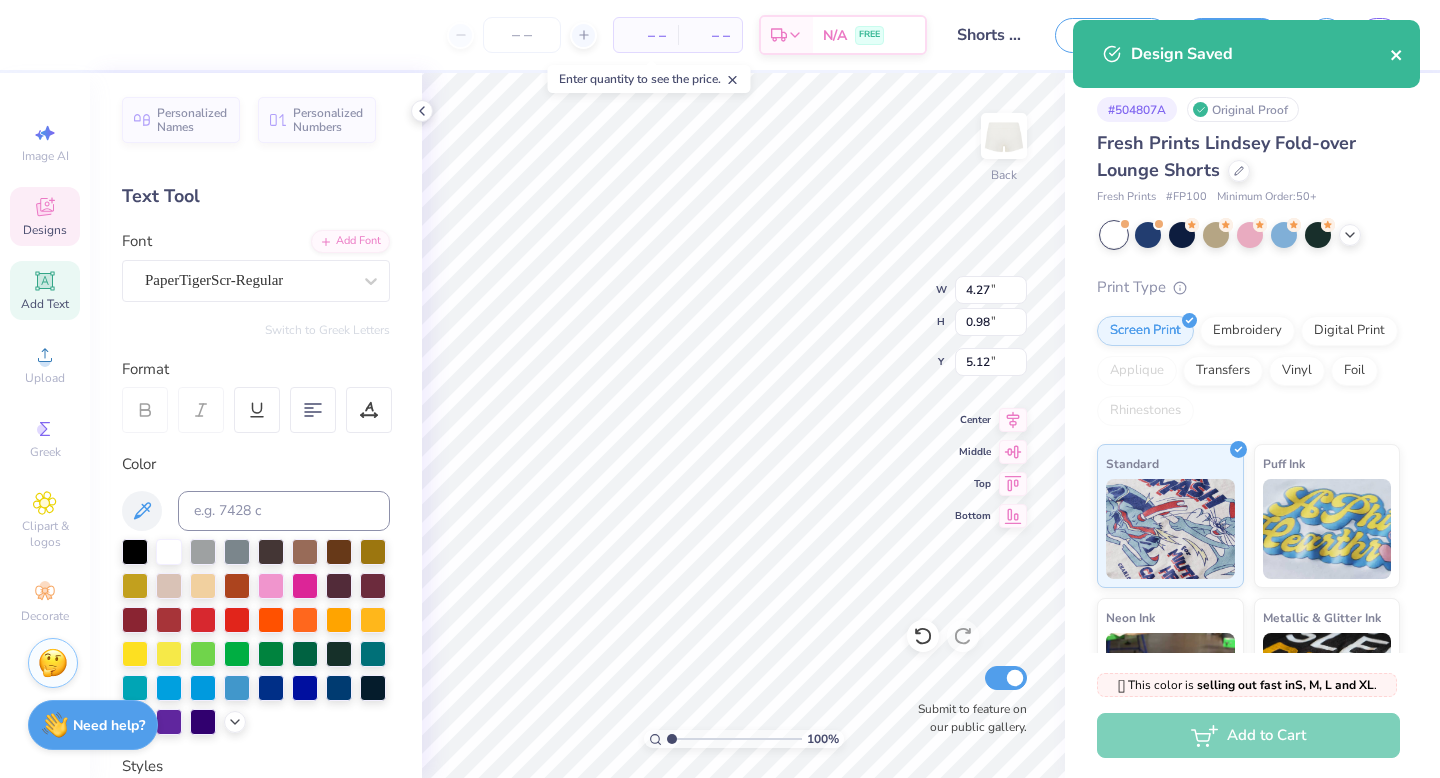 click 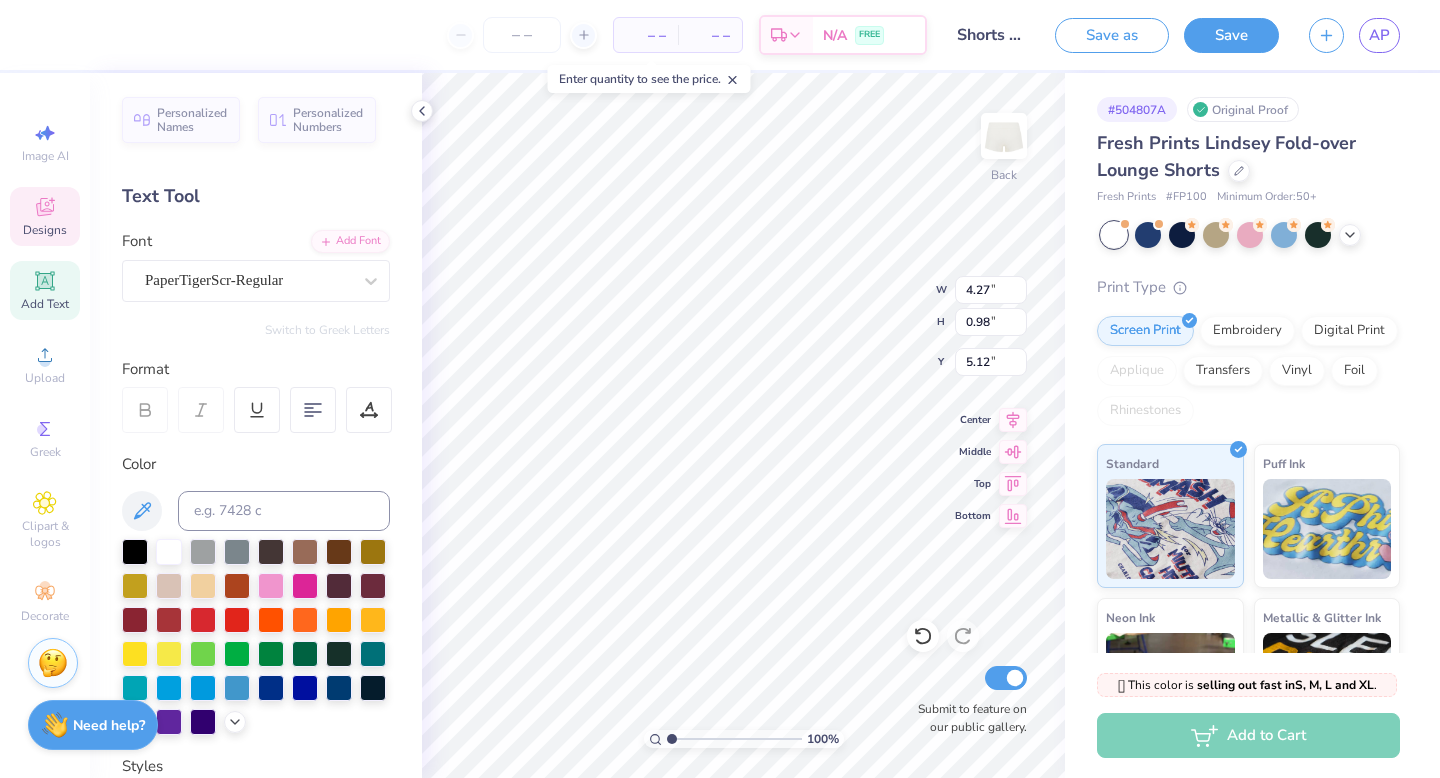 click on "Design Saved" at bounding box center [1246, 61] 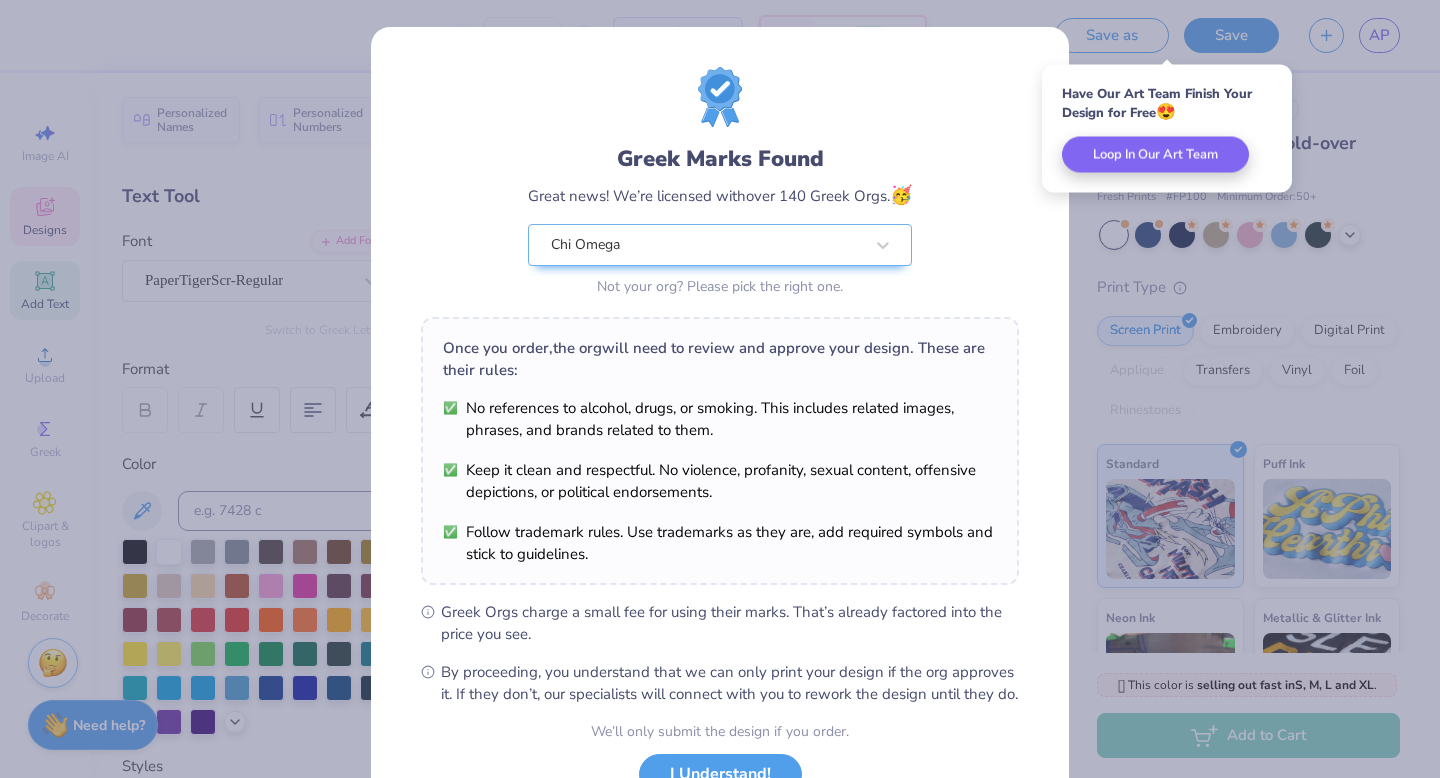 scroll, scrollTop: 158, scrollLeft: 0, axis: vertical 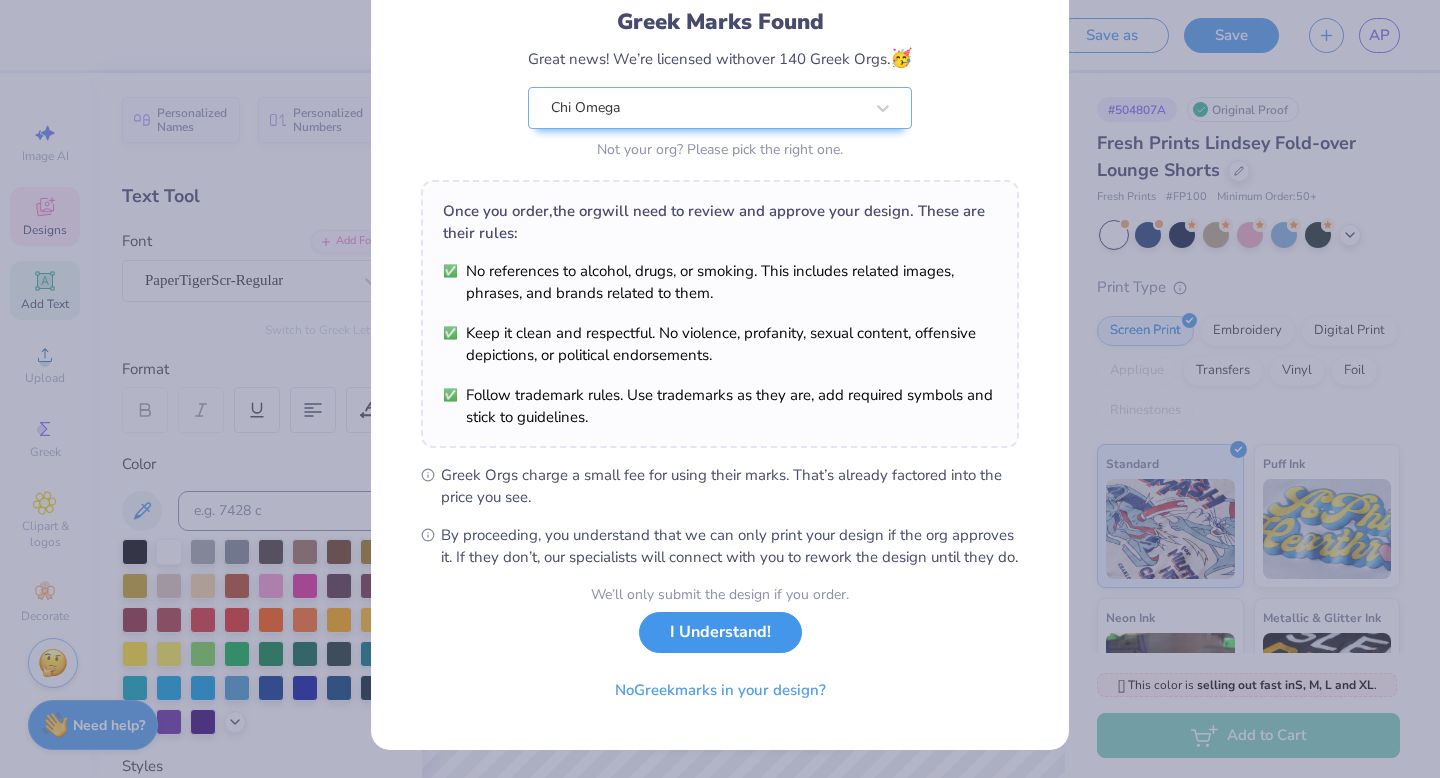 click on "I Understand!" at bounding box center (720, 632) 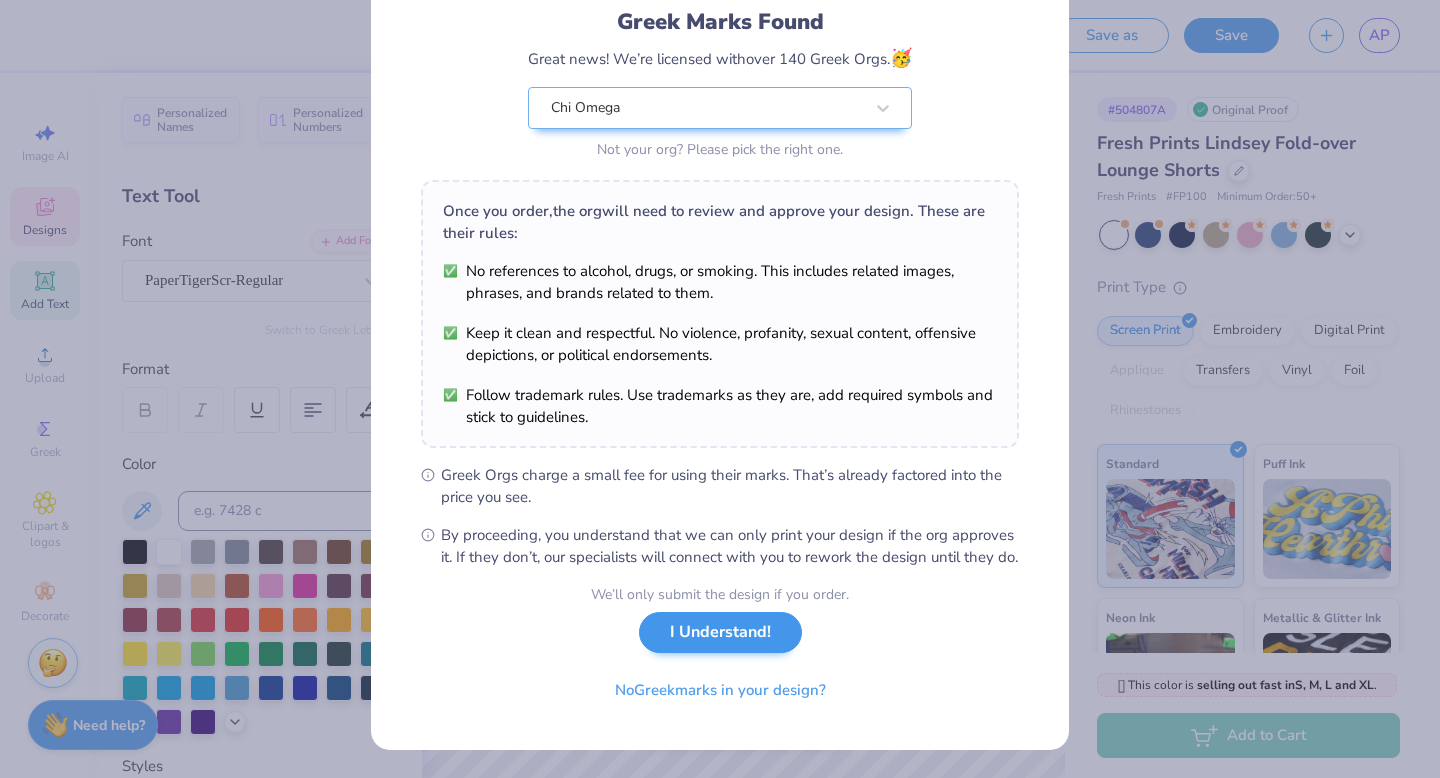 scroll, scrollTop: 0, scrollLeft: 0, axis: both 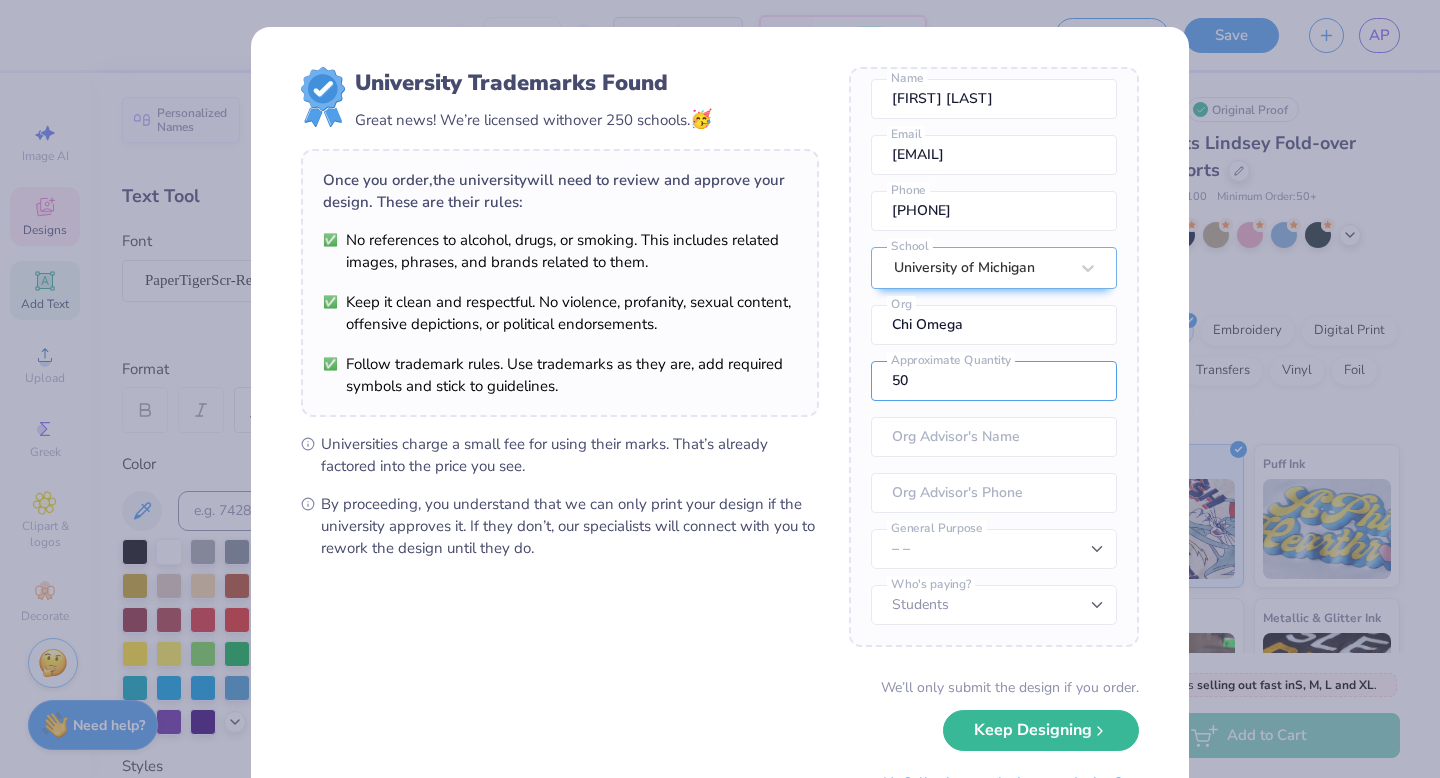 click on "University Trademarks Found Great news! We’re licensed with  over 250 schools. 🥳 Once you order,  the university  will need to review and approve your design. These are their rules: No references to alcohol, drugs, or smoking. This includes related images, phrases, and brands related to them. Keep it clean and respectful. No violence, profanity, sexual content, offensive depictions, or political endorsements. Follow trademark rules. Use trademarks as they are, add required symbols and stick to guidelines. Universities charge a small fee for using their marks. That’s already factored into the price you see. By proceeding, you understand that we can only print your design if the university approves it. If they don’t, our specialists will connect with you to rework the design until they do. Once you place your order, we’ll need this info to get their approval: Abby Pearce Name abbyspearce@gmail.com Email 5027670601 Phone University of Michigan School Chi Omega Org 50 Approximate Quantity – – No" at bounding box center (720, 389) 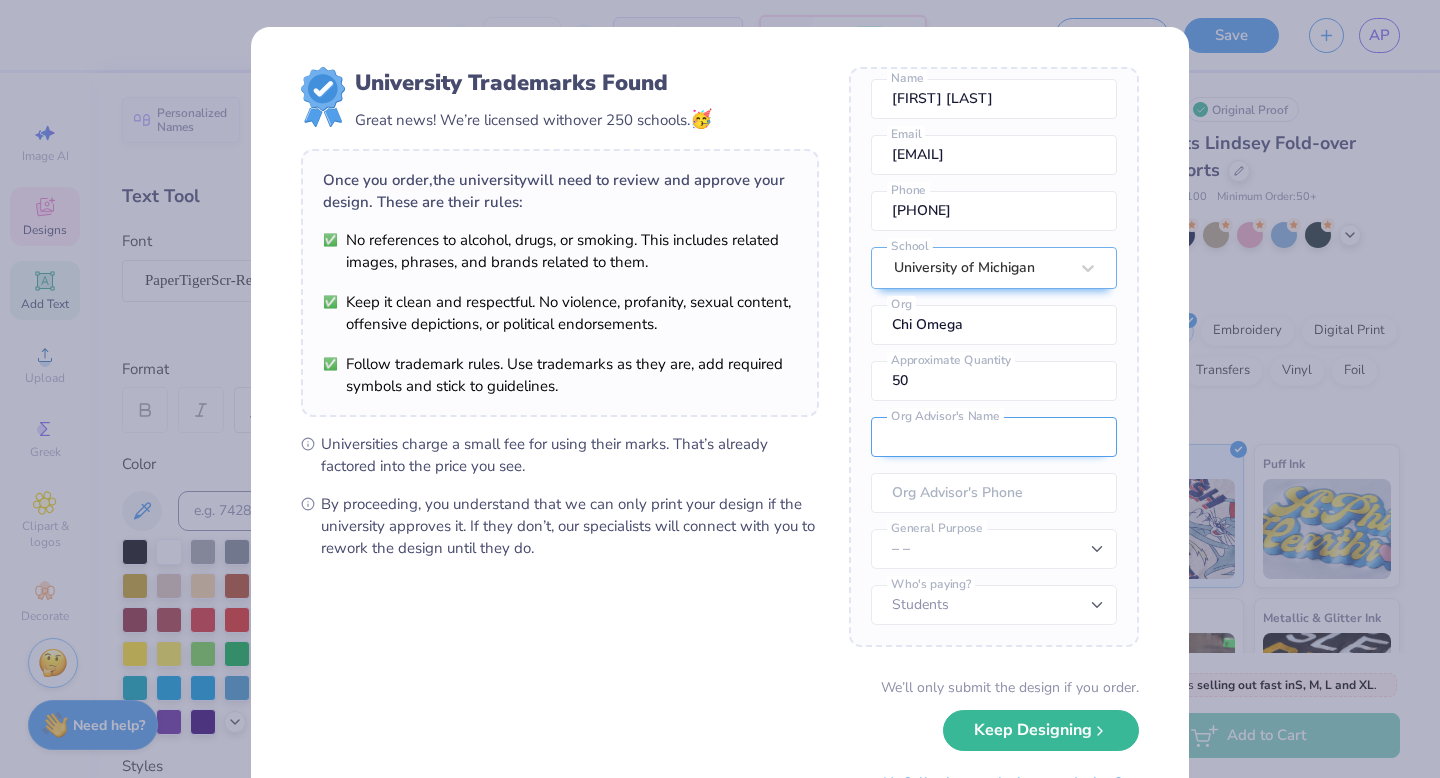 click at bounding box center [994, 437] 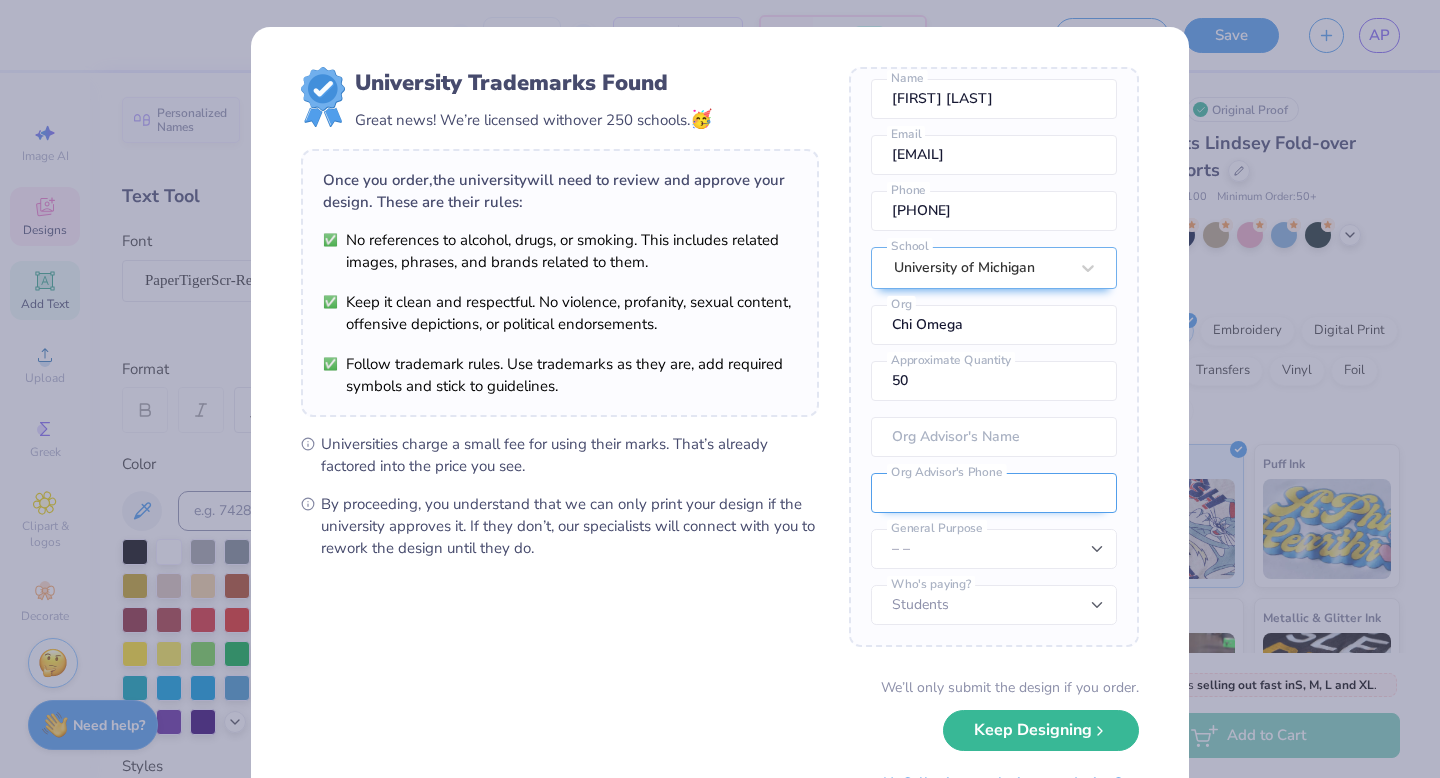 click at bounding box center (994, 493) 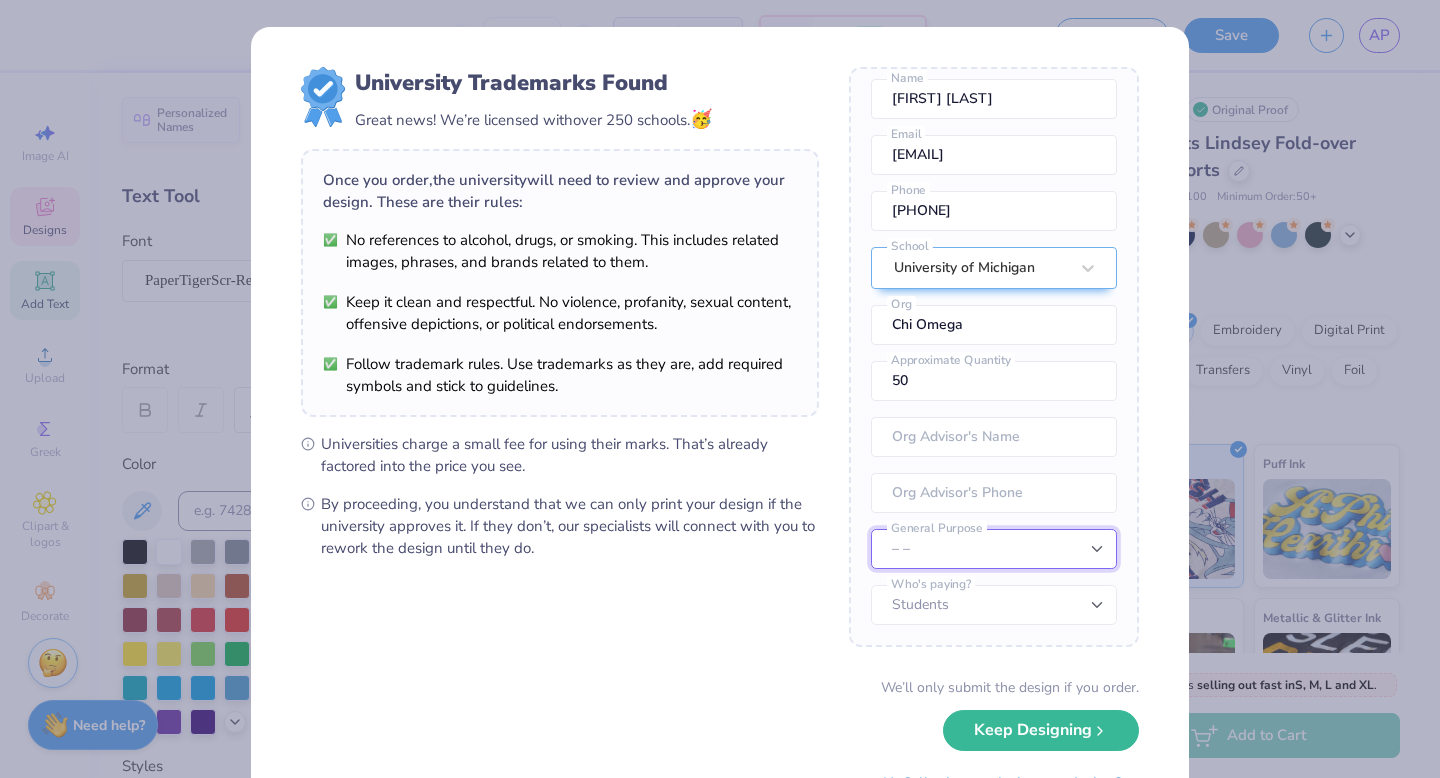 click on "– – Member apparel for registered Student Organization / Department / School Fundraising / Philanthropy event Resale outside the university" at bounding box center (994, 549) 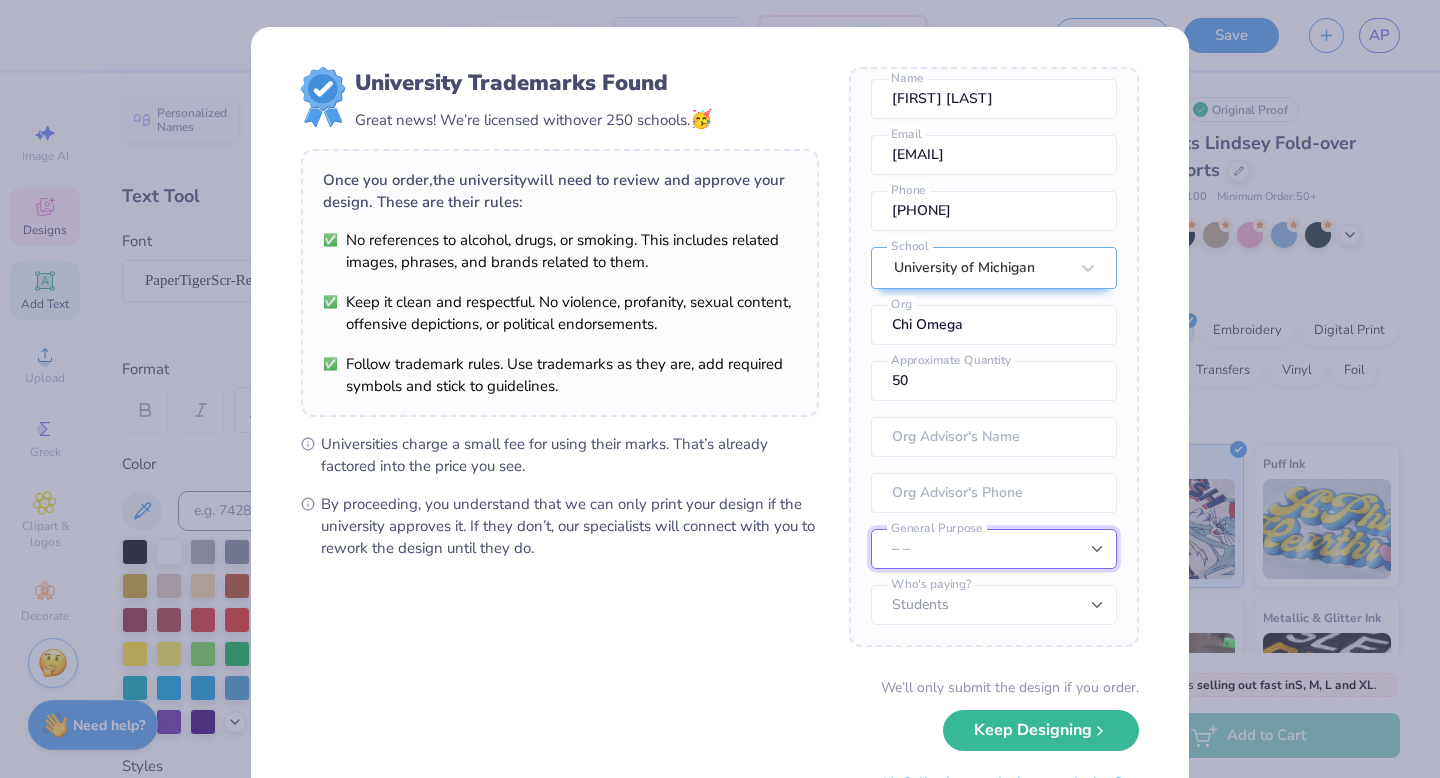 select on "Member apparel for registered Student Organization / Department / School" 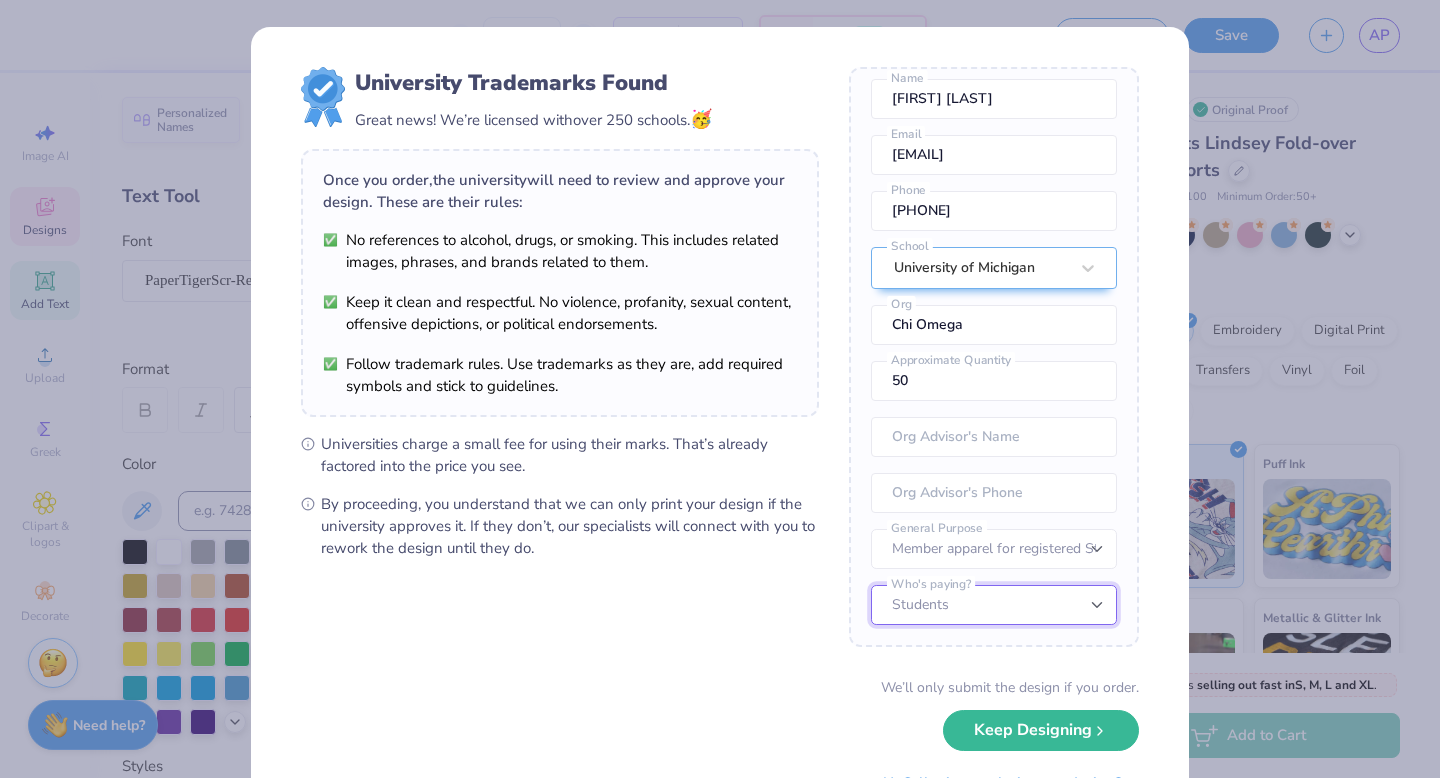 click on "Students University" at bounding box center [994, 605] 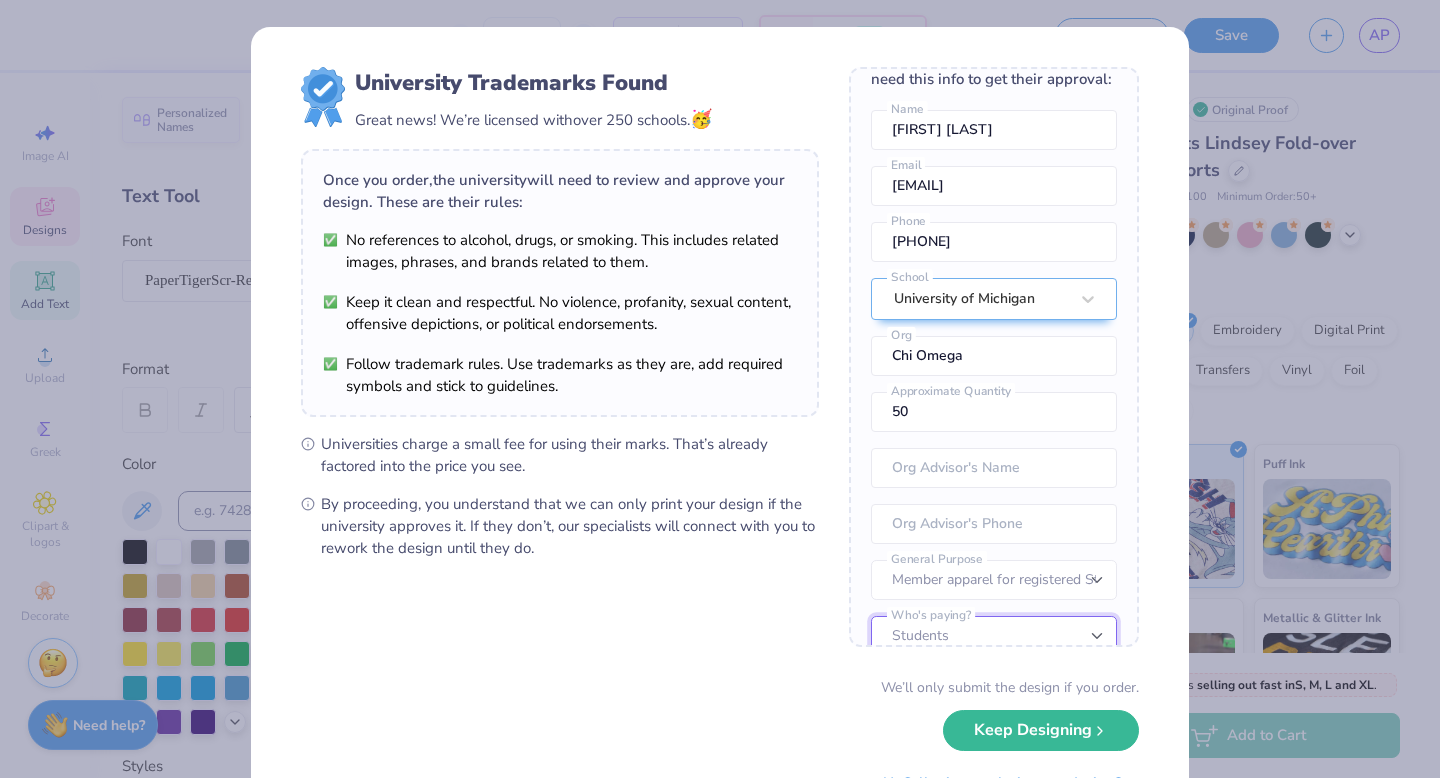 scroll, scrollTop: 74, scrollLeft: 0, axis: vertical 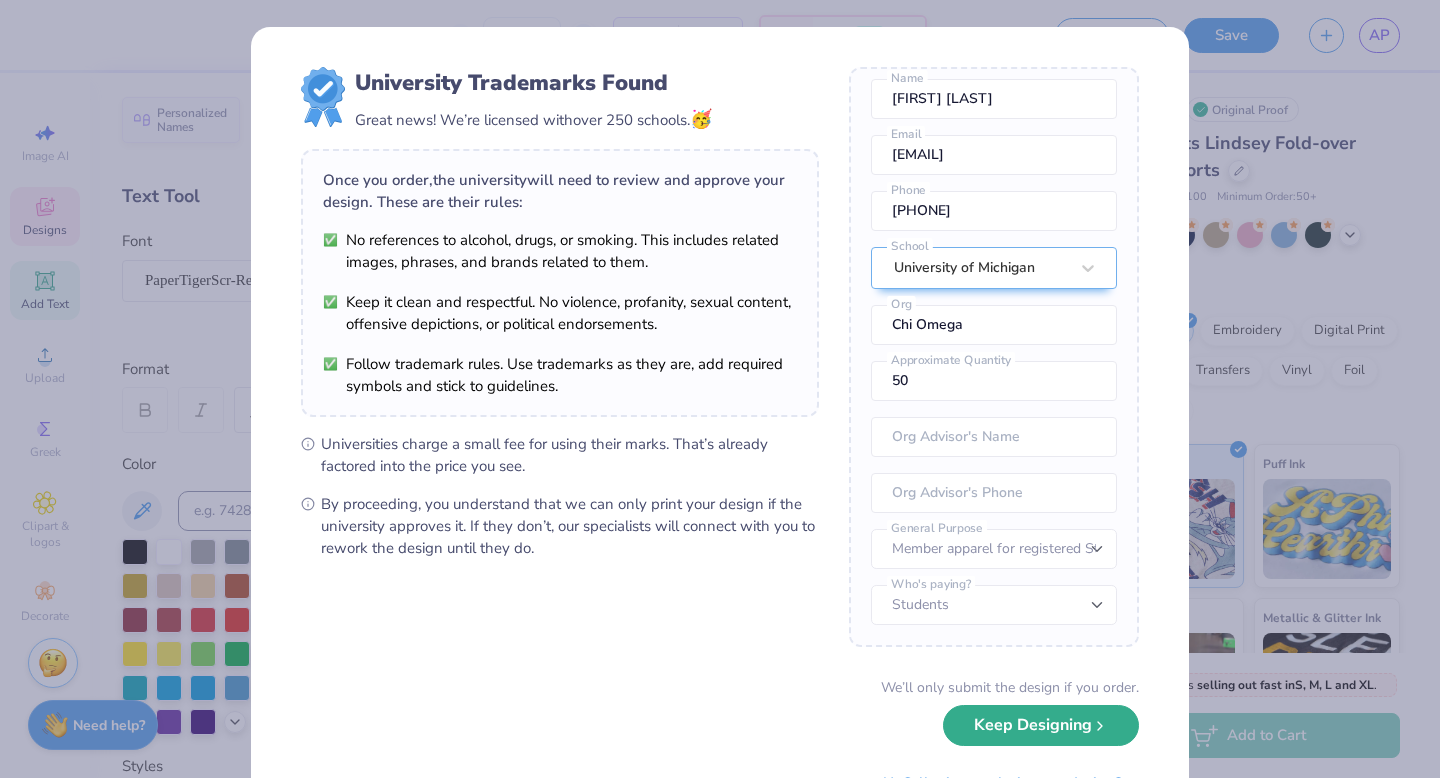 click on "Keep Designing" at bounding box center (1041, 725) 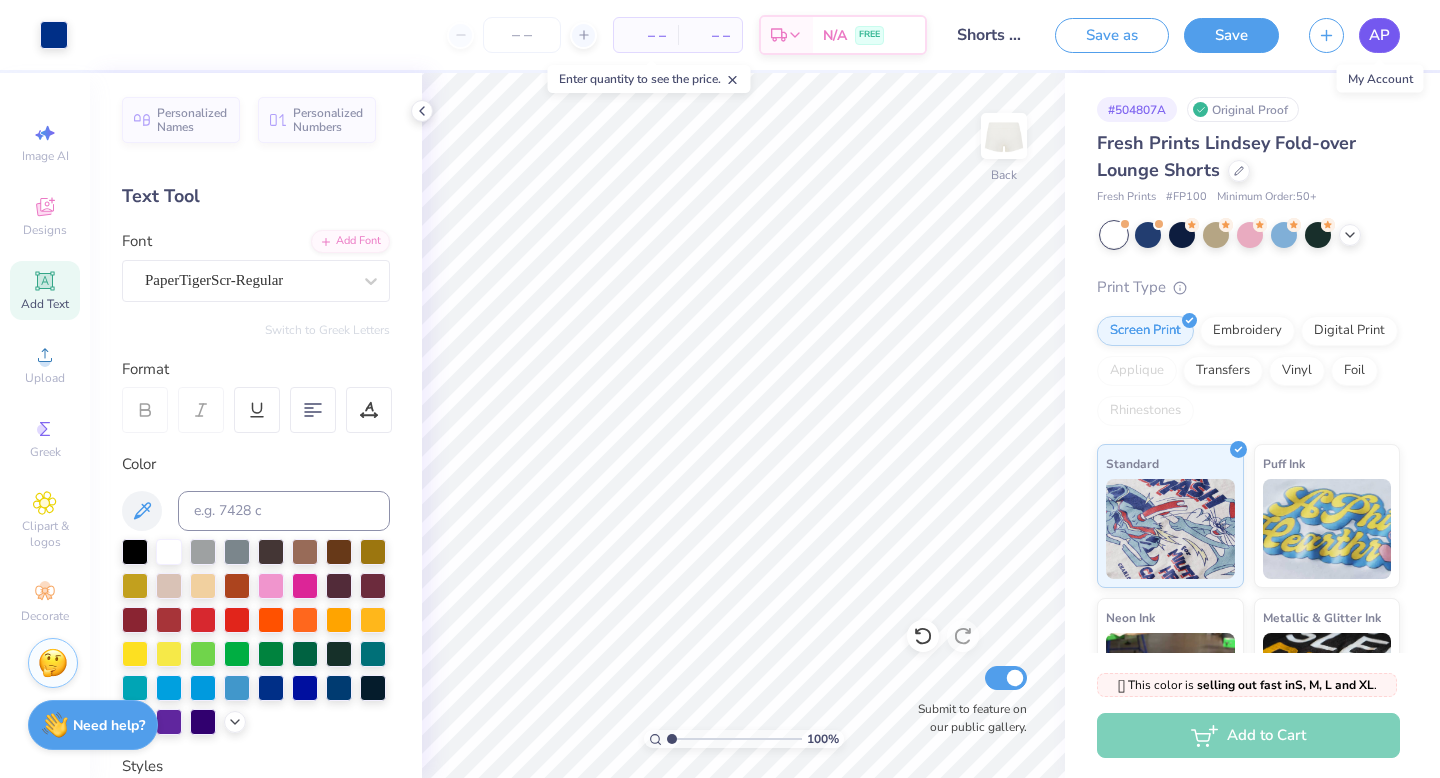 click on "AP" at bounding box center [1379, 35] 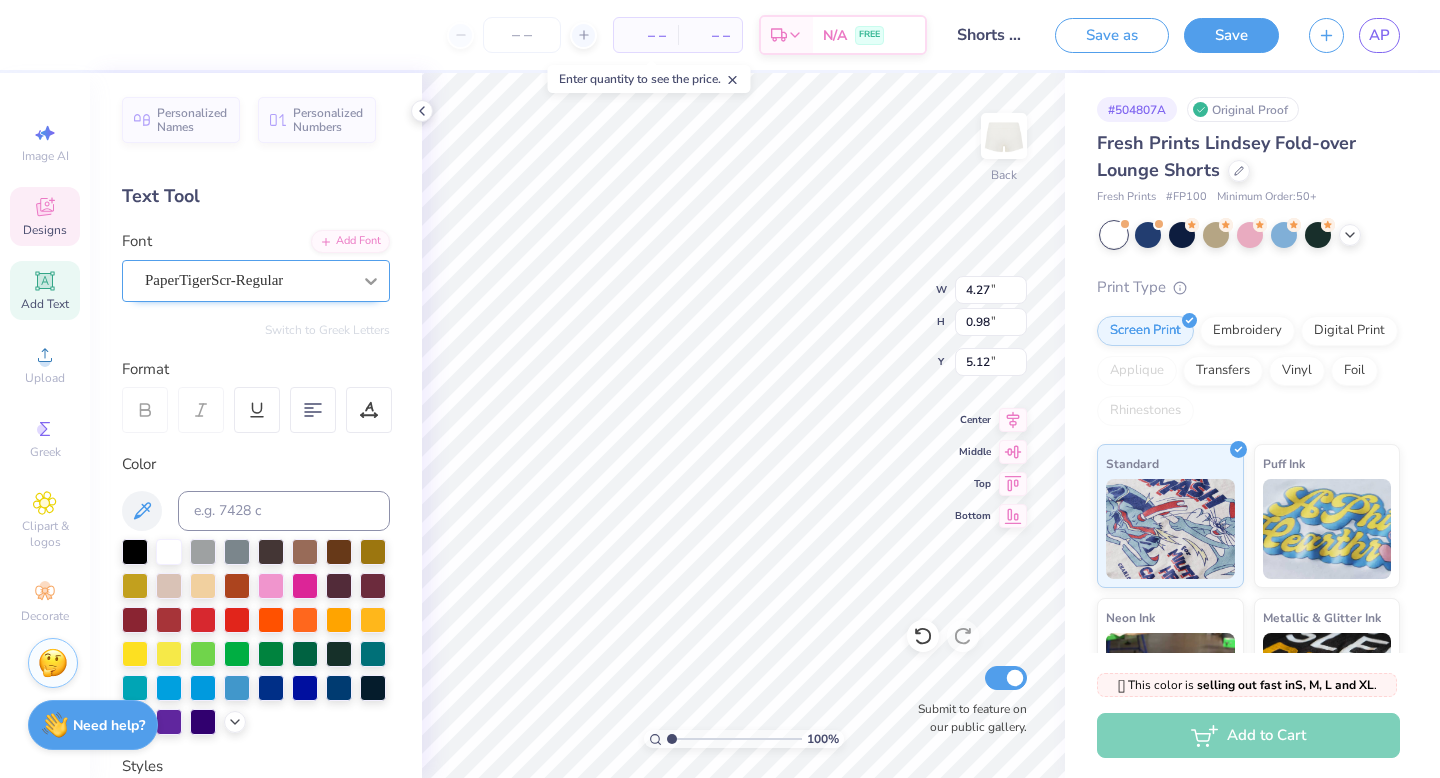 click at bounding box center [371, 281] 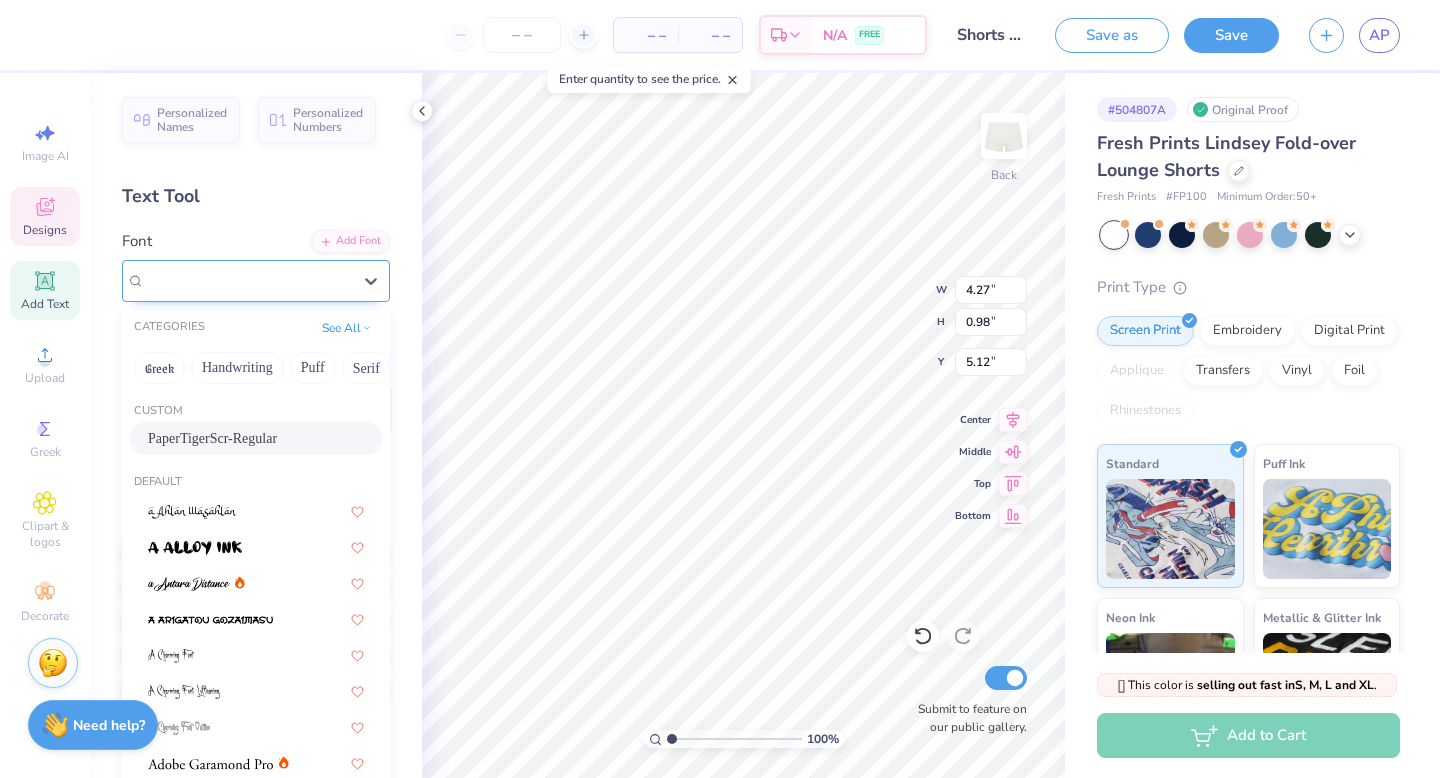 click at bounding box center (248, 280) 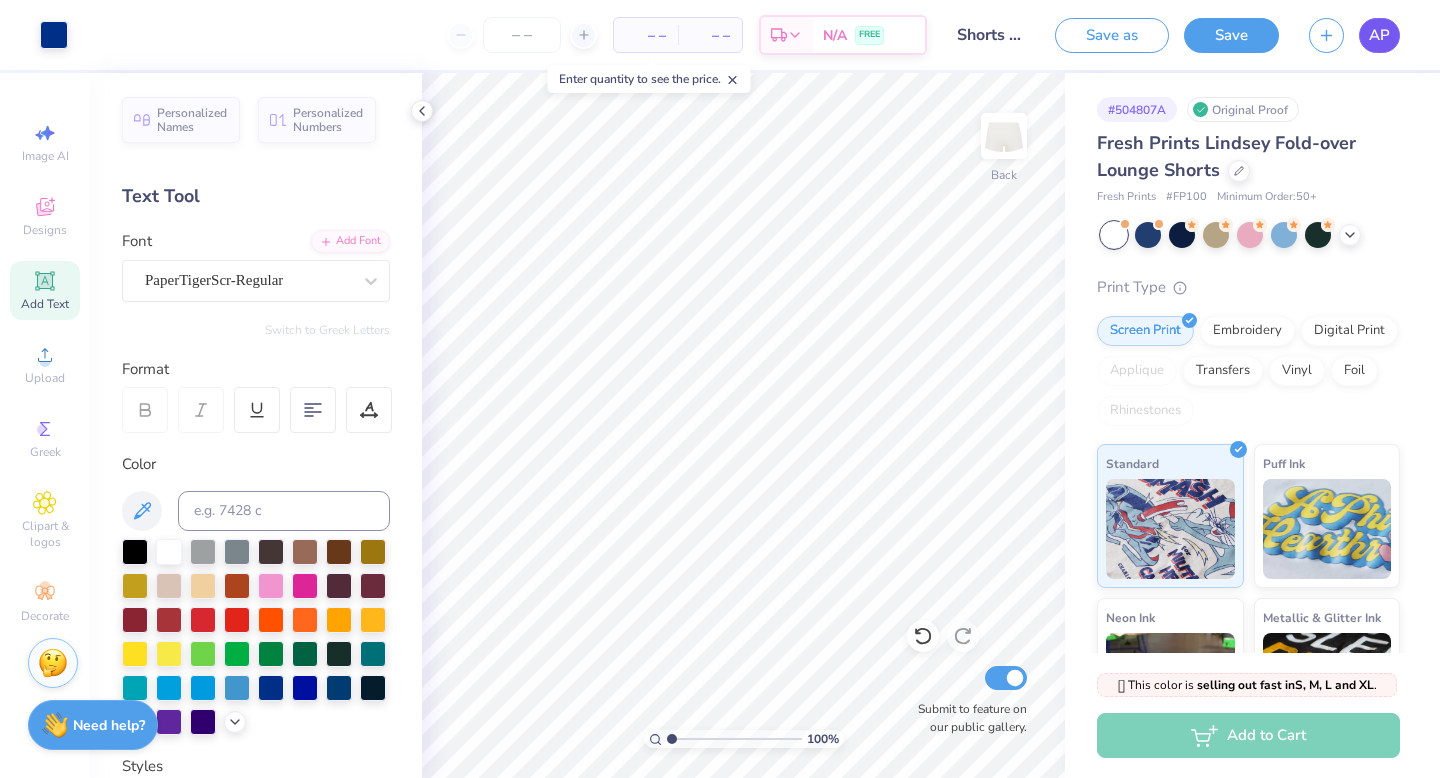 click on "AP" at bounding box center (1379, 35) 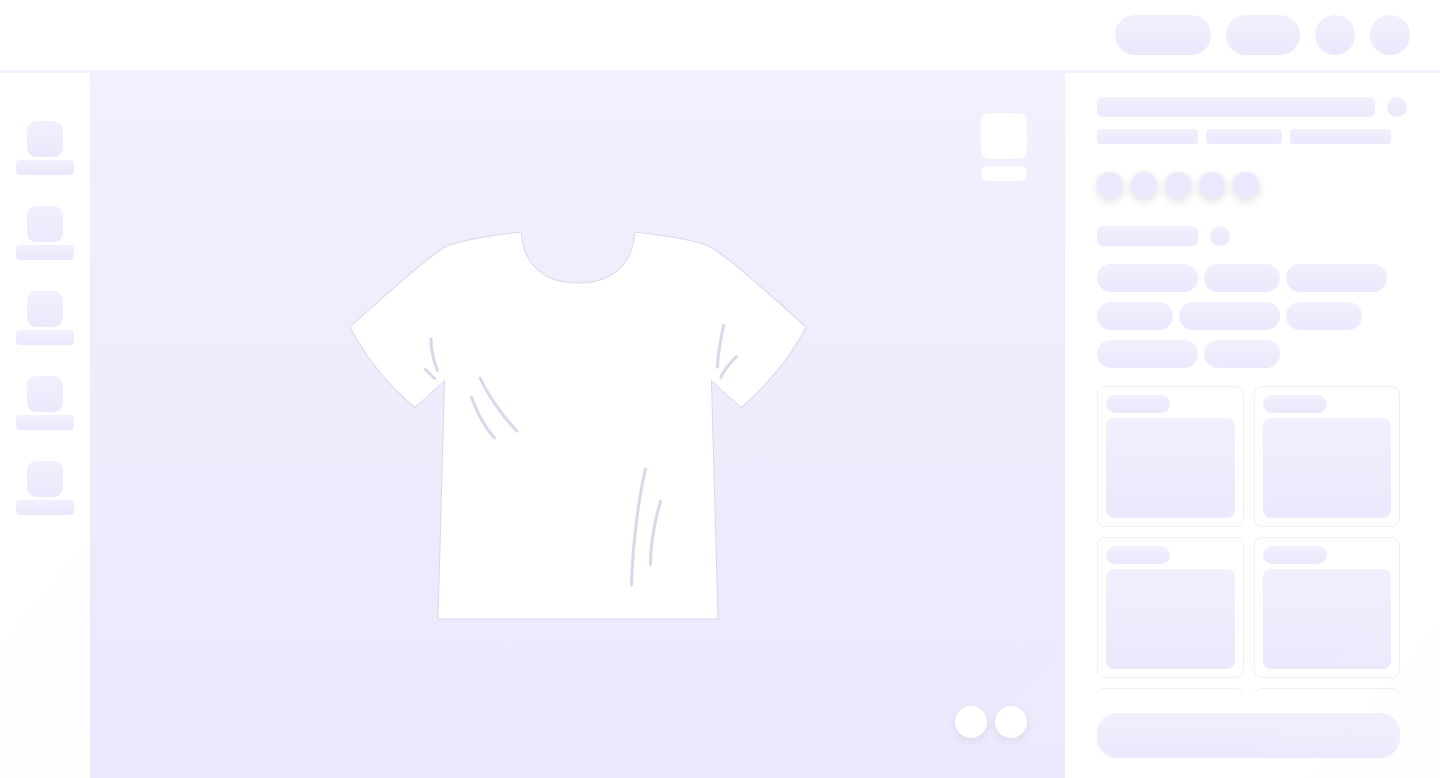 scroll, scrollTop: 0, scrollLeft: 0, axis: both 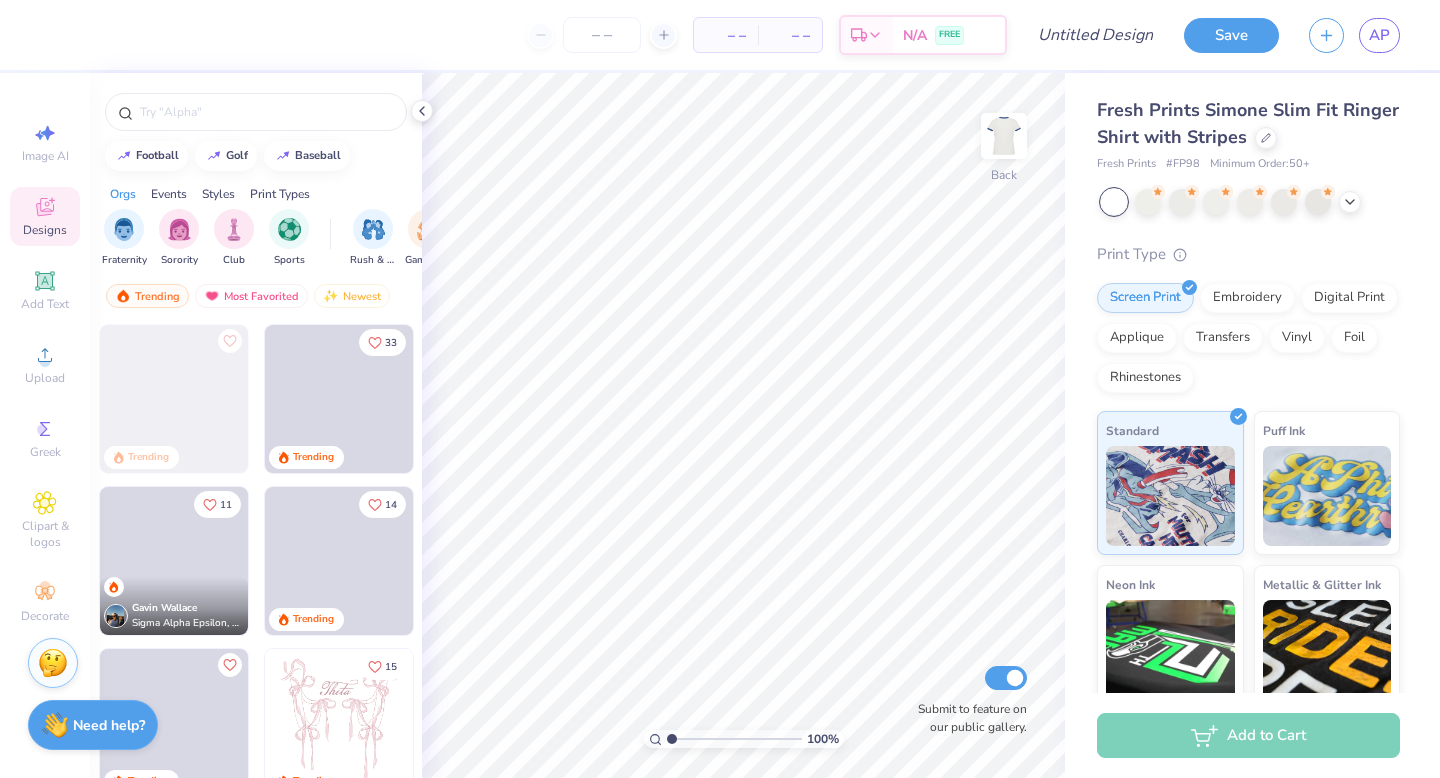 click at bounding box center [1250, 202] 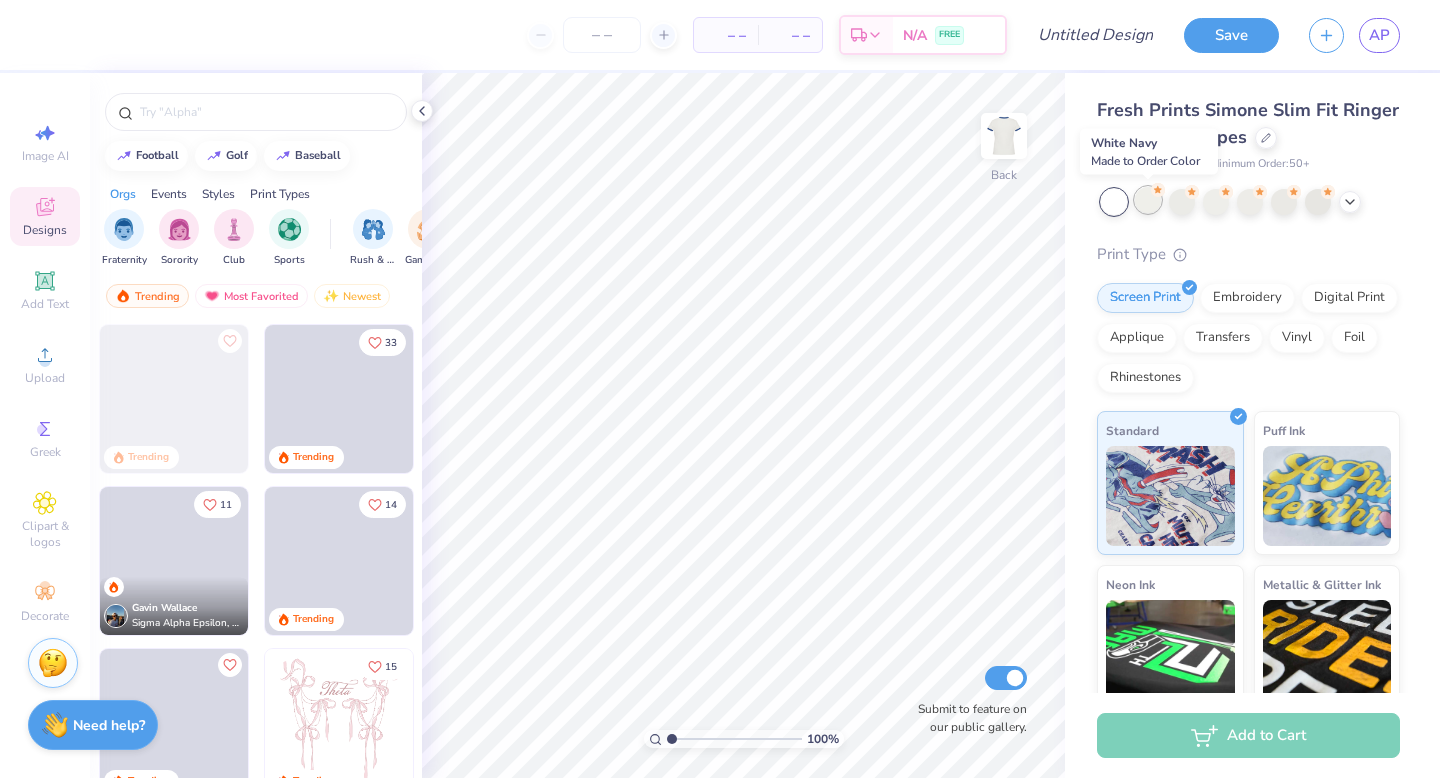 click at bounding box center (1148, 200) 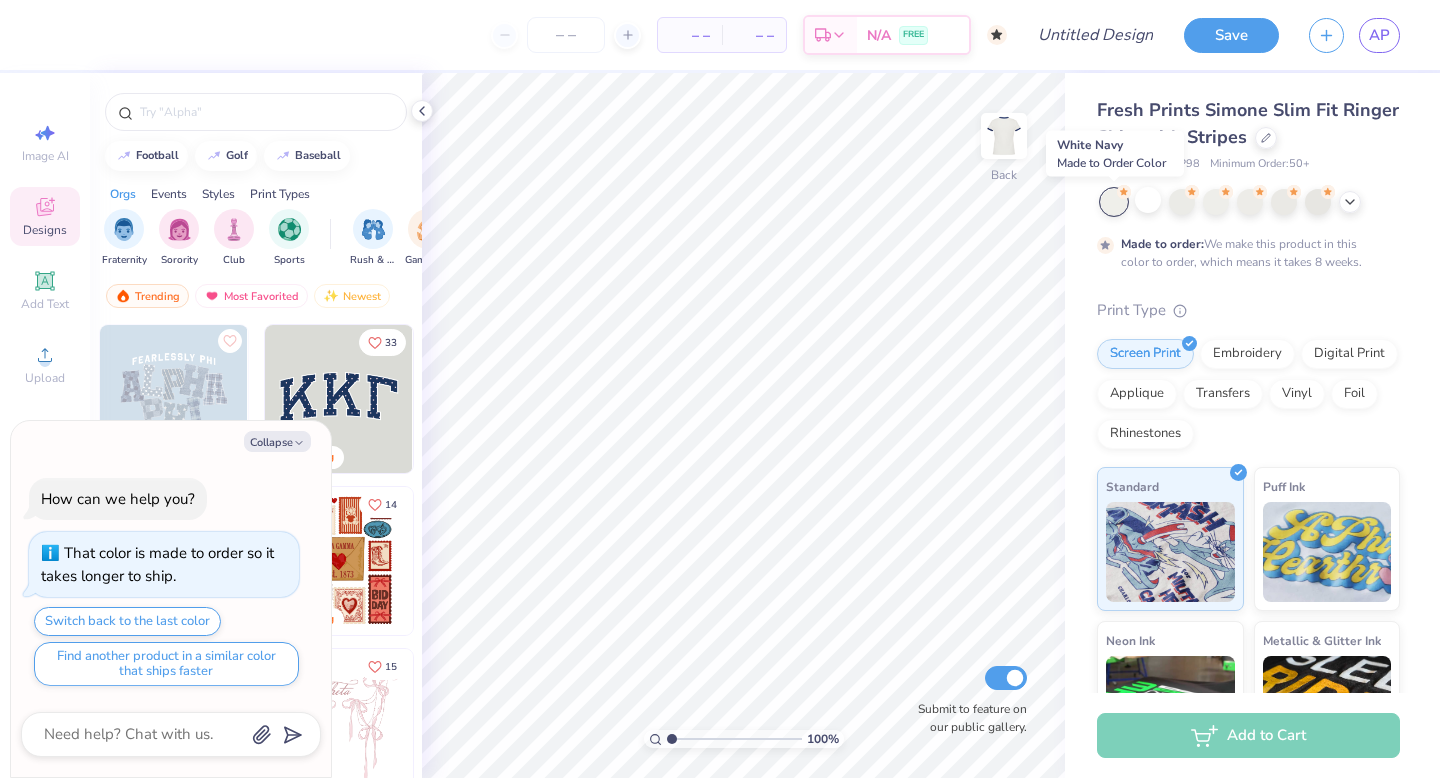 click at bounding box center (1114, 202) 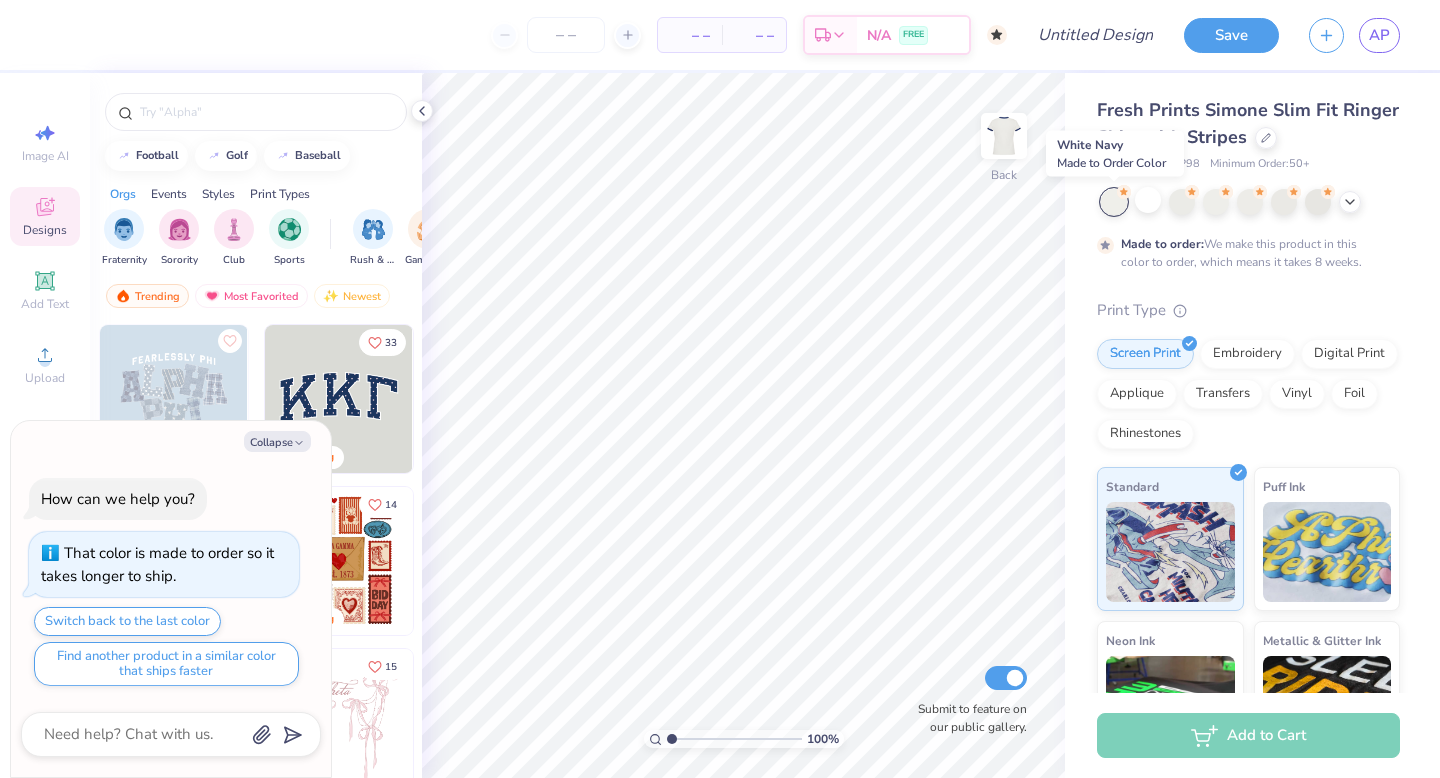 click at bounding box center [1114, 202] 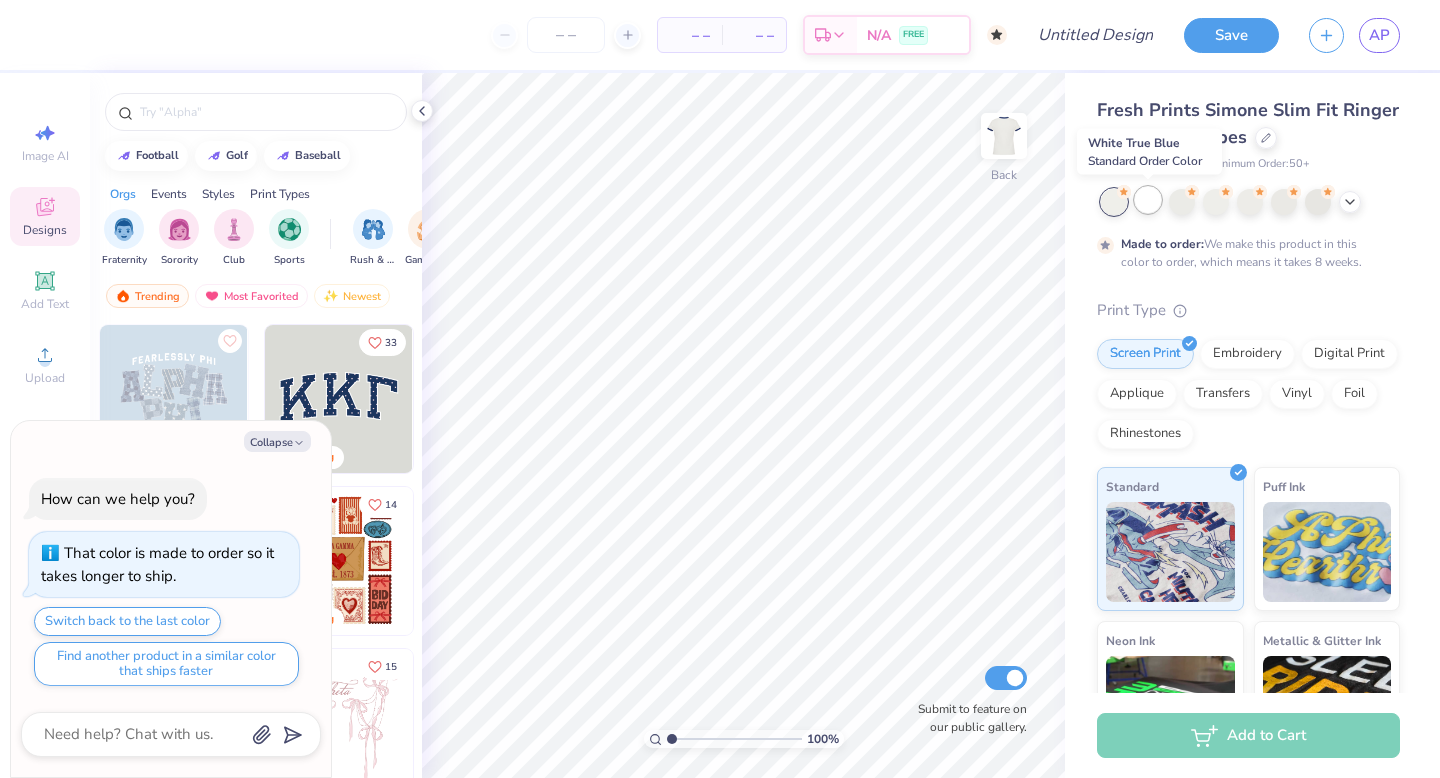 click at bounding box center [1148, 200] 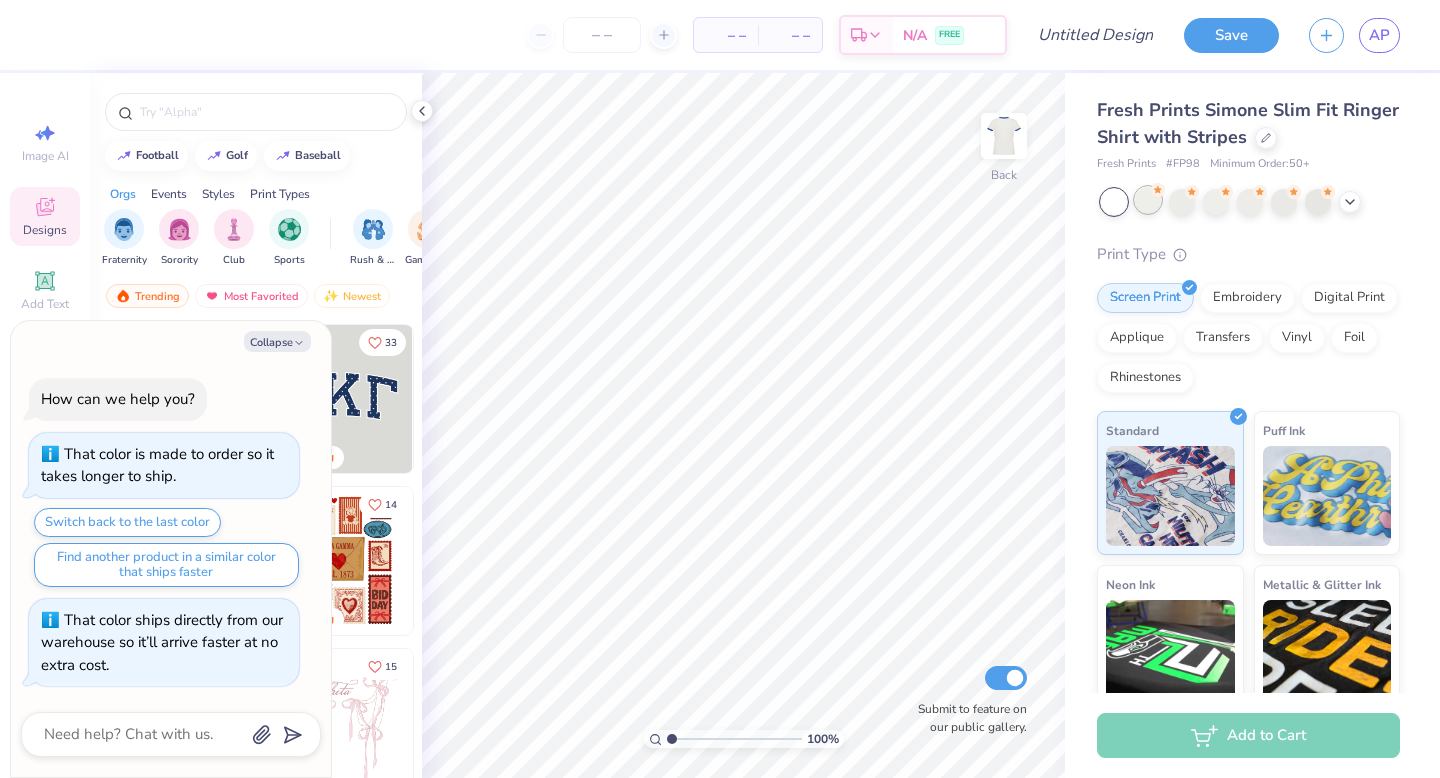 click at bounding box center (1148, 200) 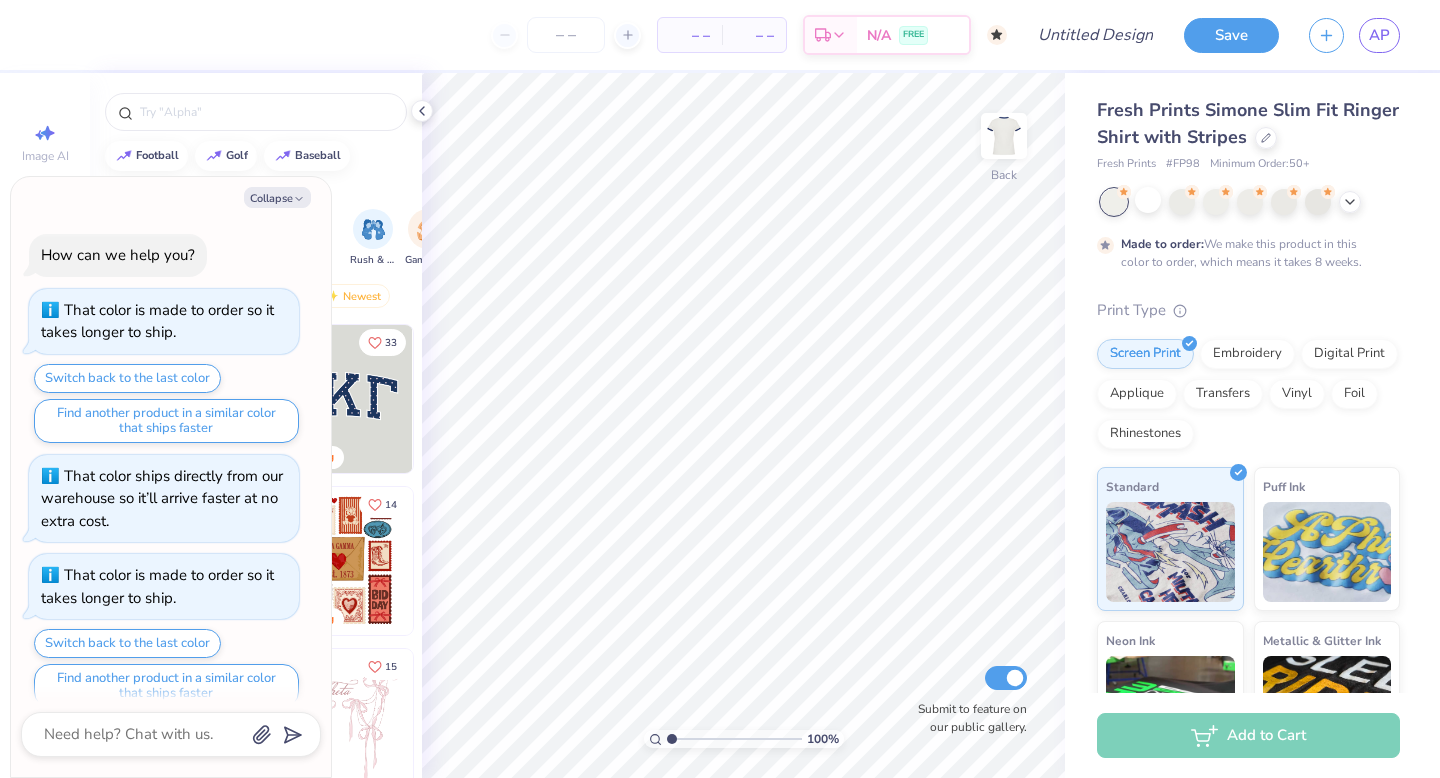 scroll, scrollTop: 22, scrollLeft: 0, axis: vertical 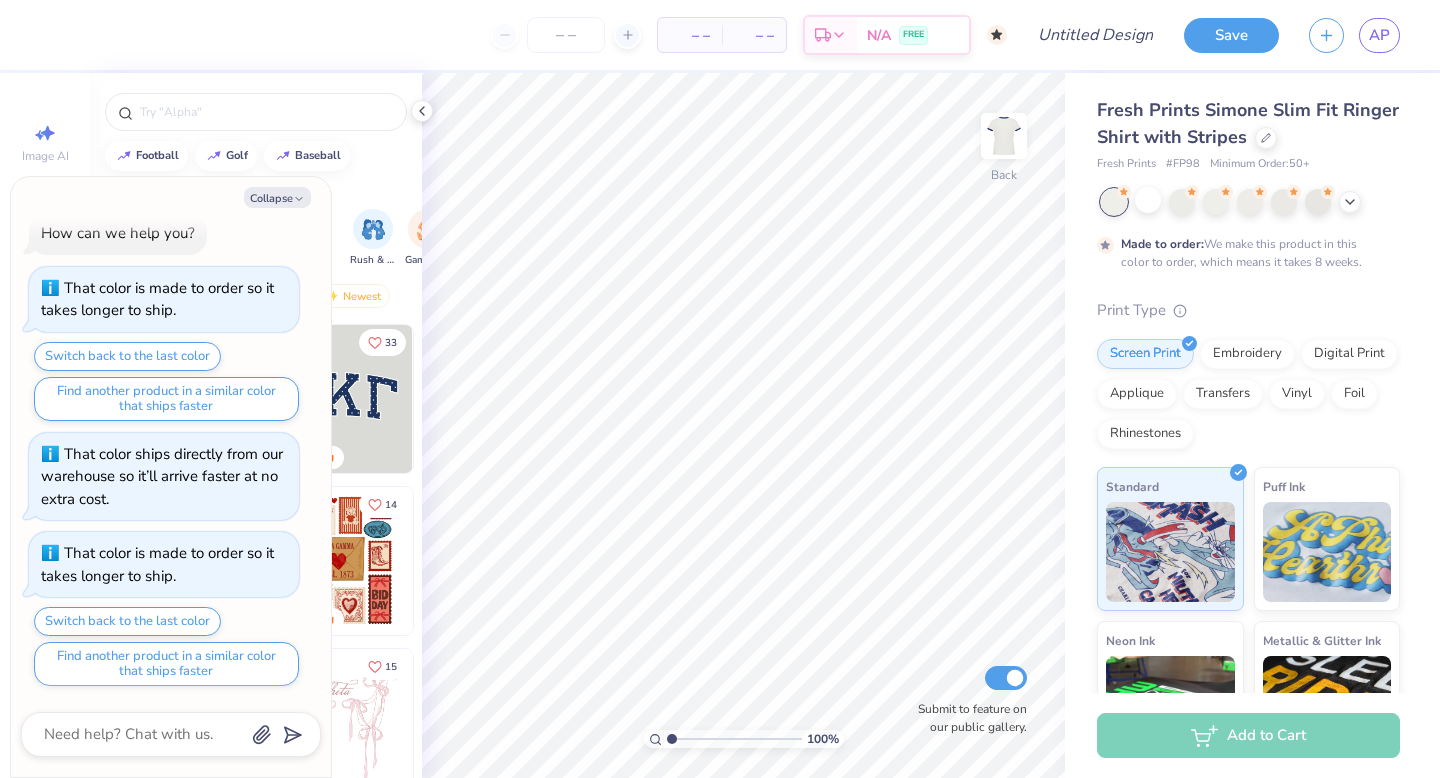click at bounding box center (339, 399) 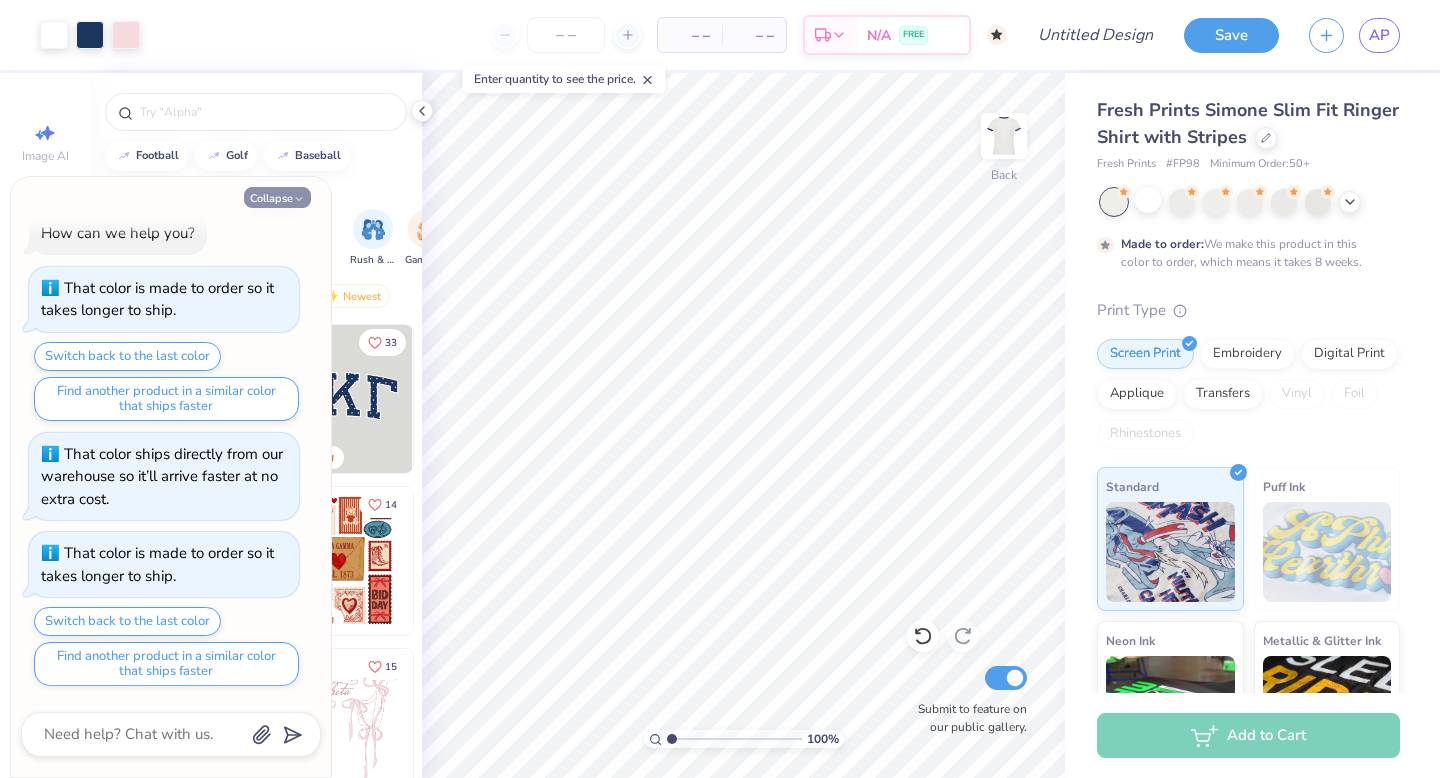click on "Collapse" at bounding box center [277, 197] 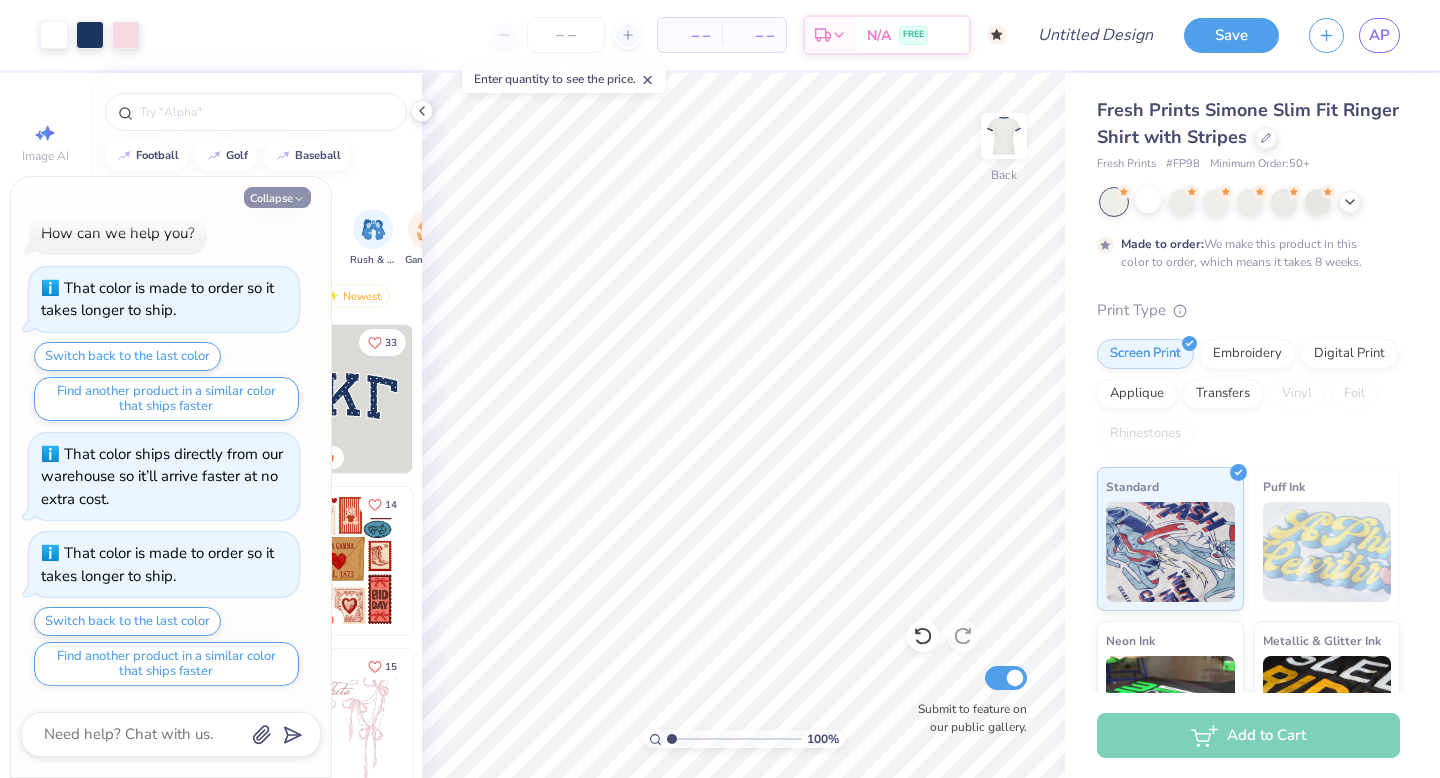 type on "x" 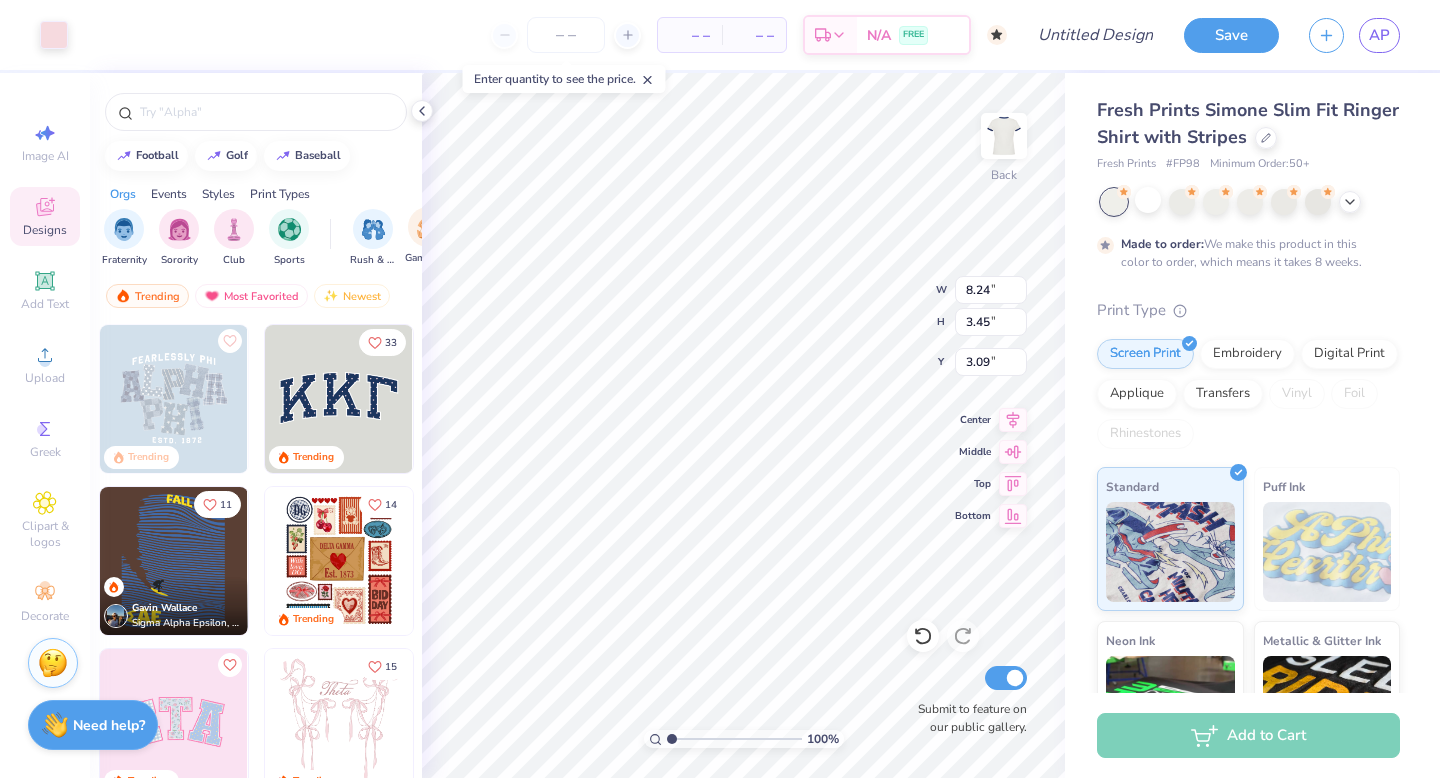 type on "3.00" 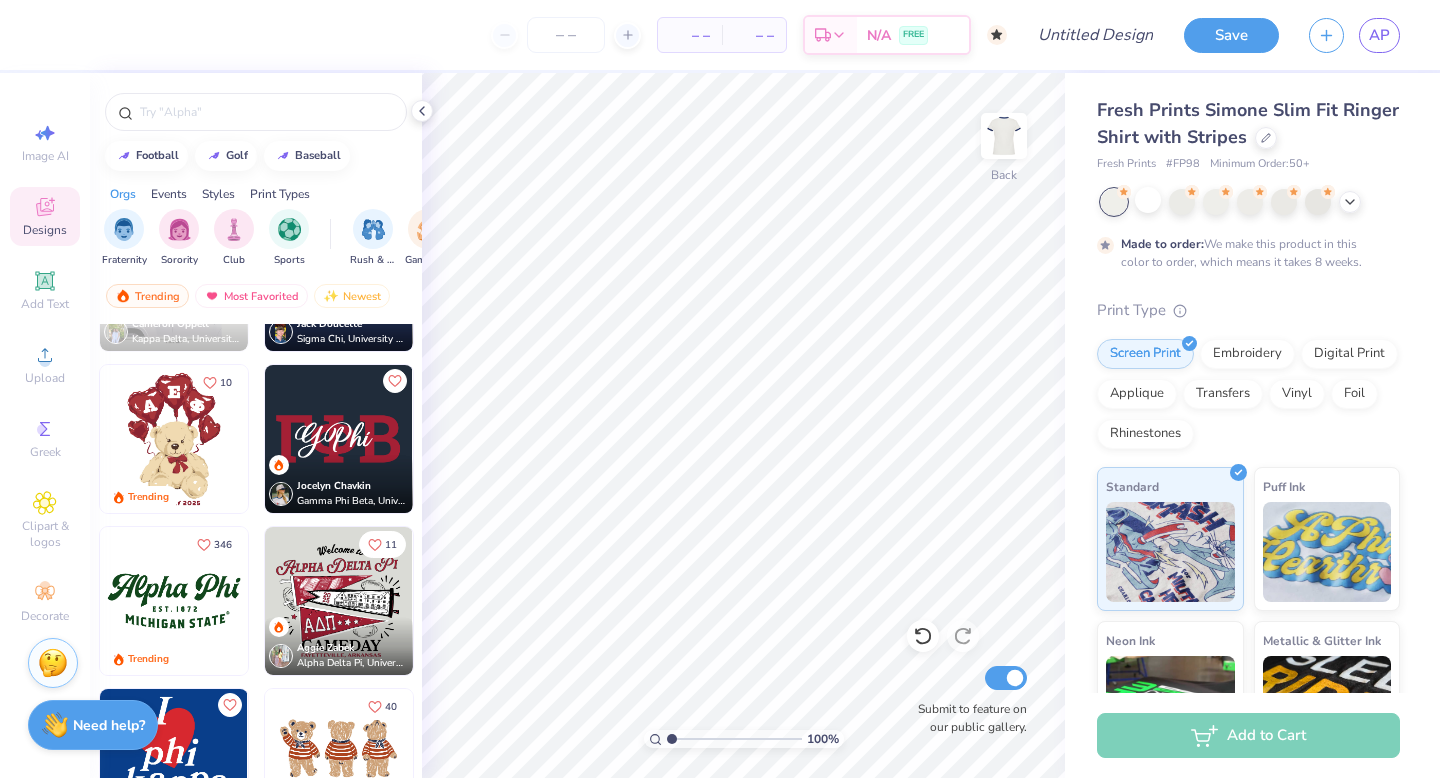 scroll, scrollTop: 1063, scrollLeft: 0, axis: vertical 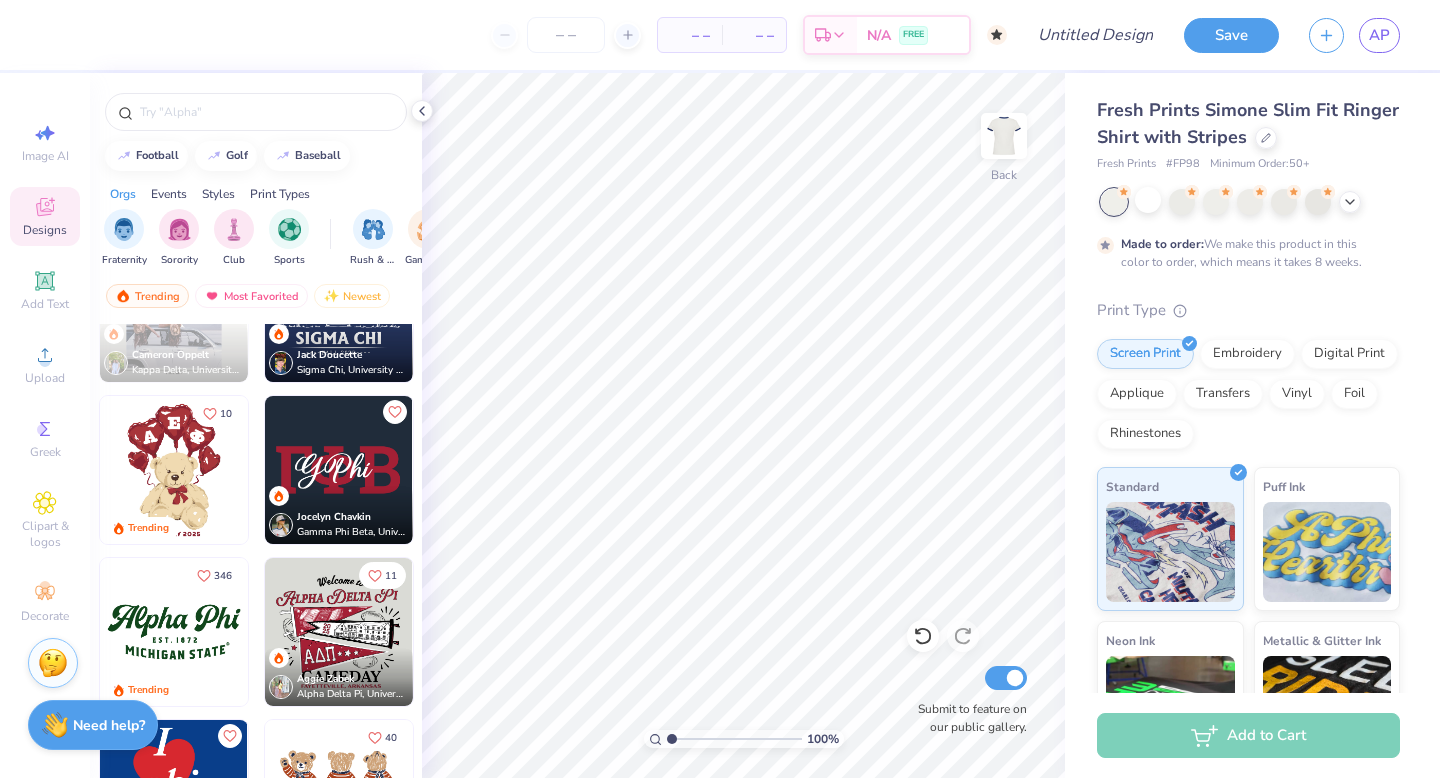 click at bounding box center (339, 470) 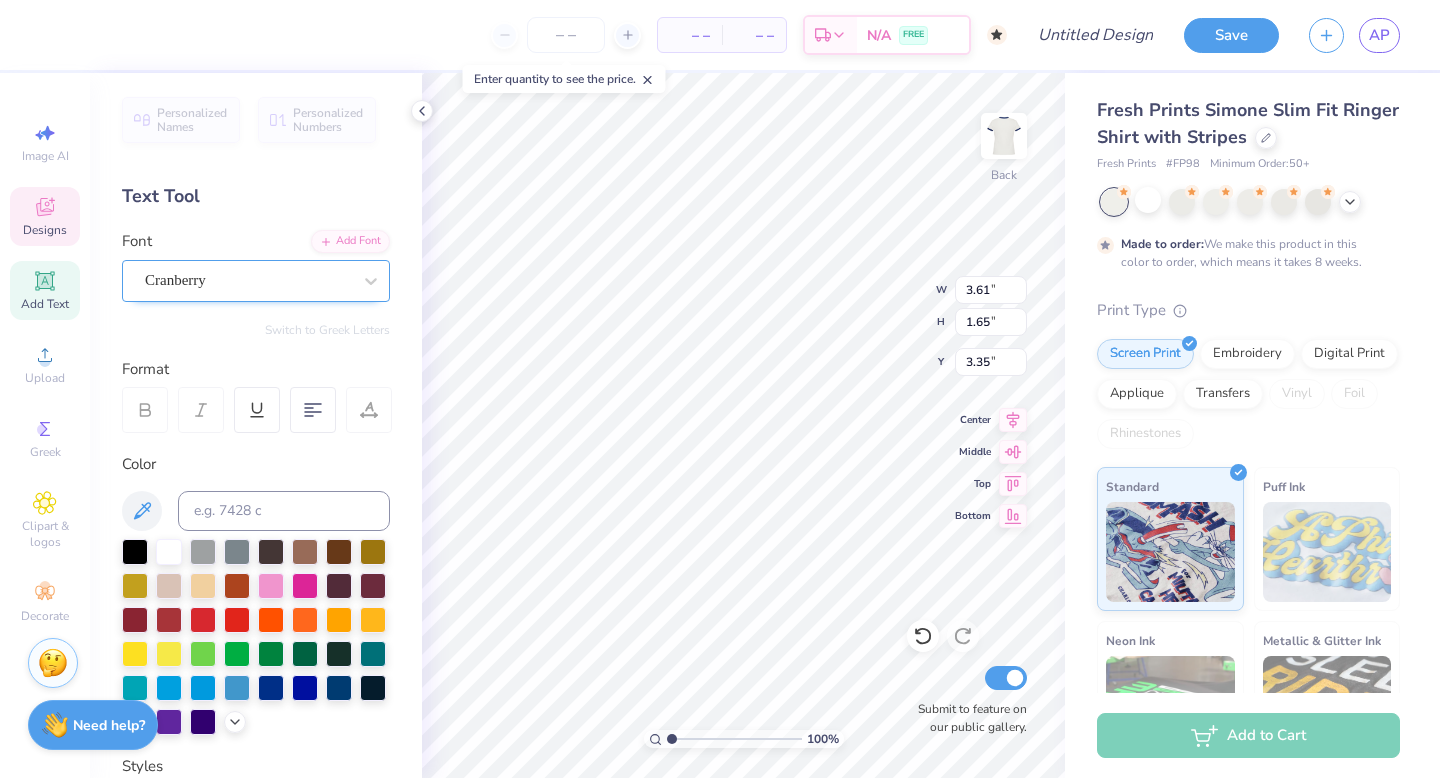 click on "Cranberry" at bounding box center (248, 280) 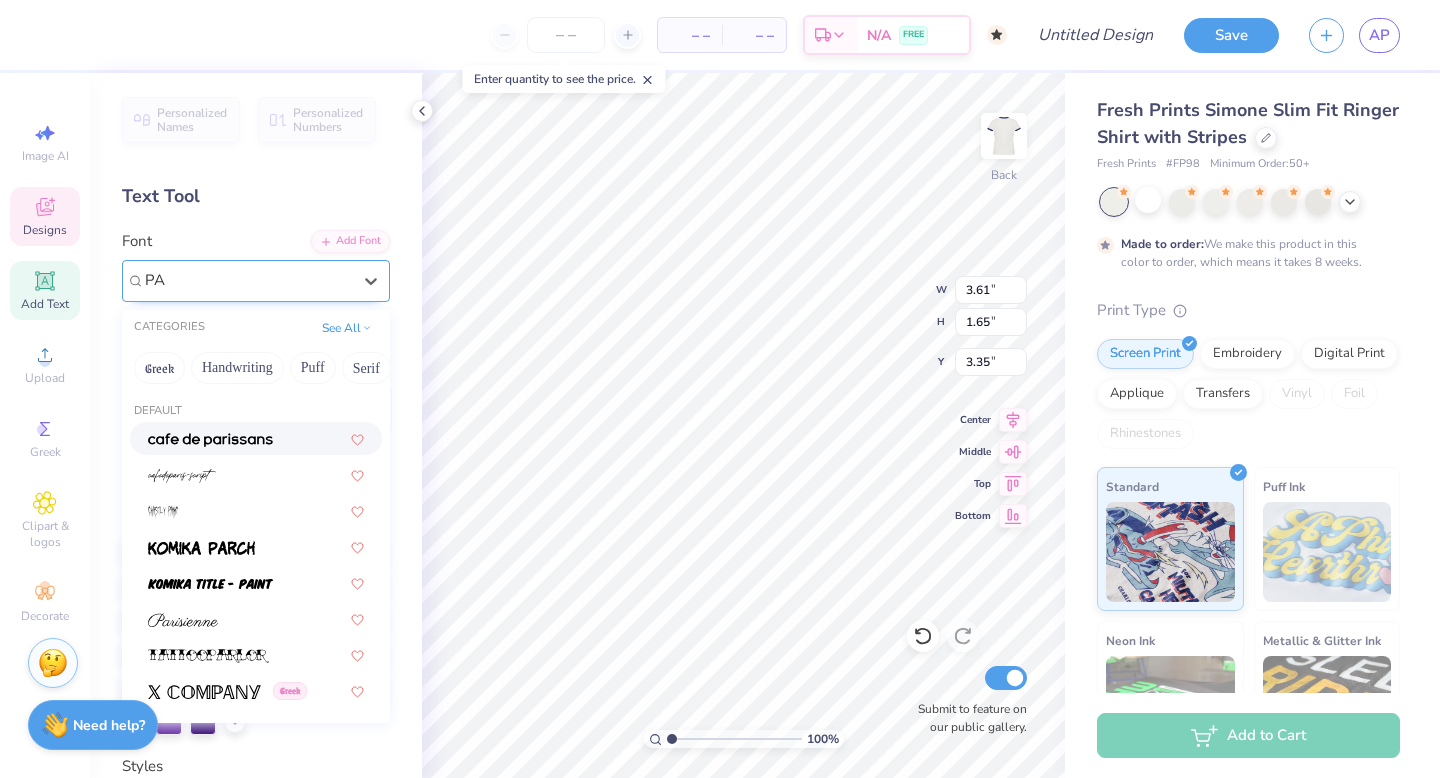 type on "P" 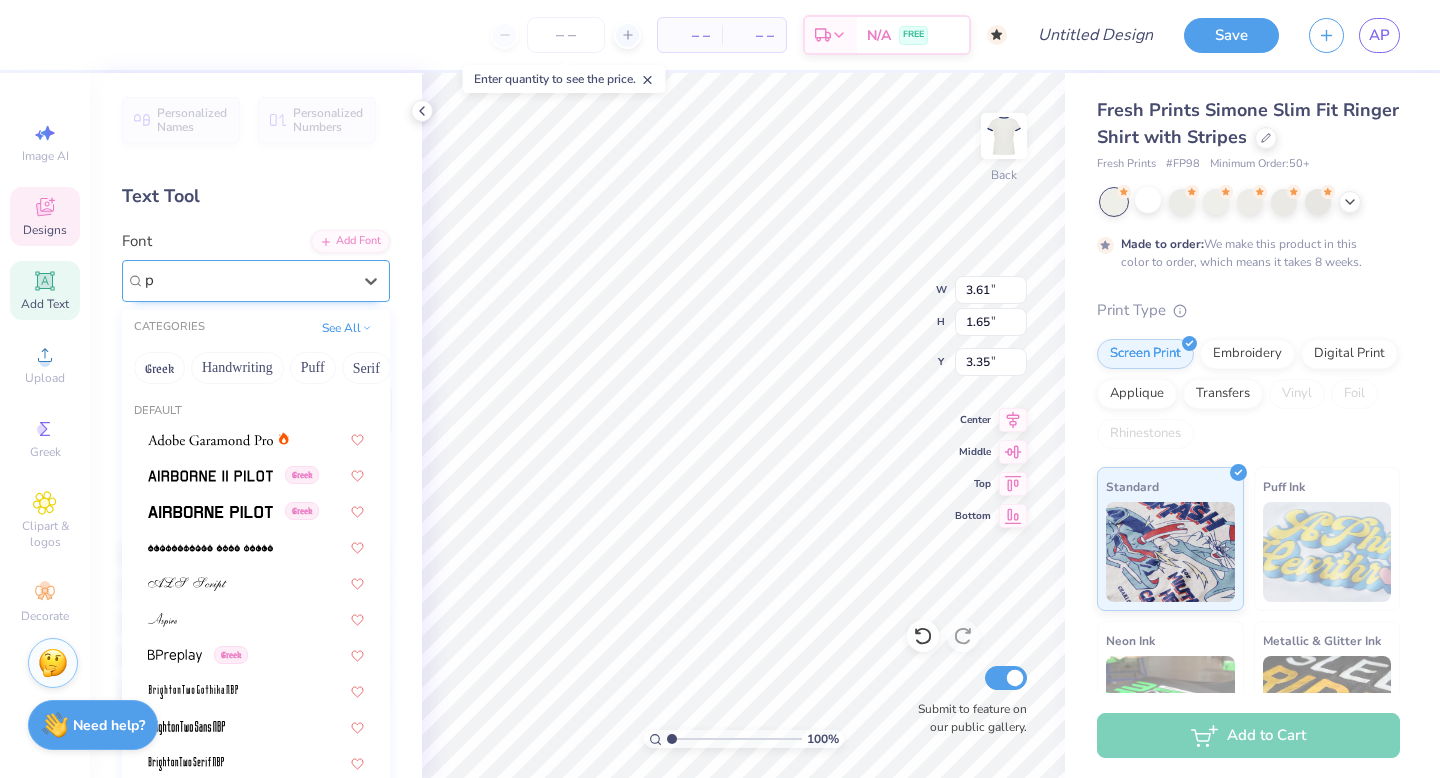 type on "pa" 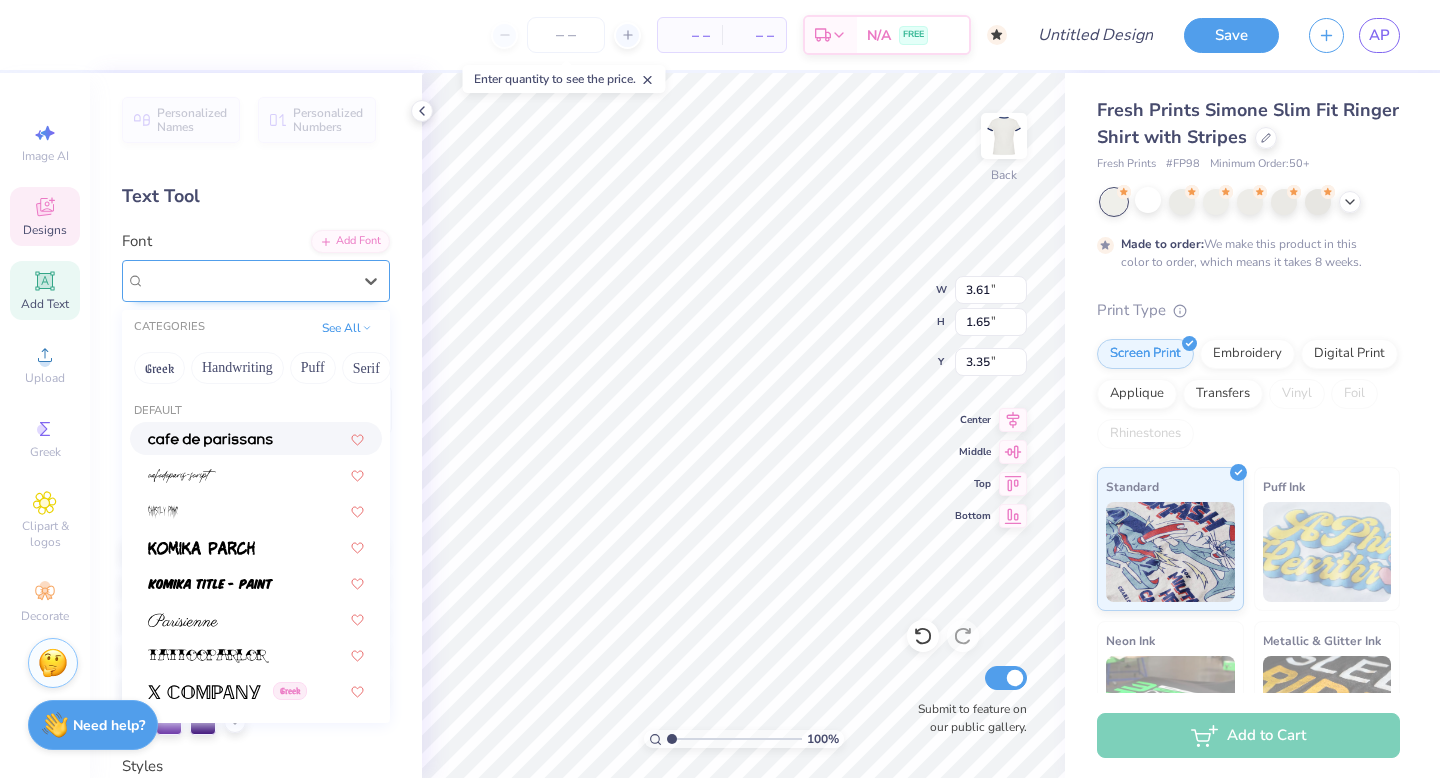 click at bounding box center (248, 280) 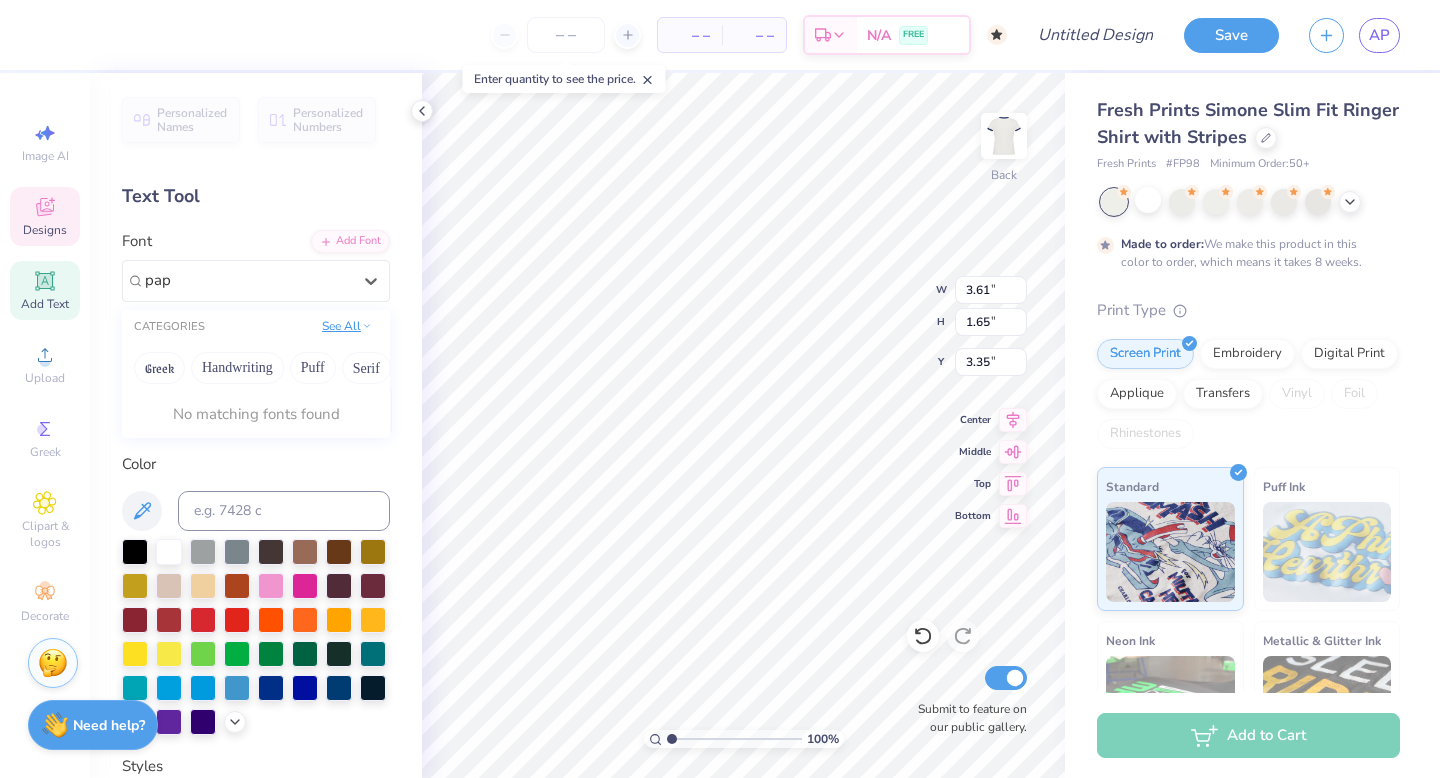 click on "See All" at bounding box center [347, 326] 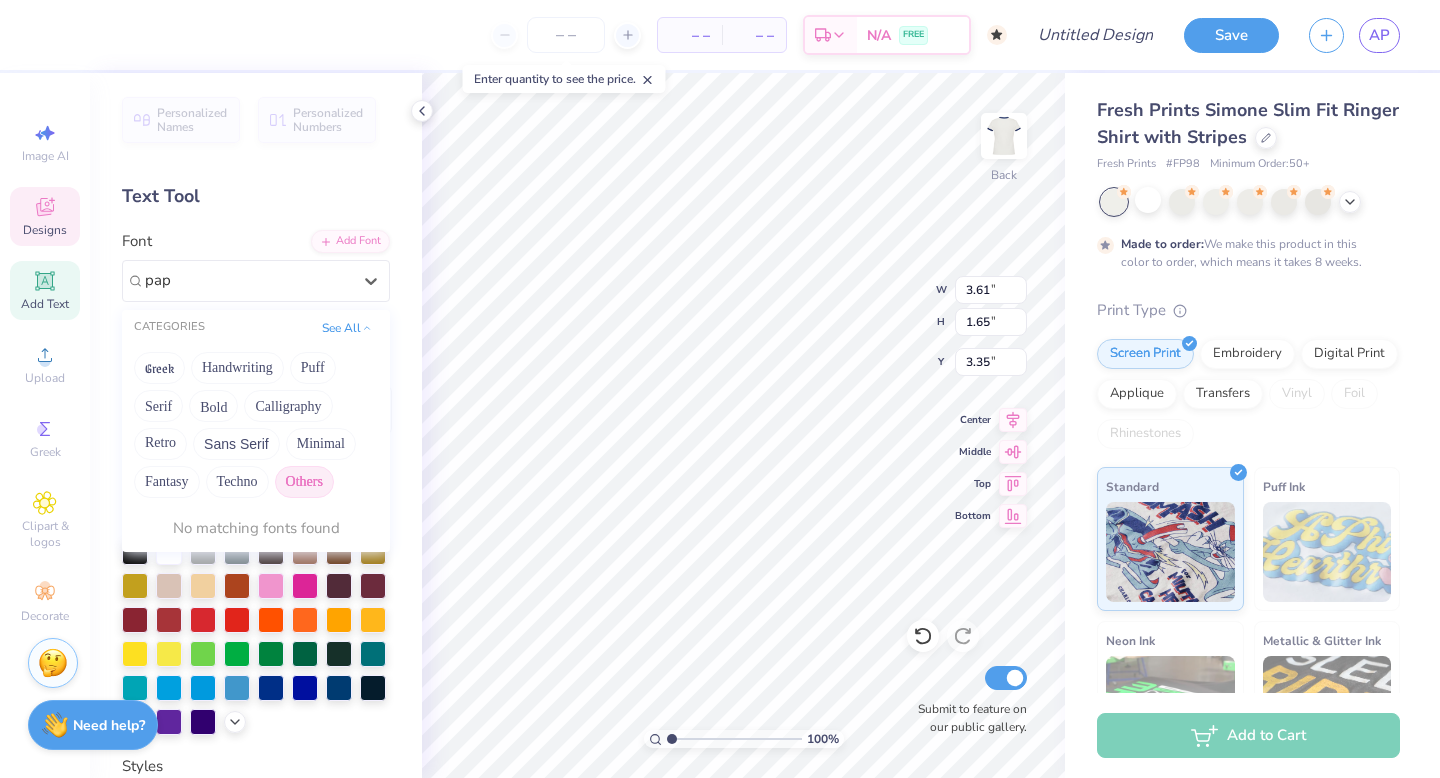 click on "Others" at bounding box center (304, 482) 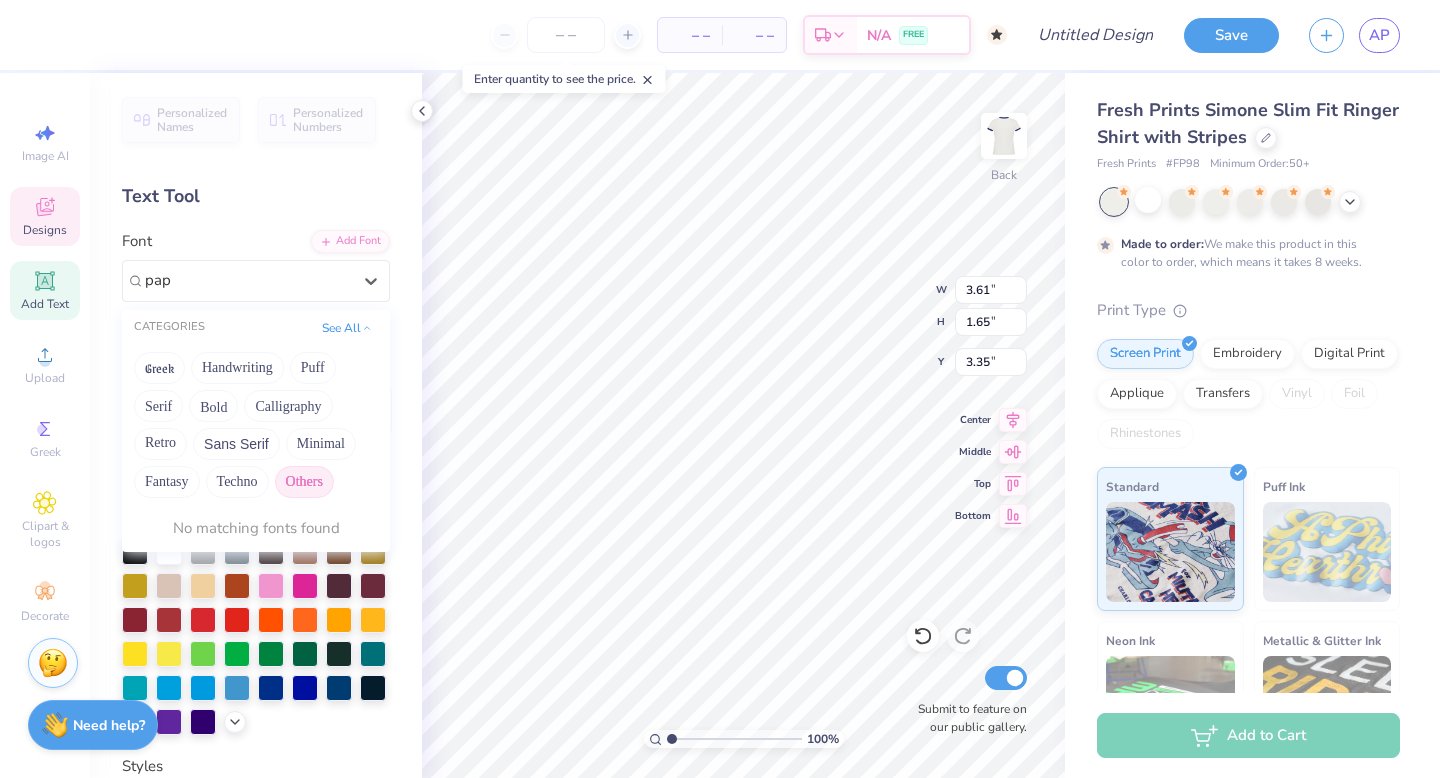 type on "pap" 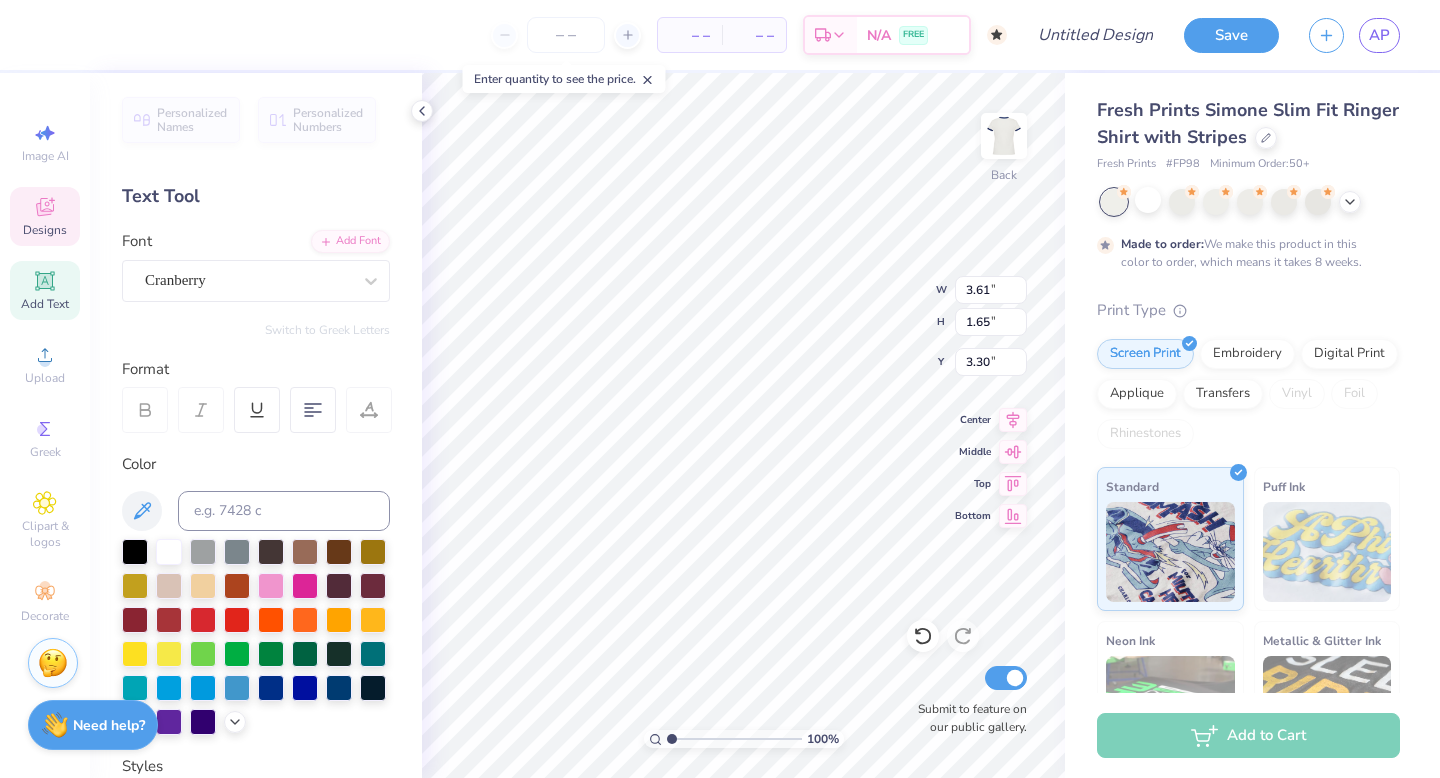 paste on "Chi" 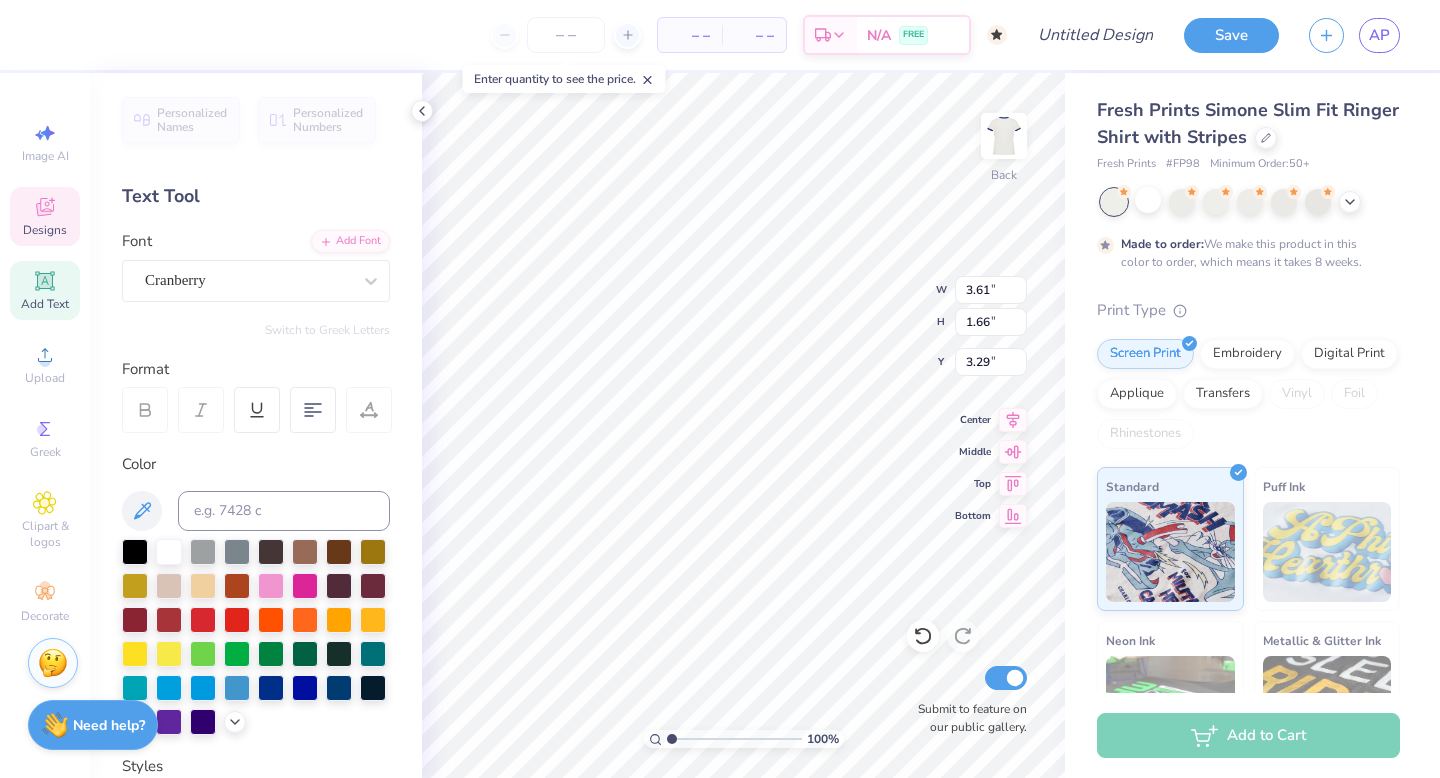 type on "6.11" 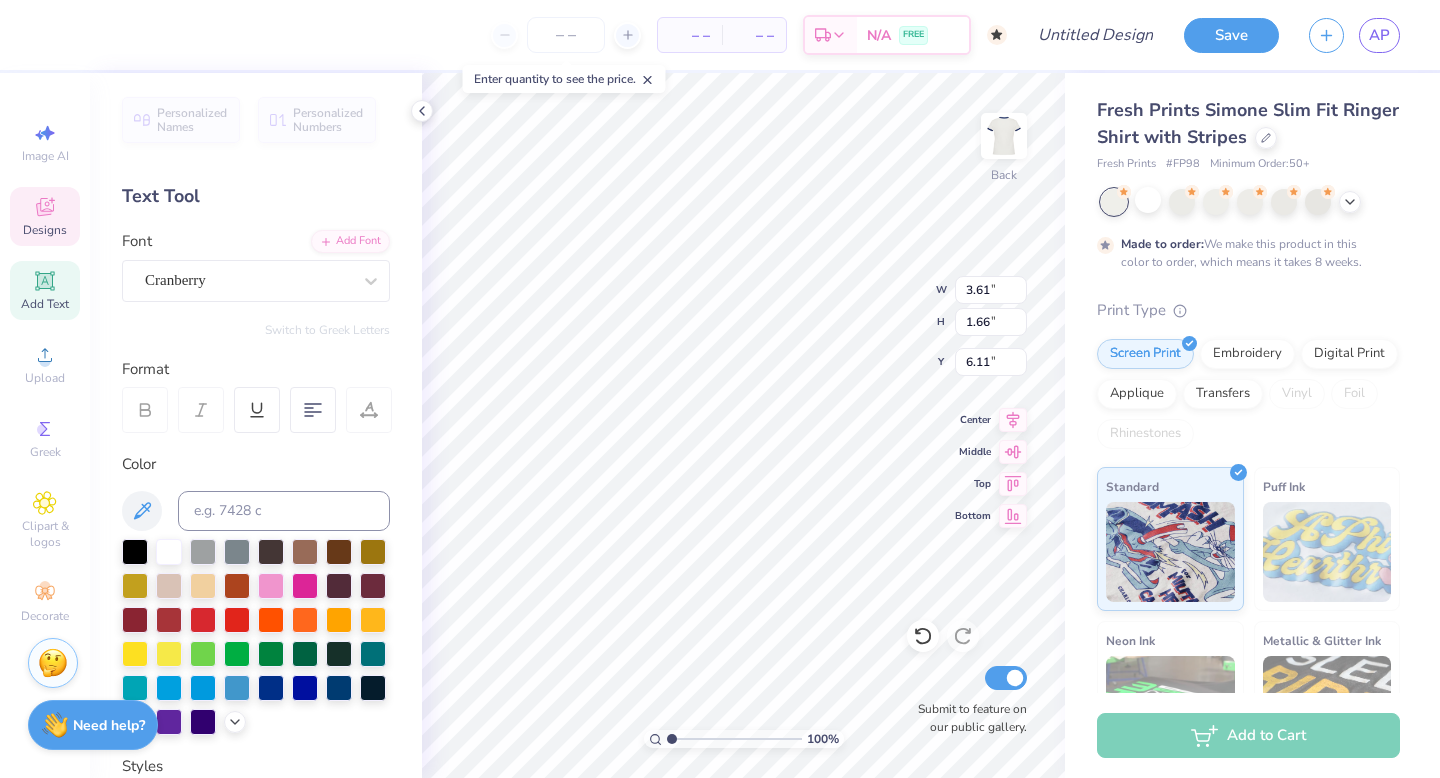 type on "5.85" 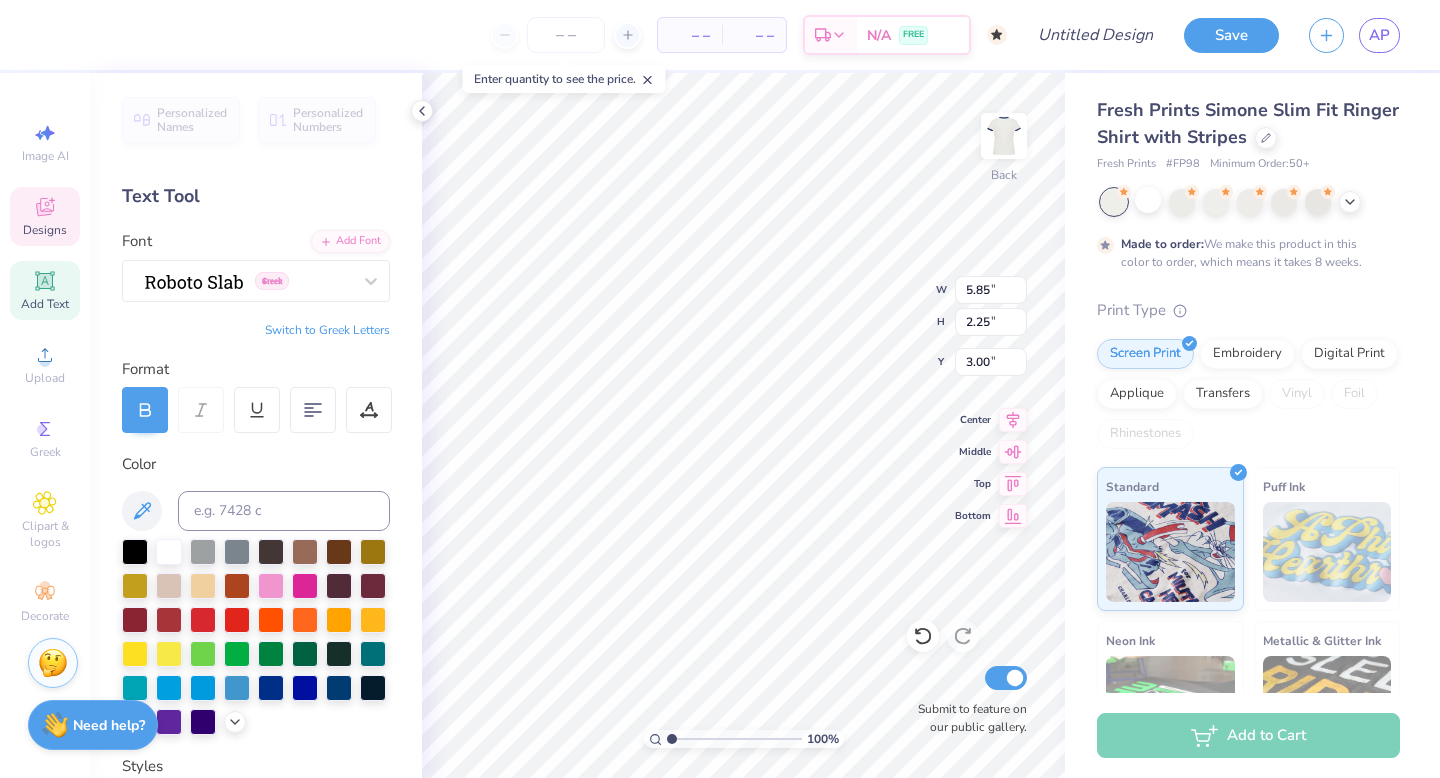 type on "B" 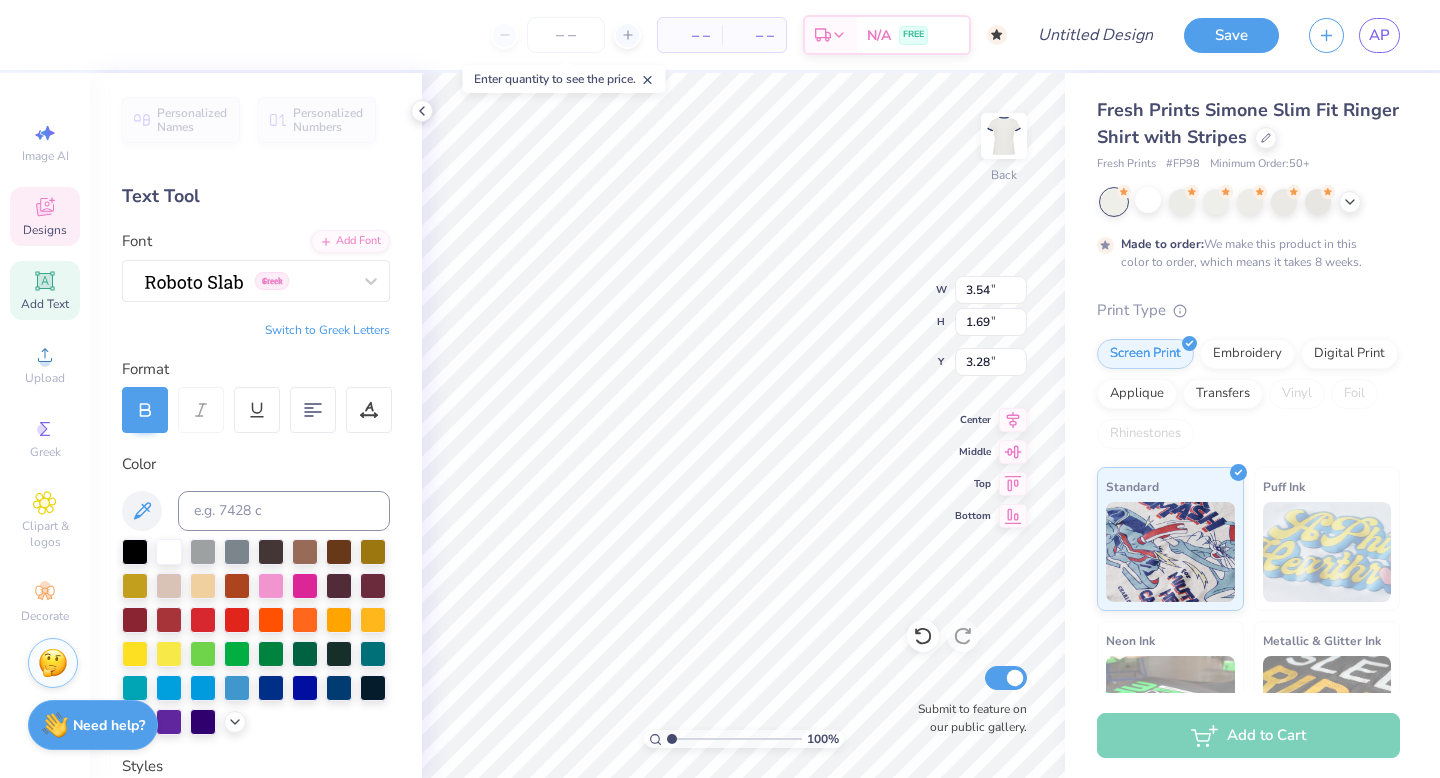 type on "3.88" 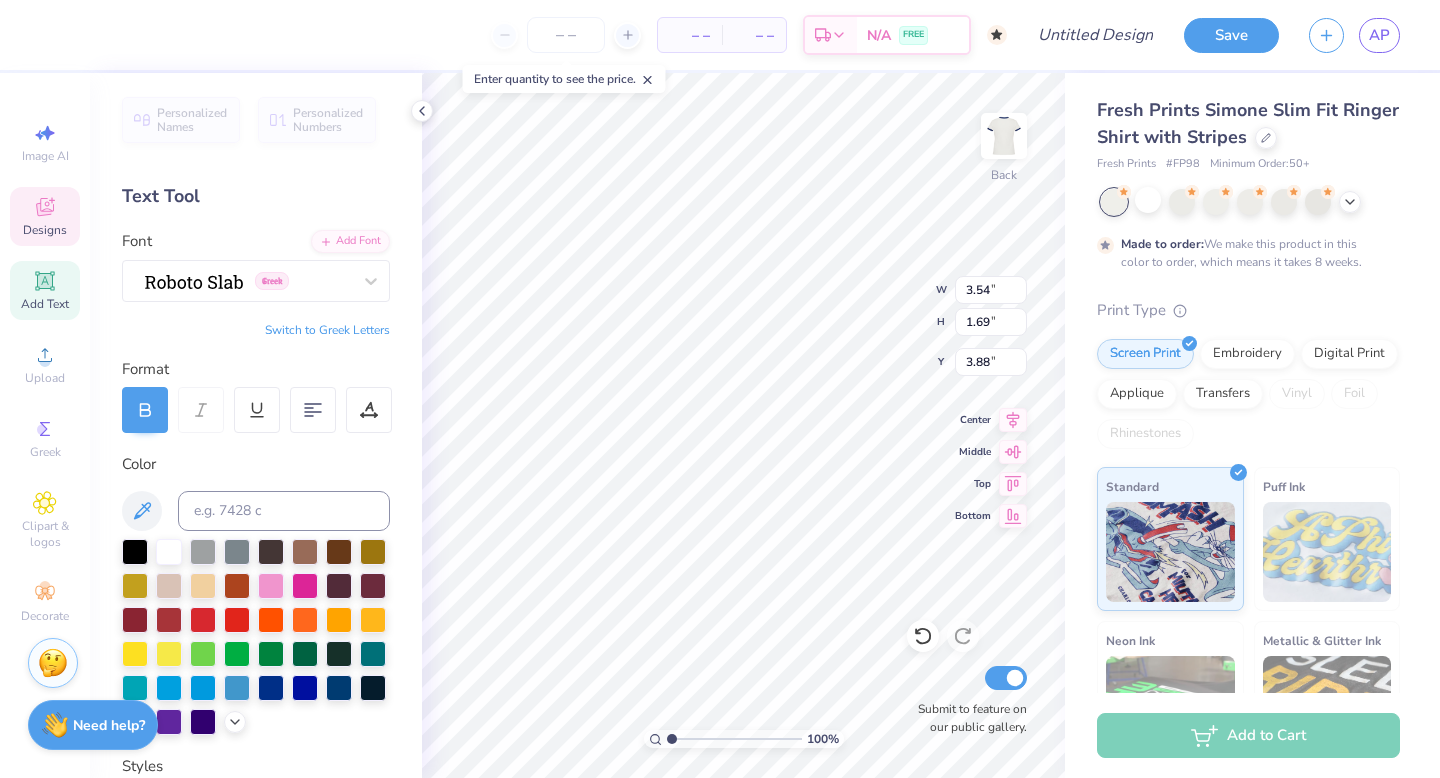 type on "x" 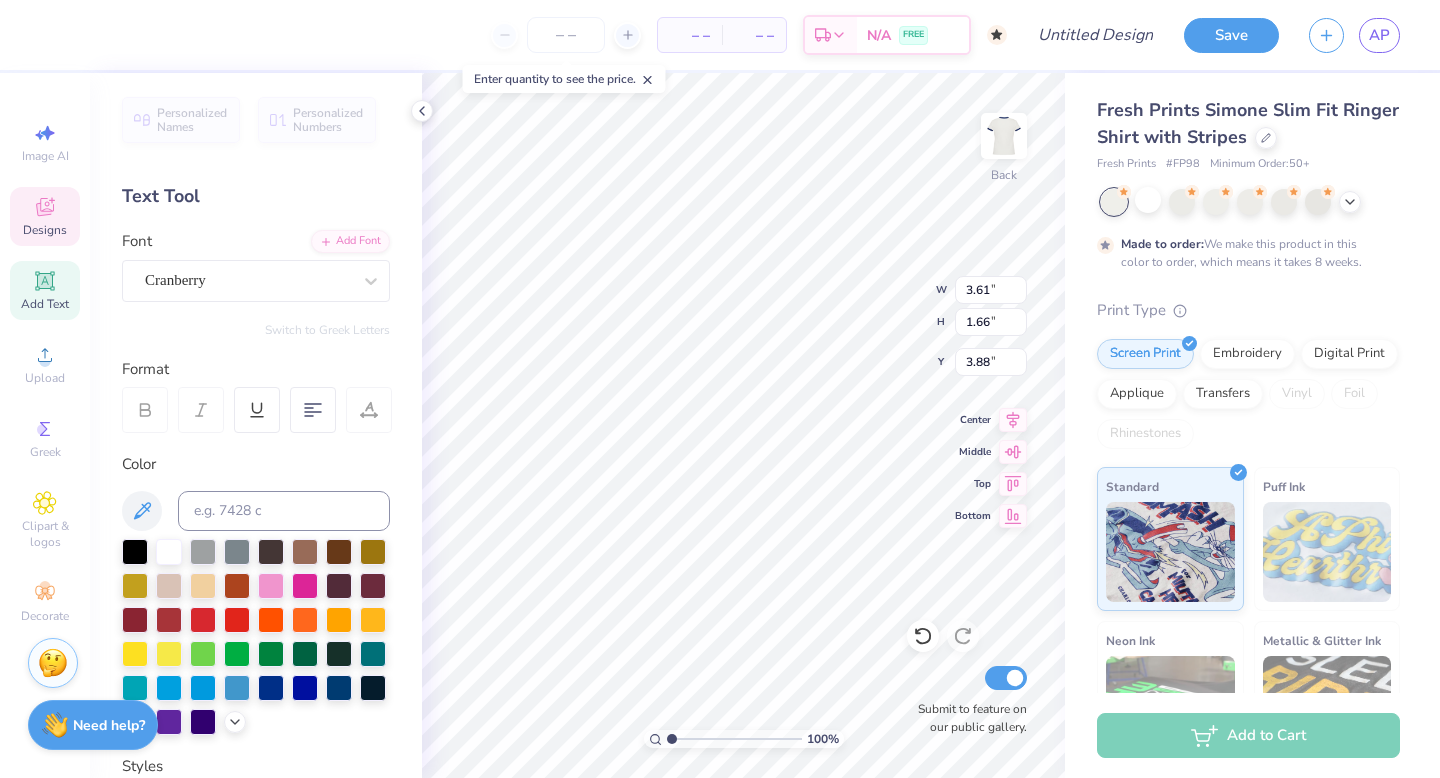 type on "3.61" 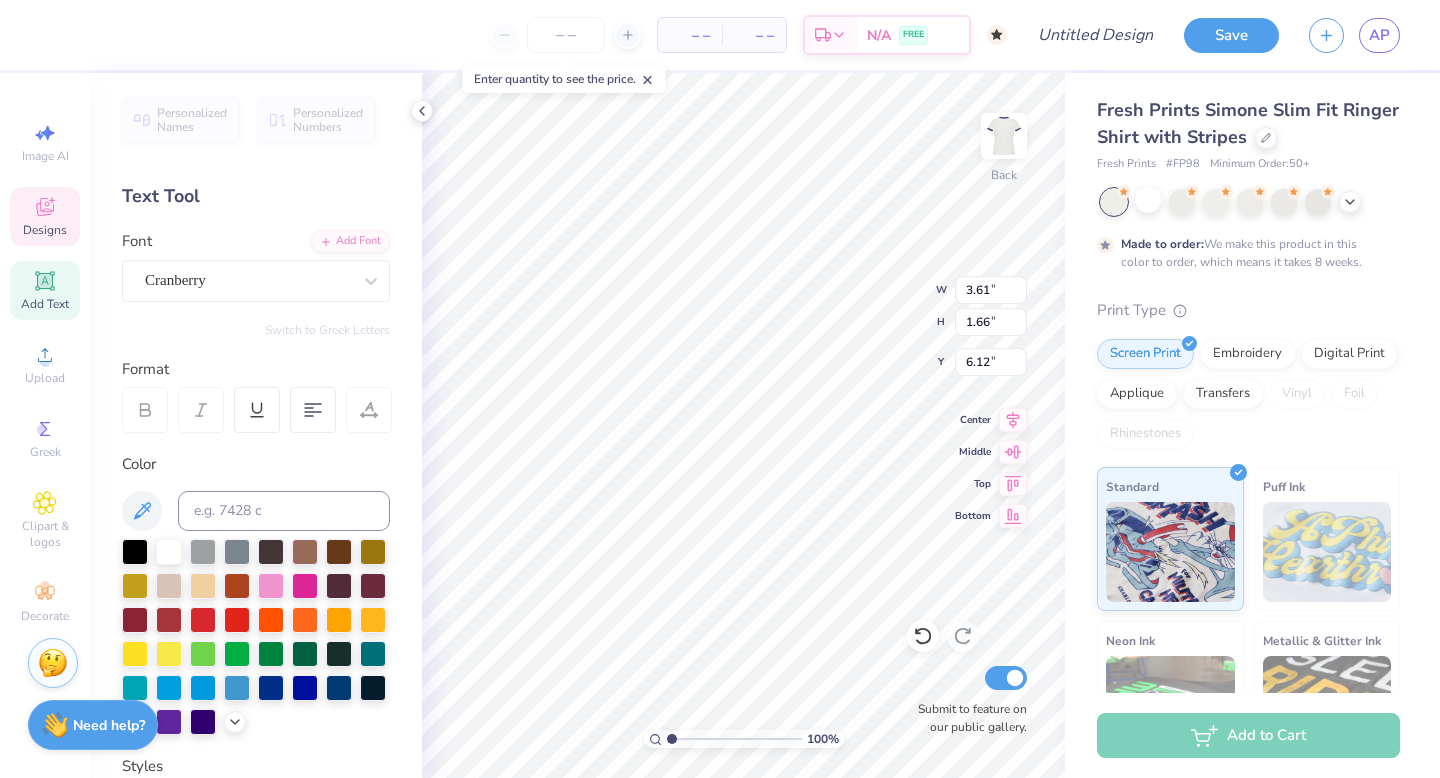 scroll, scrollTop: 0, scrollLeft: 0, axis: both 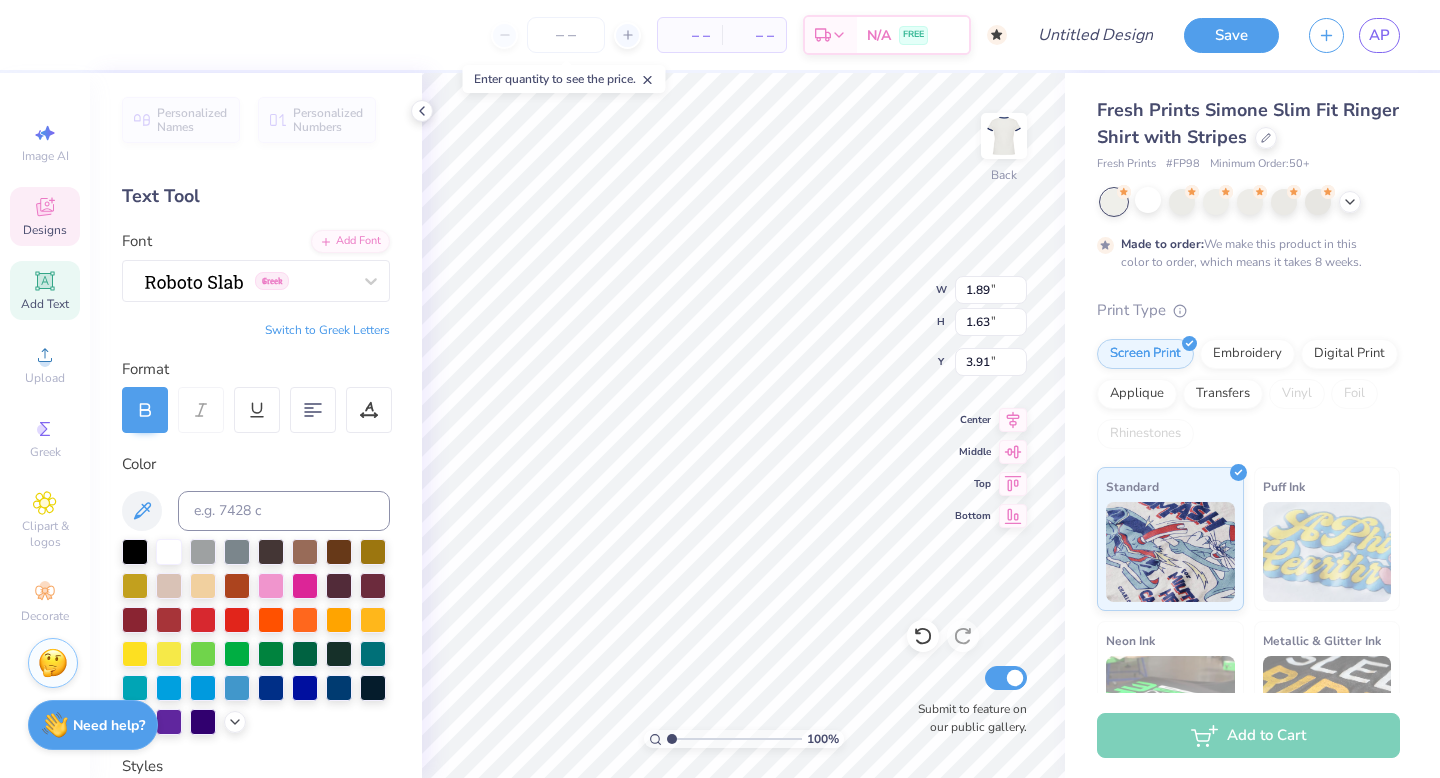 type on "3.92" 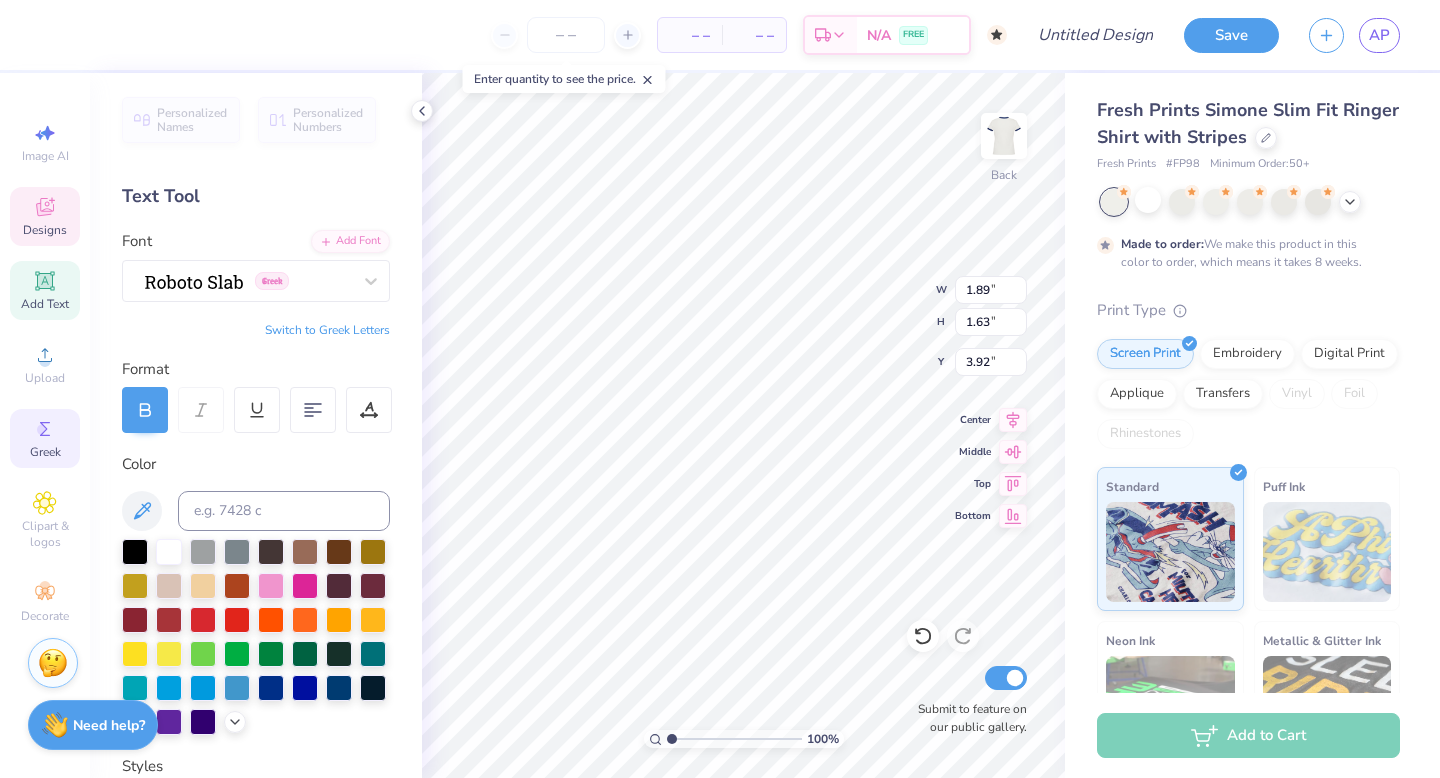 click 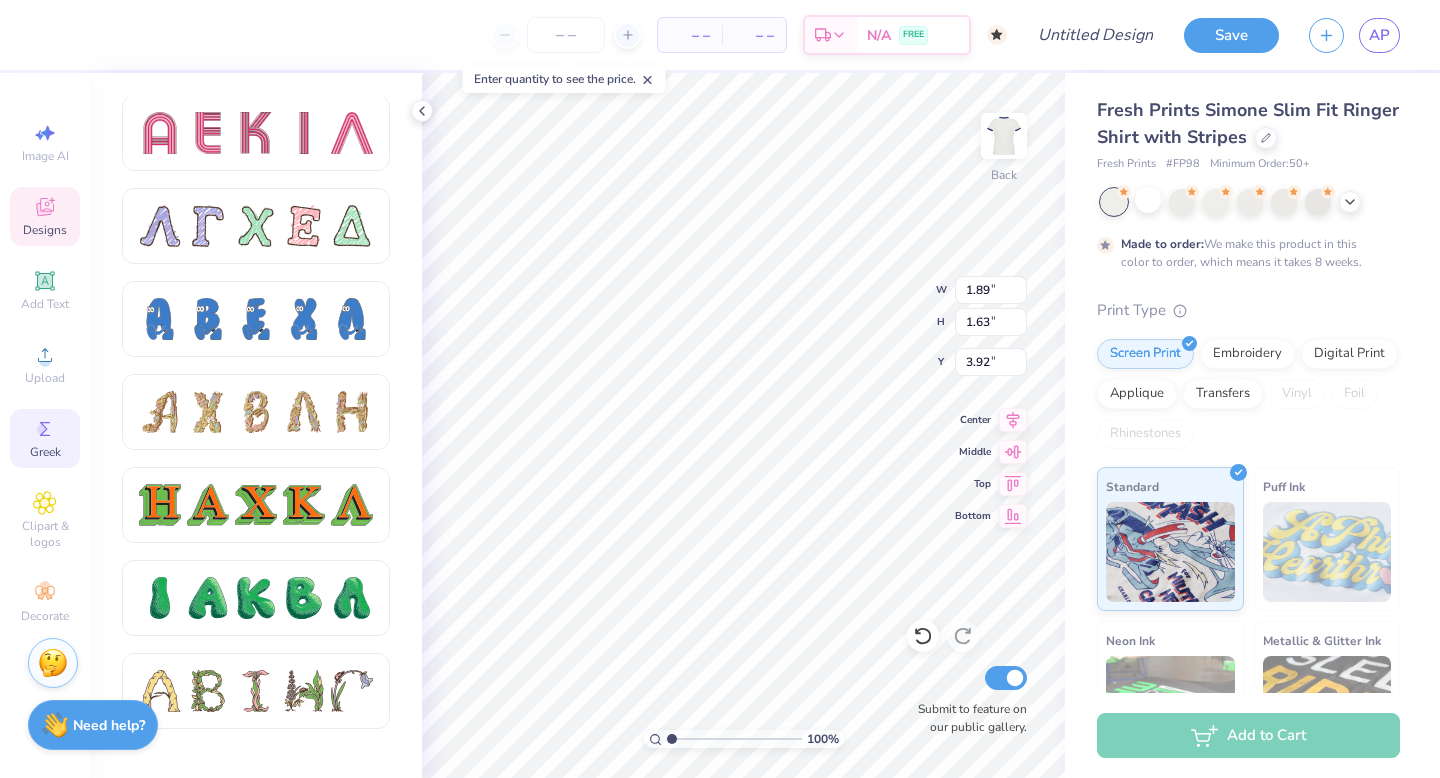 scroll, scrollTop: 1901, scrollLeft: 0, axis: vertical 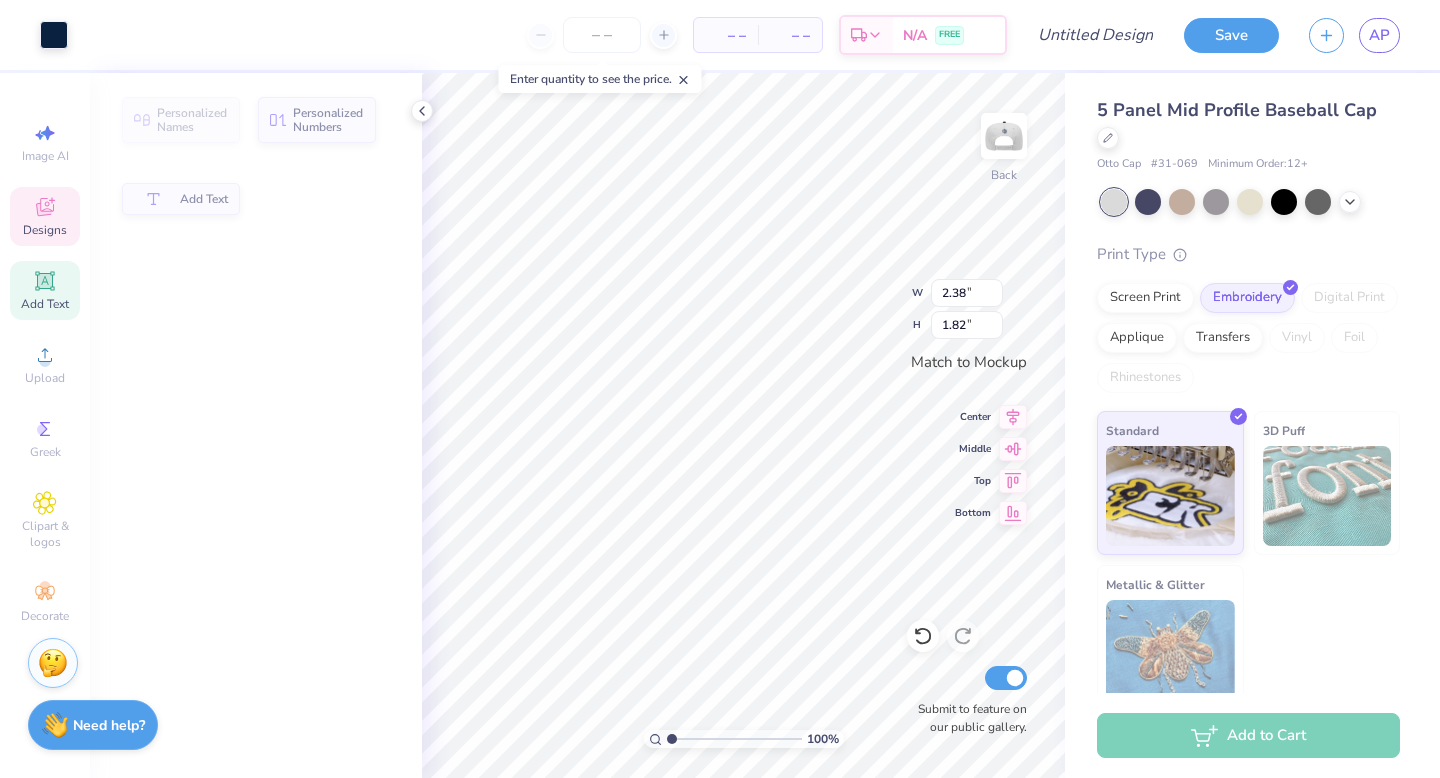 type on "2.38" 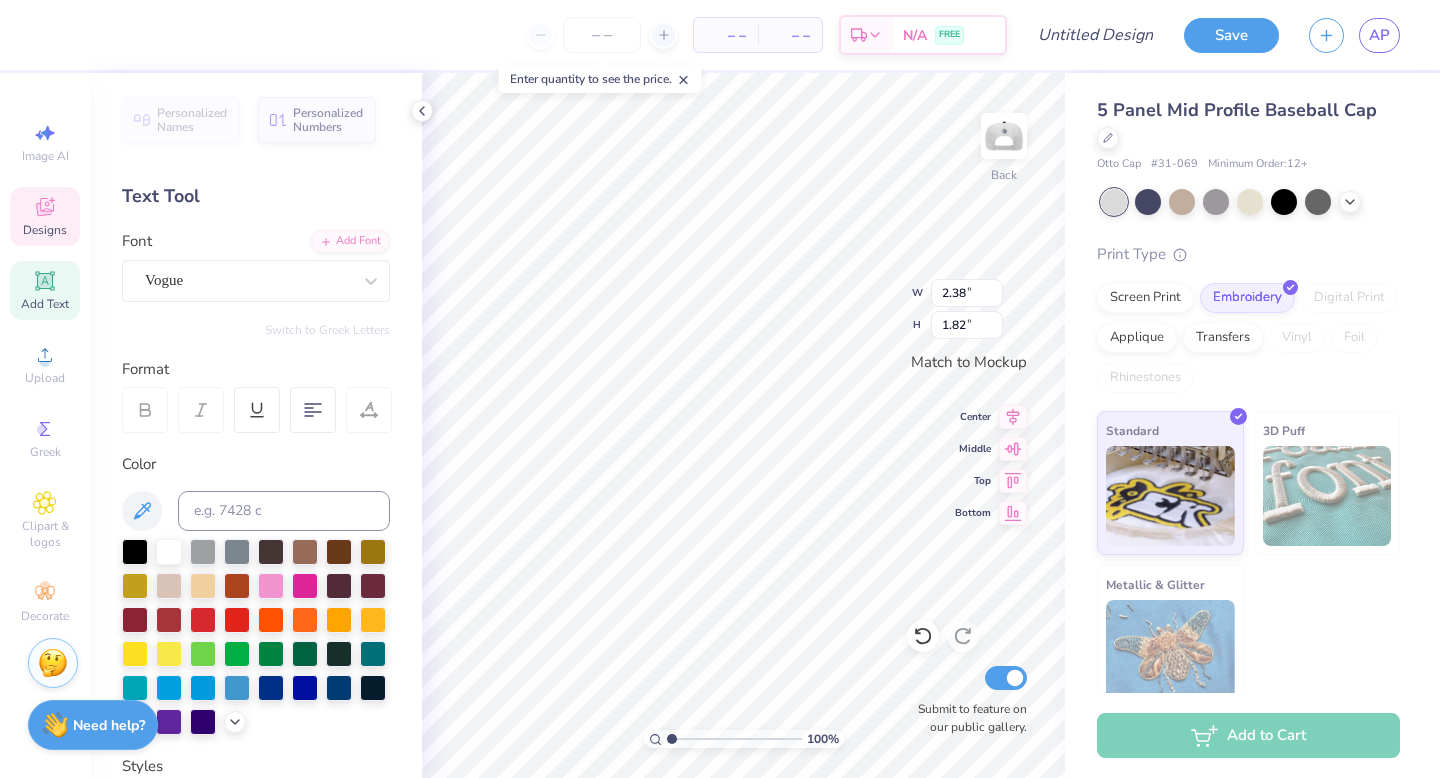 type on "CHI" 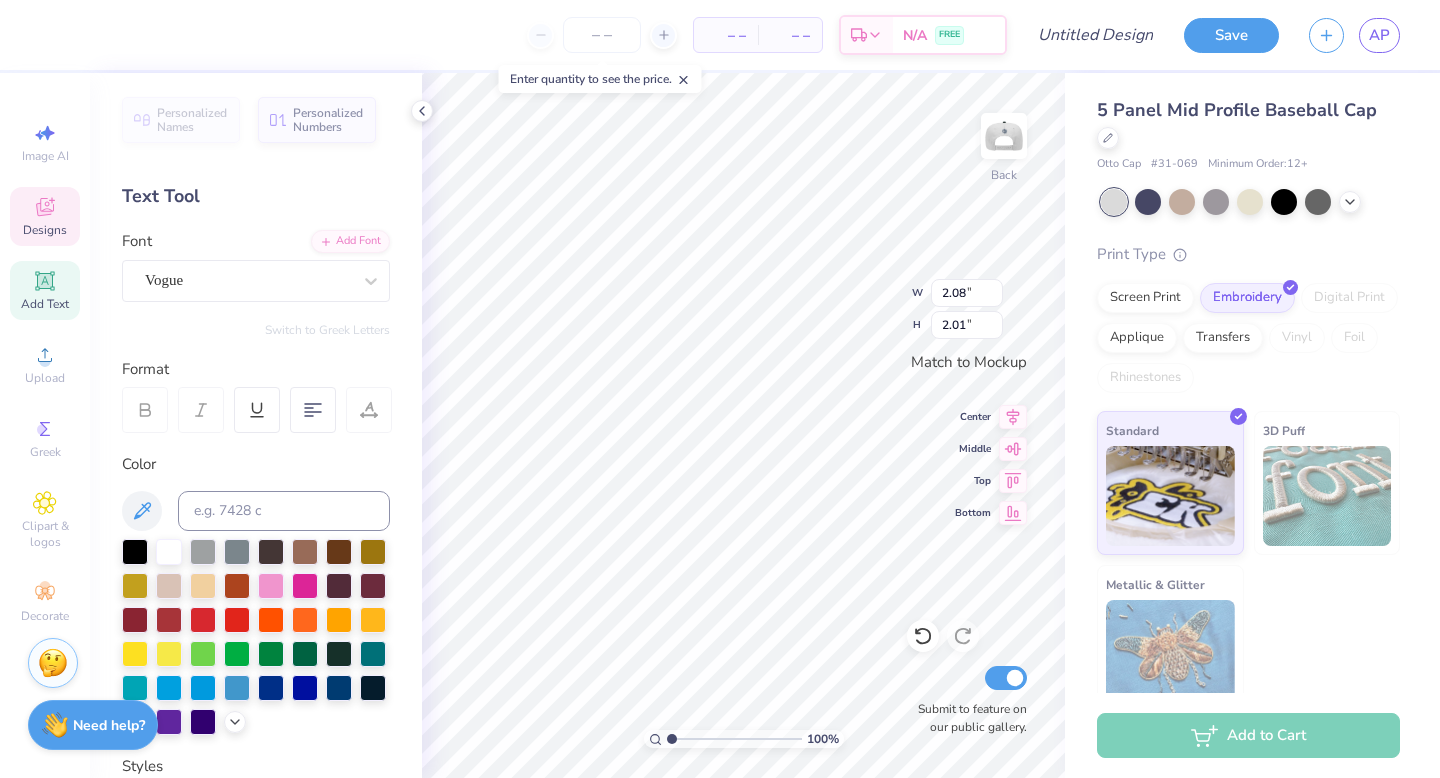 type on "I" 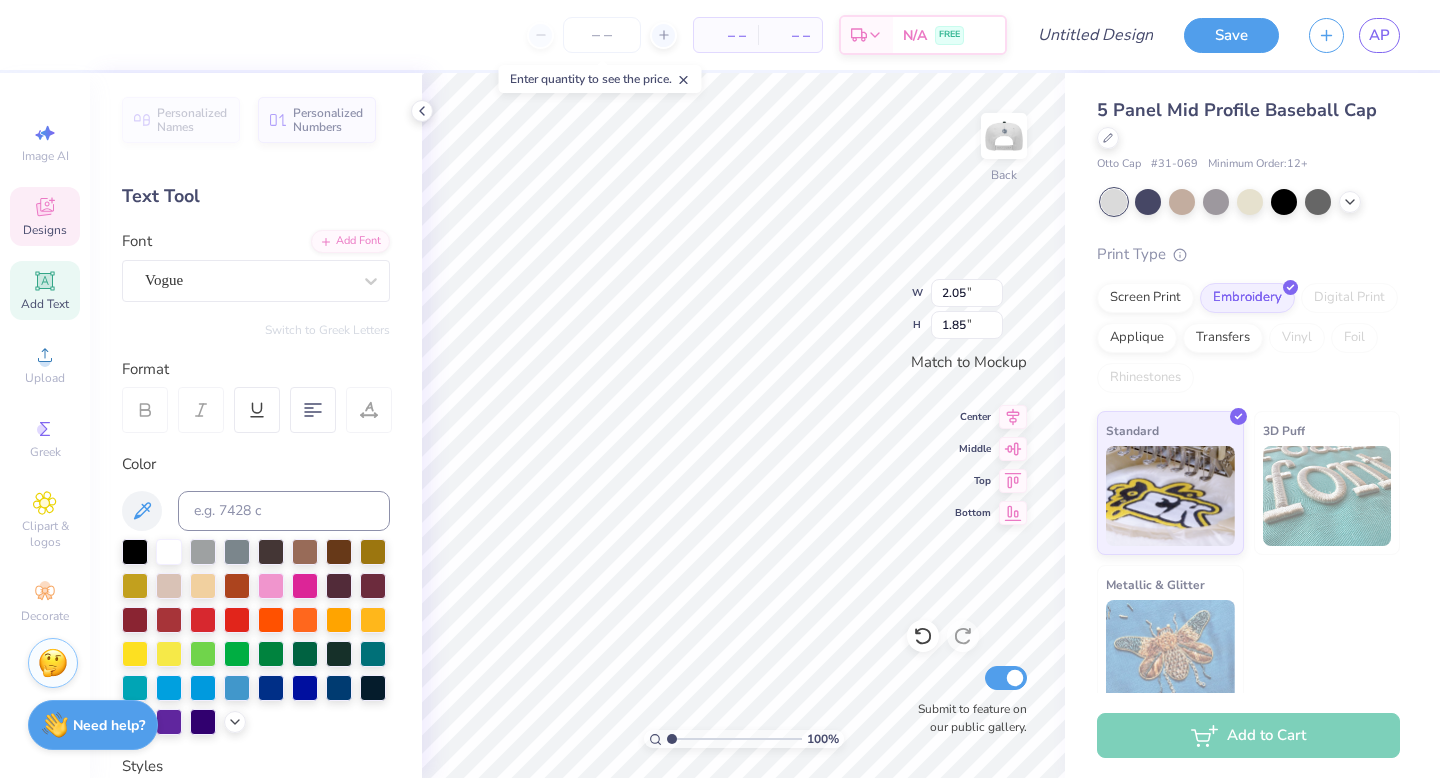 type on "omega" 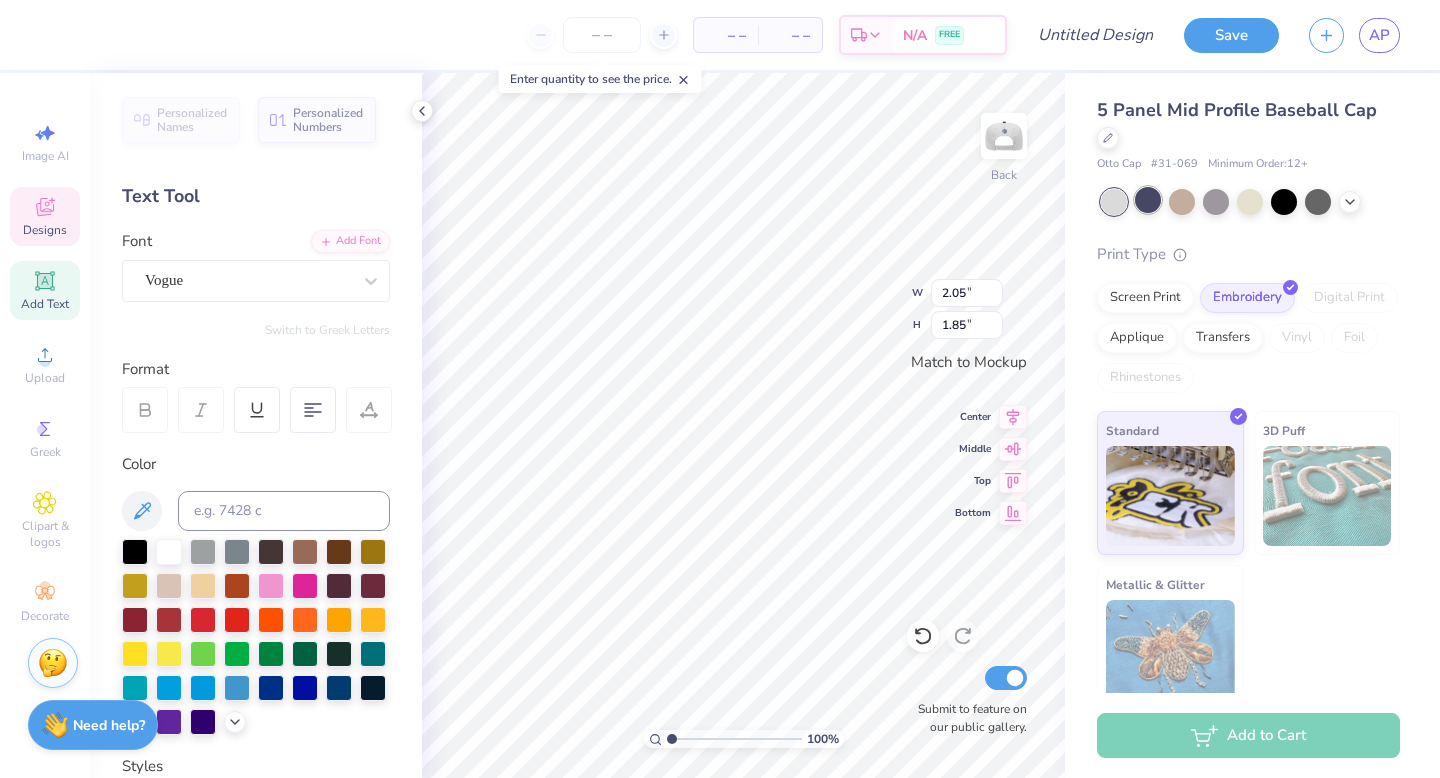 click at bounding box center [1148, 200] 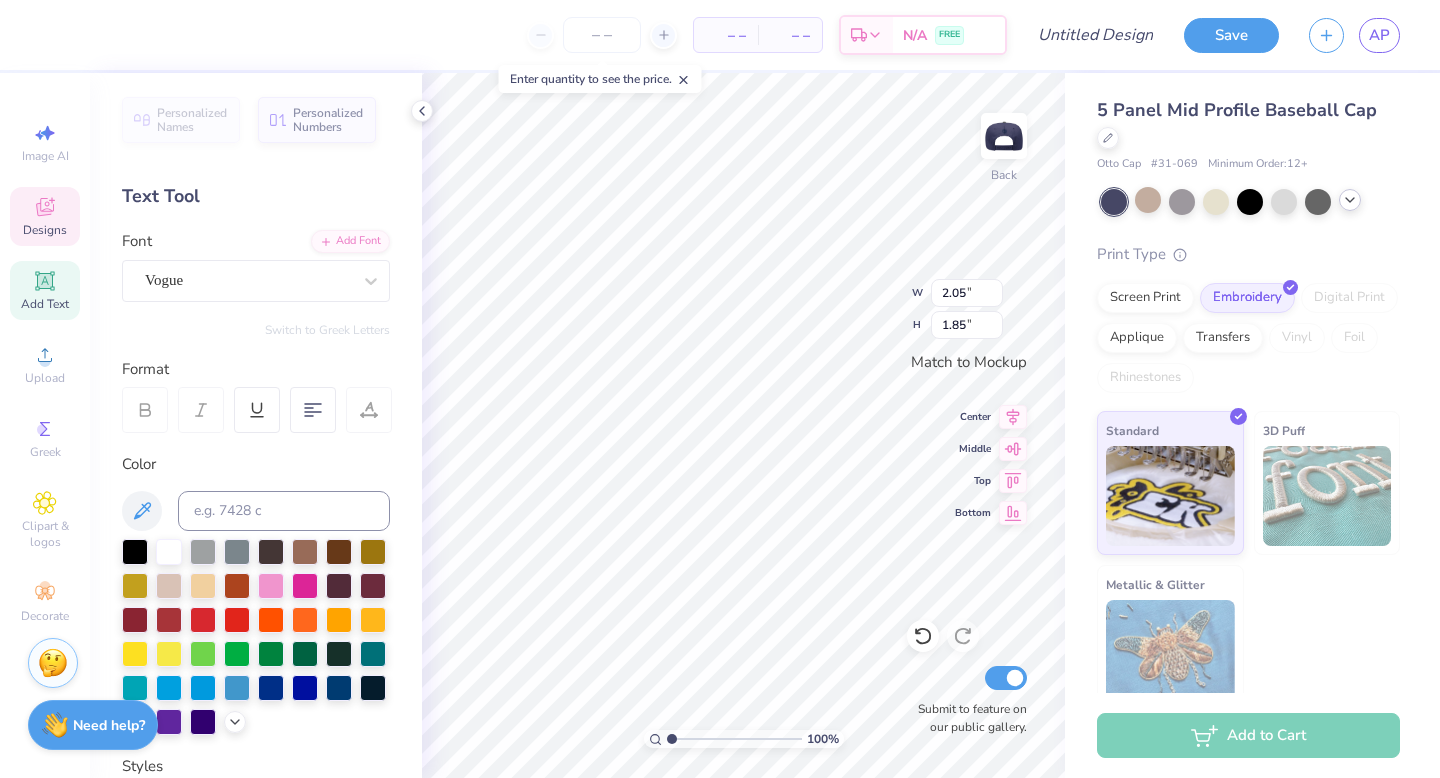 click 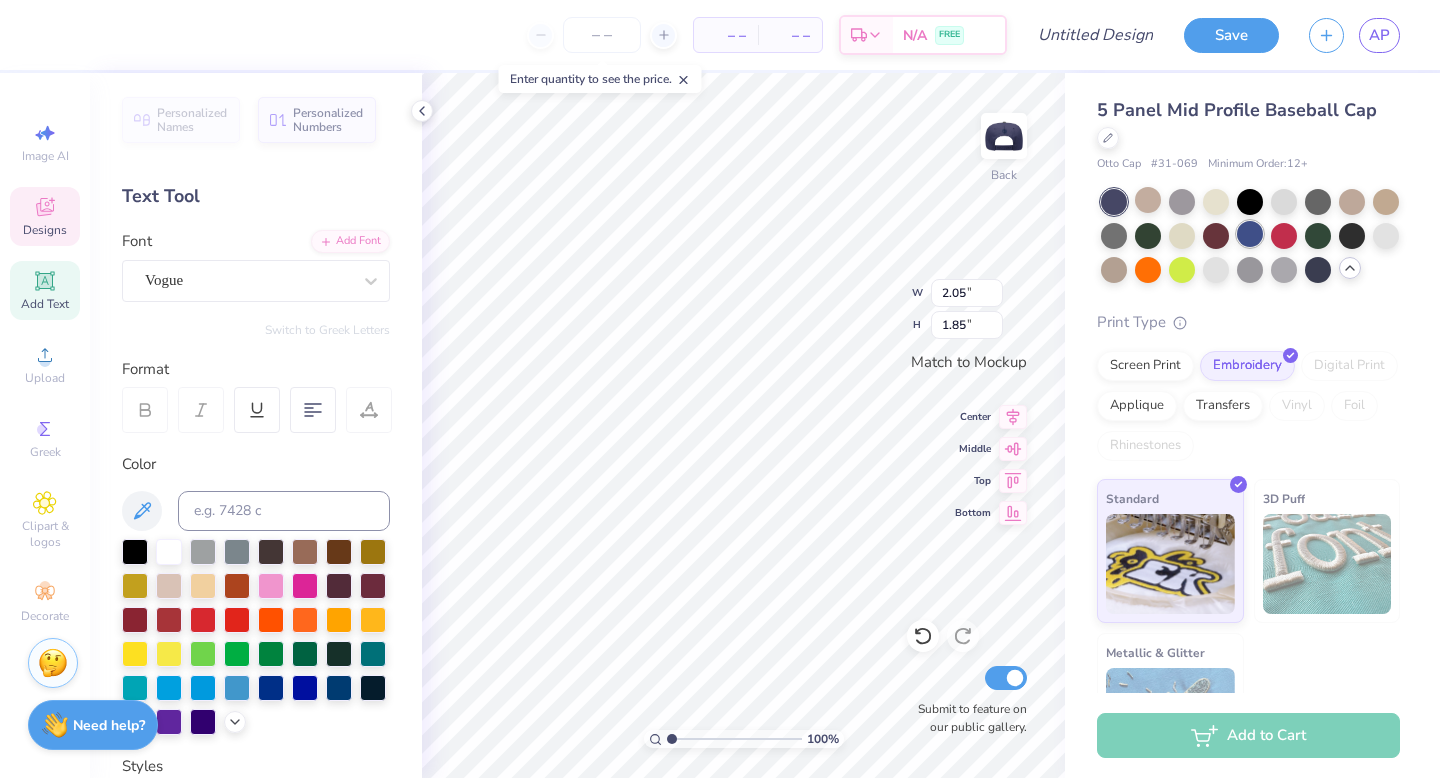 click at bounding box center (1250, 234) 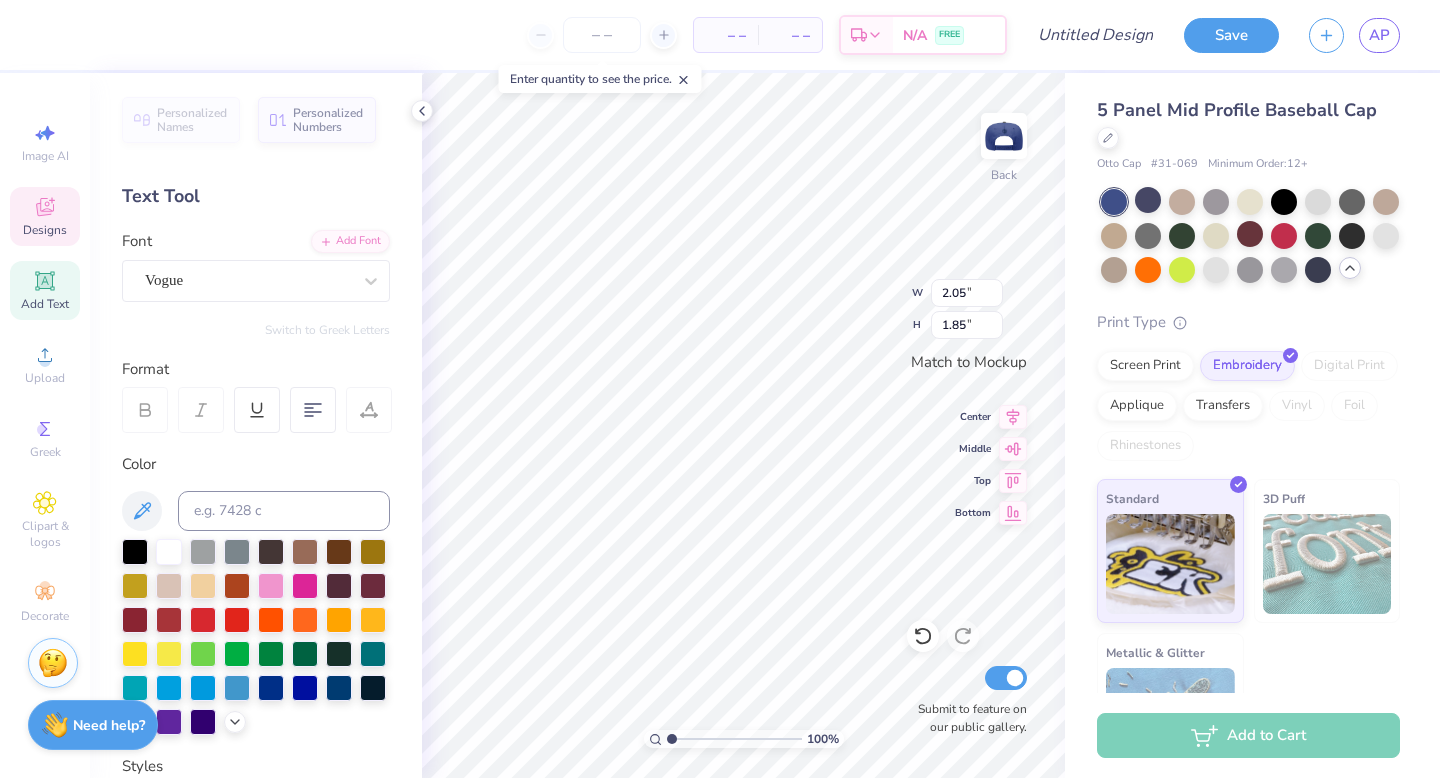 click 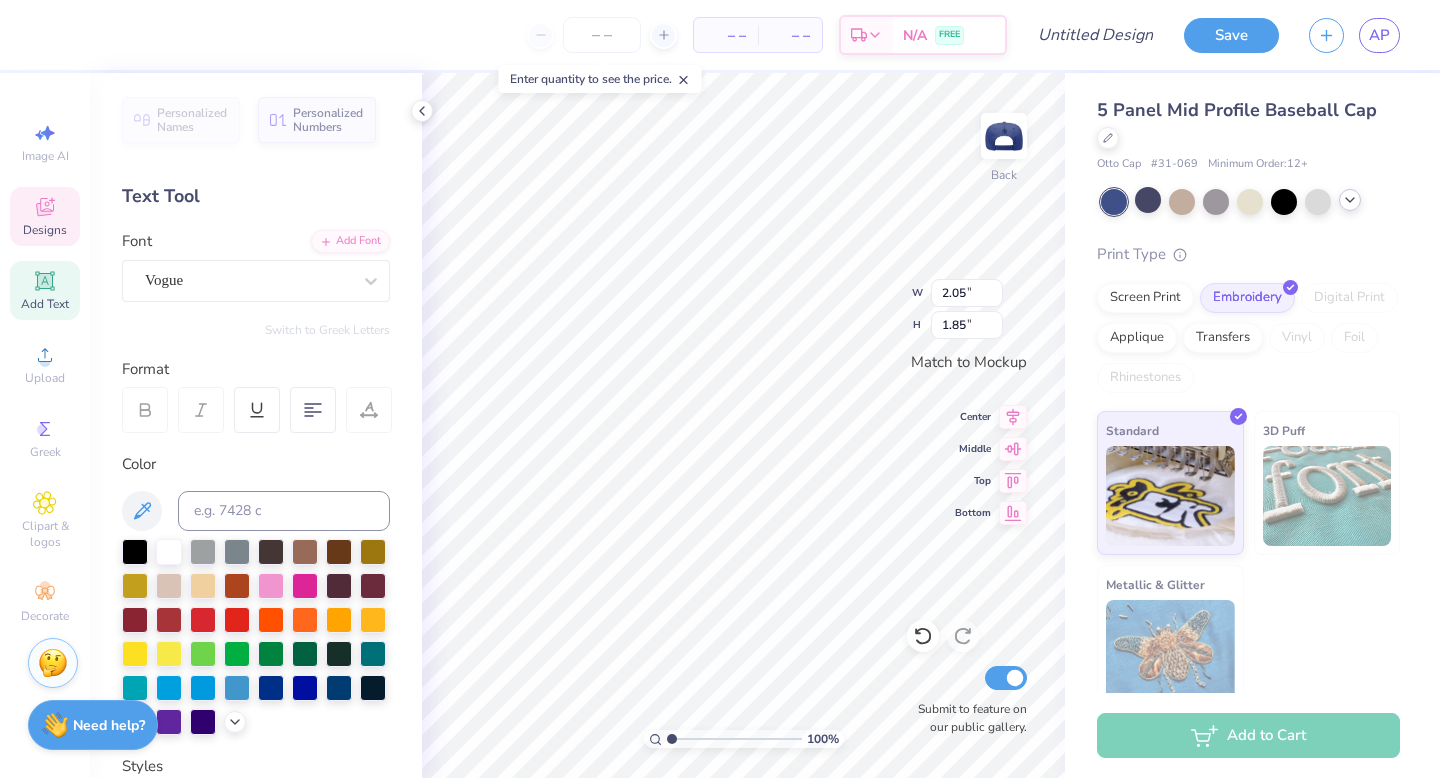 click 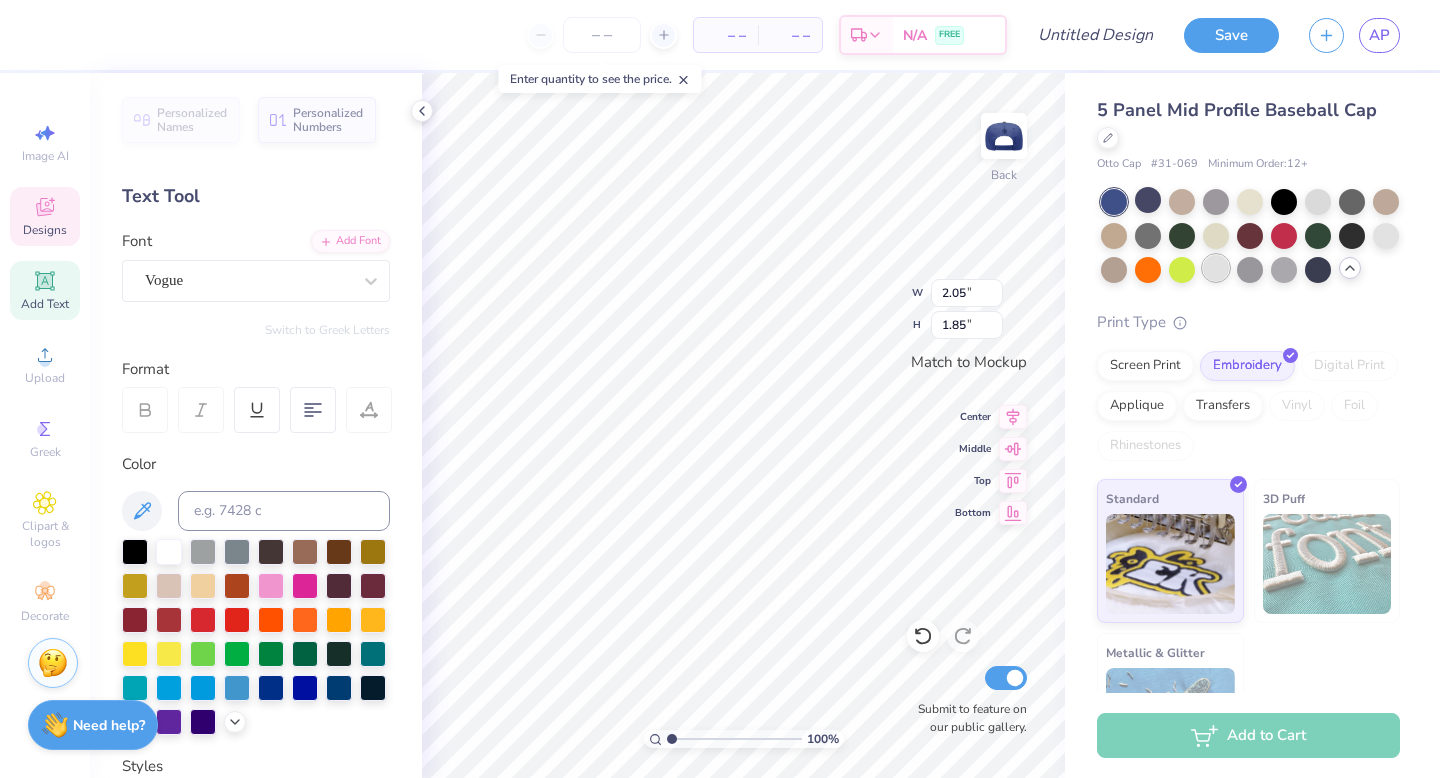 click at bounding box center [1216, 268] 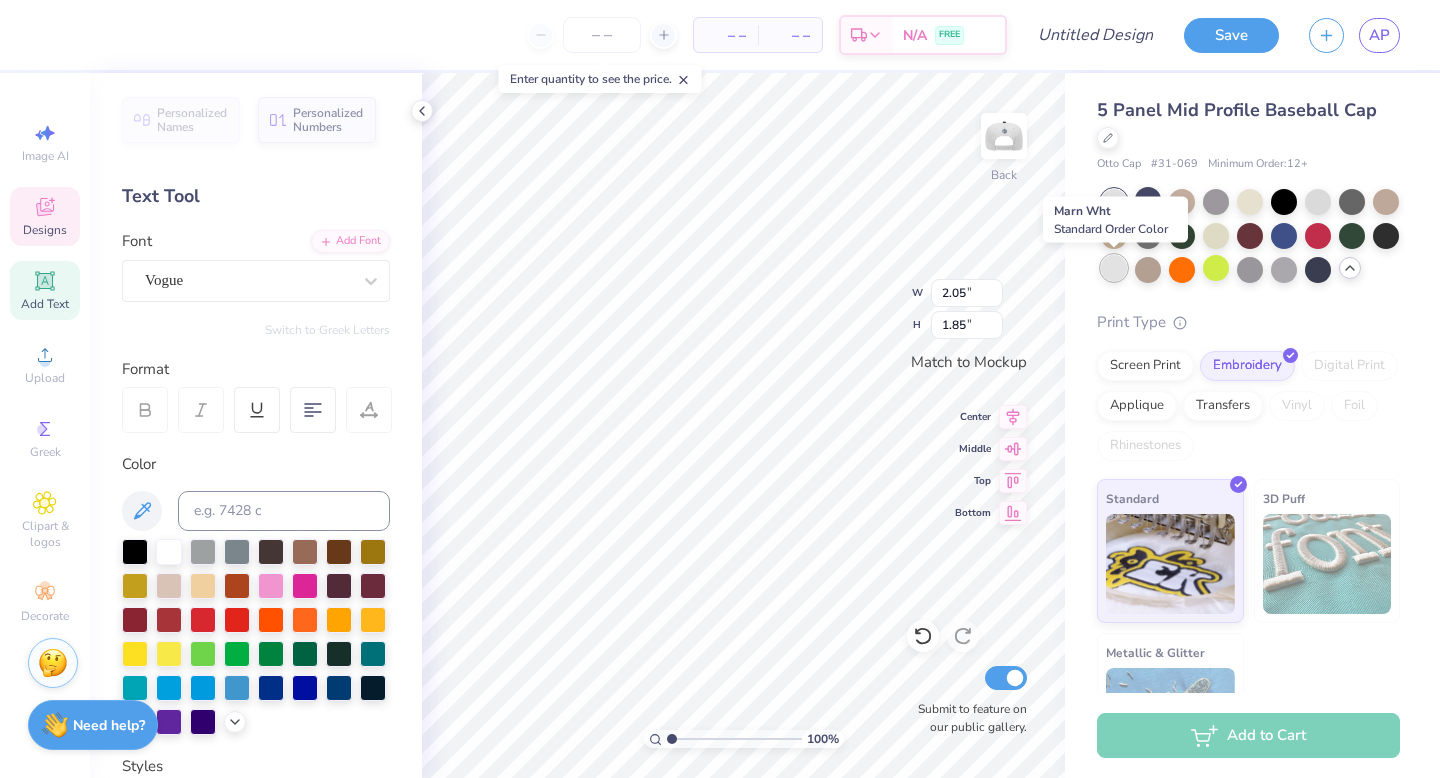 click at bounding box center [1114, 268] 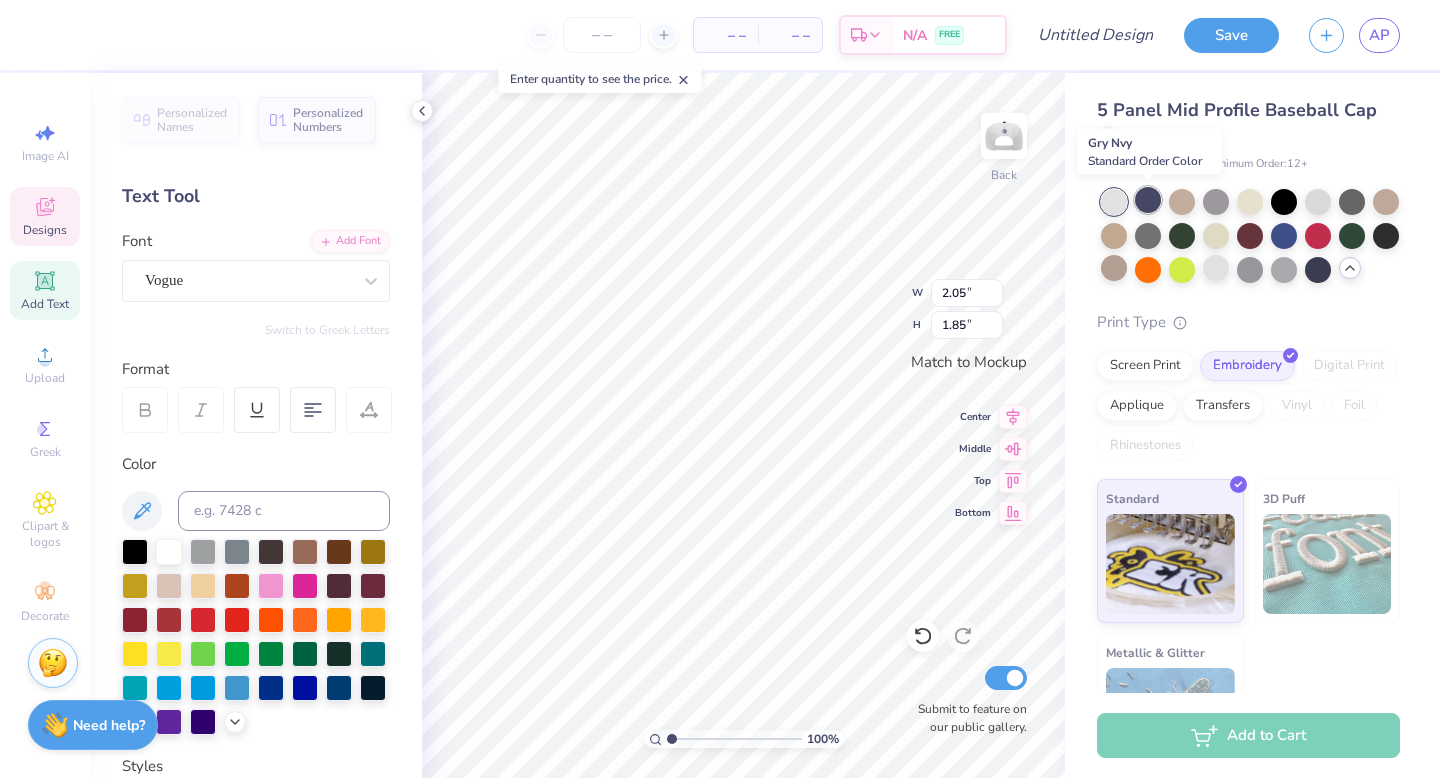click at bounding box center (1148, 200) 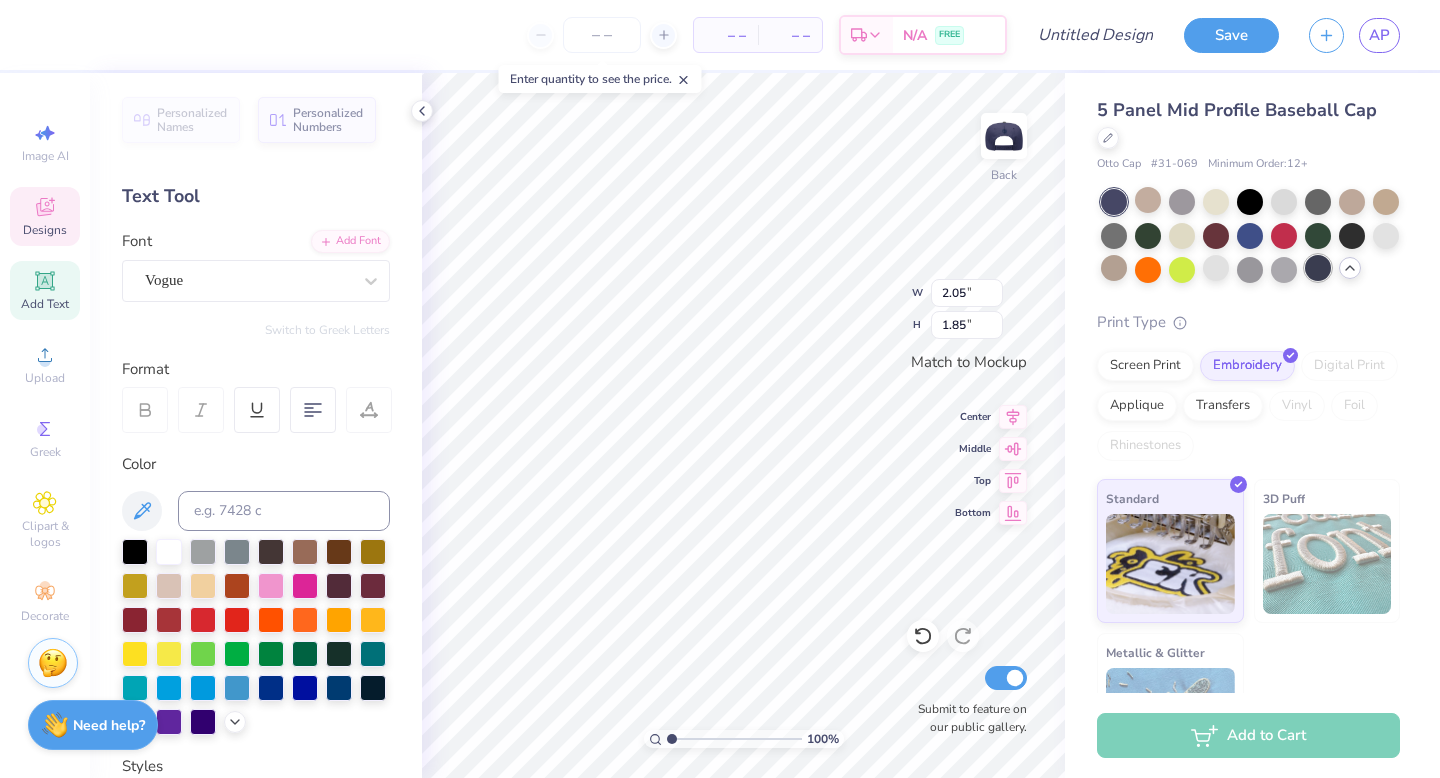 click at bounding box center (1318, 268) 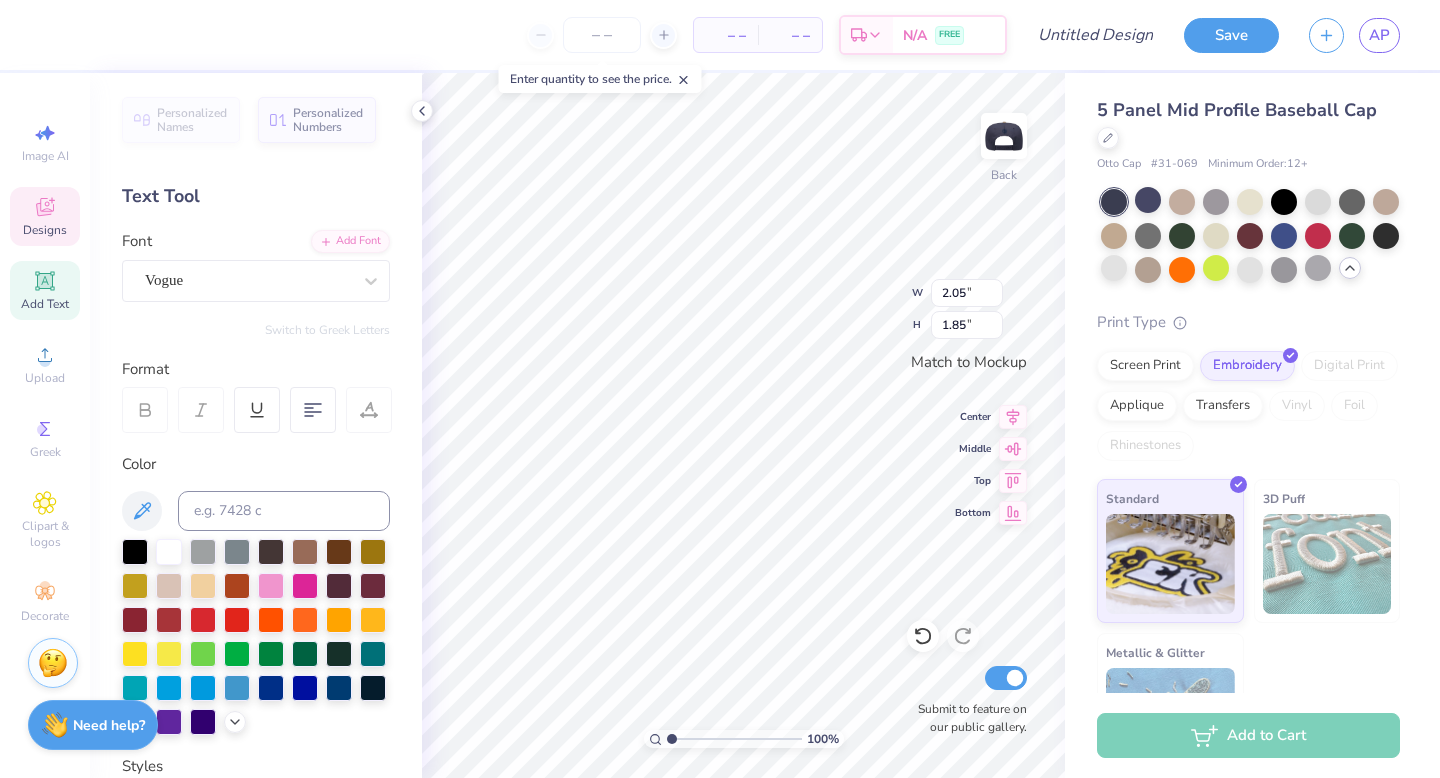 click at bounding box center [1250, 236] 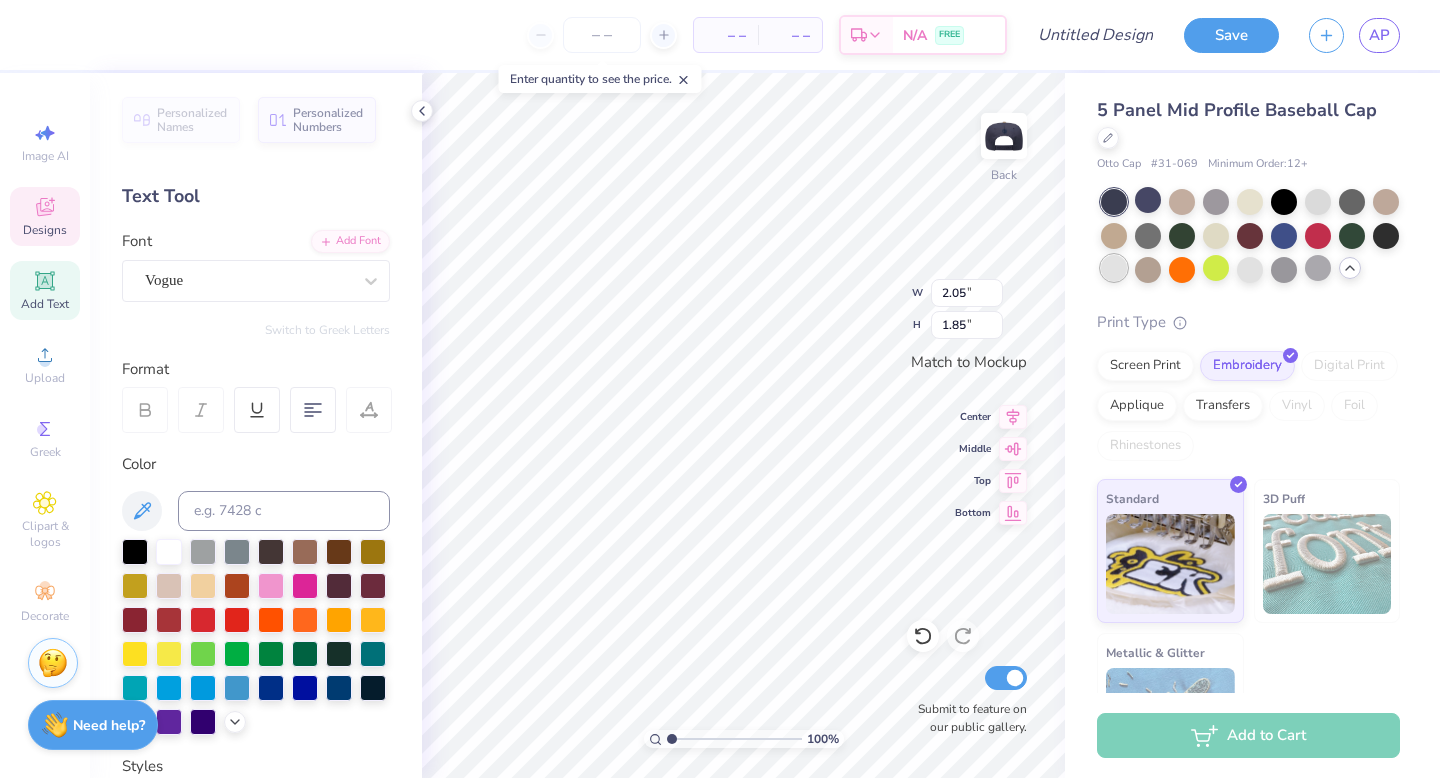click at bounding box center [1114, 268] 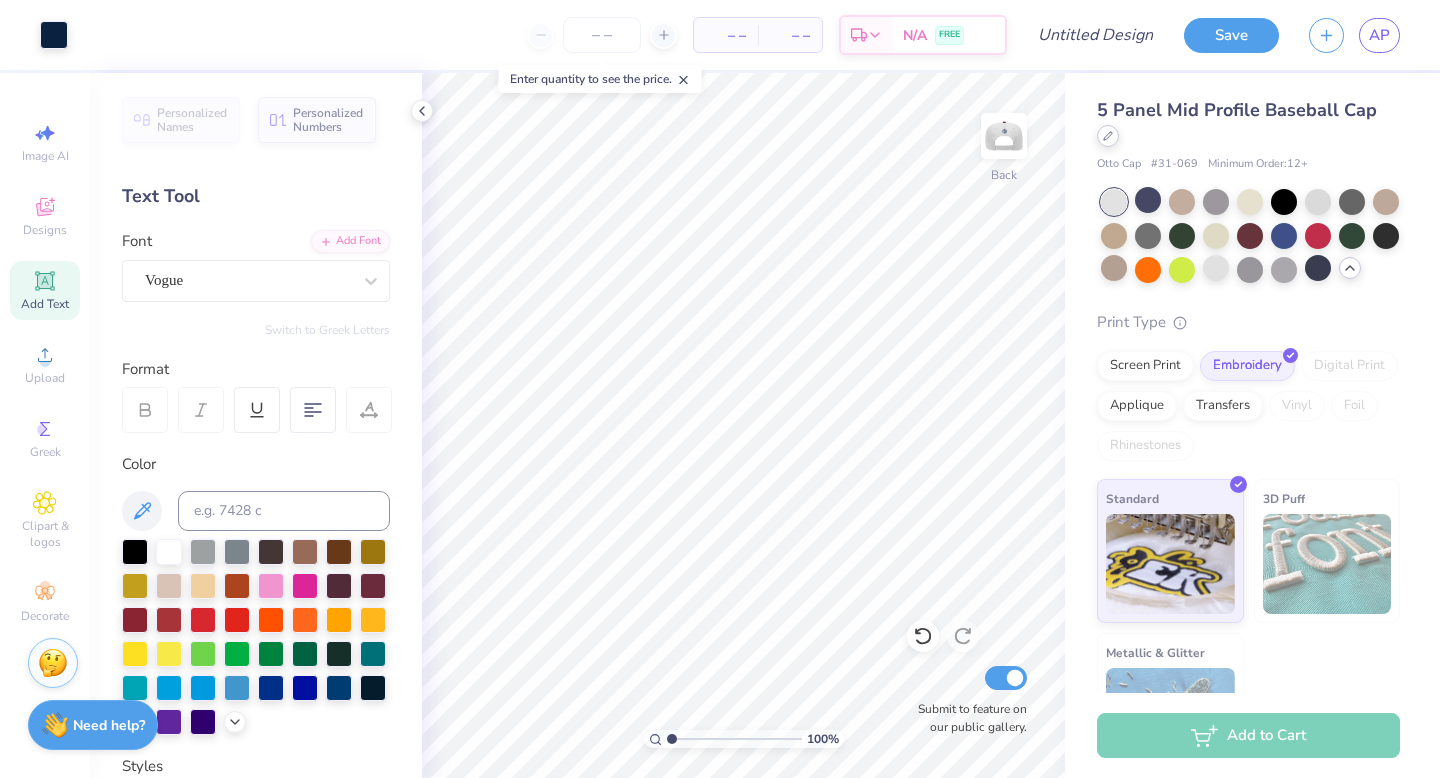 click at bounding box center (1108, 136) 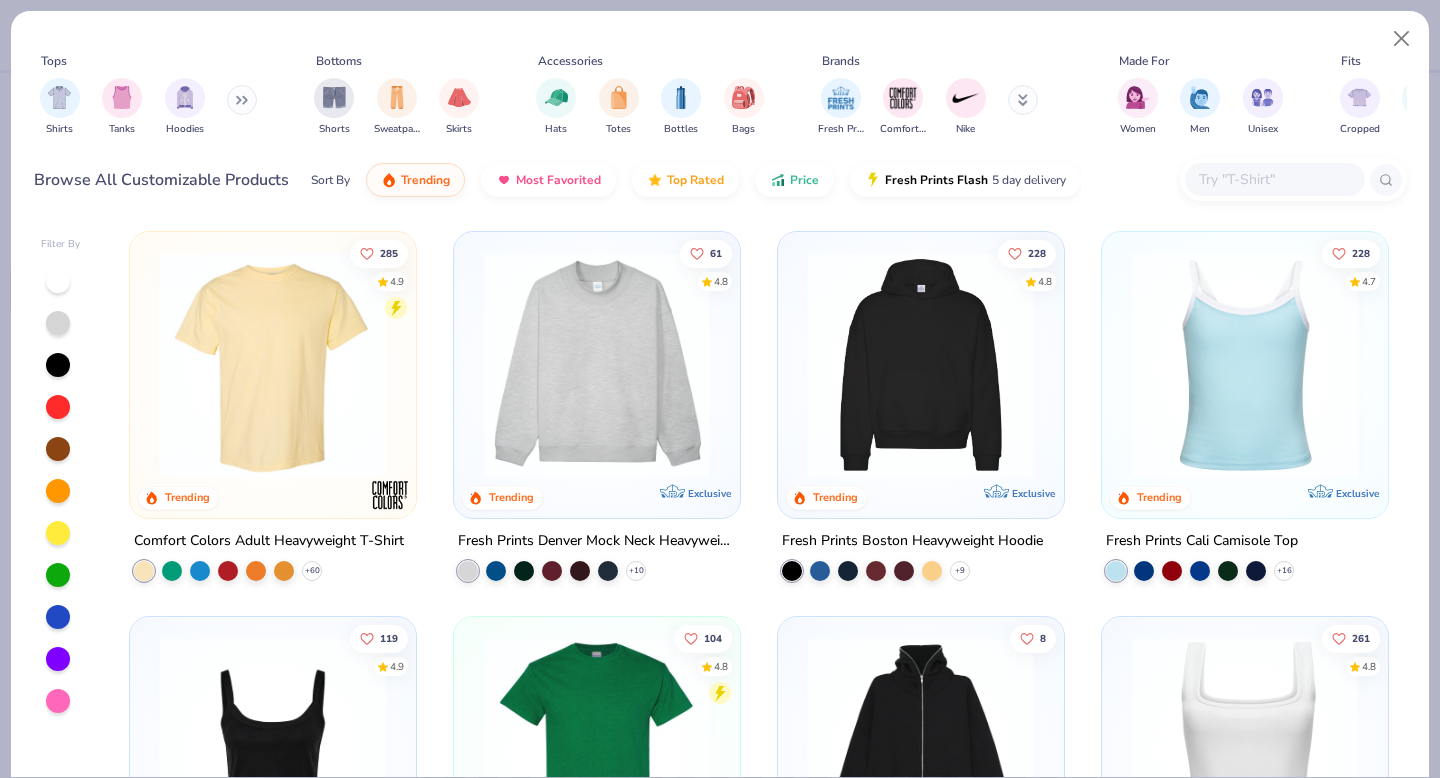 scroll, scrollTop: 177, scrollLeft: 0, axis: vertical 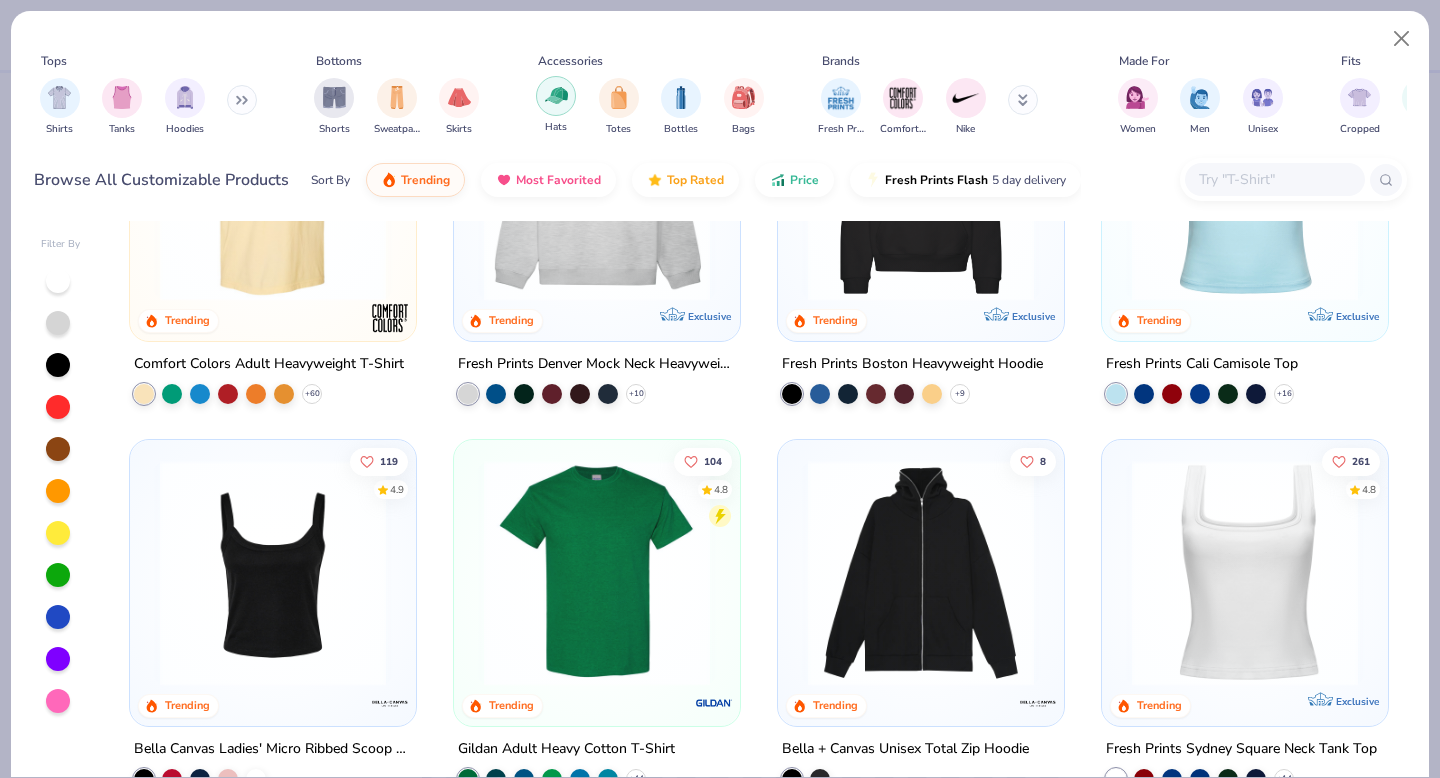 click at bounding box center [556, 96] 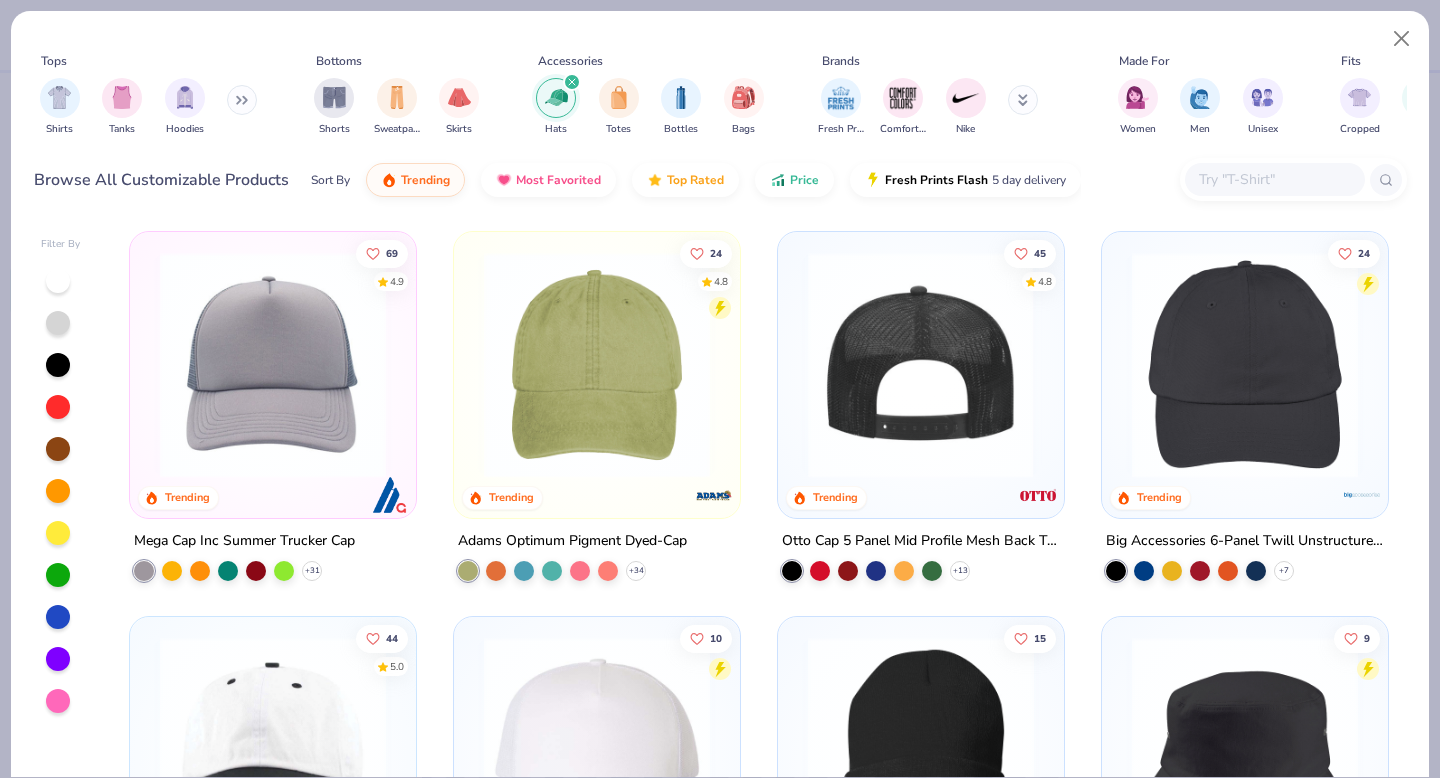 click at bounding box center (920, 365) 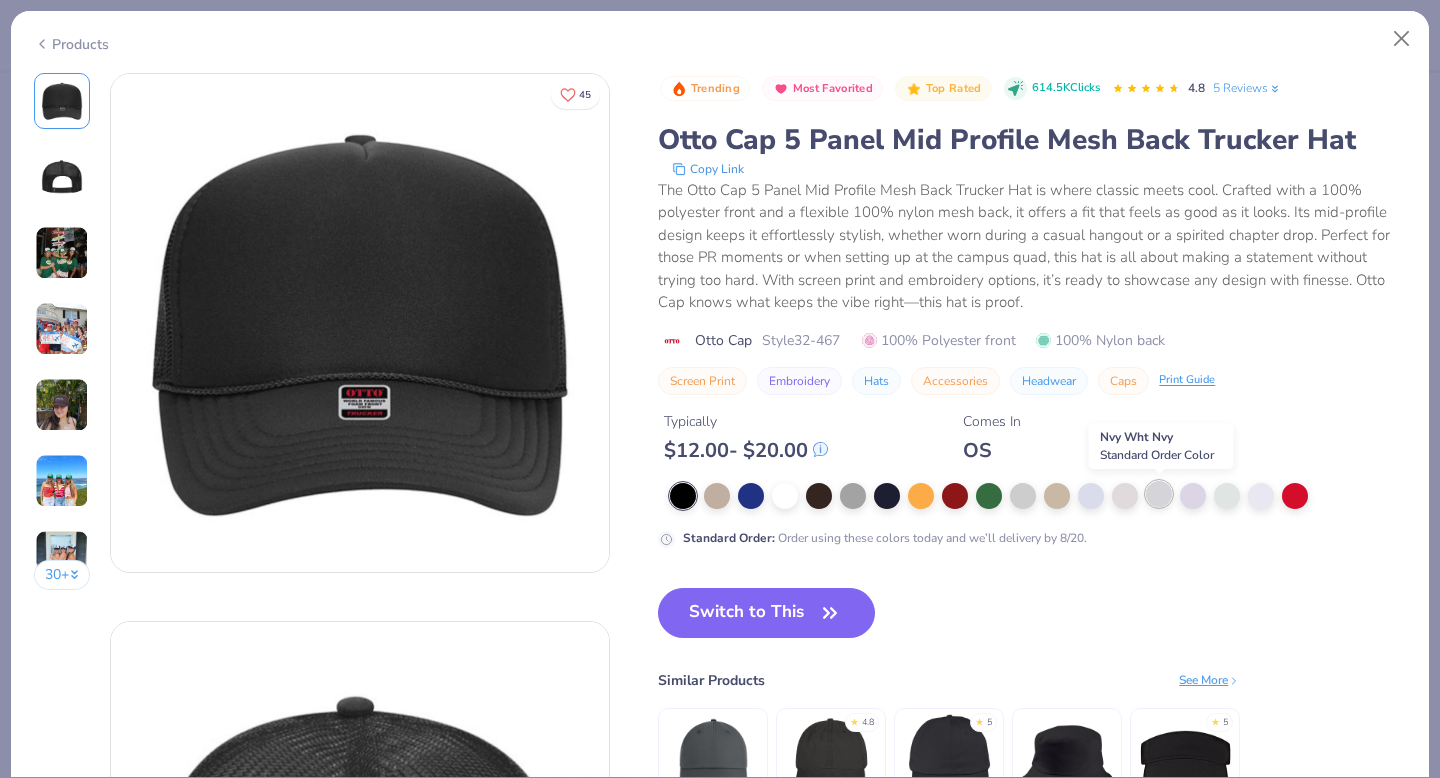 click at bounding box center [1159, 494] 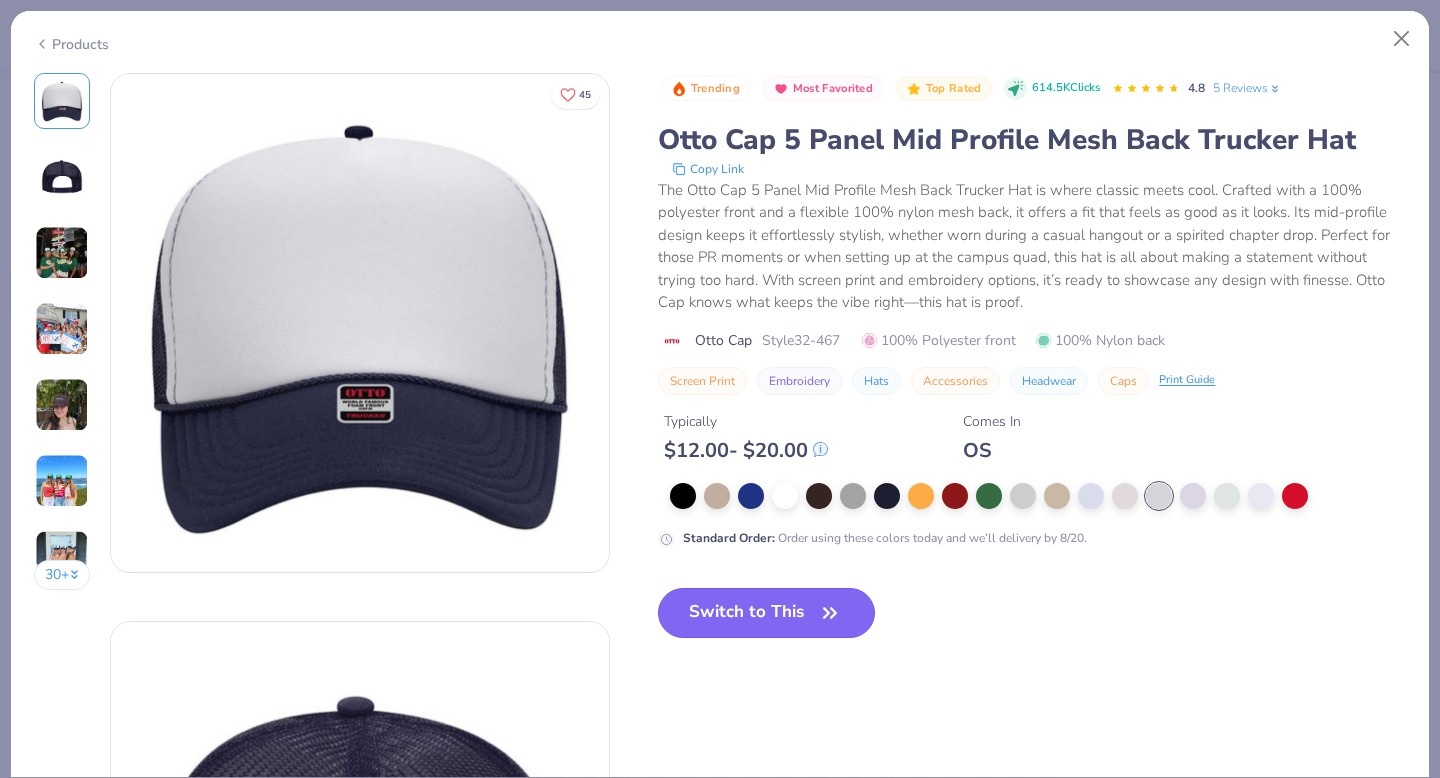 click on "Switch to This" at bounding box center (766, 613) 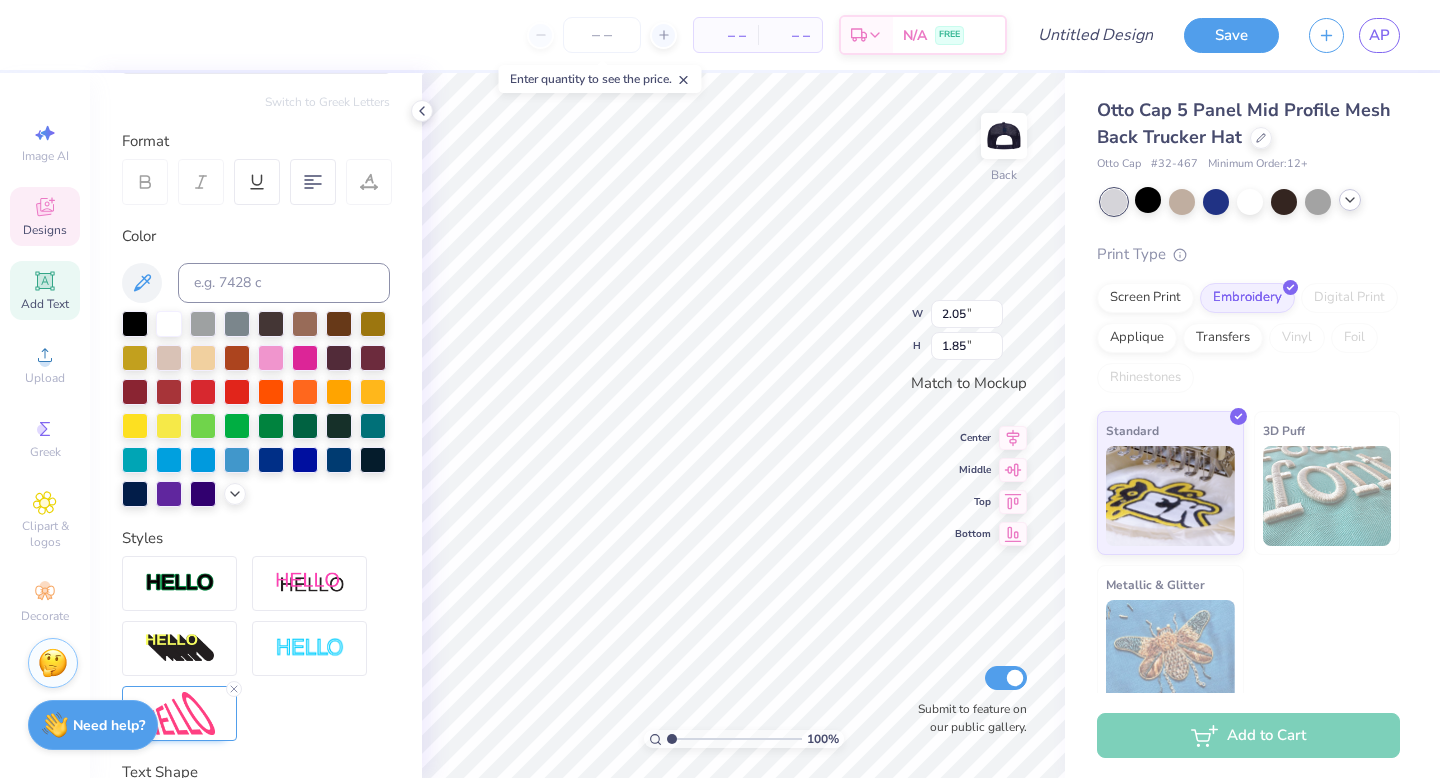 scroll, scrollTop: 384, scrollLeft: 0, axis: vertical 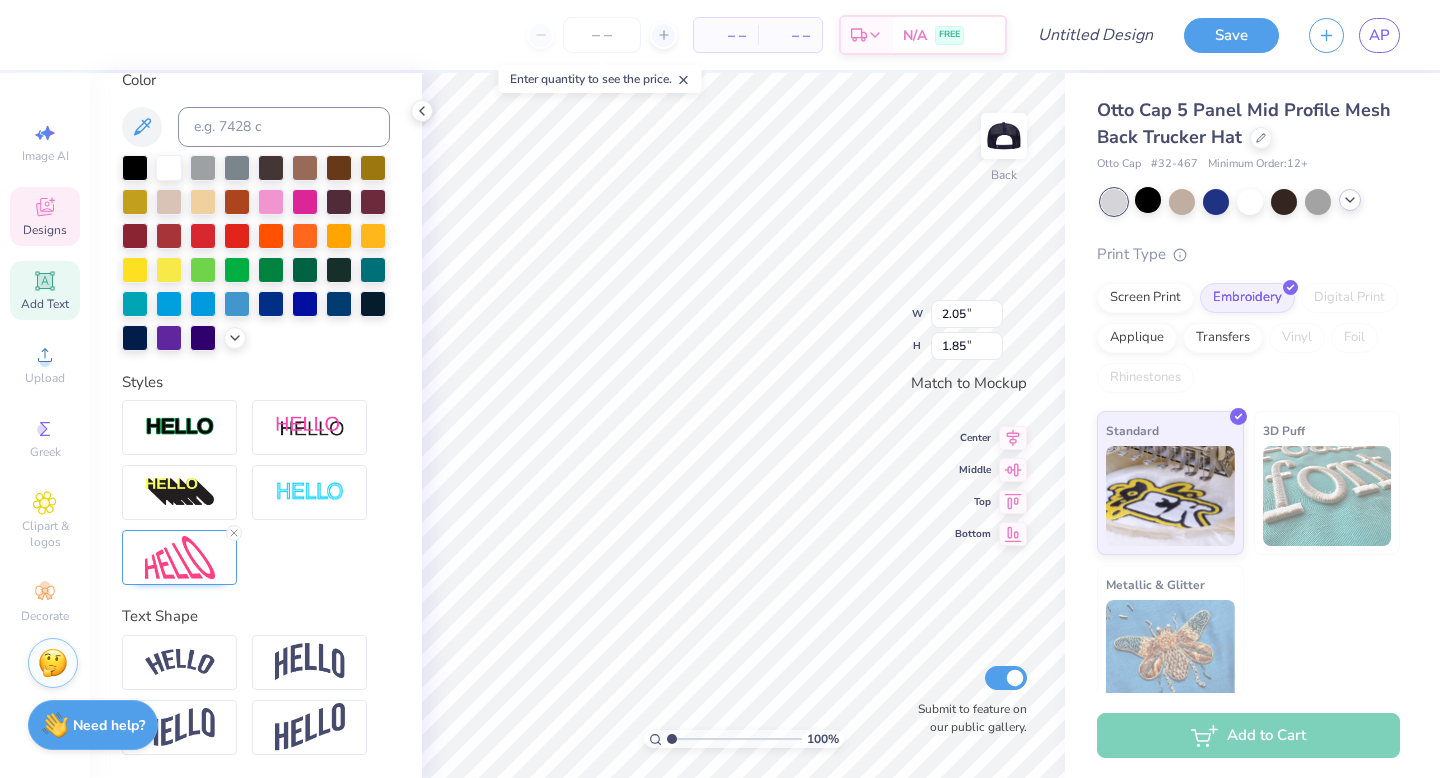 type 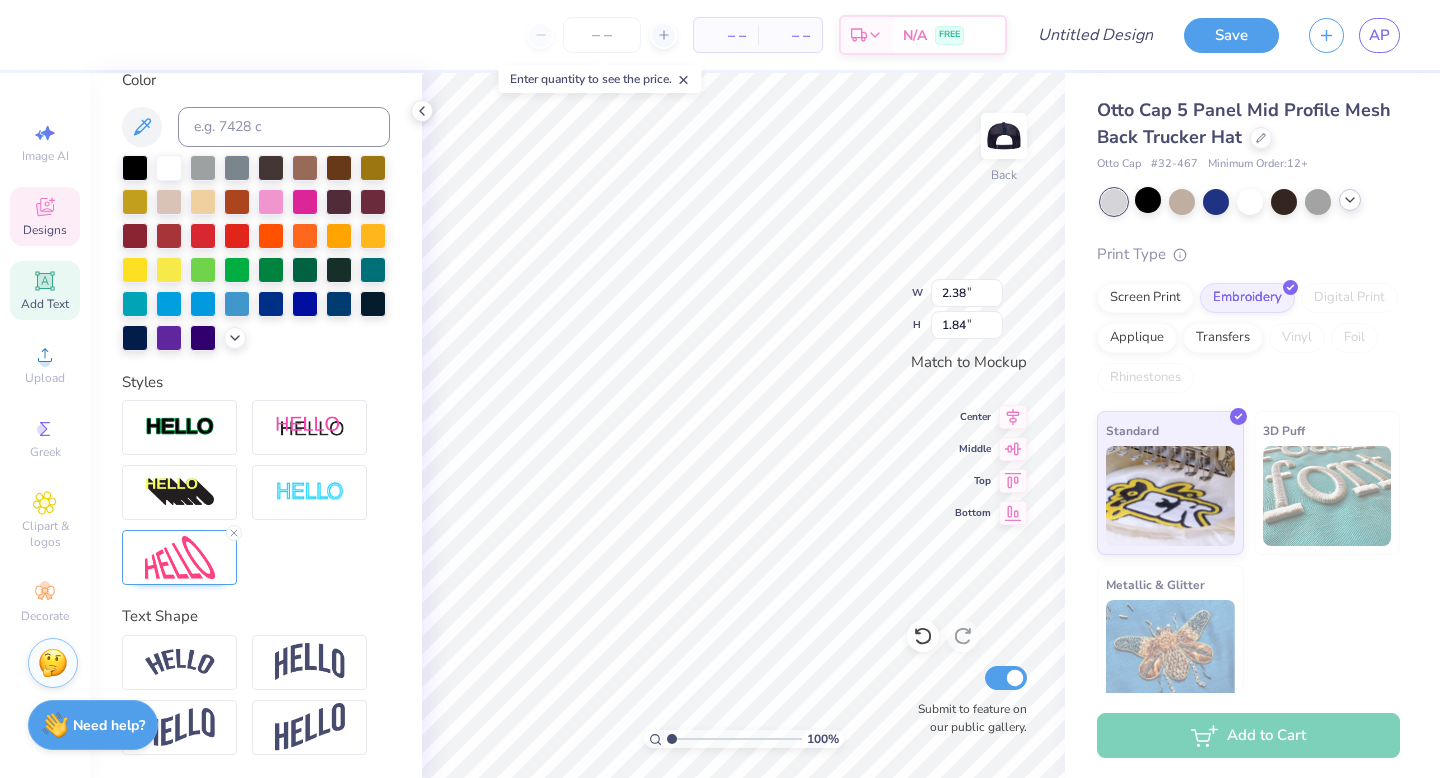 type on "CHI O" 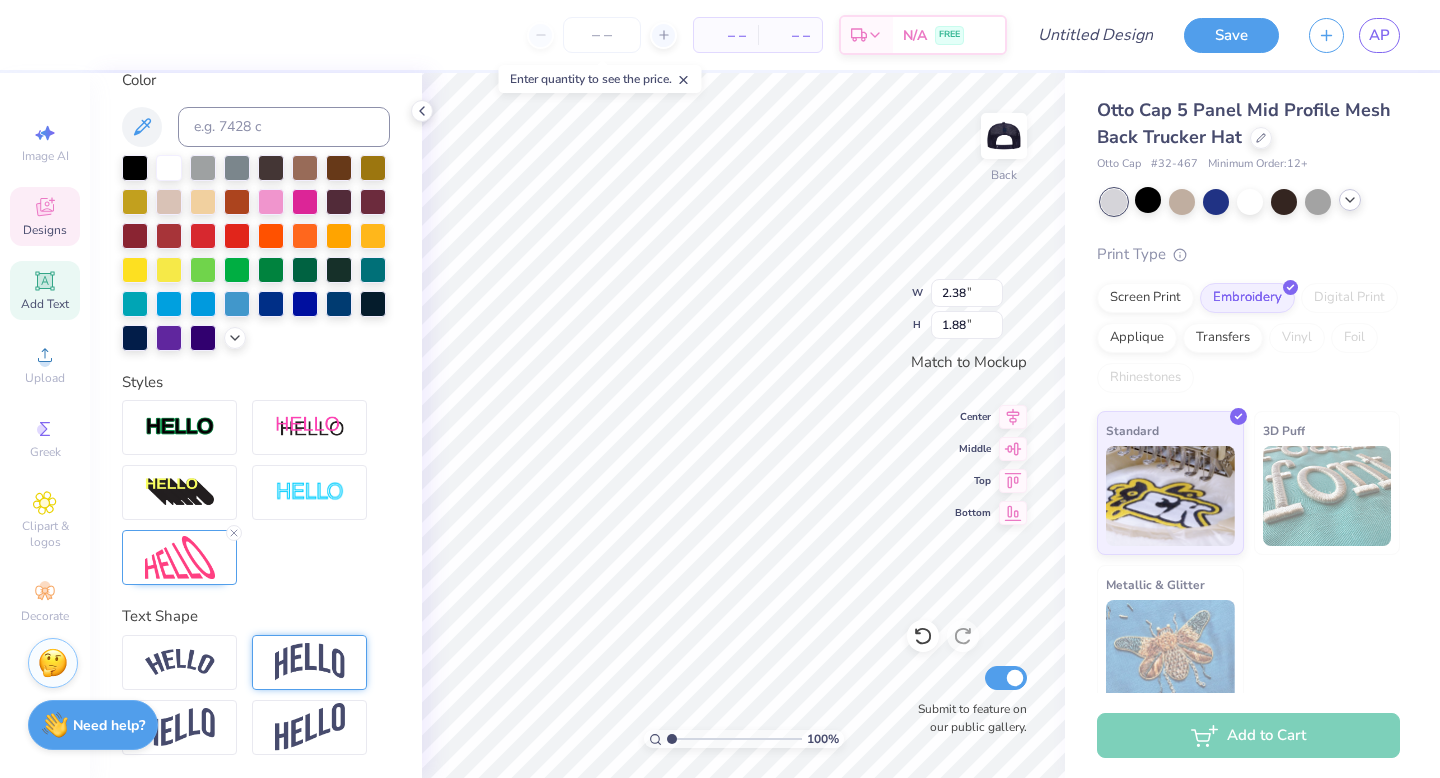click at bounding box center (310, 662) 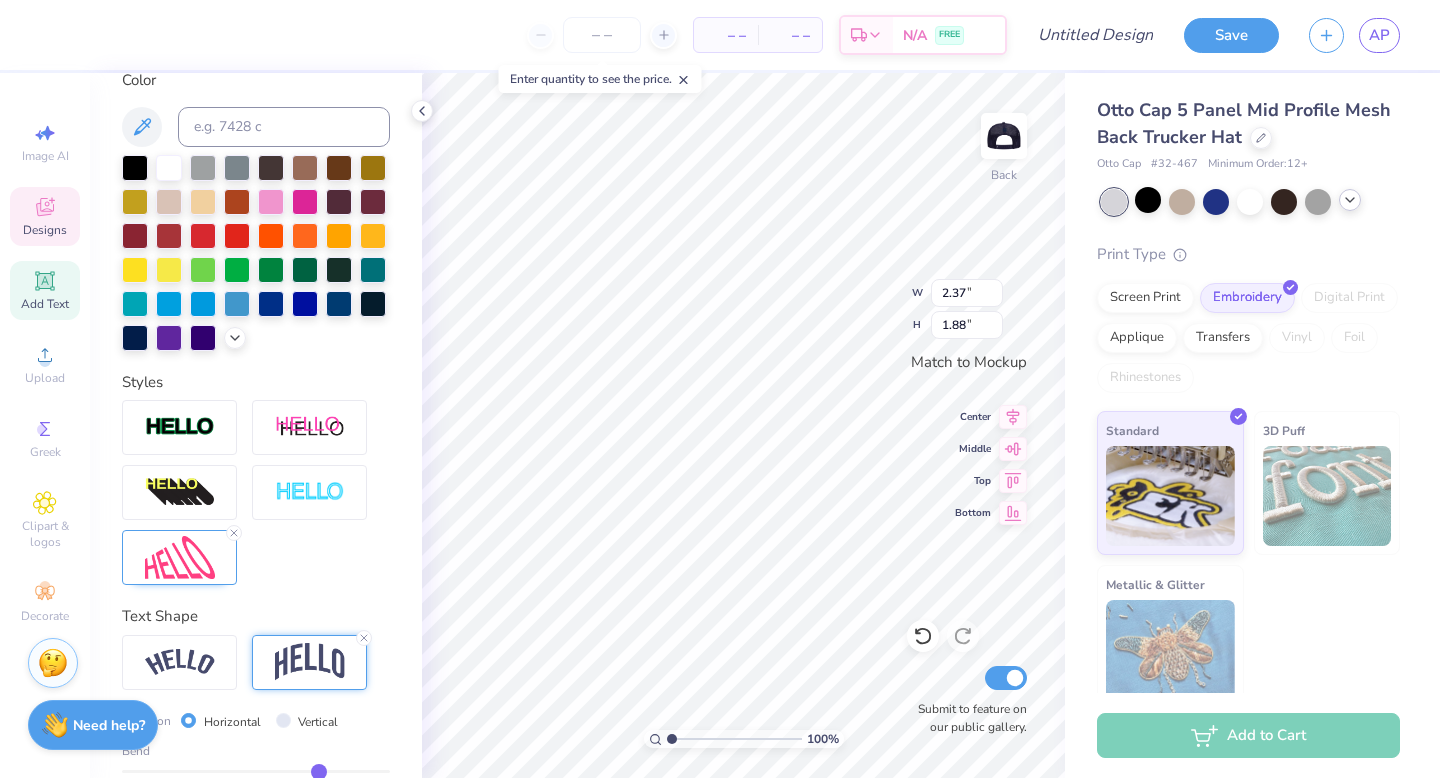 type on "2.37" 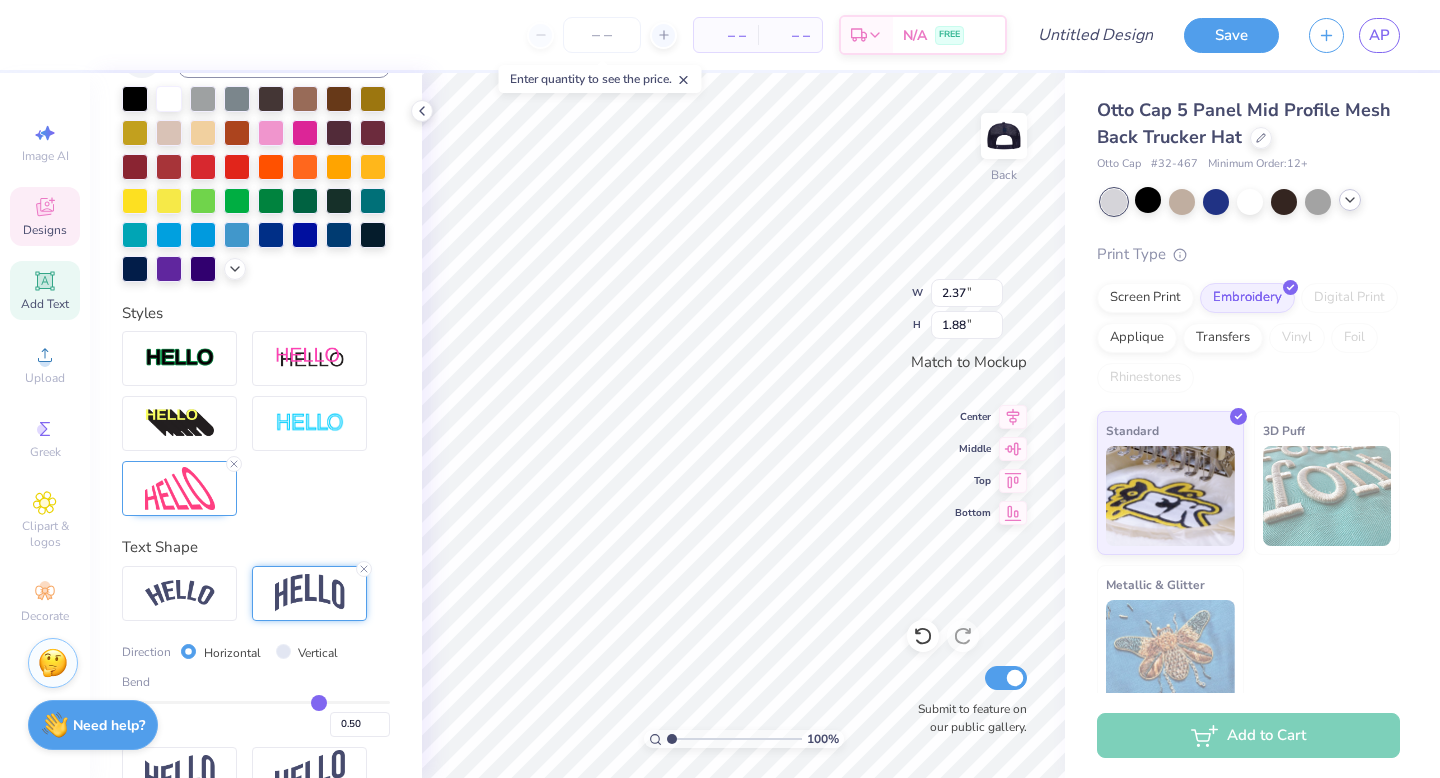 scroll, scrollTop: 497, scrollLeft: 0, axis: vertical 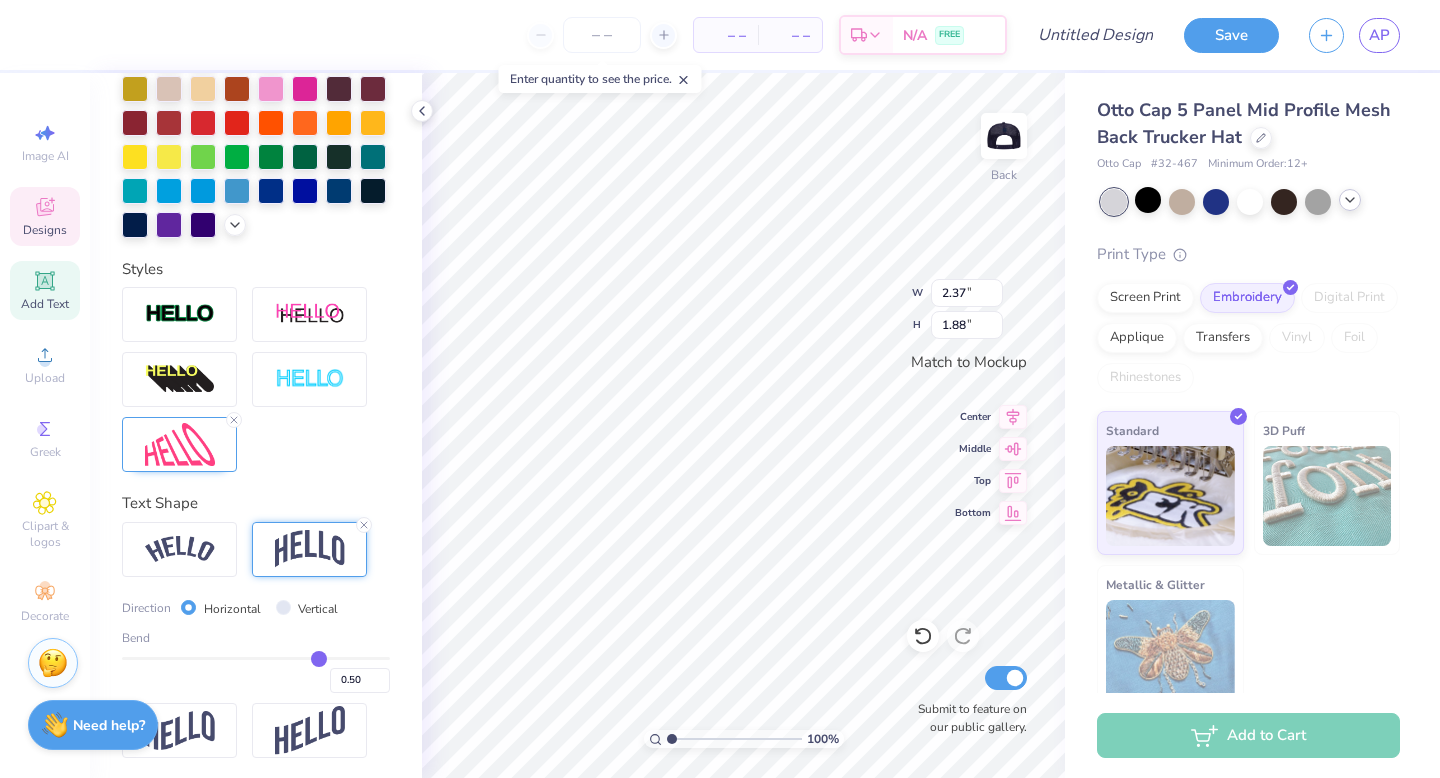 type on "0.47" 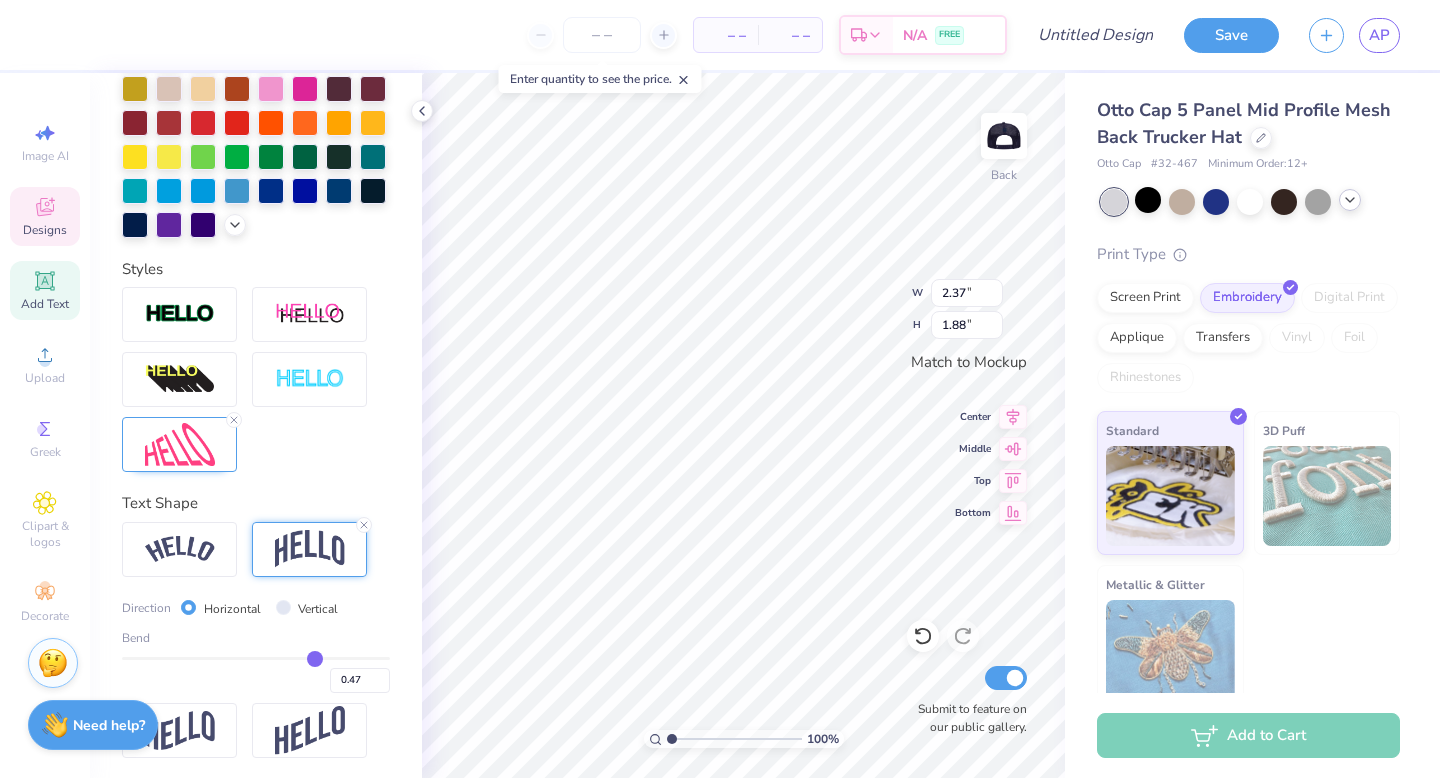 type on "0.41" 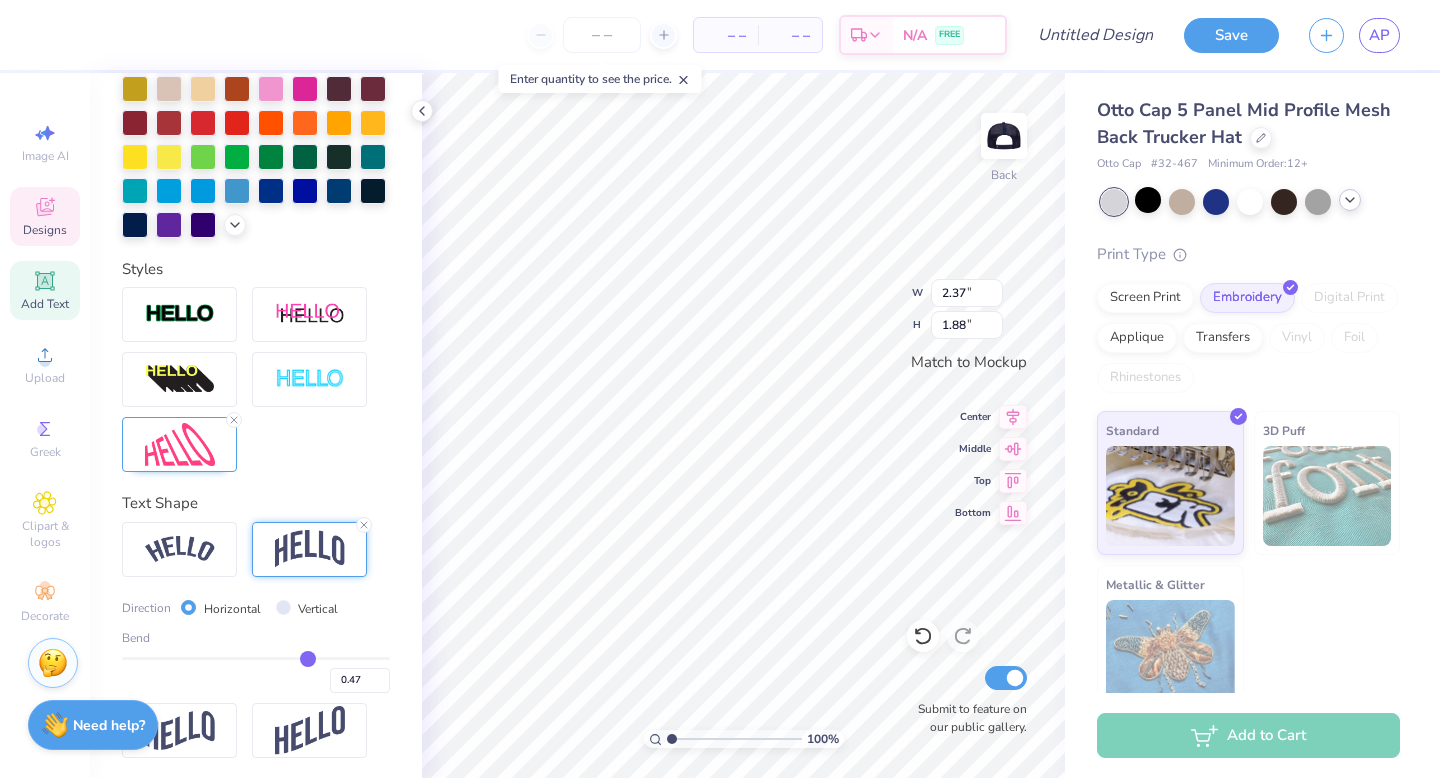 type on "0.41" 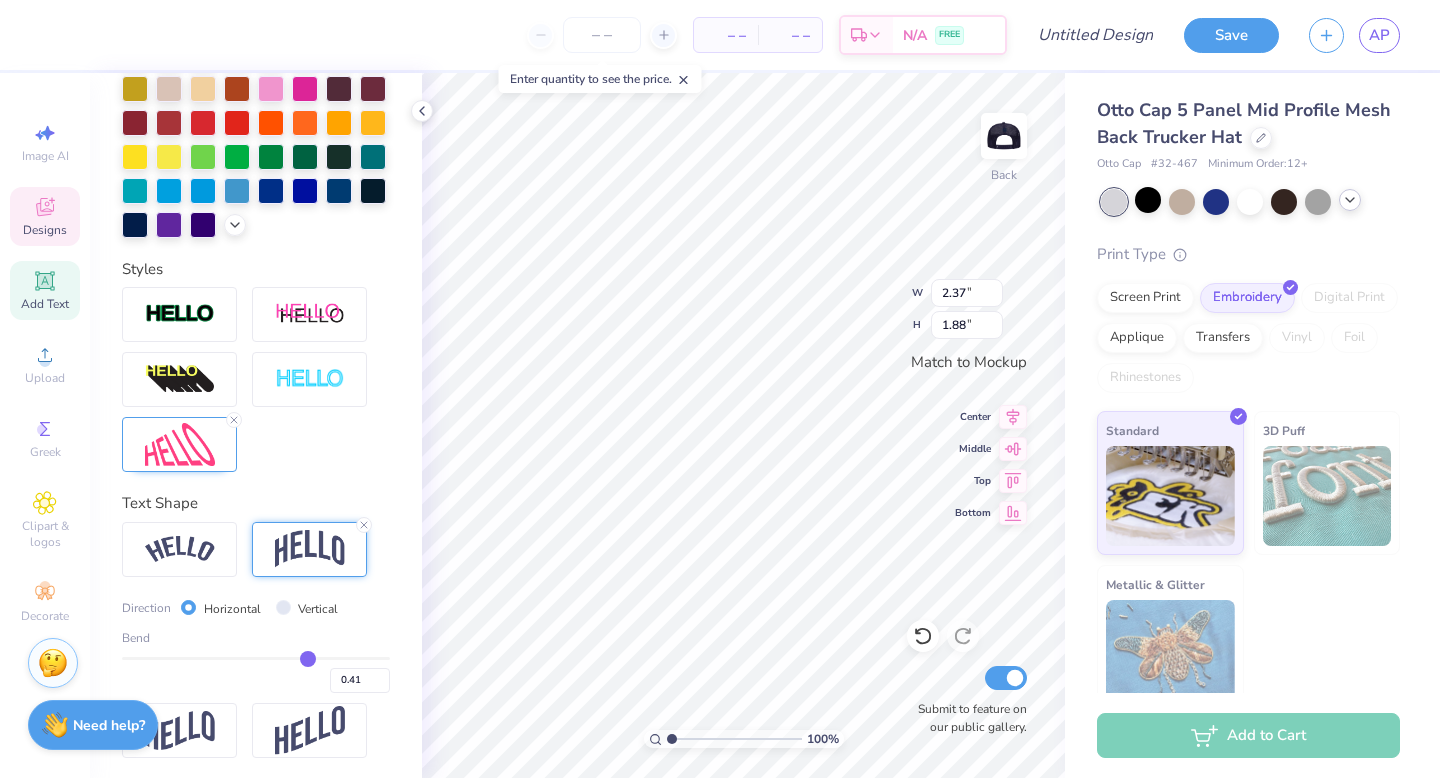 type on "0.36" 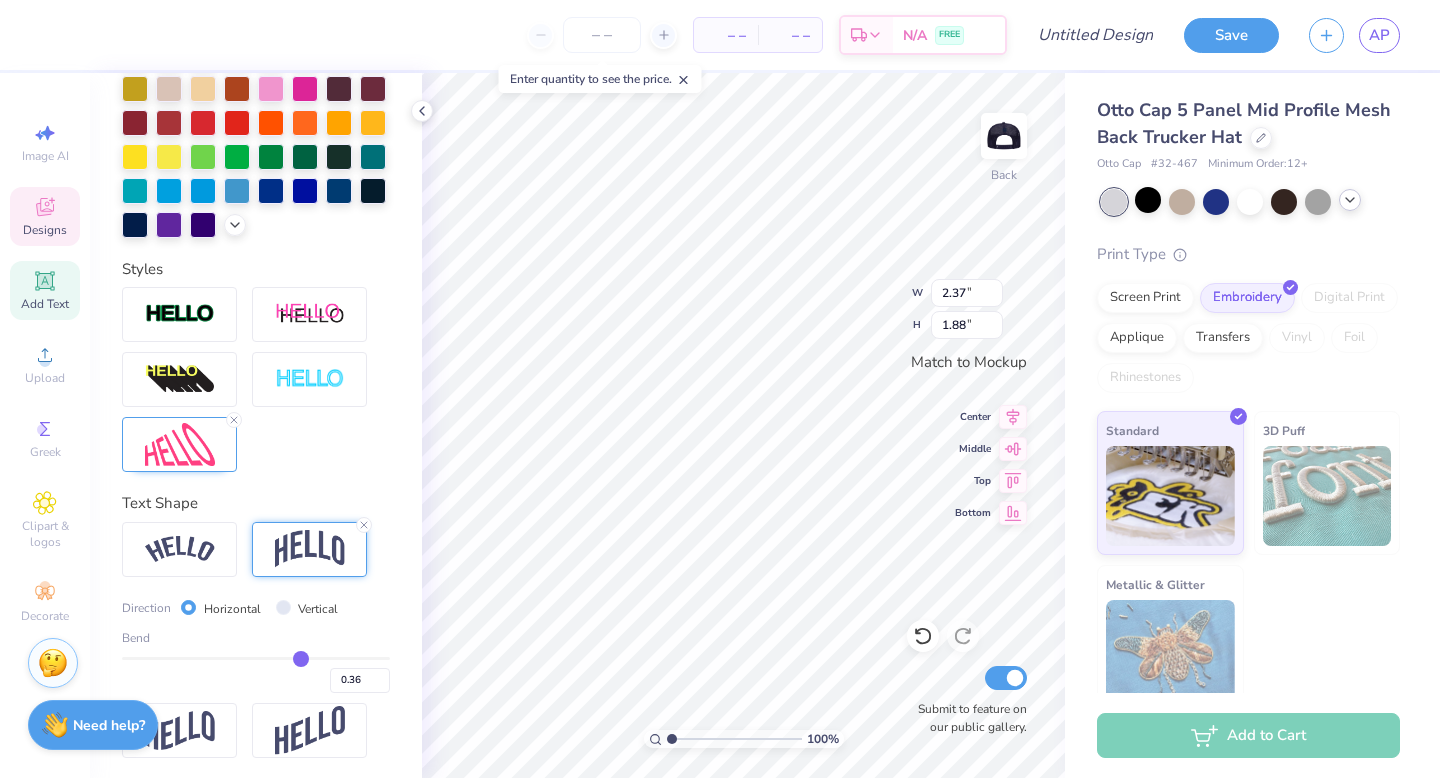 type on "0.31" 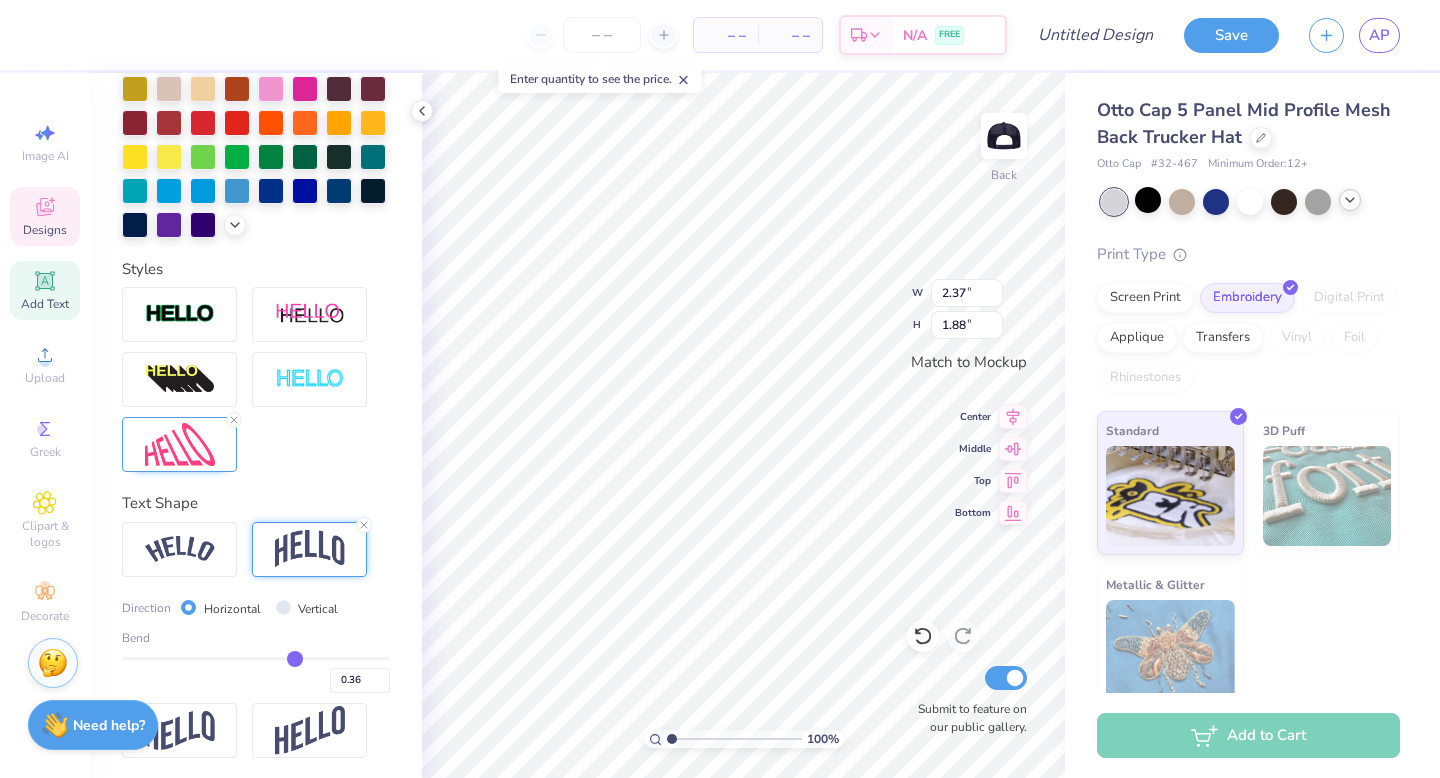 type on "0.31" 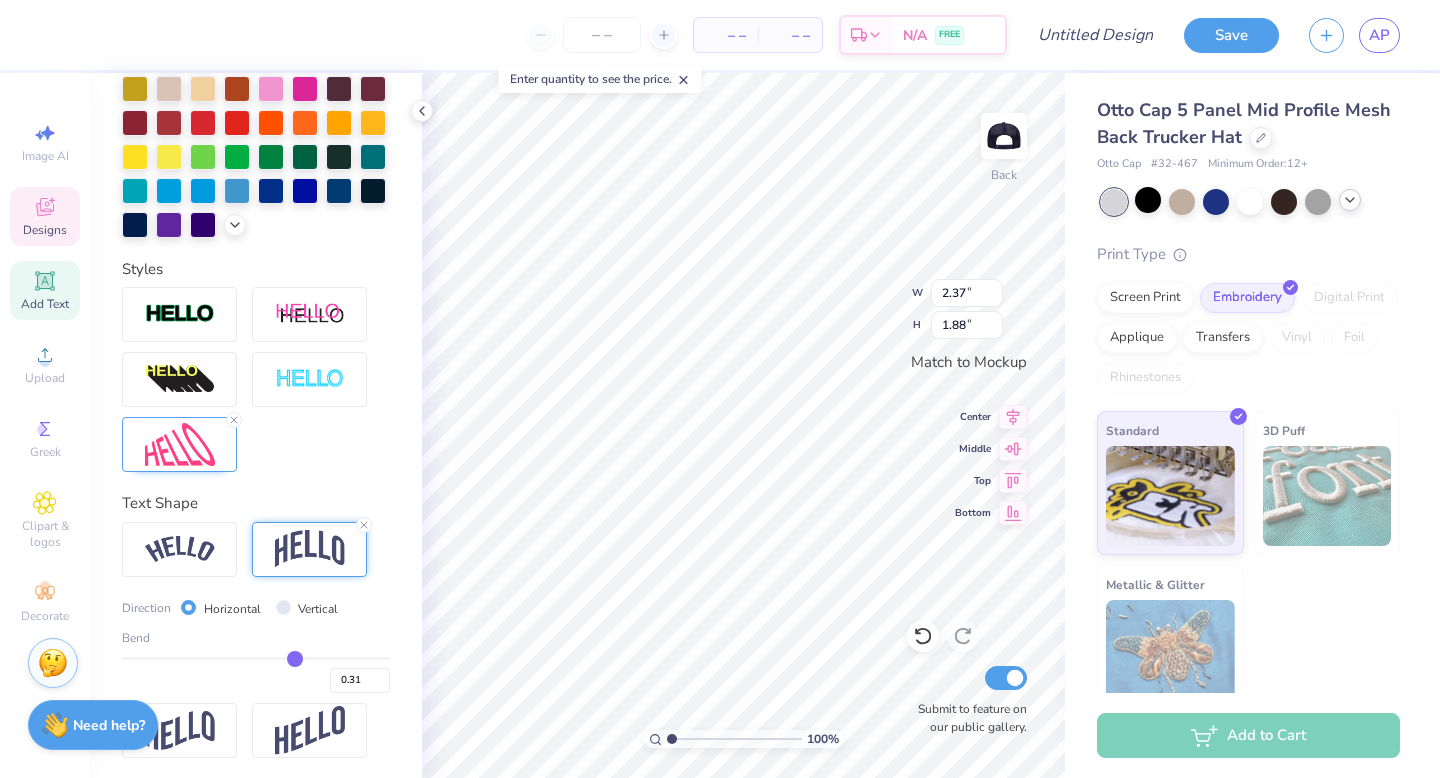 type on "0.28" 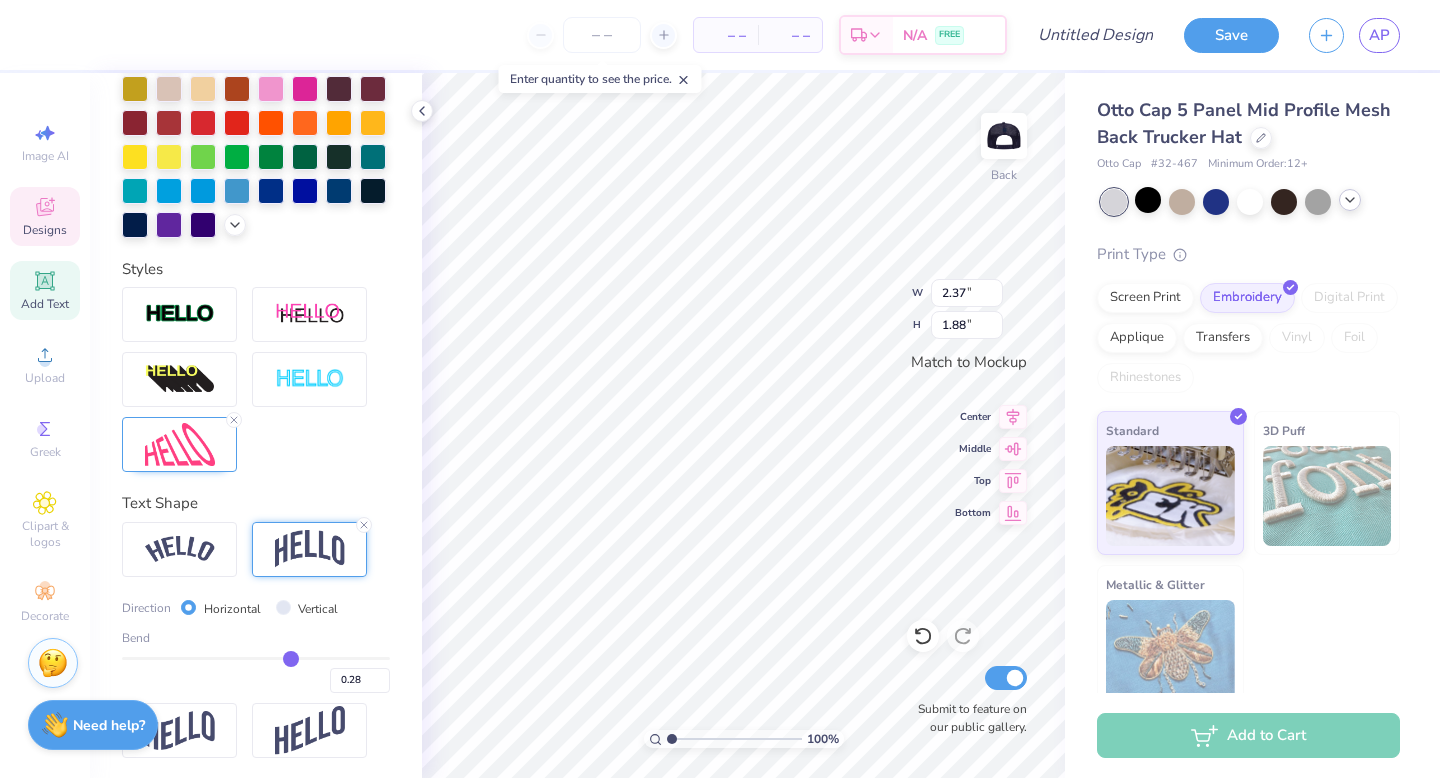 type on "0.24" 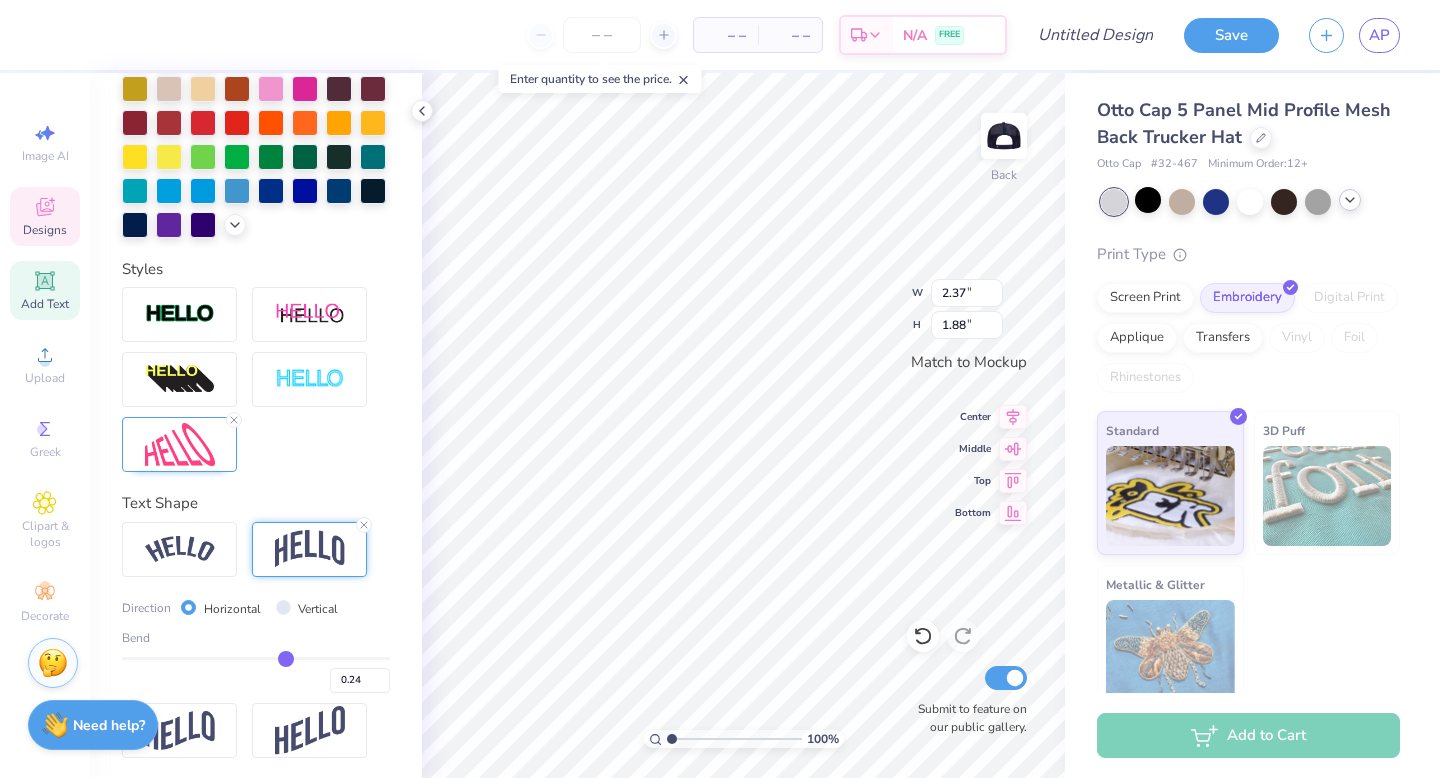 type on "0.2" 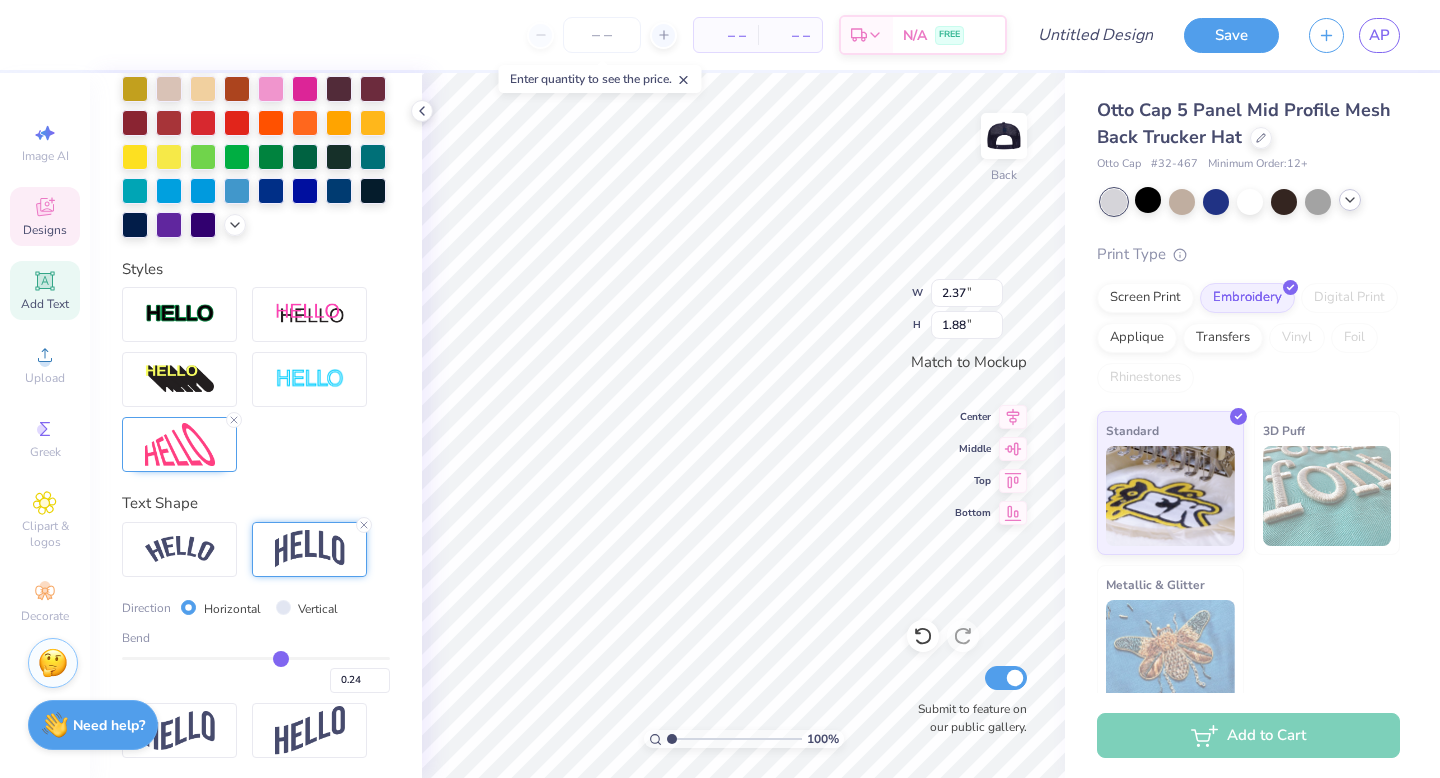 type on "0.20" 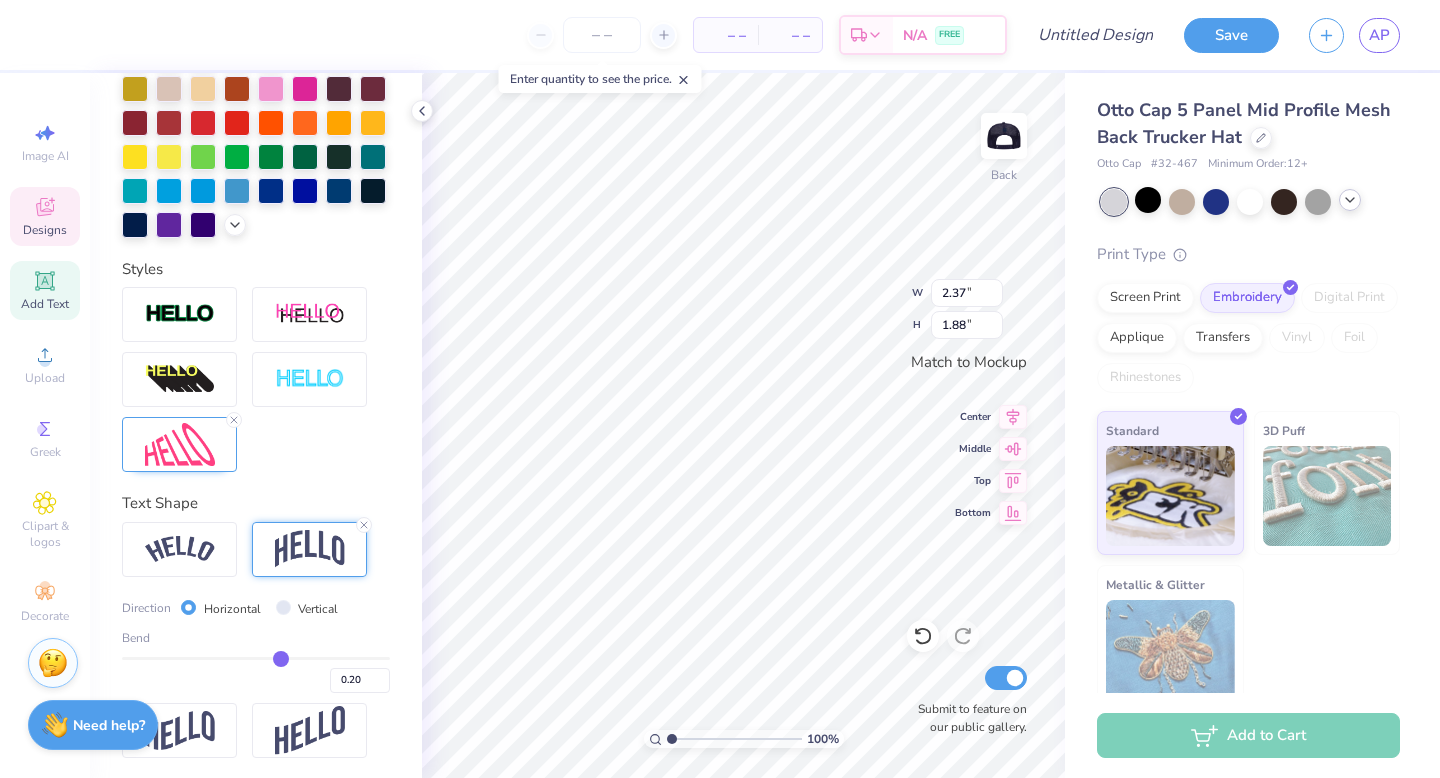 type on "0.15" 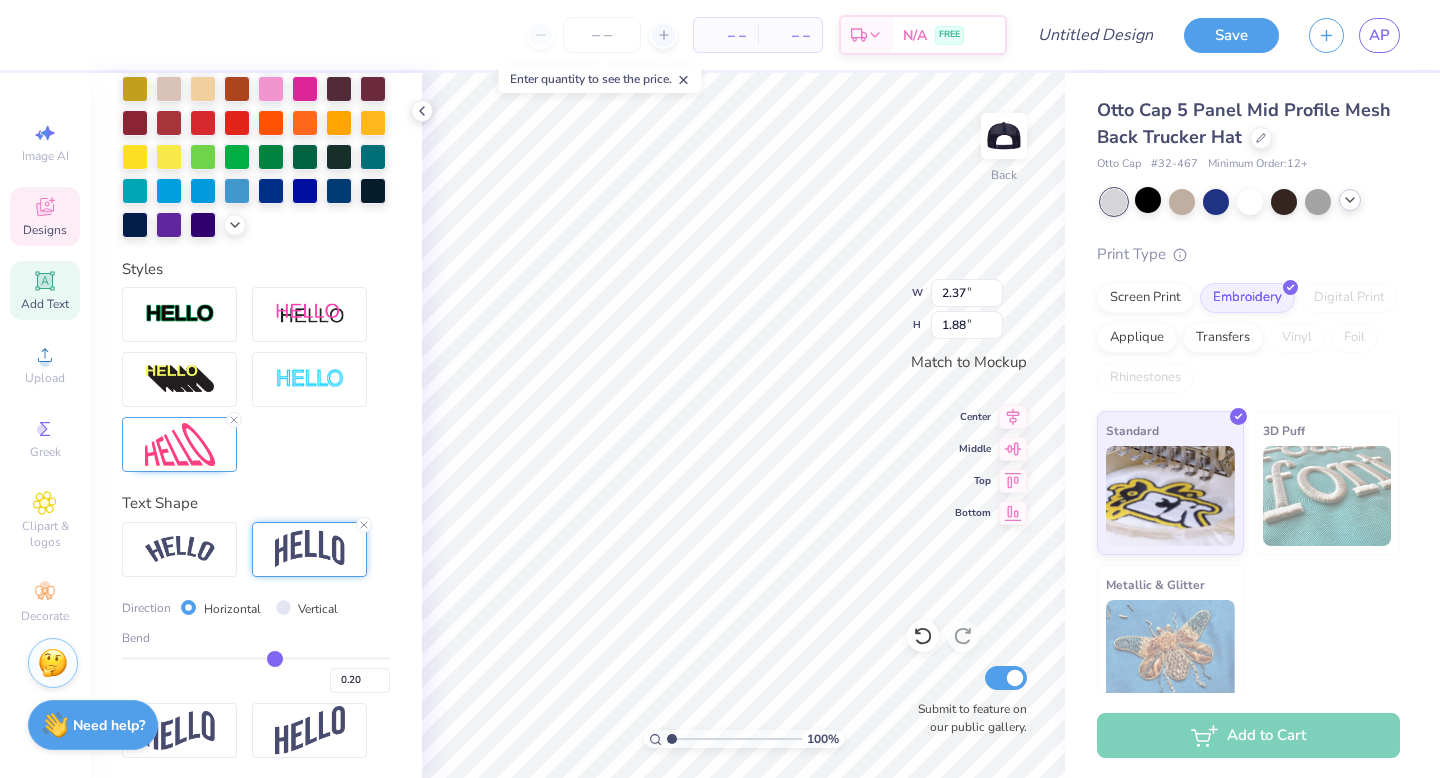 type on "0.15" 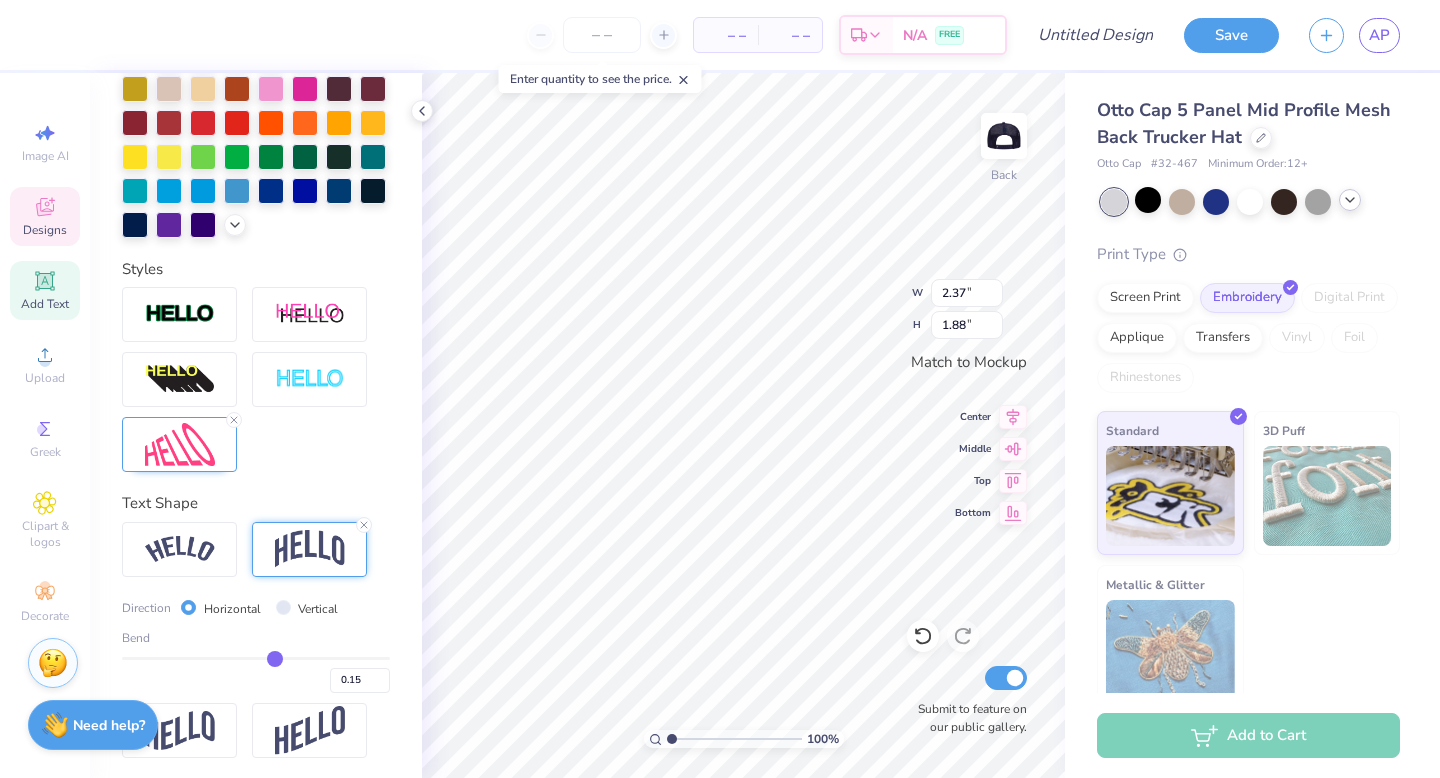 type on "0.08" 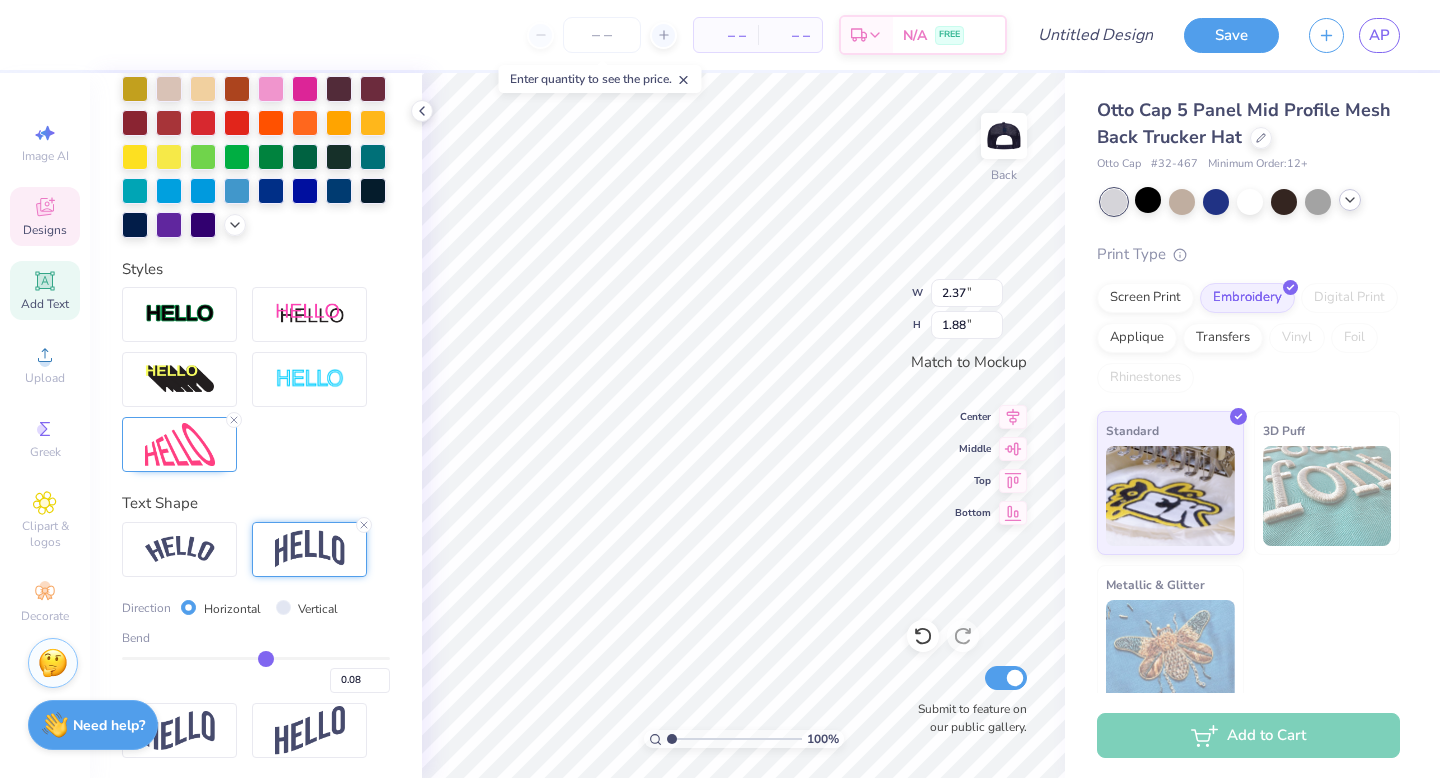 type on "-0.01" 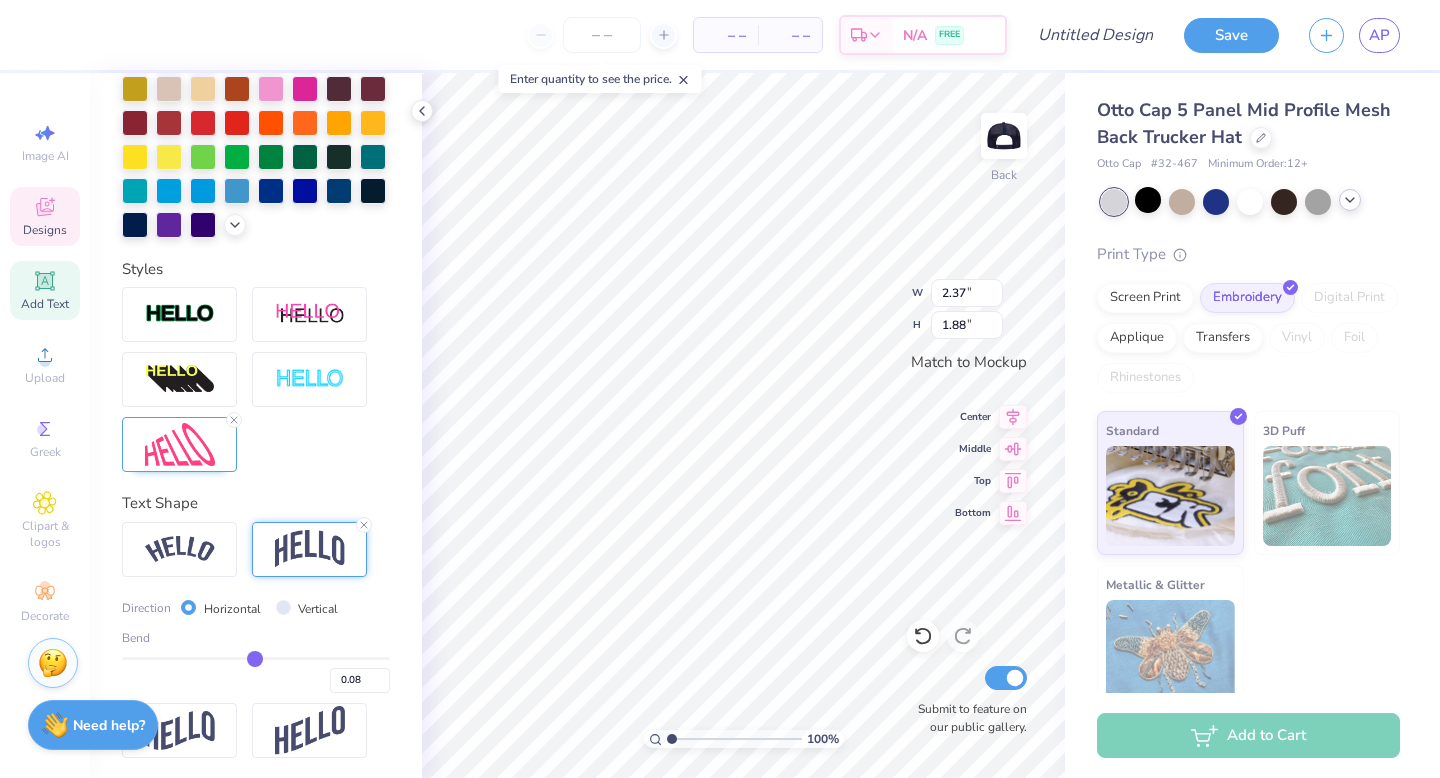 type on "-0.01" 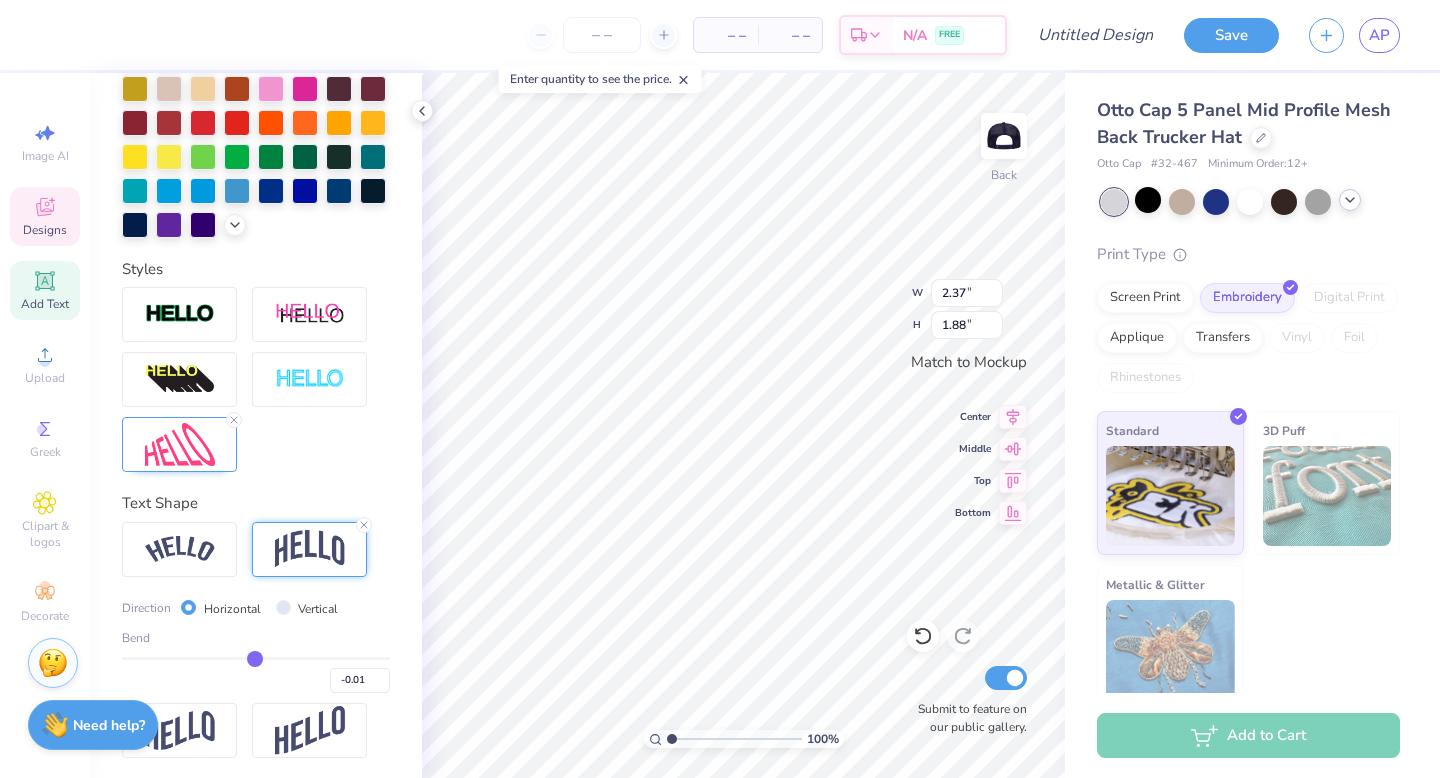 type on "-0.1" 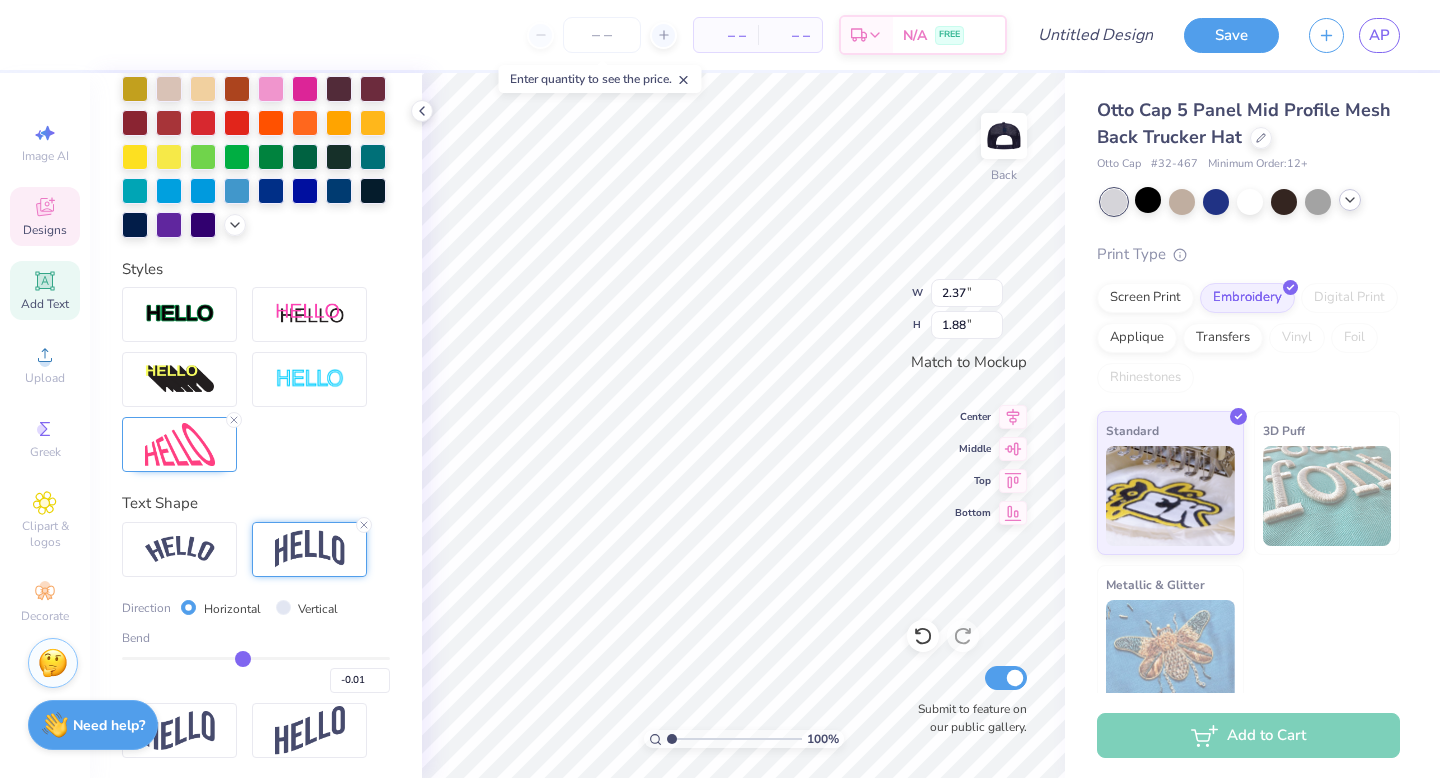 type on "-0.10" 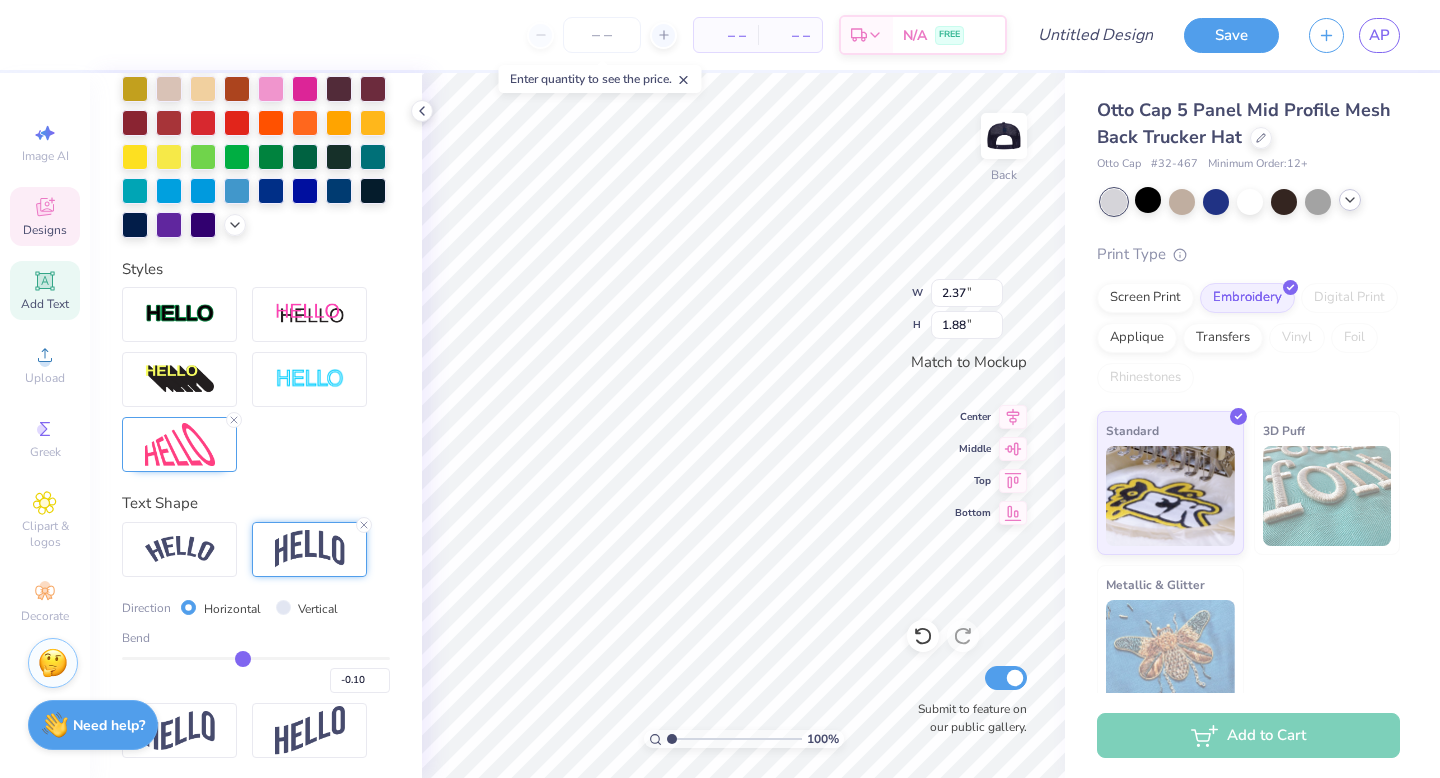 type on "-0.15" 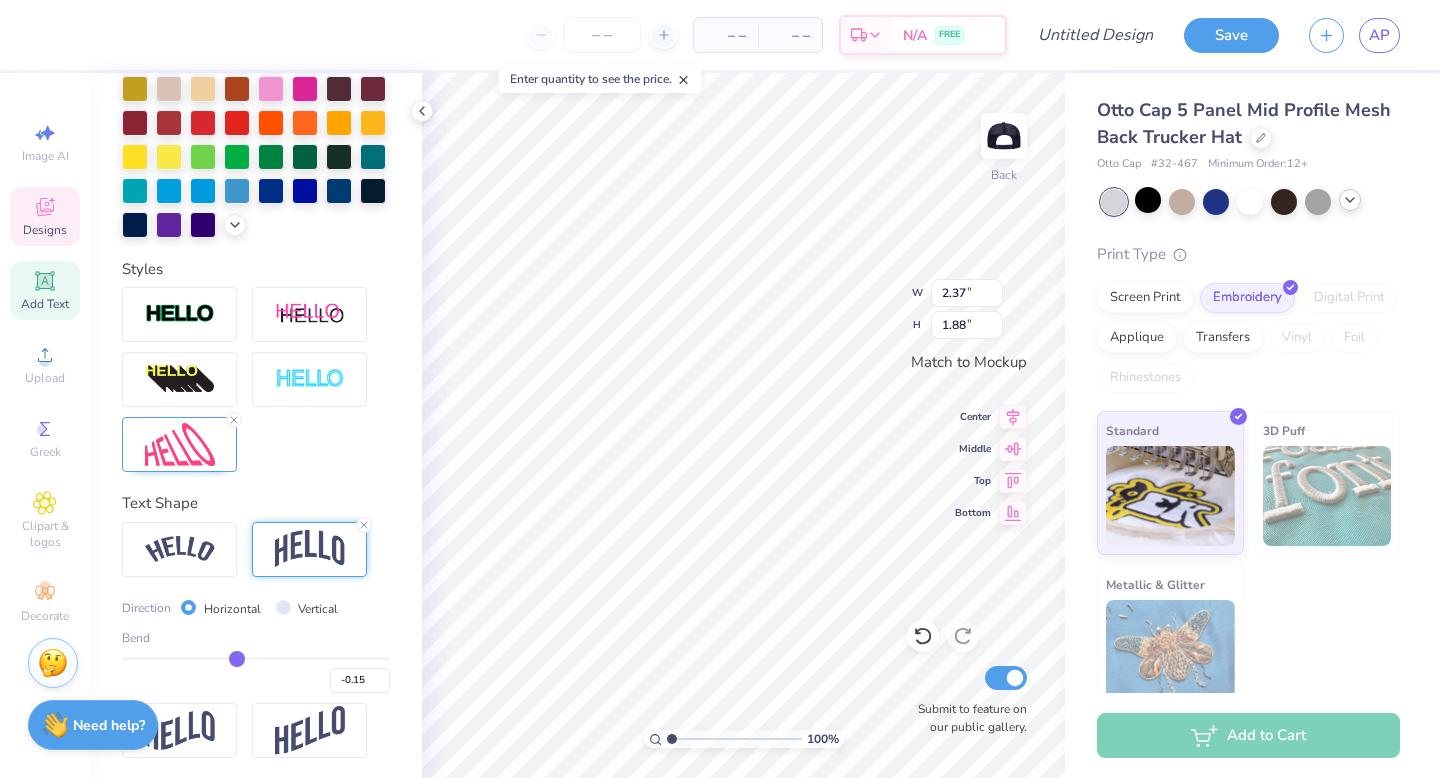 type on "-0.16" 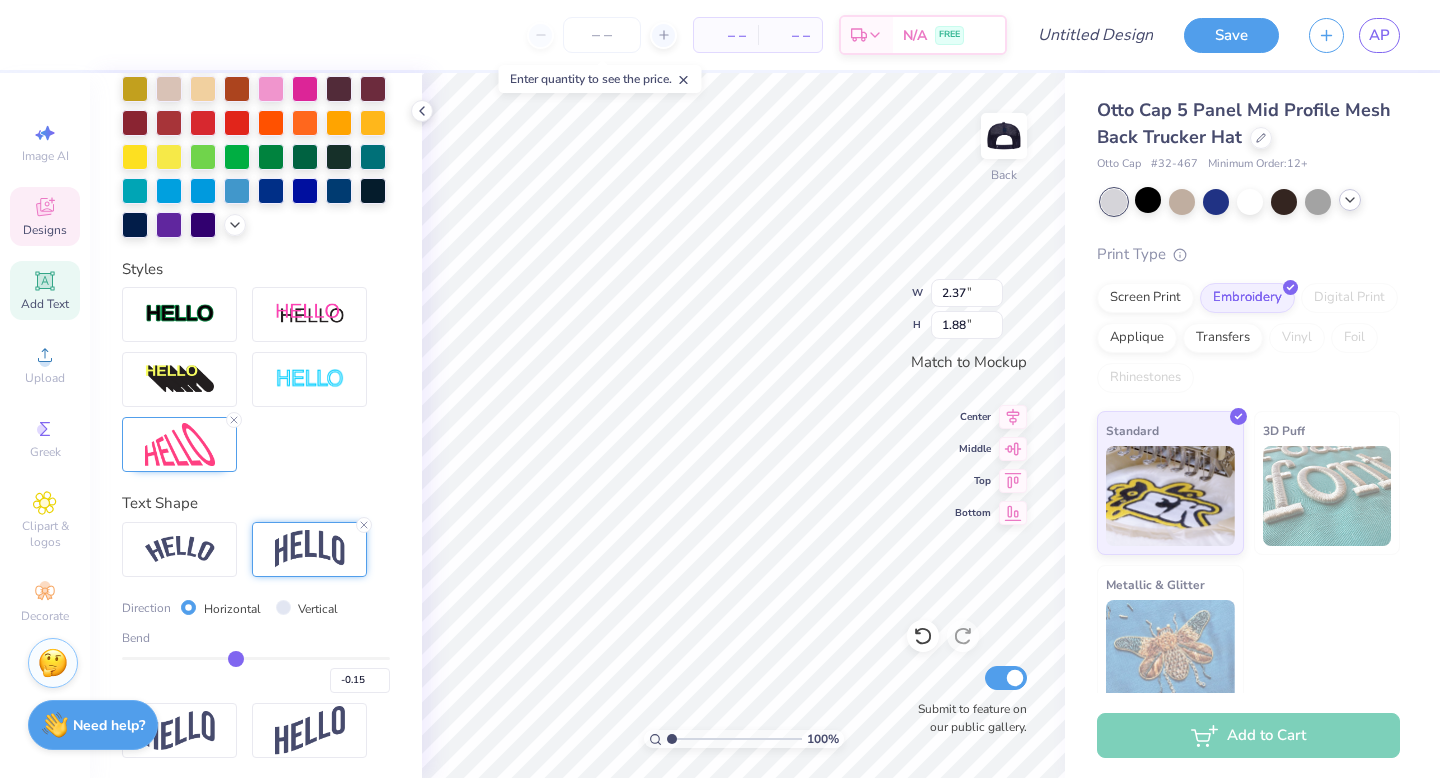 type on "-0.16" 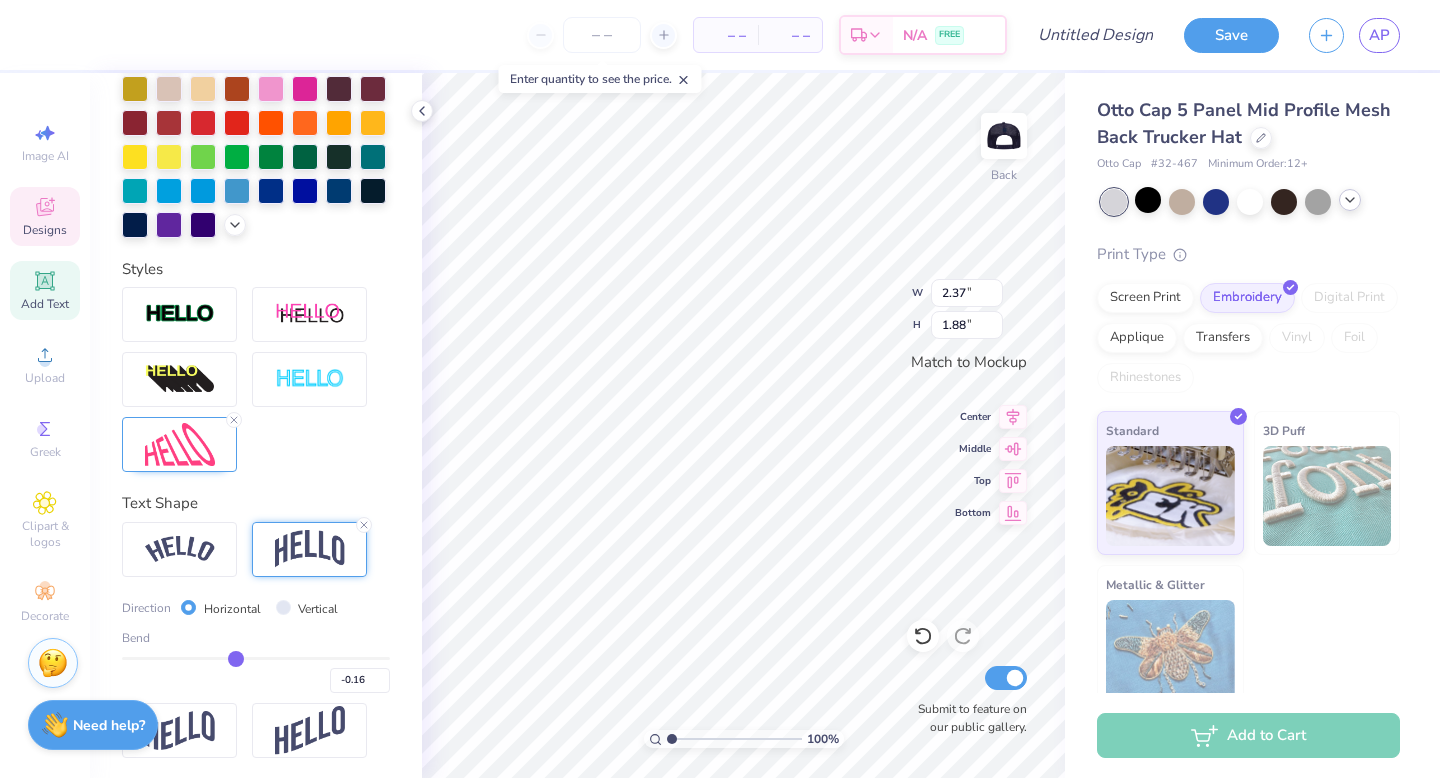 type on "-0.17" 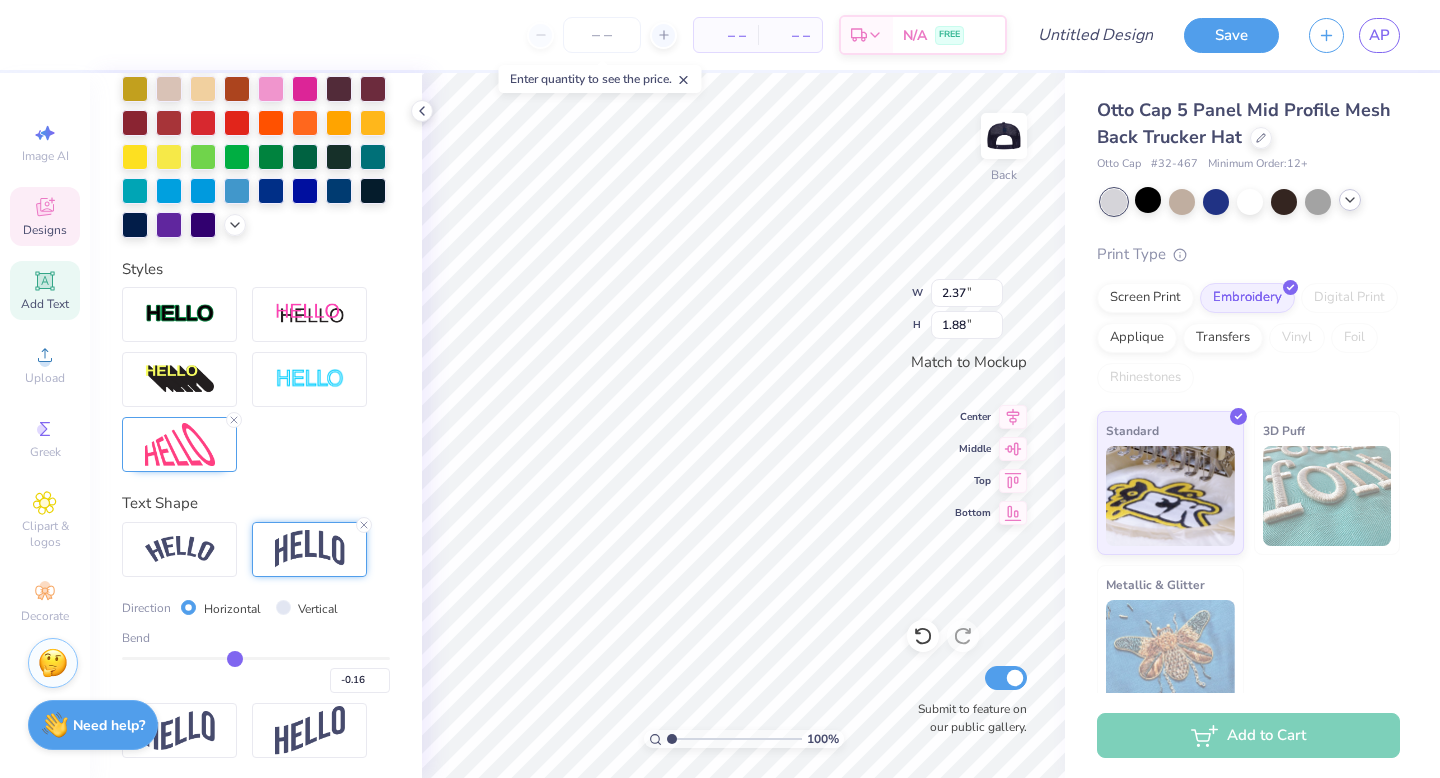 type on "-0.17" 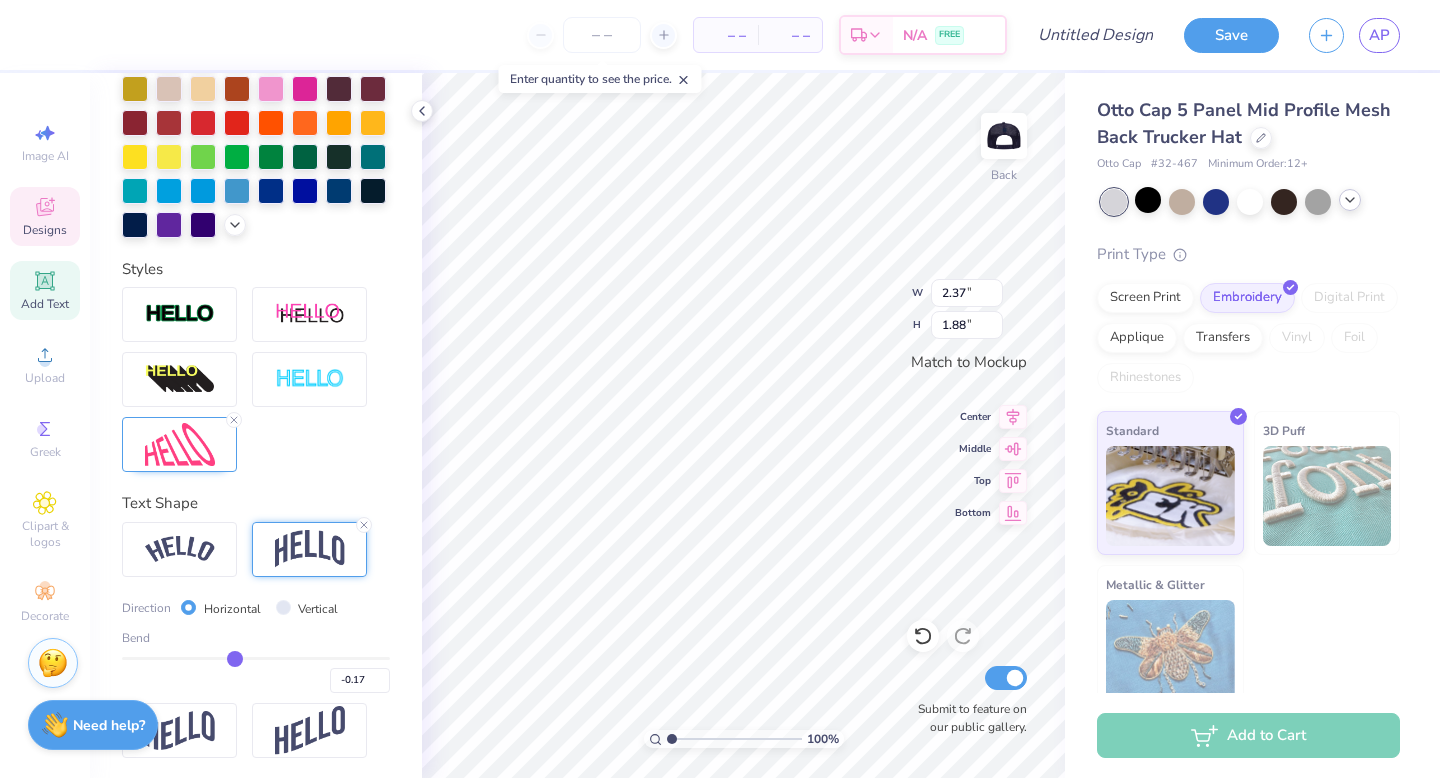 type on "-0.2" 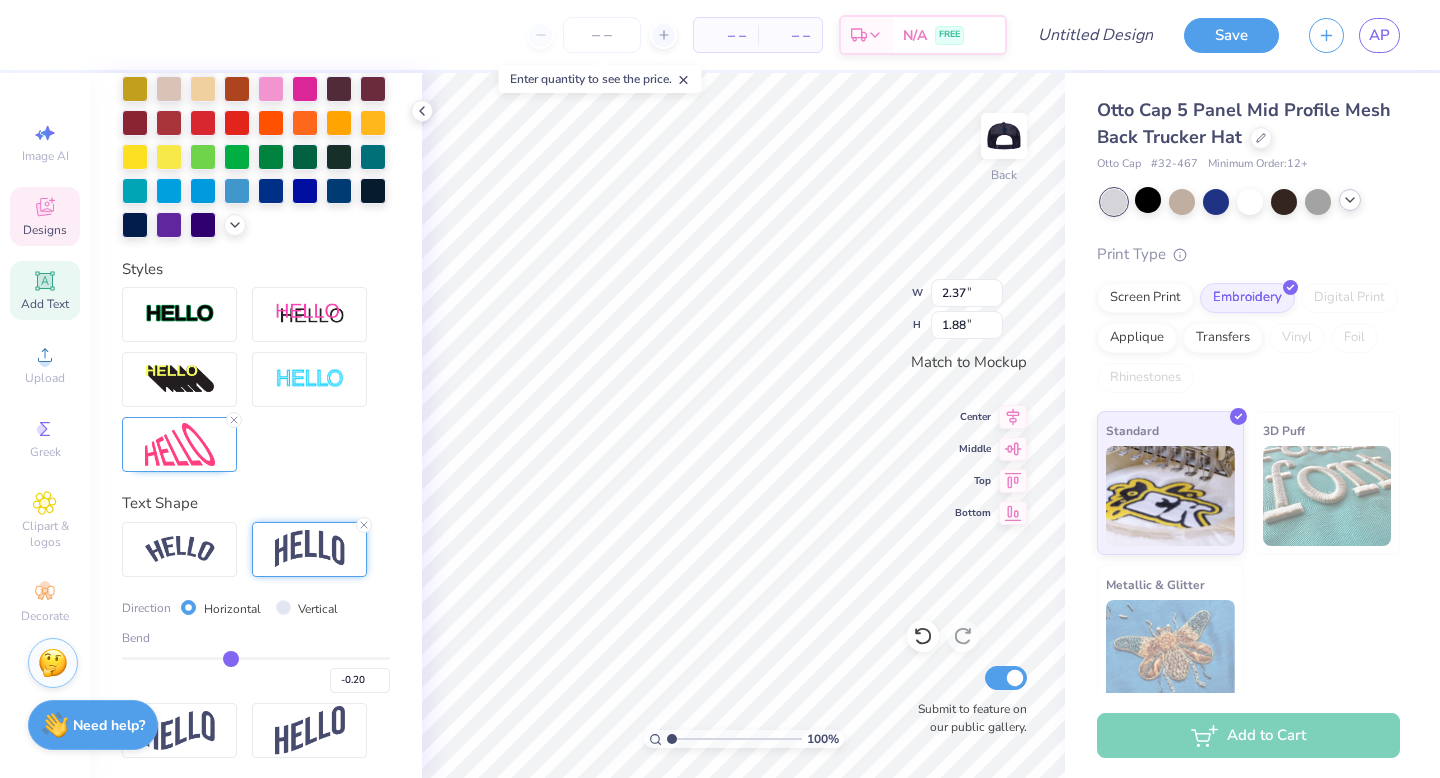 type on "-0.22" 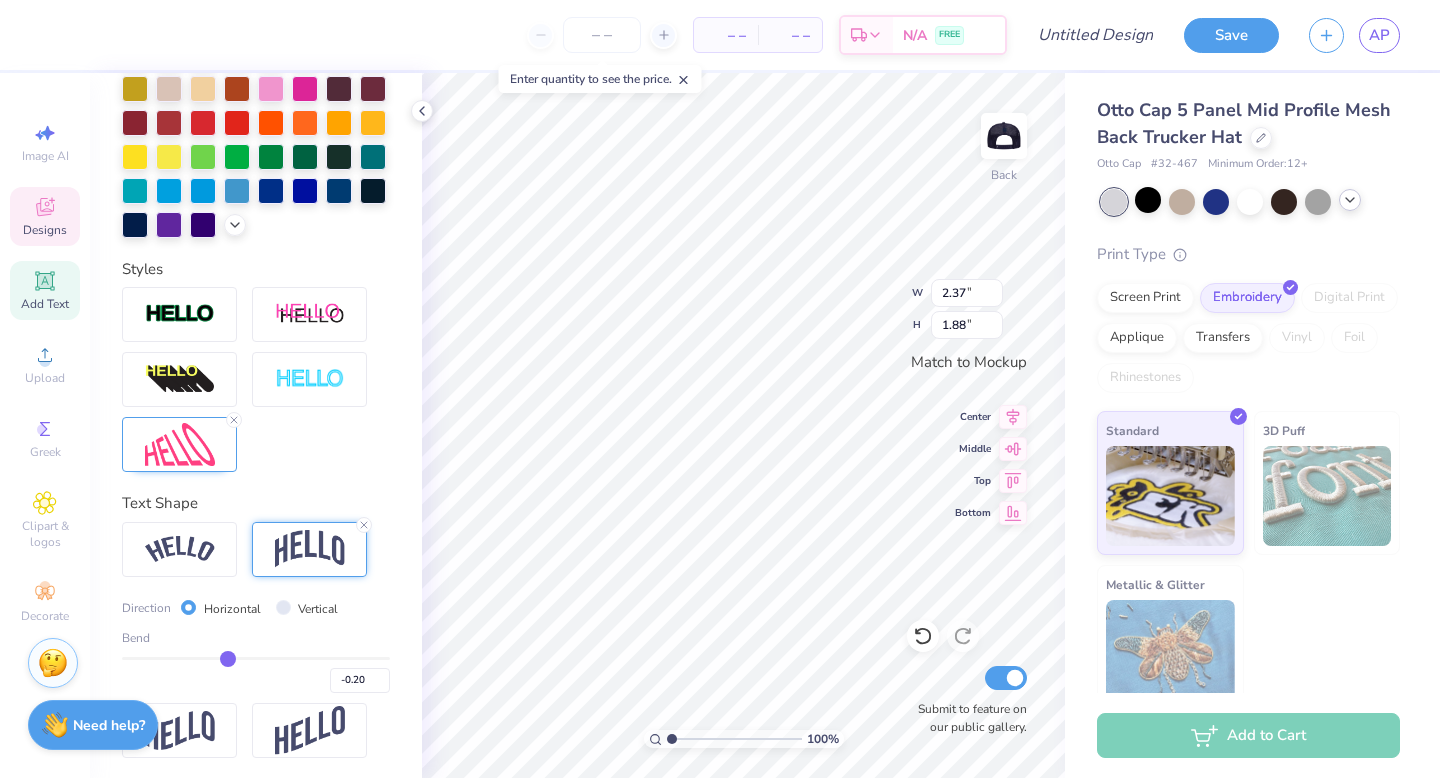 type on "-0.22" 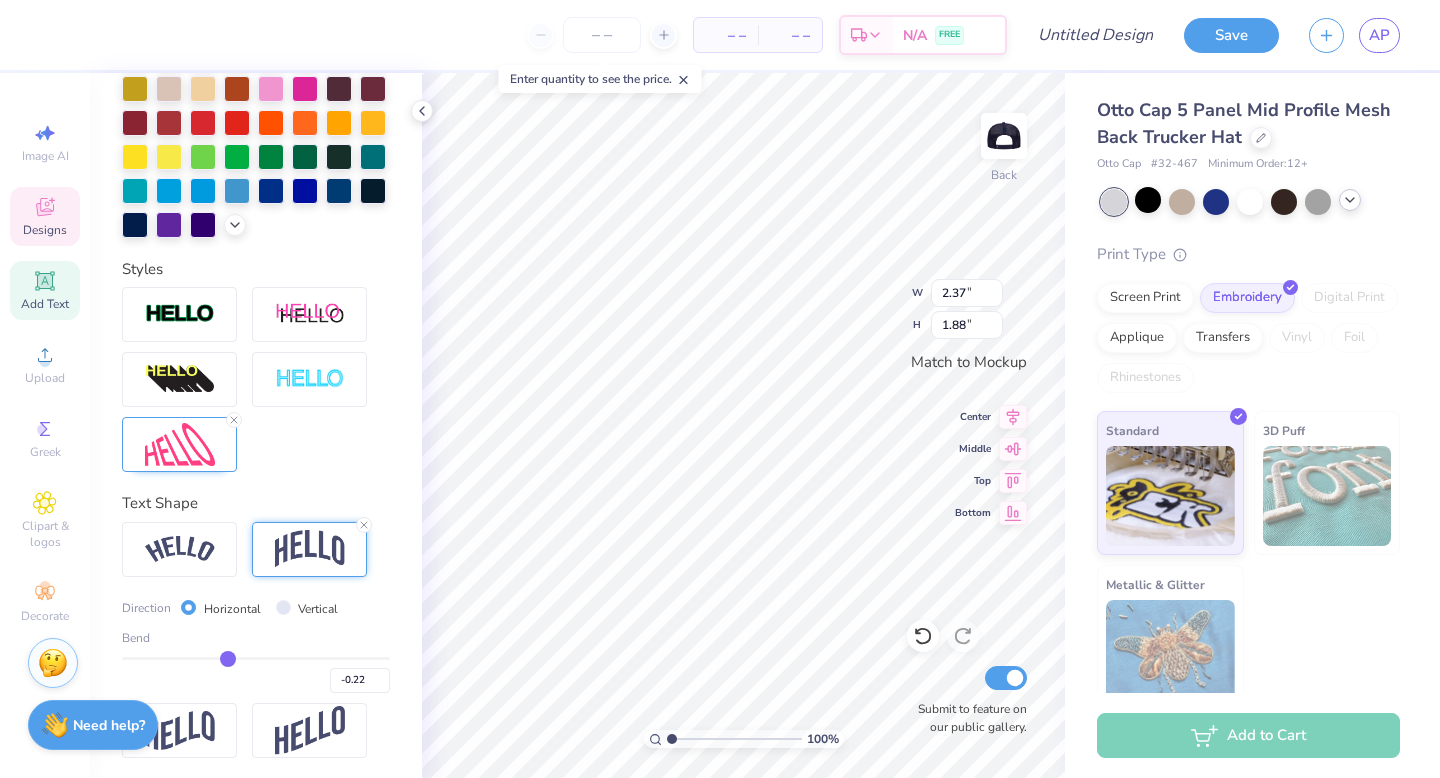 type on "-0.24" 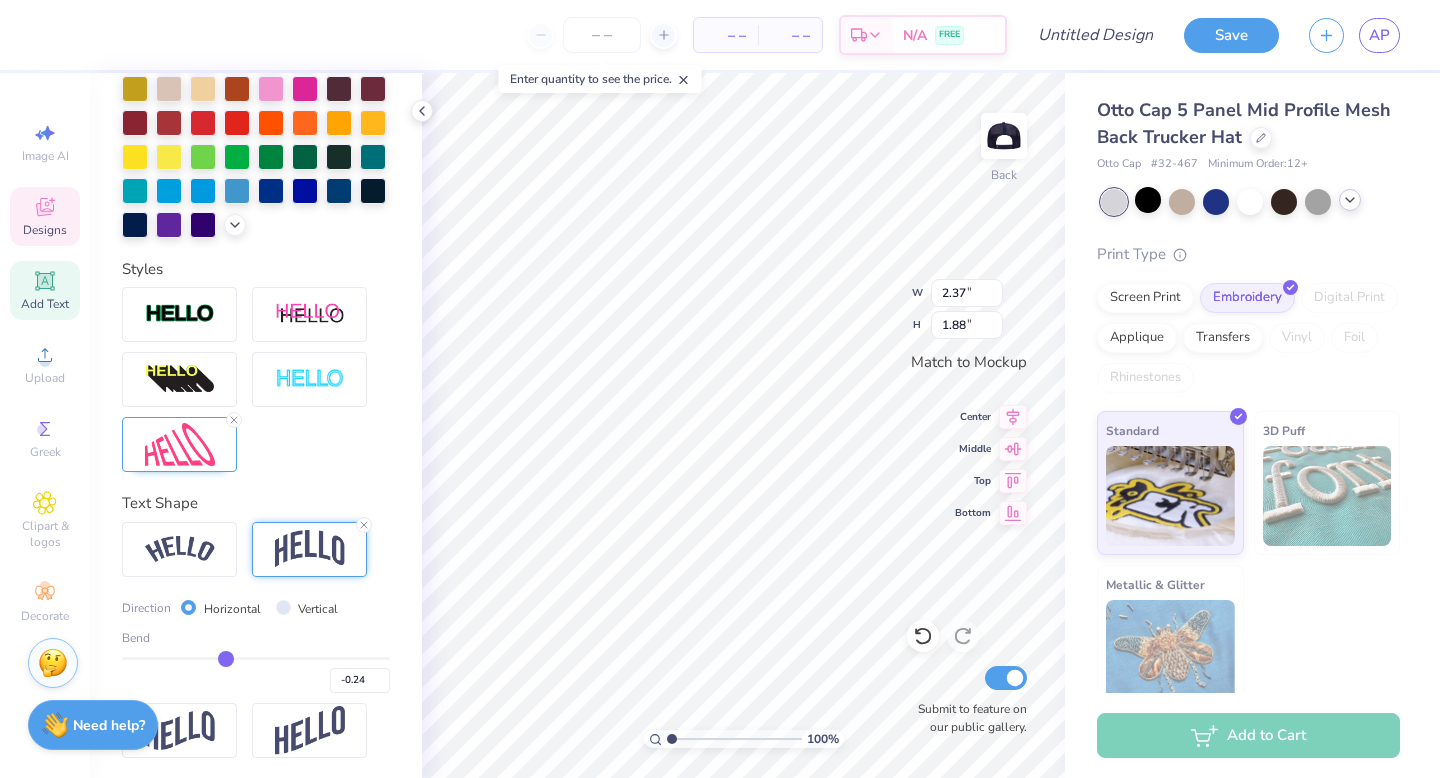 type on "-0.25" 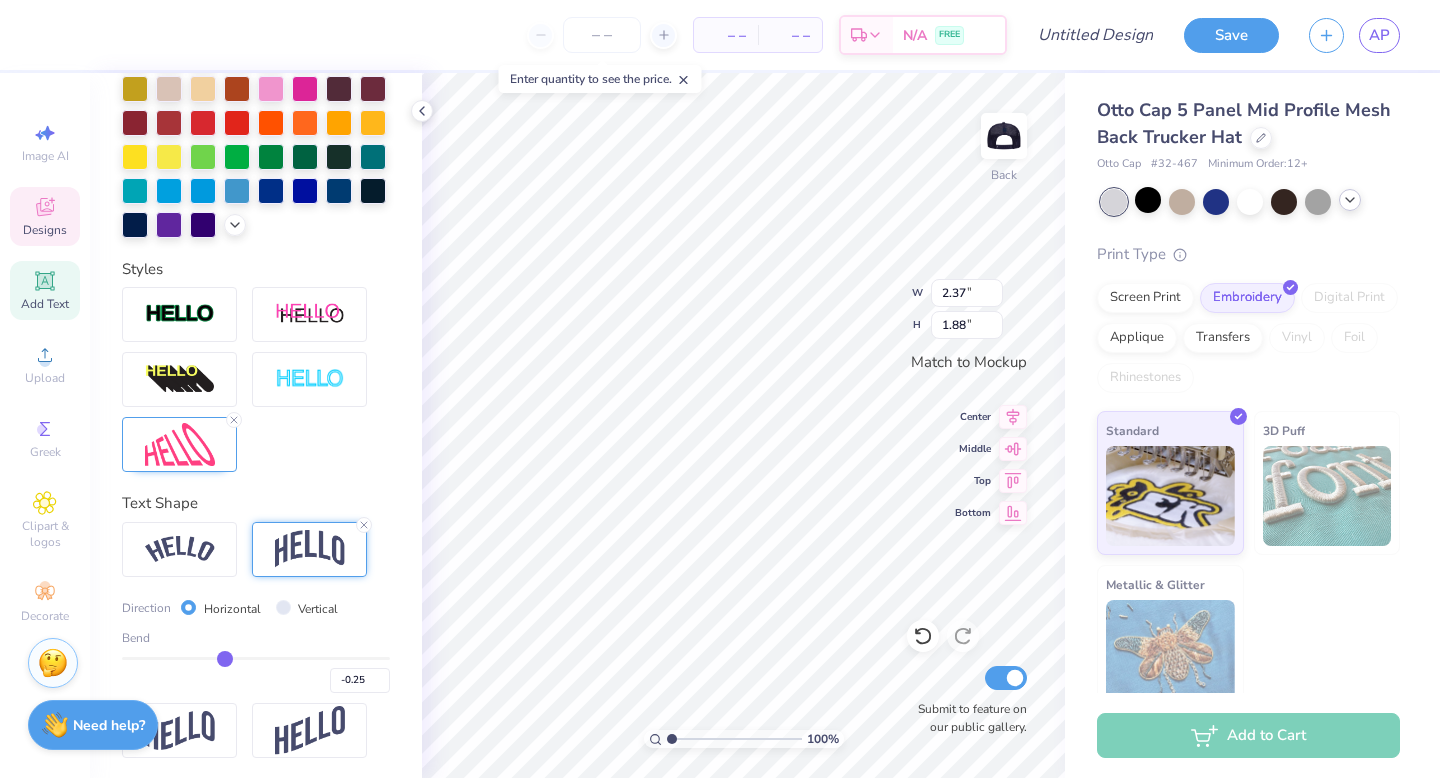type on "-0.26" 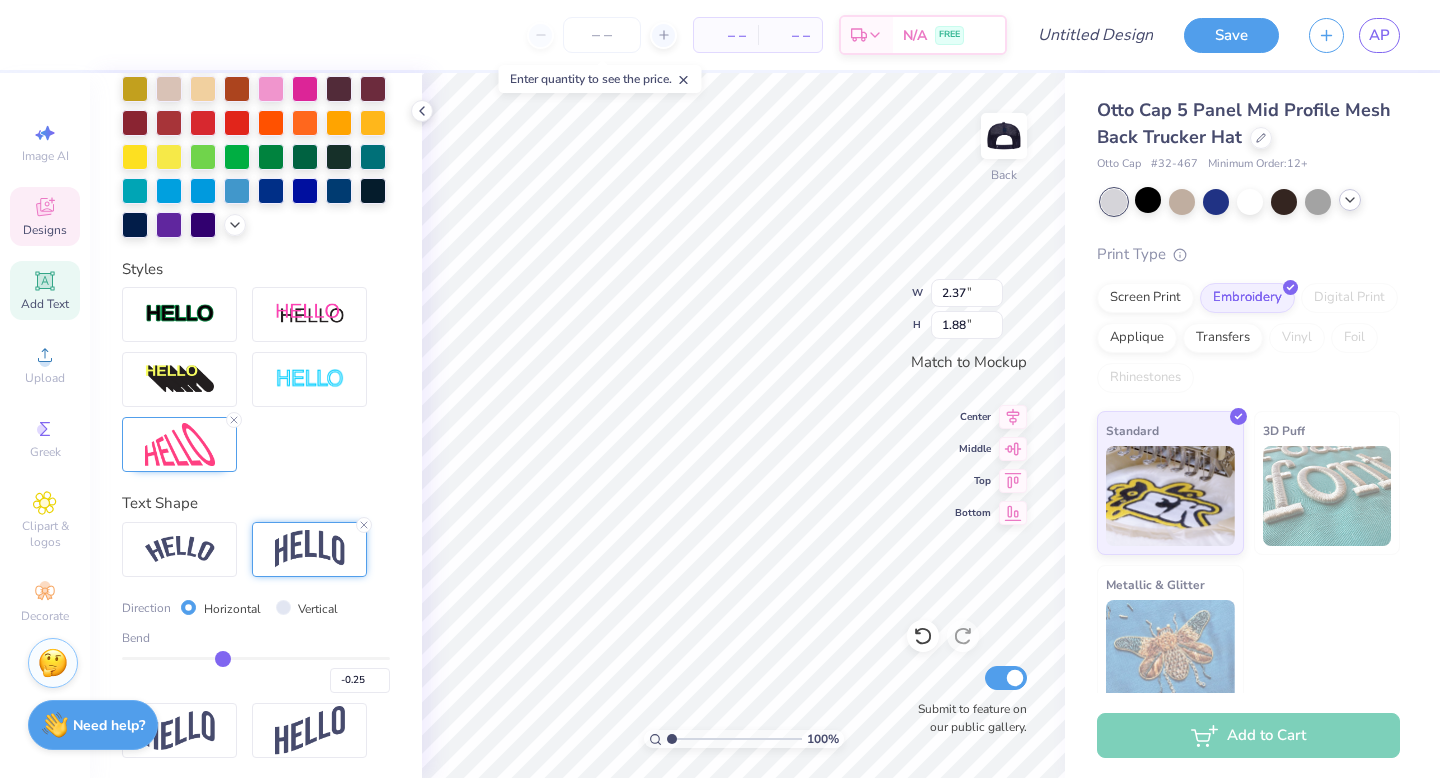 type on "-0.26" 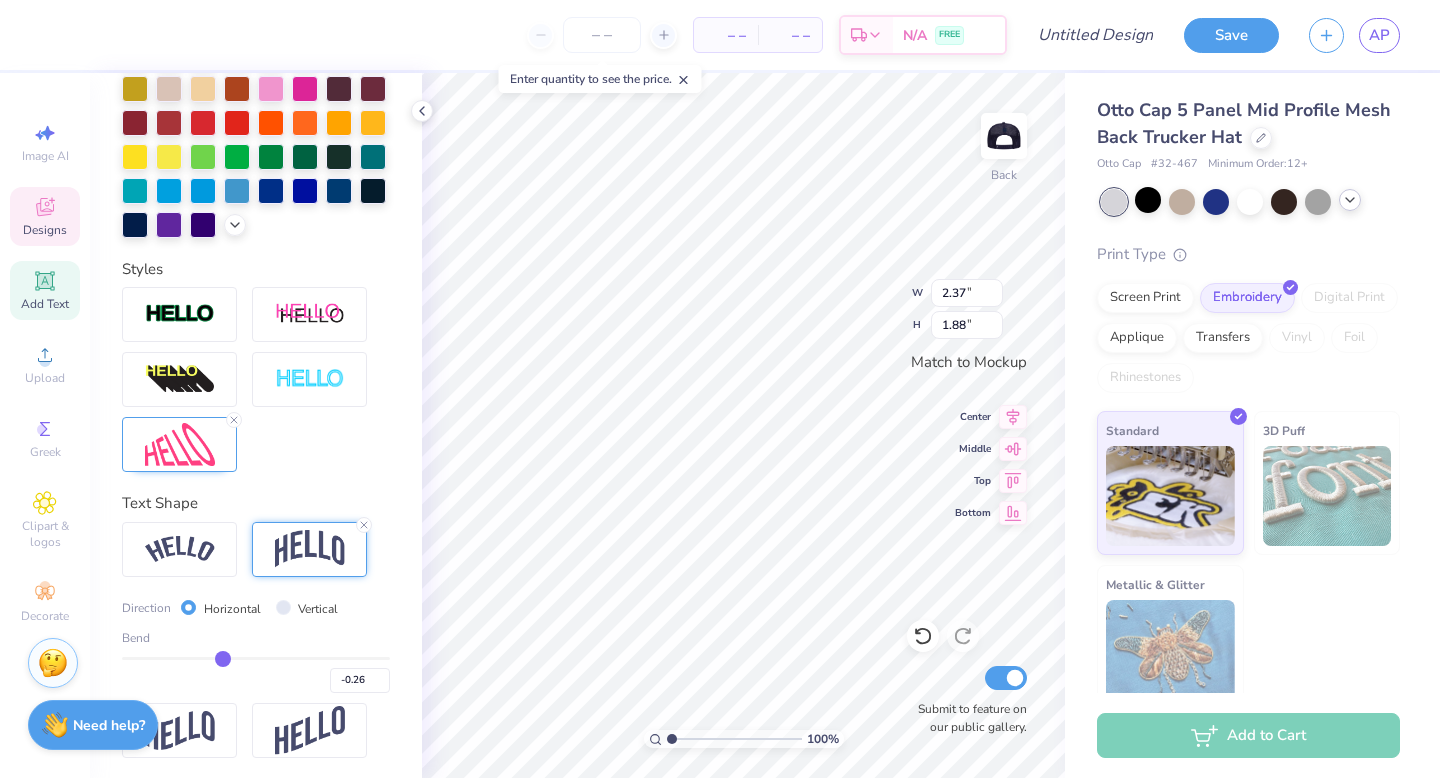 type on "-0.27" 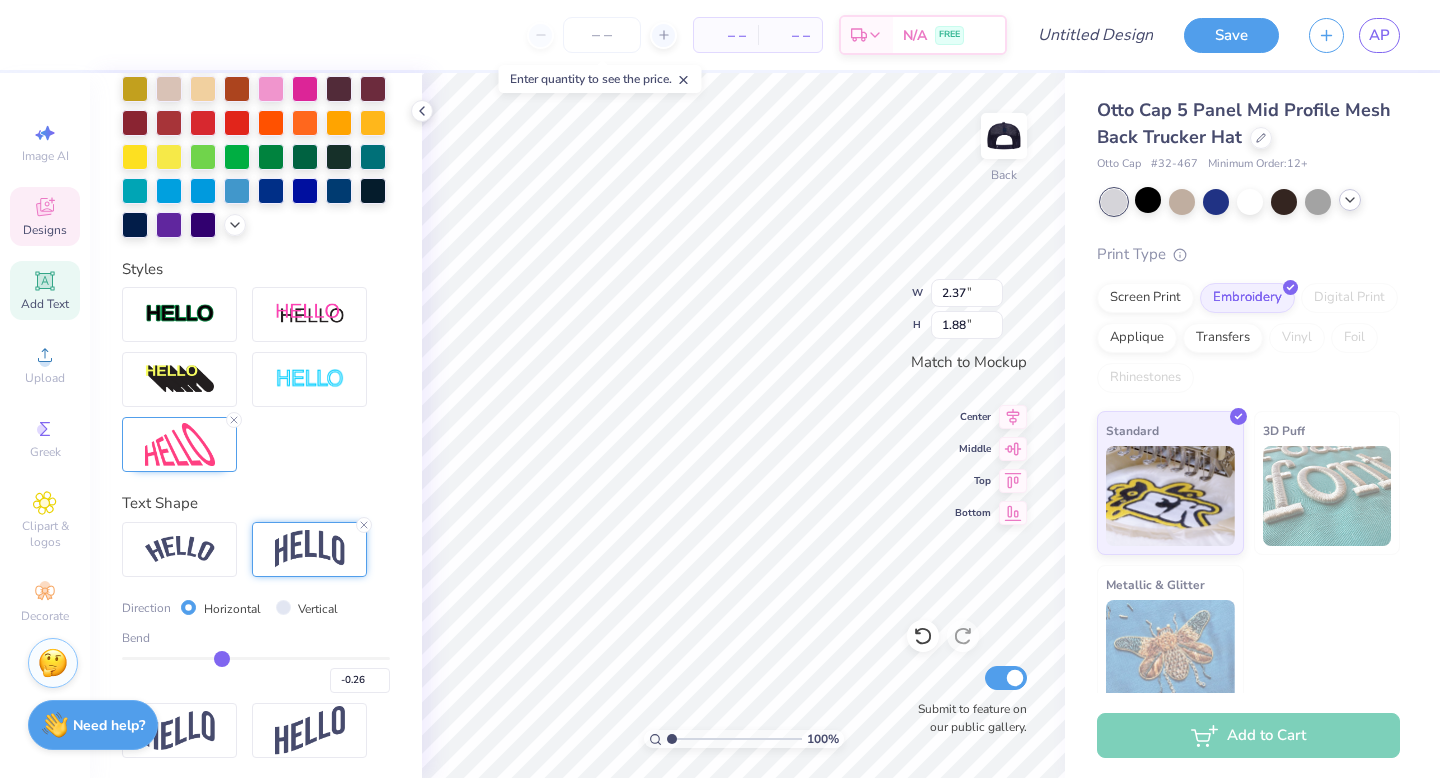type on "-0.27" 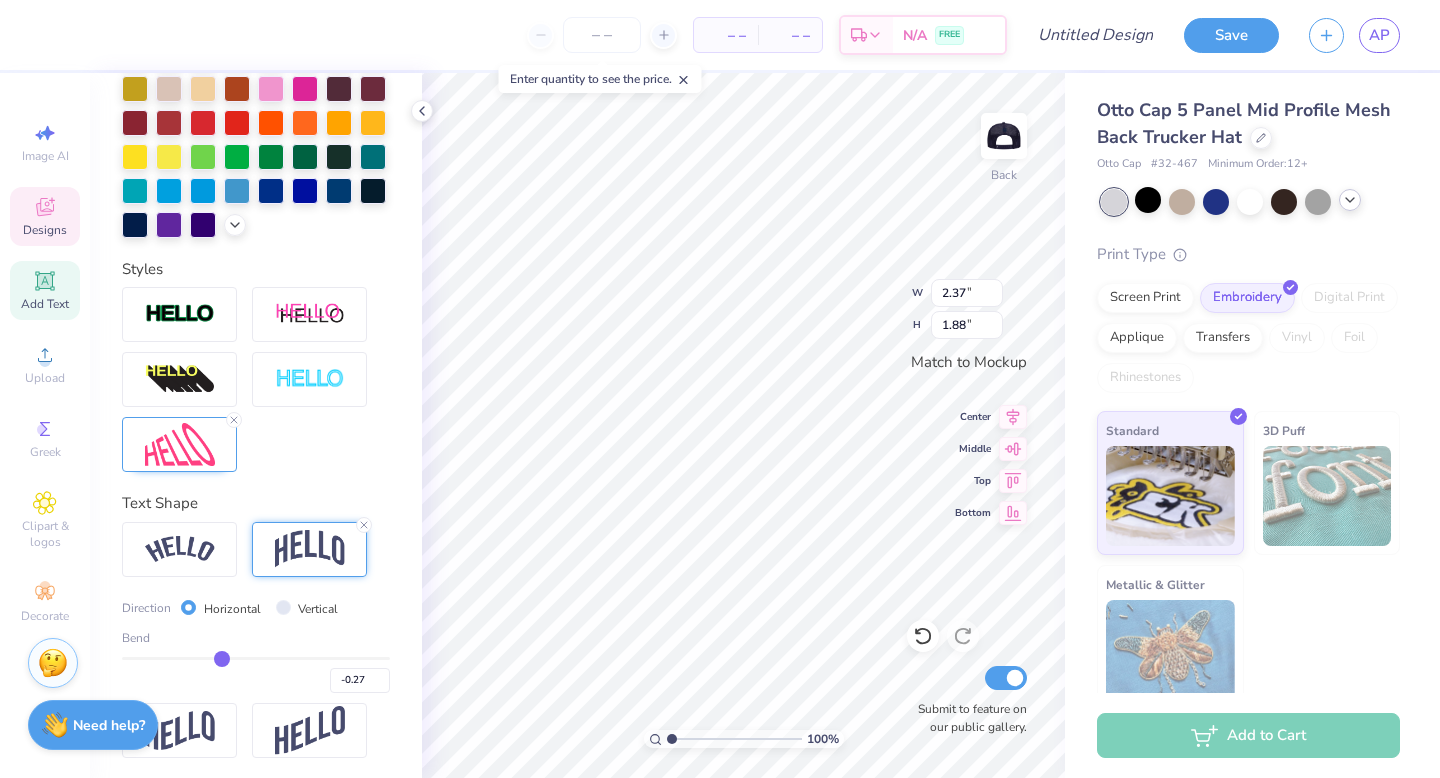 drag, startPoint x: 316, startPoint y: 651, endPoint x: 221, endPoint y: 659, distance: 95.33625 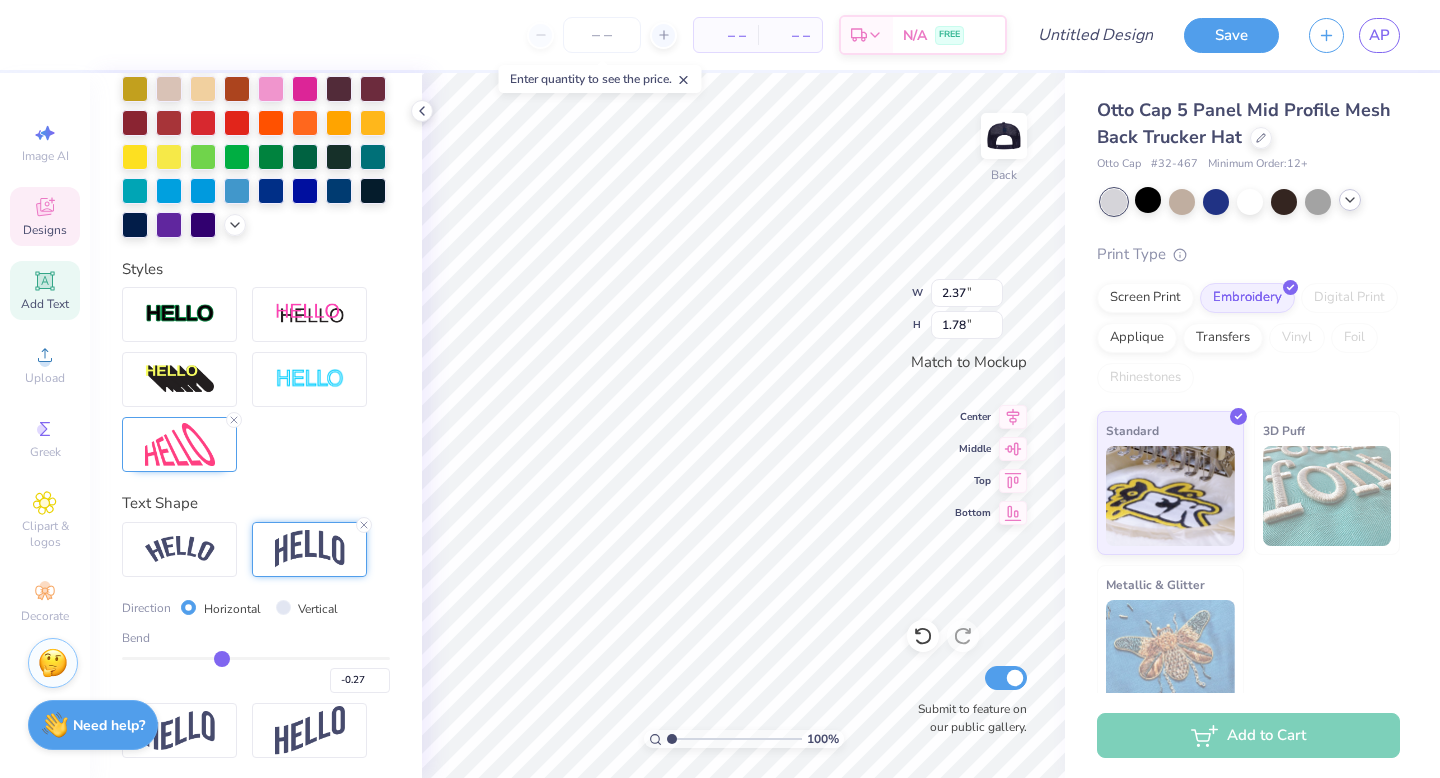 type on "2.39" 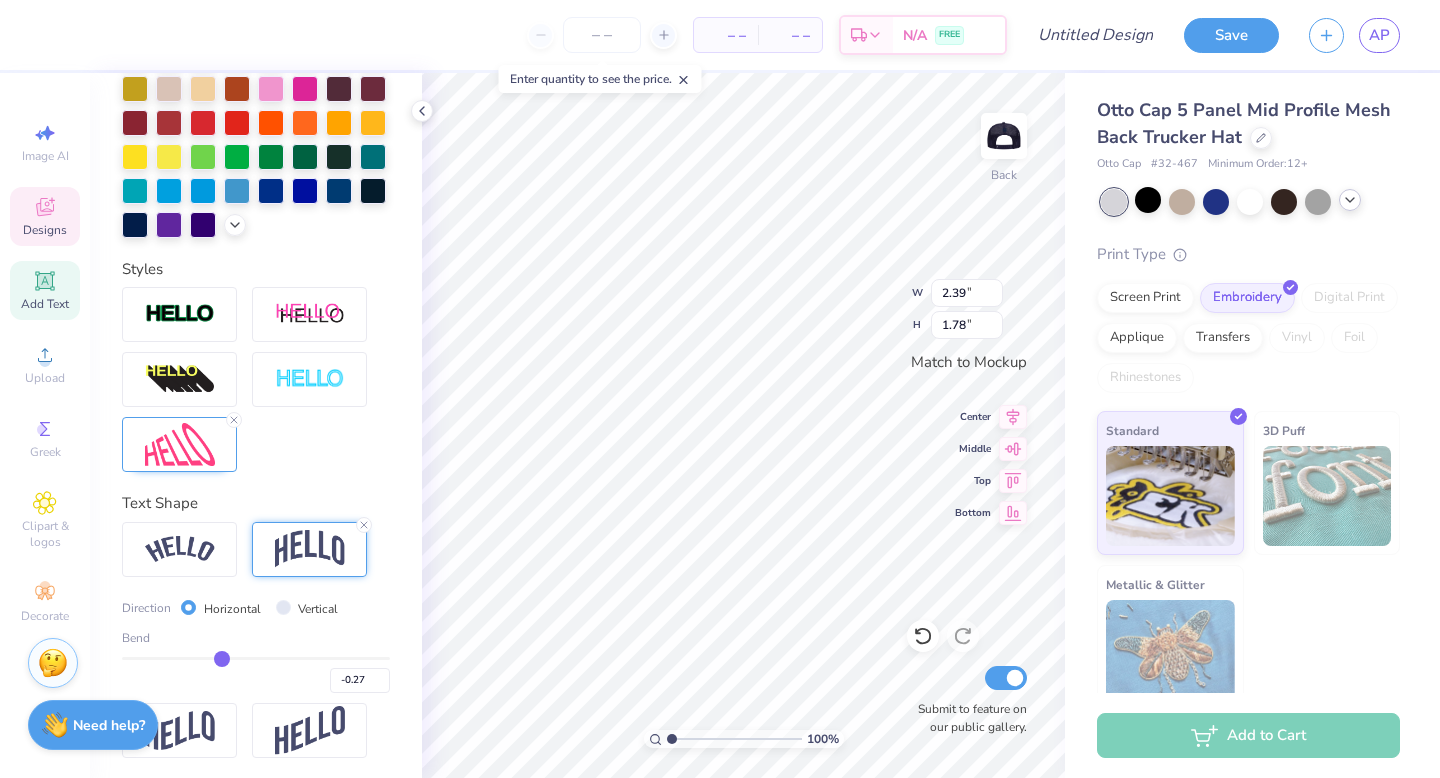 type on "-0.28" 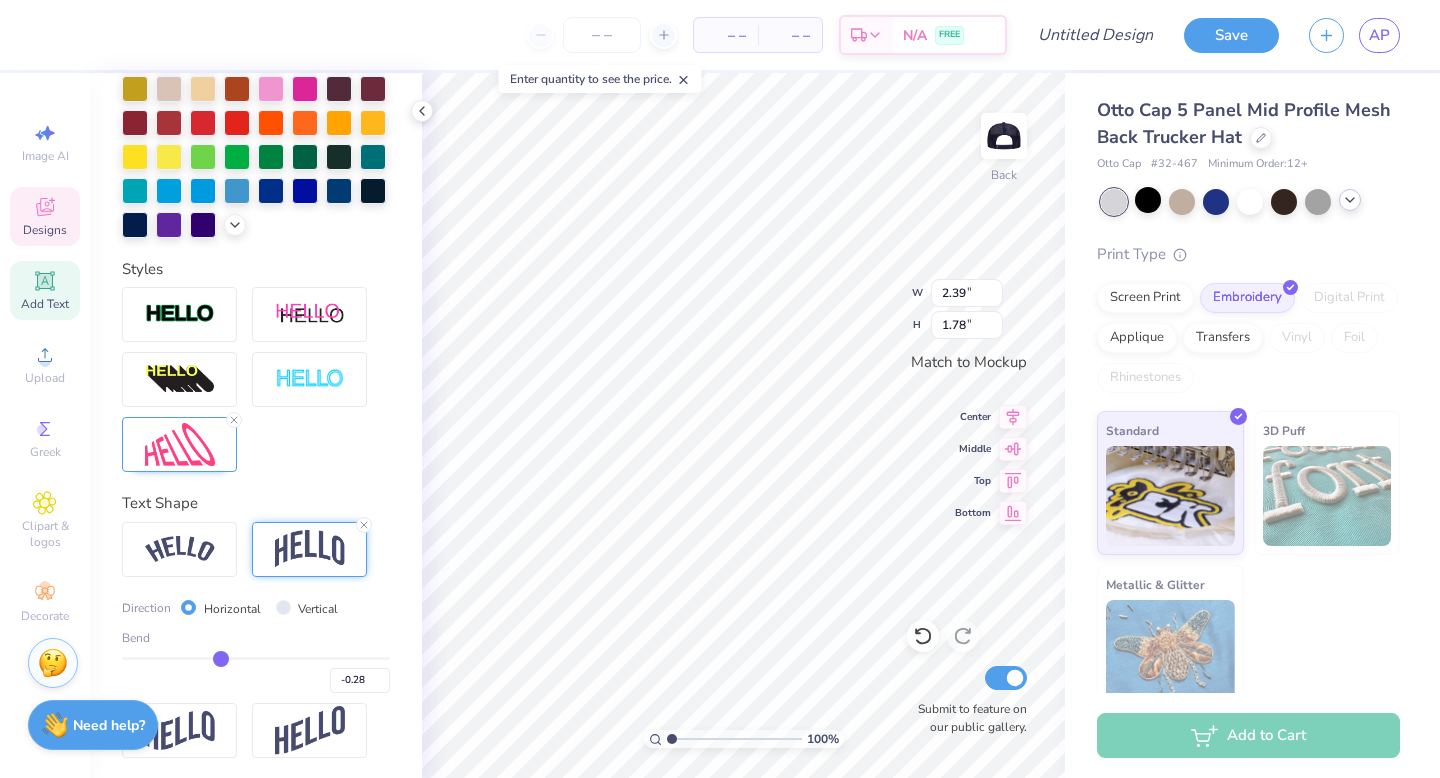 type on "-0.3" 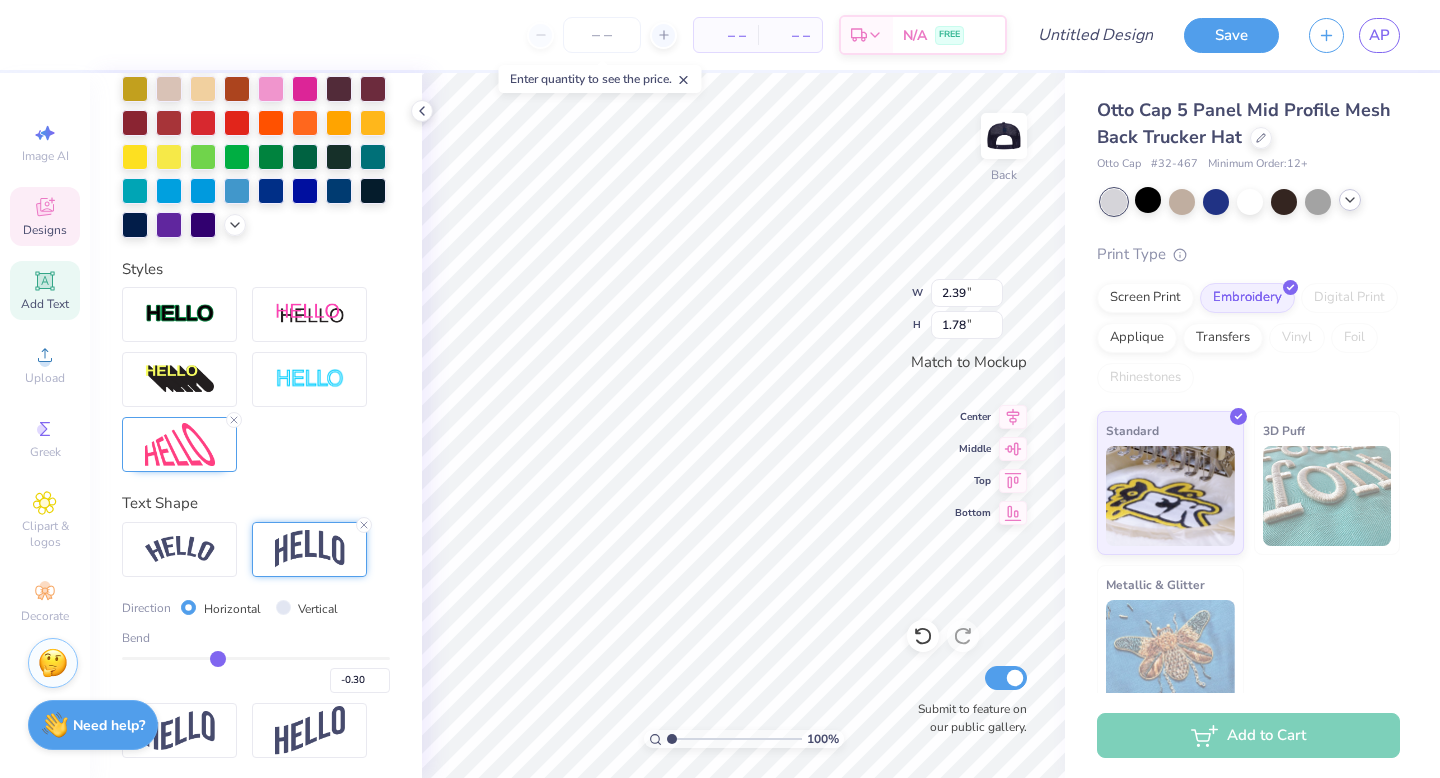 type on "-0.32" 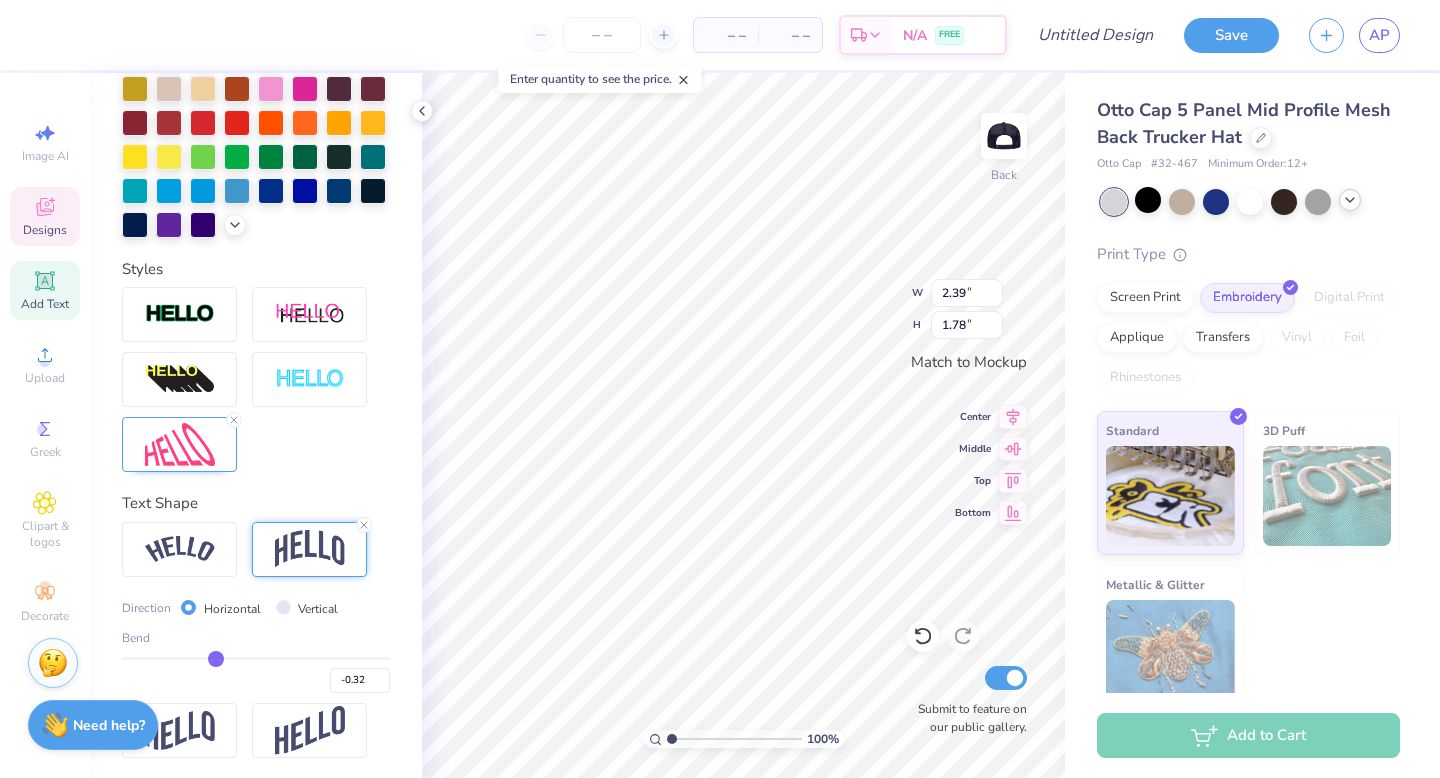 type on "-0.31" 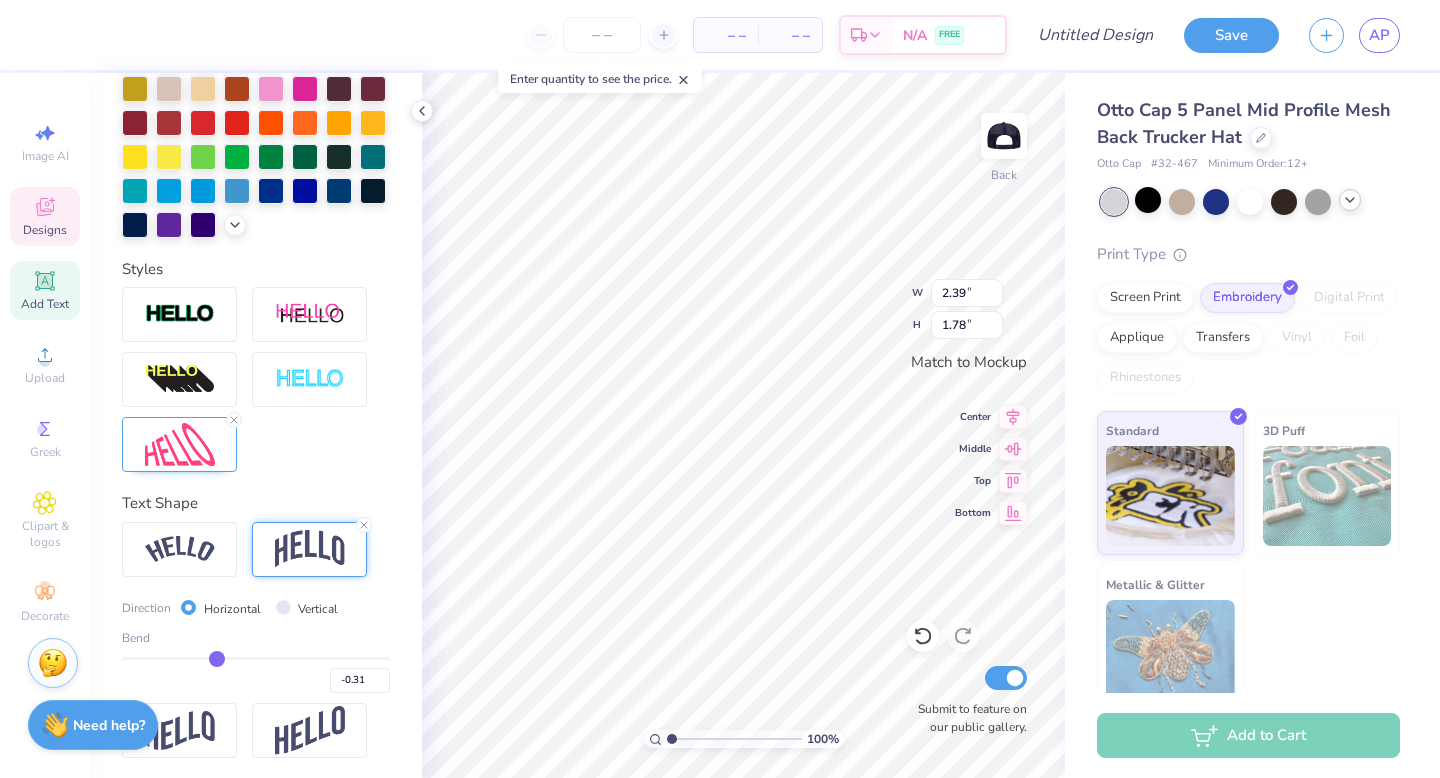 type on "-0.27" 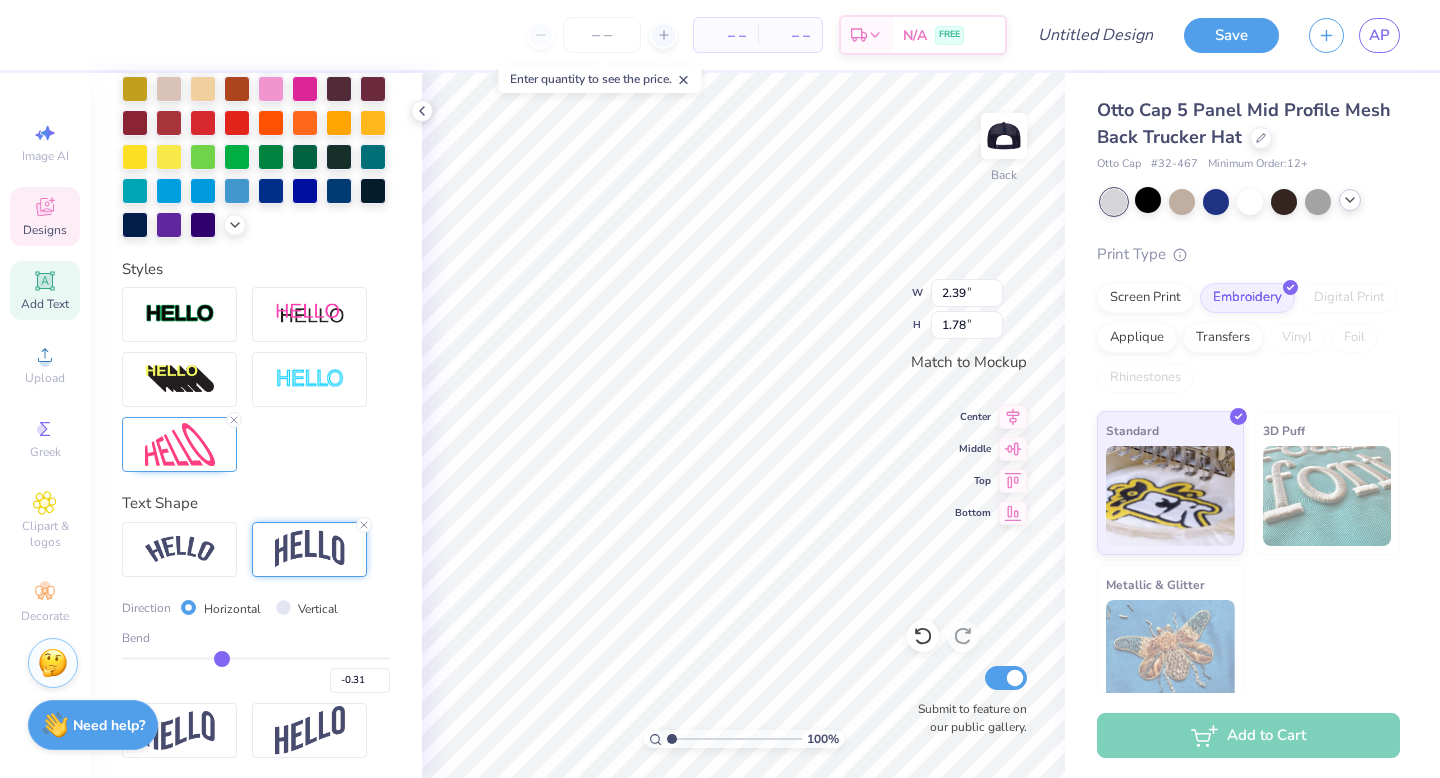 type on "-0.27" 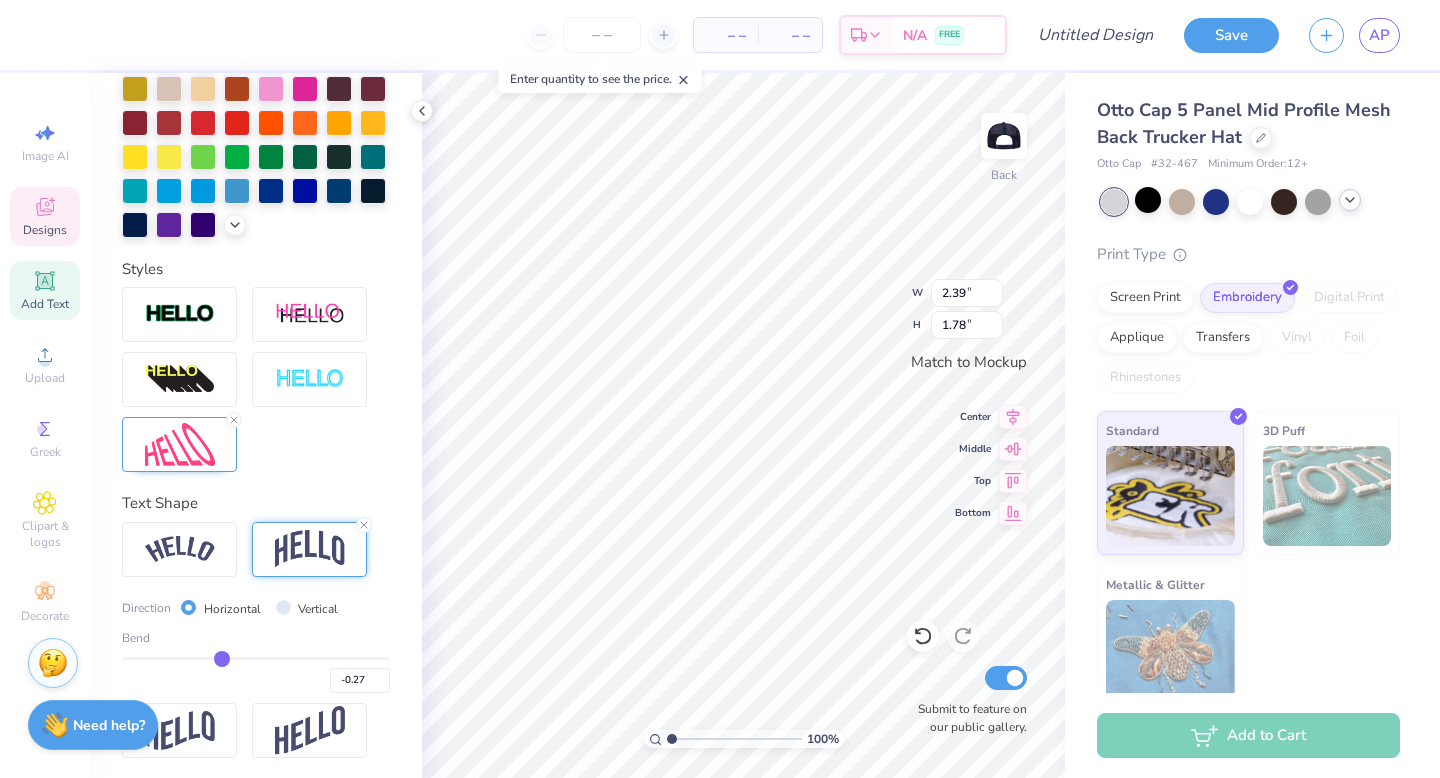type on "-0.25" 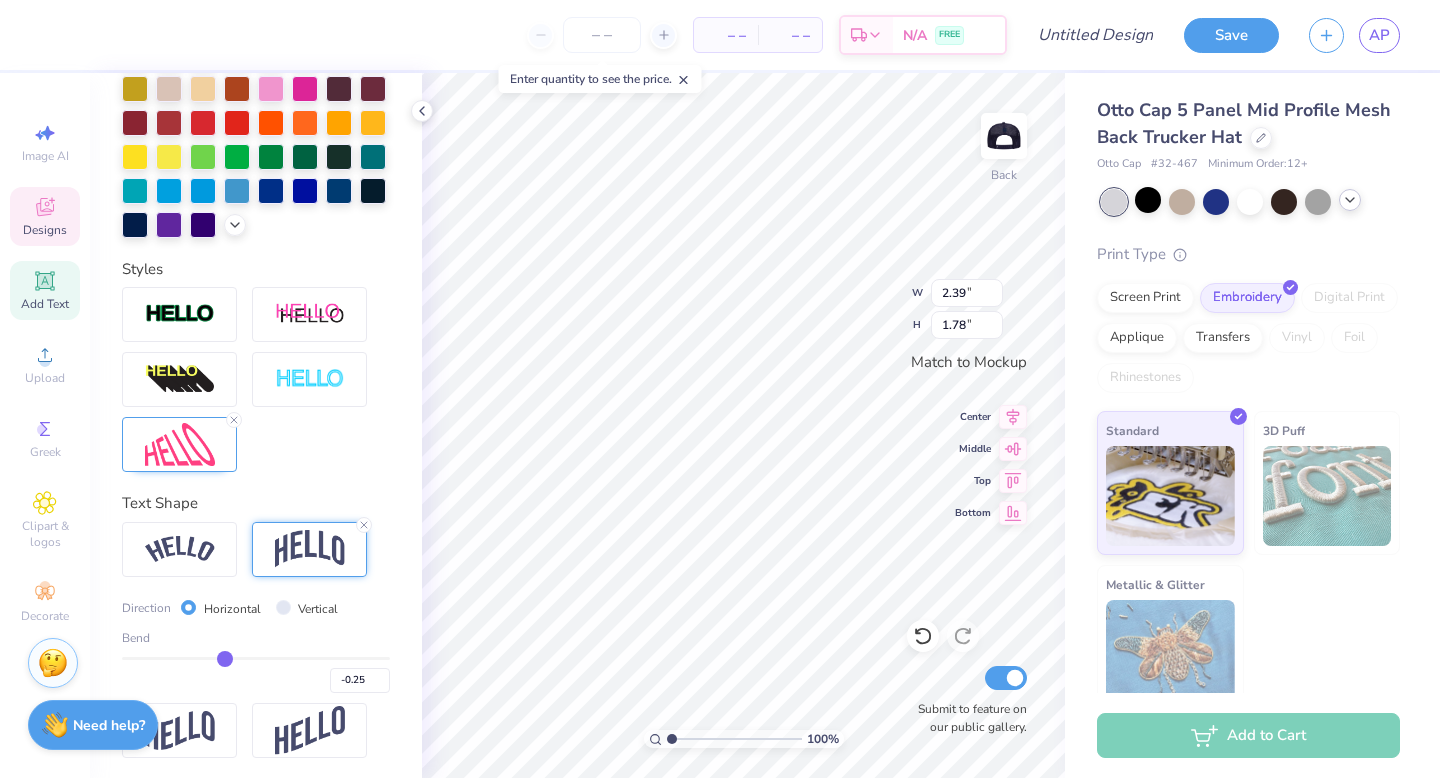type on "-0.22" 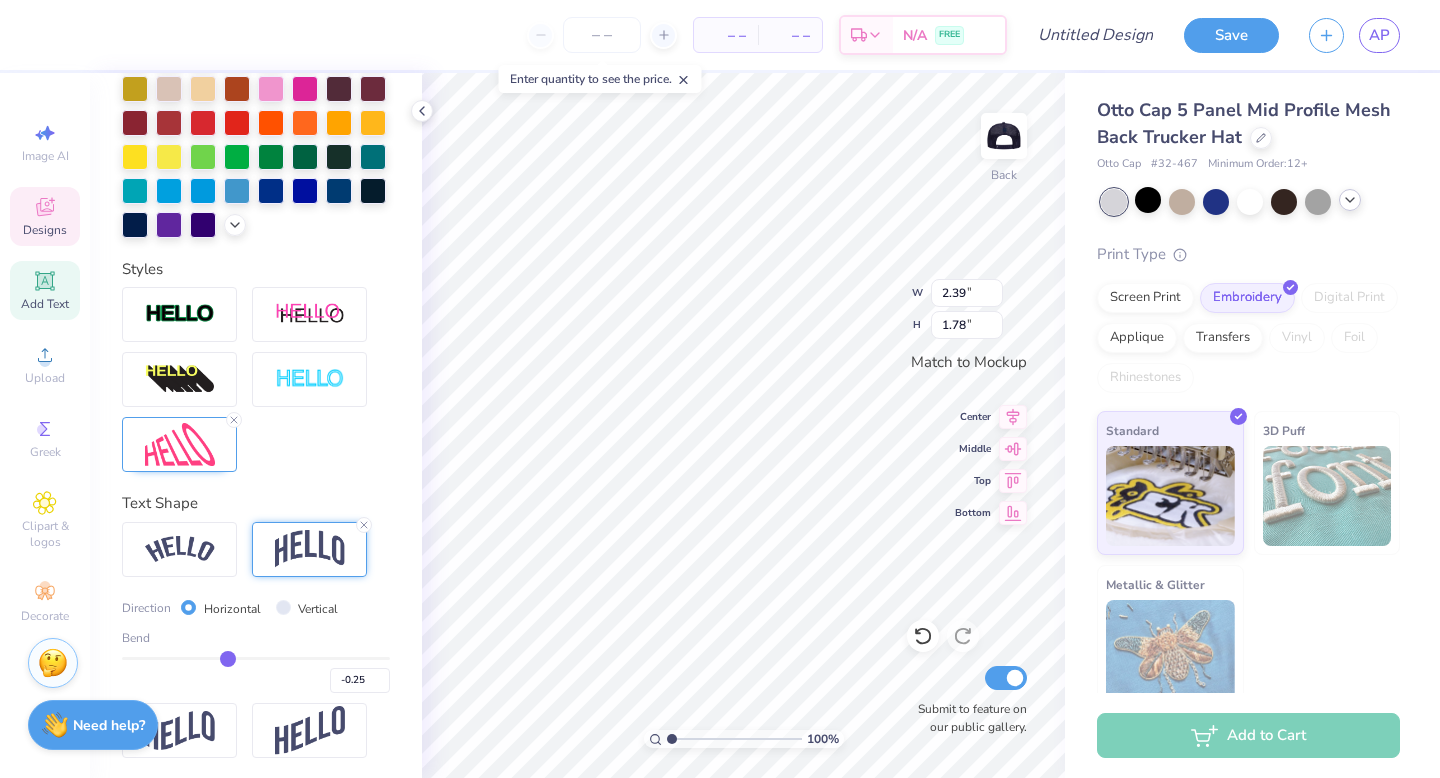 type on "-0.22" 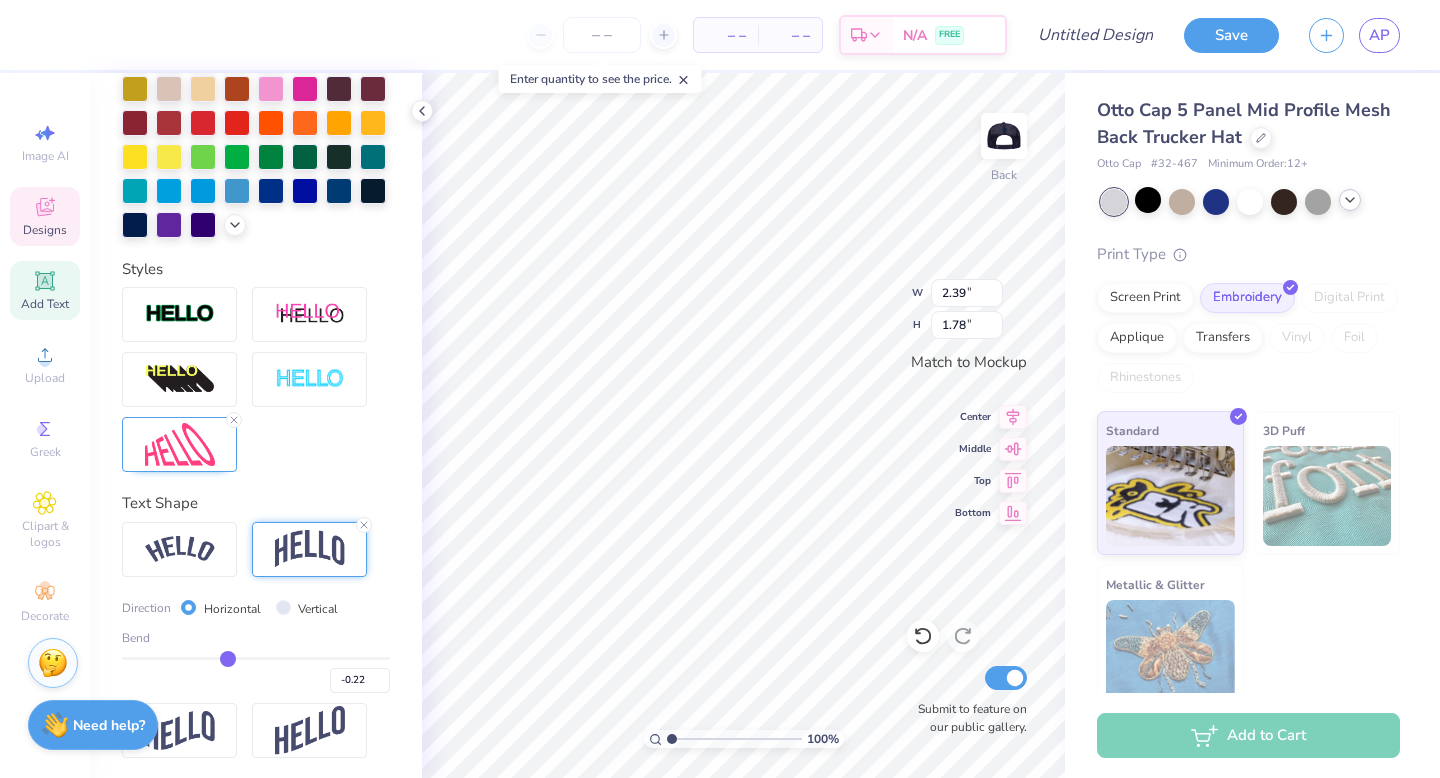 type on "-0.19" 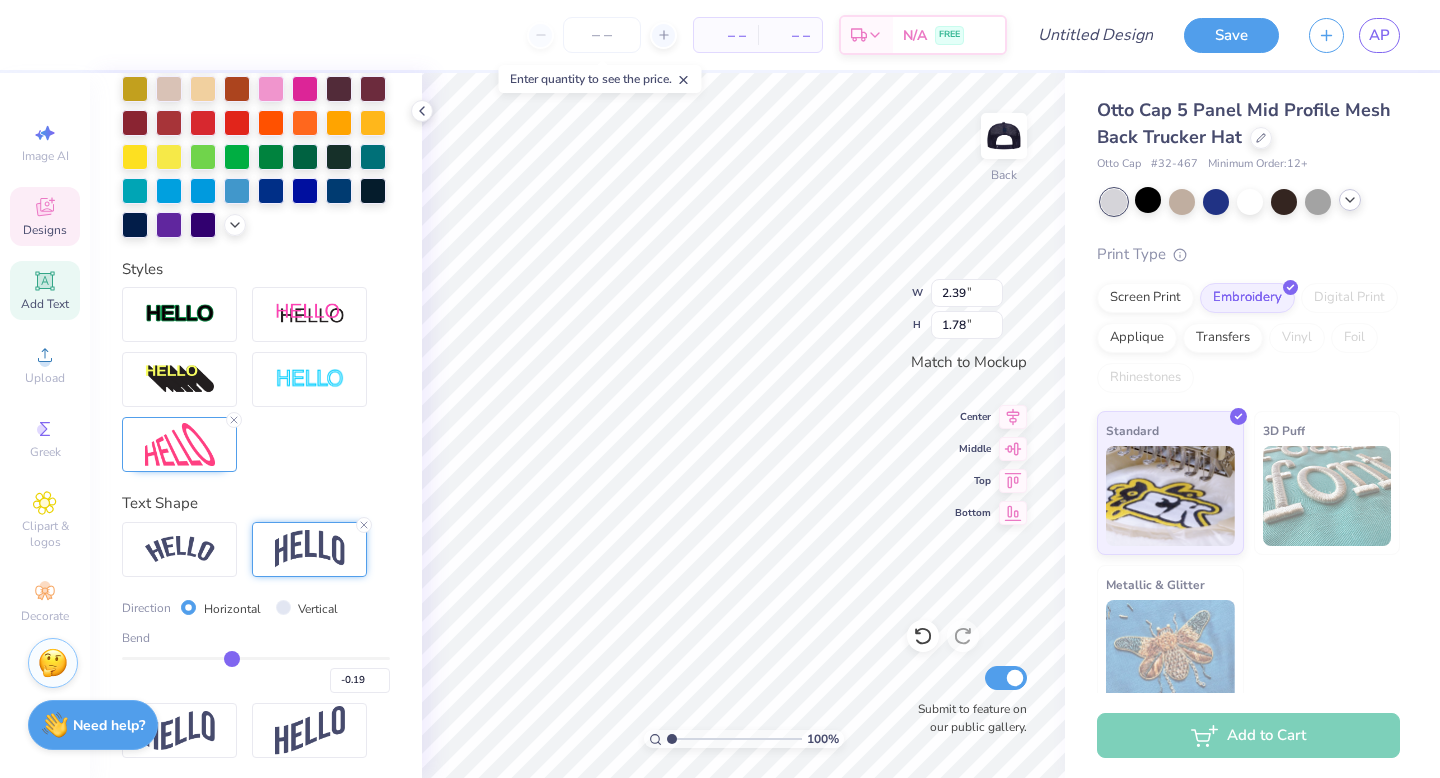 type on "-0.15" 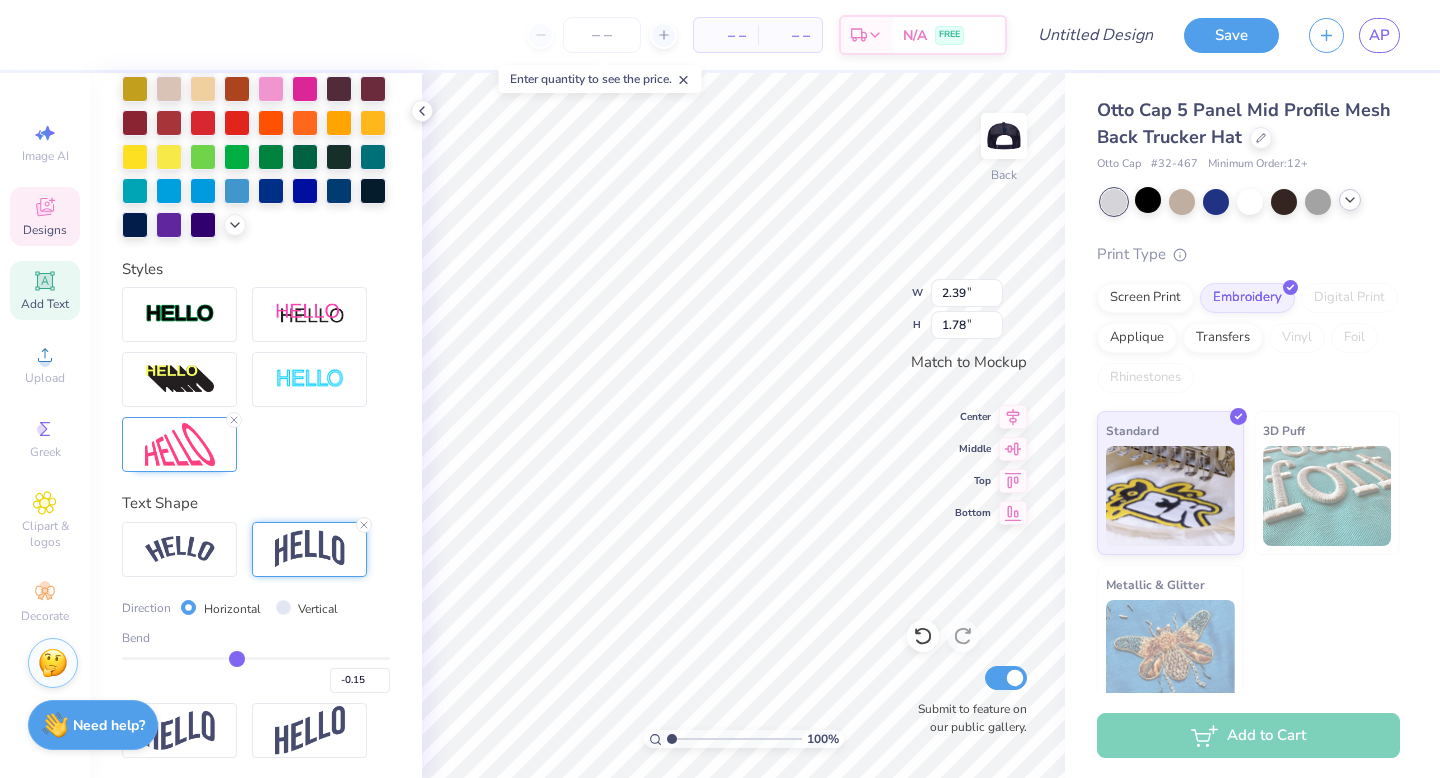 type on "-0.12" 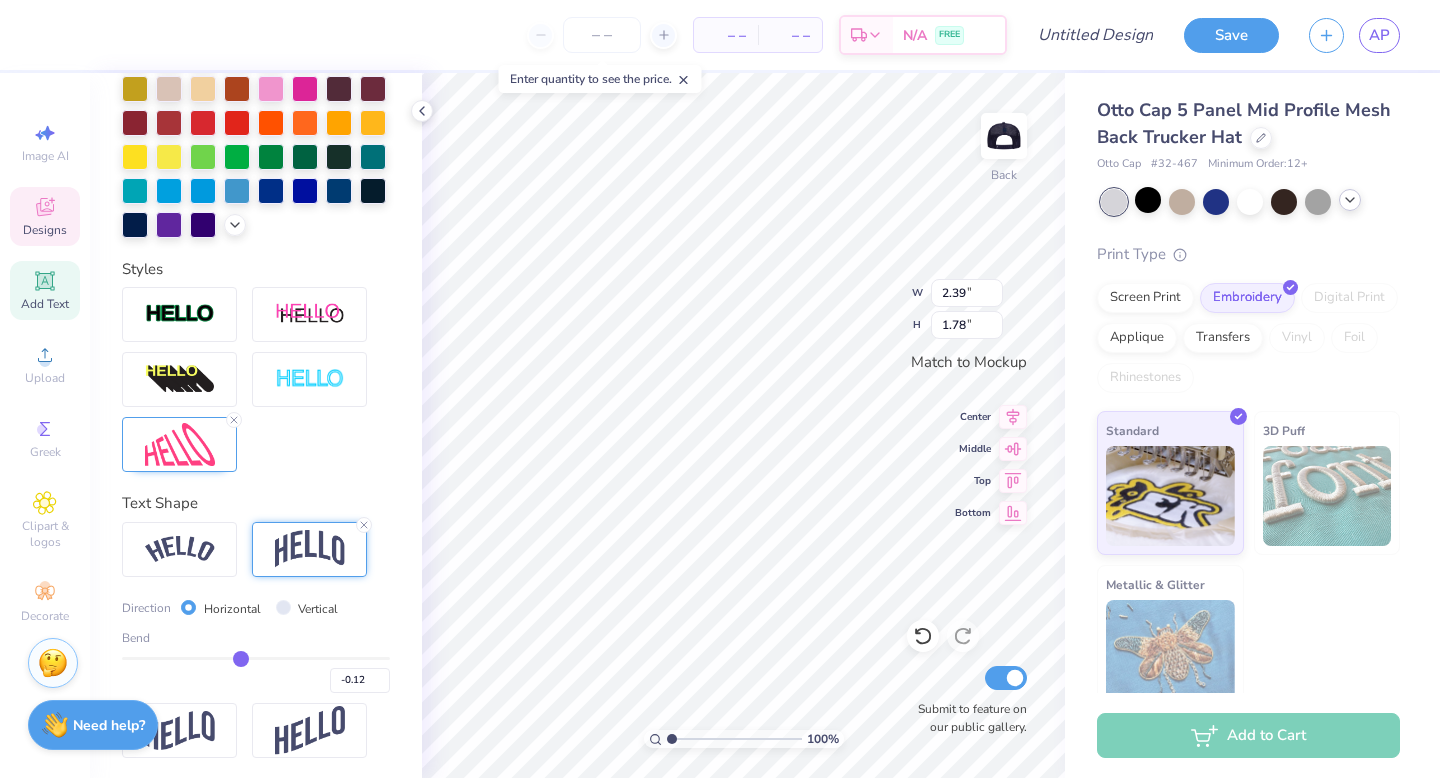 type on "-0.09" 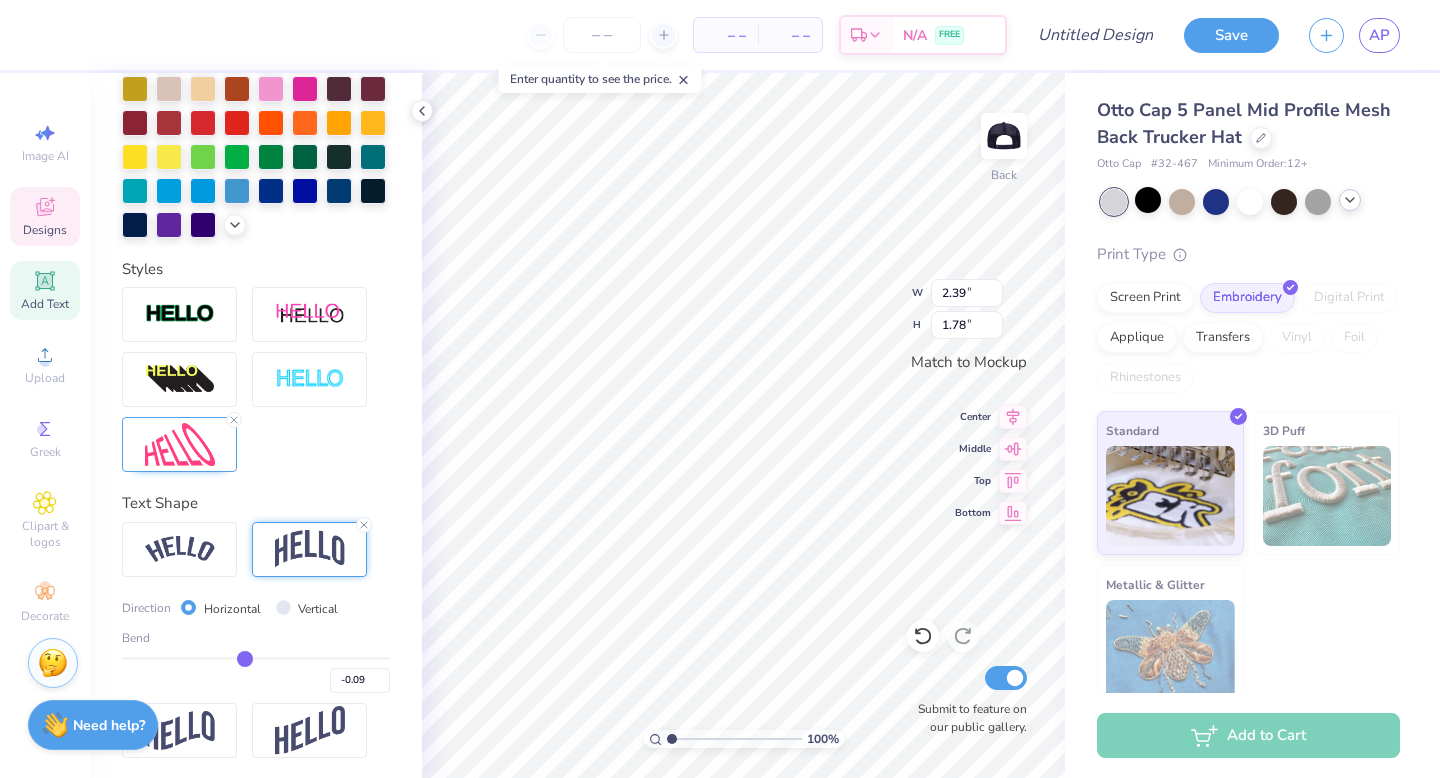 type on "-0.07" 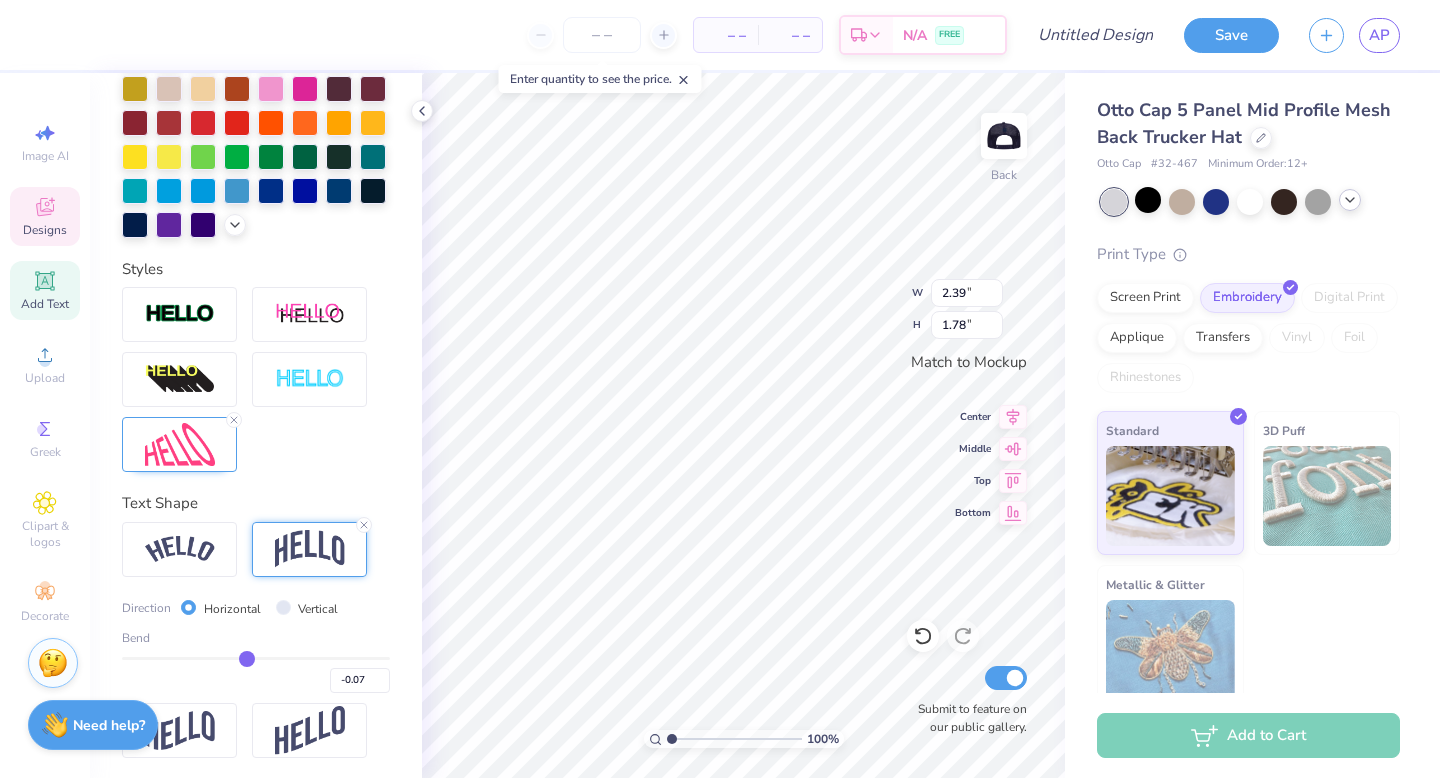 type on "-0.05" 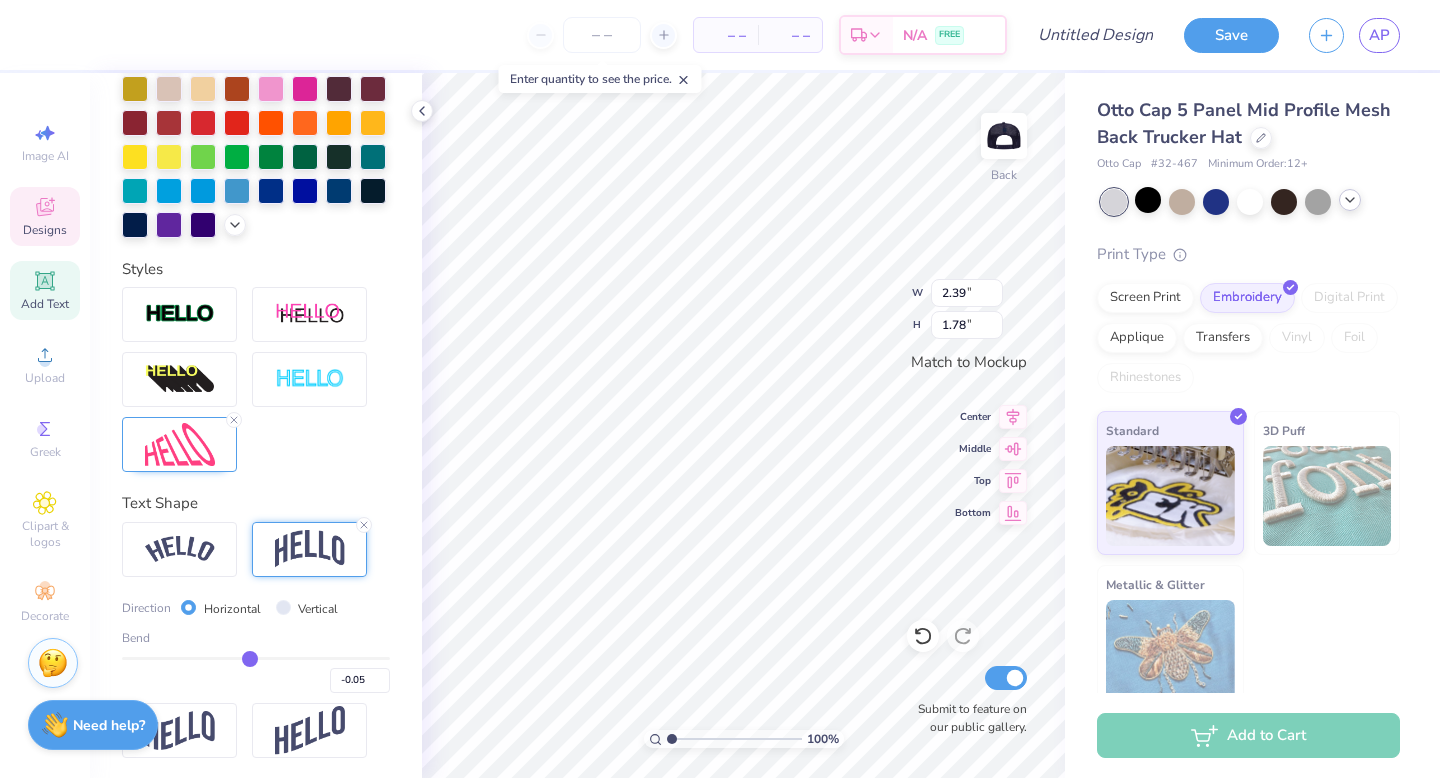 type on "-0.03" 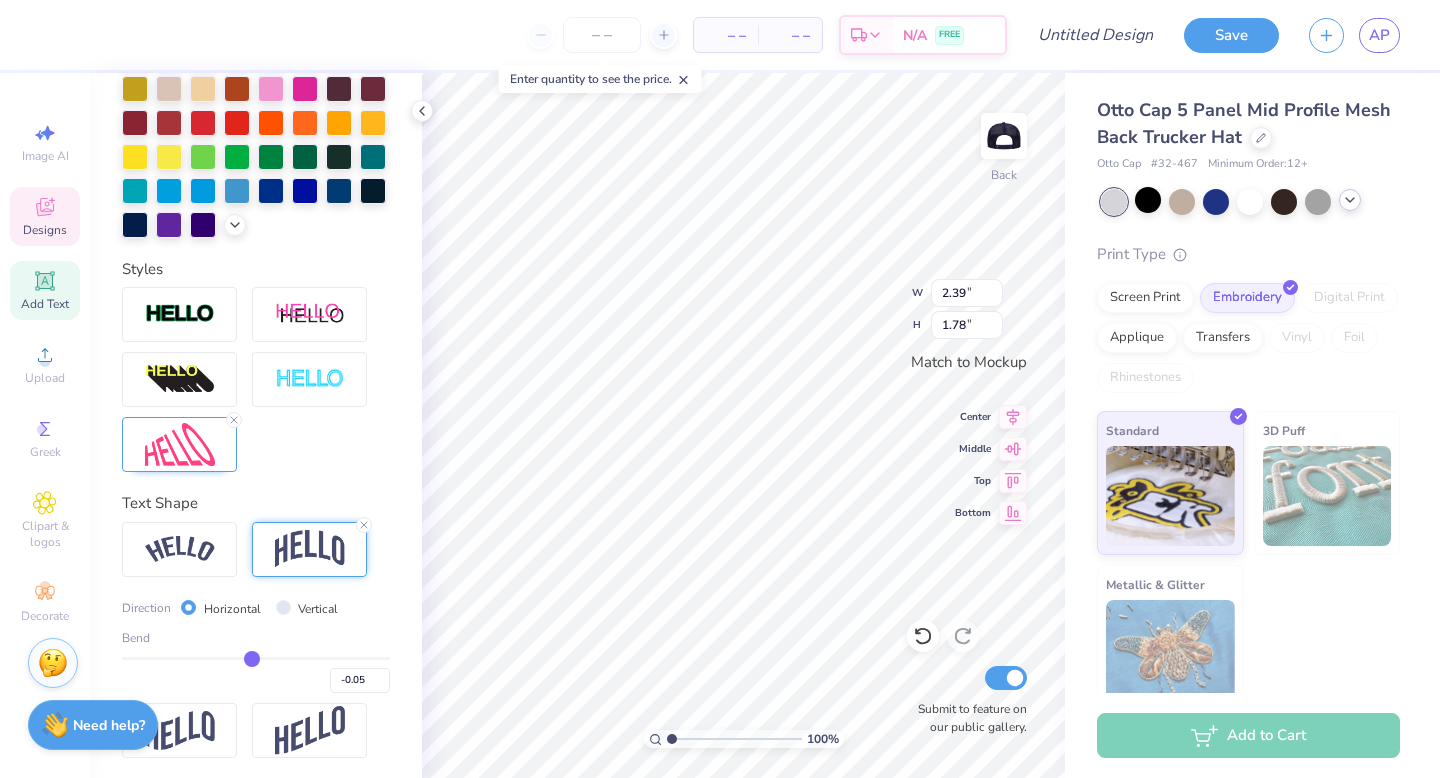 type on "-0.03" 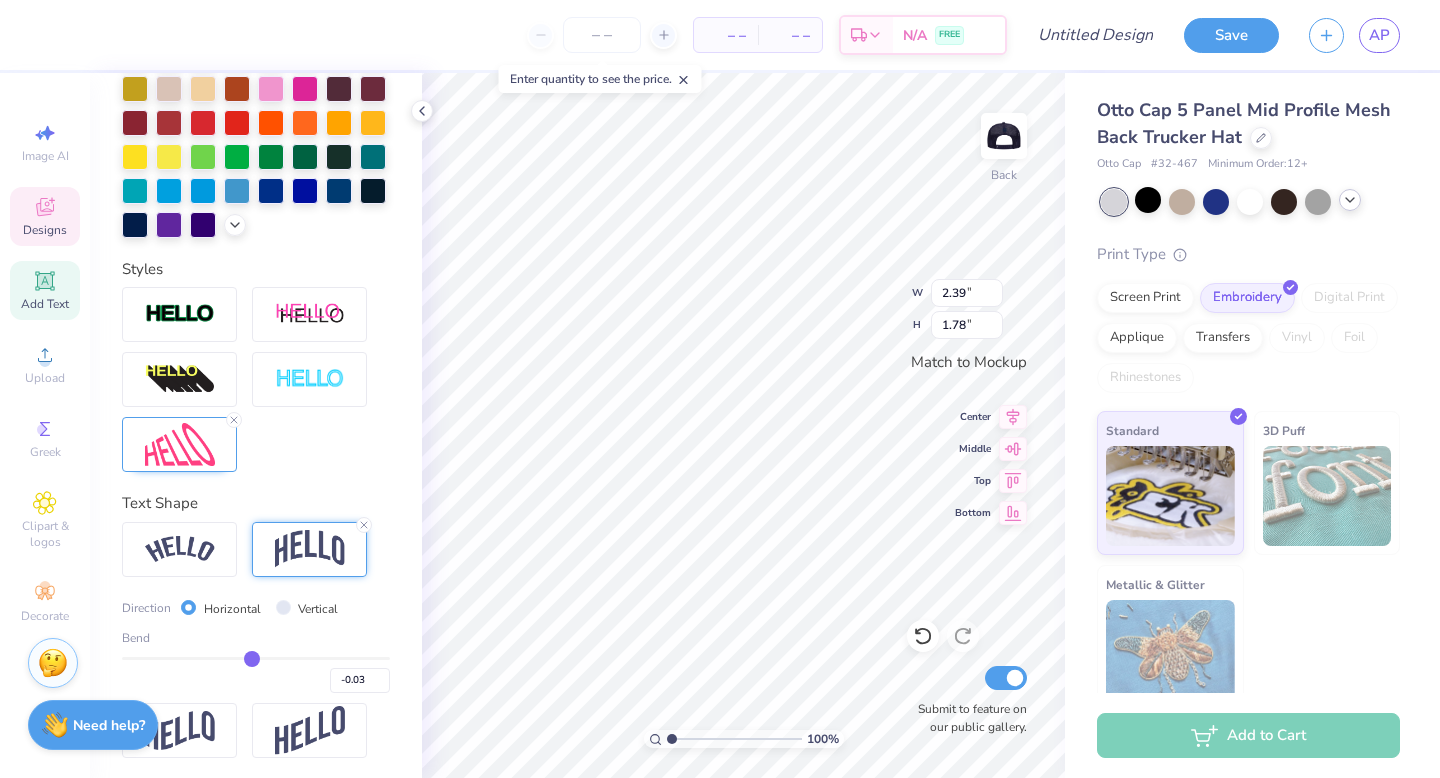 type on "-0.01" 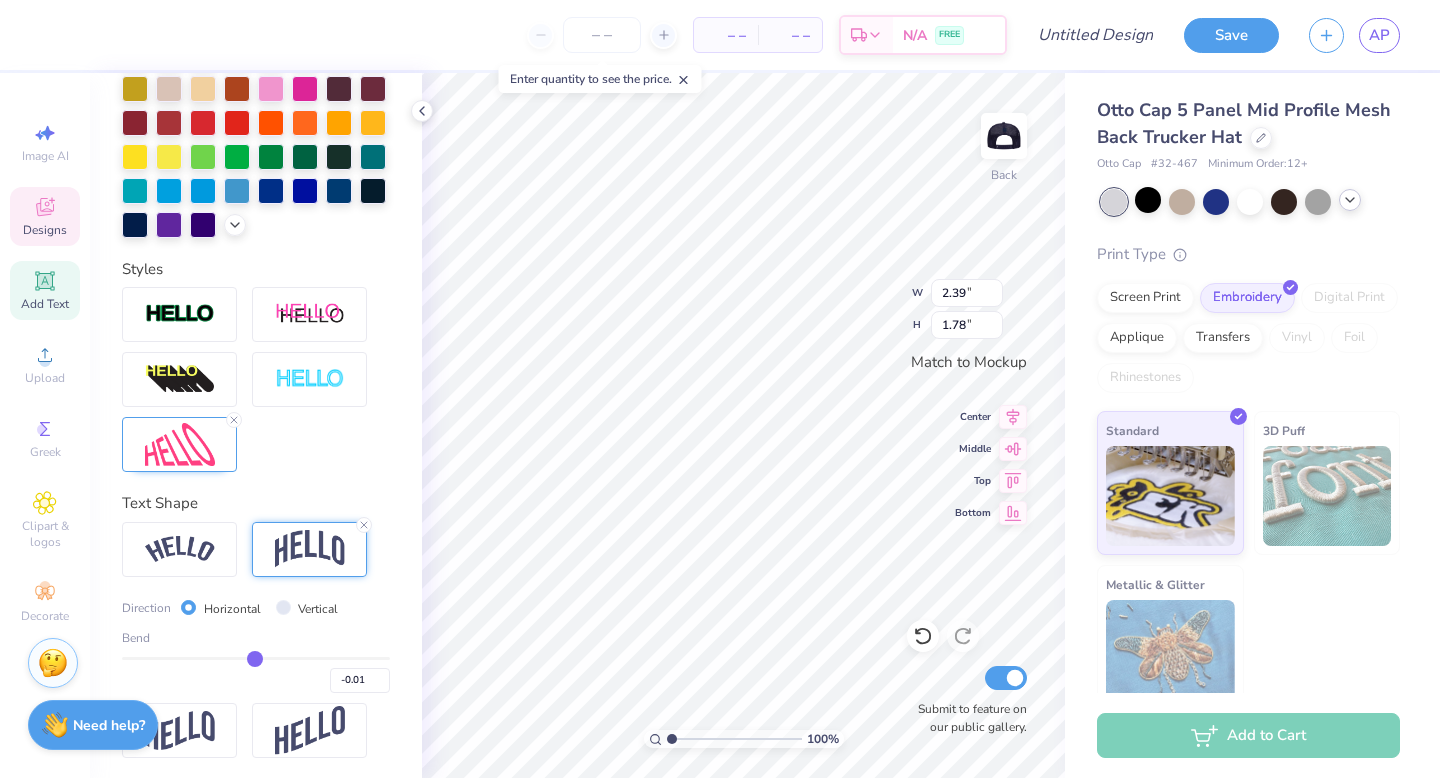type on "0.02" 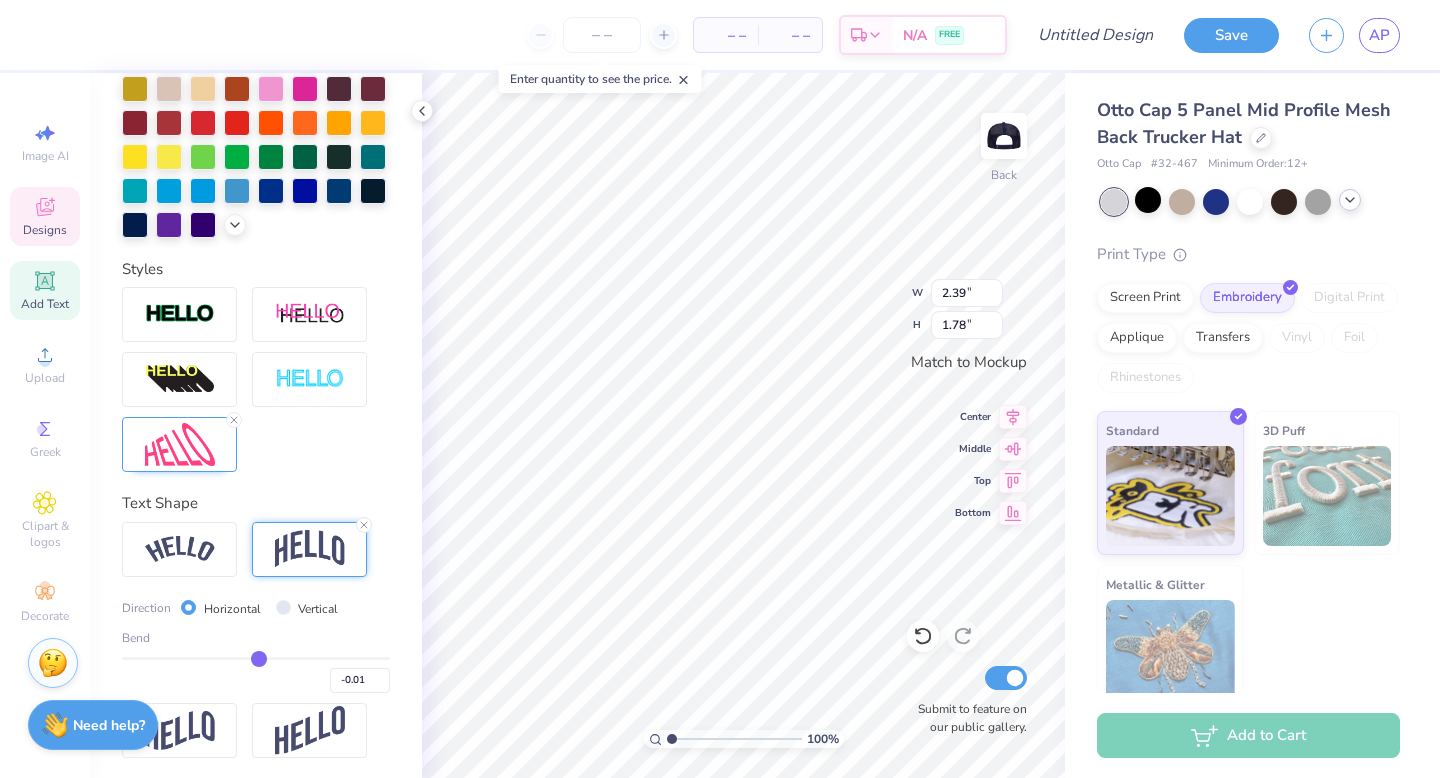 type on "0.02" 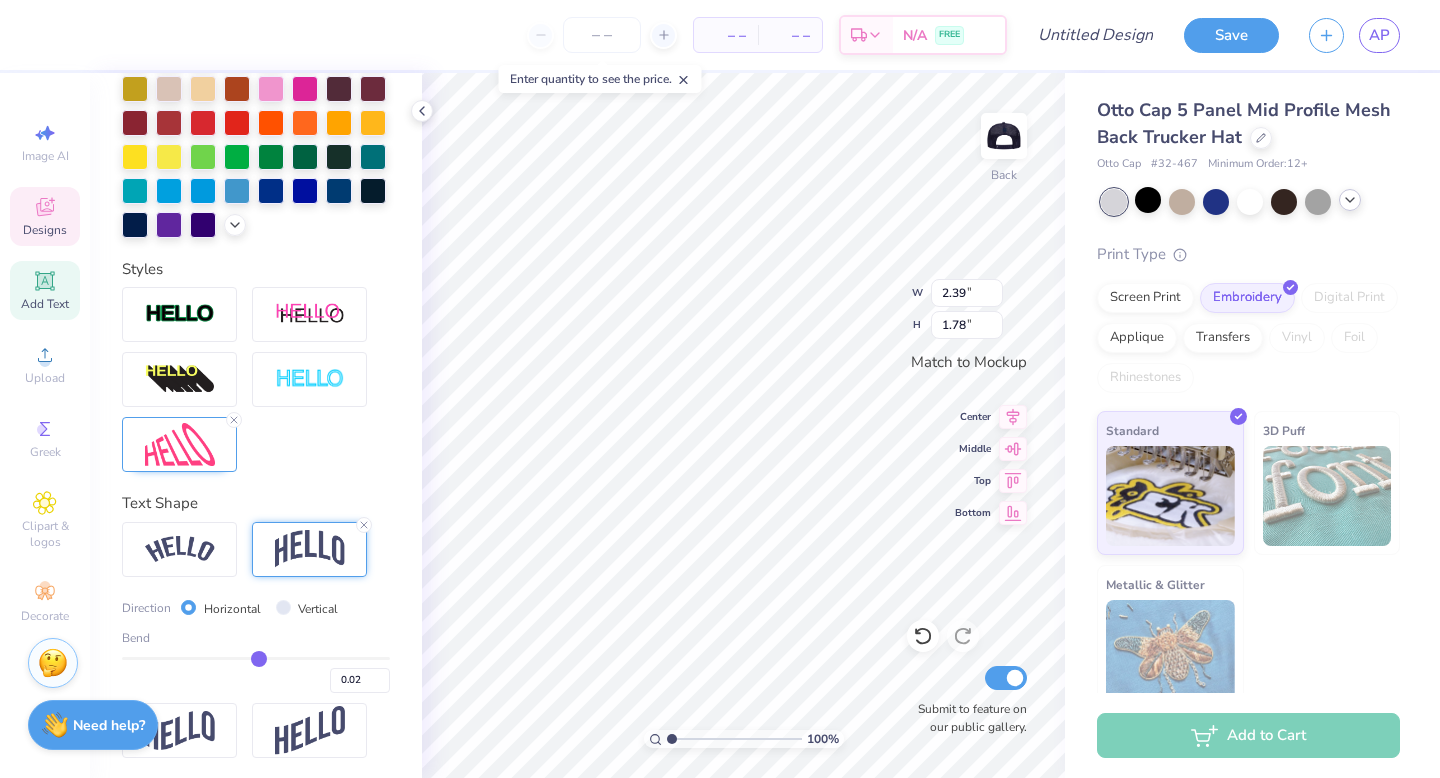 type on "0.04" 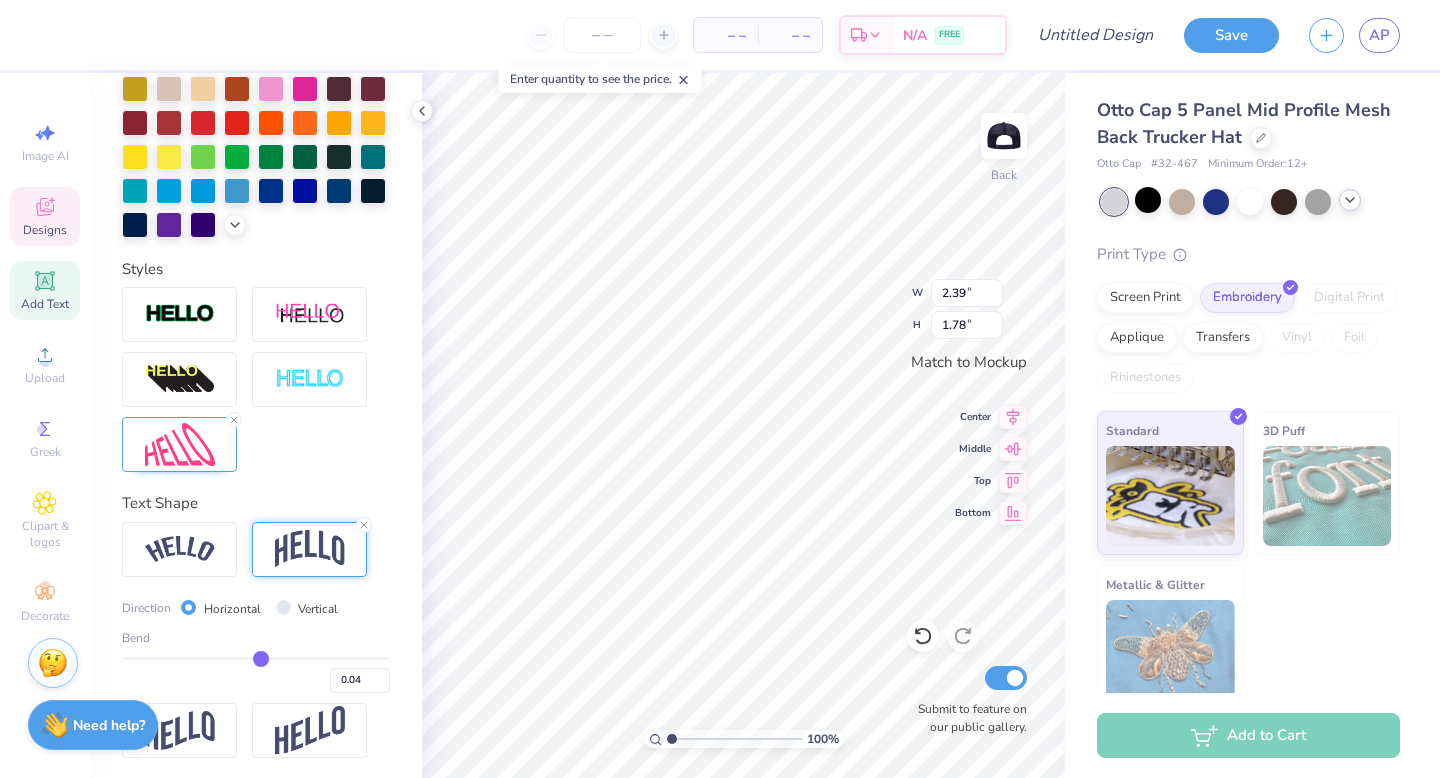 type on "0.07" 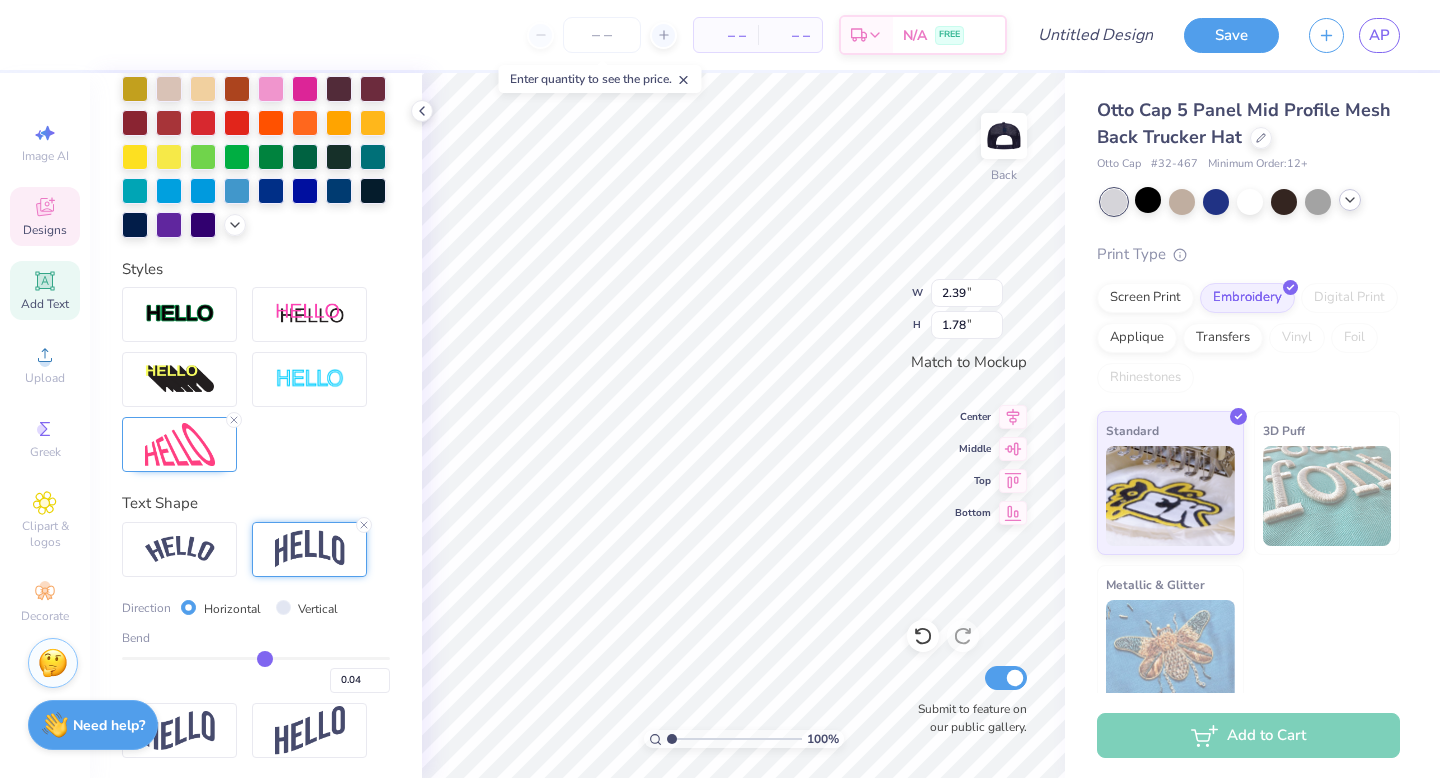 type on "0.07" 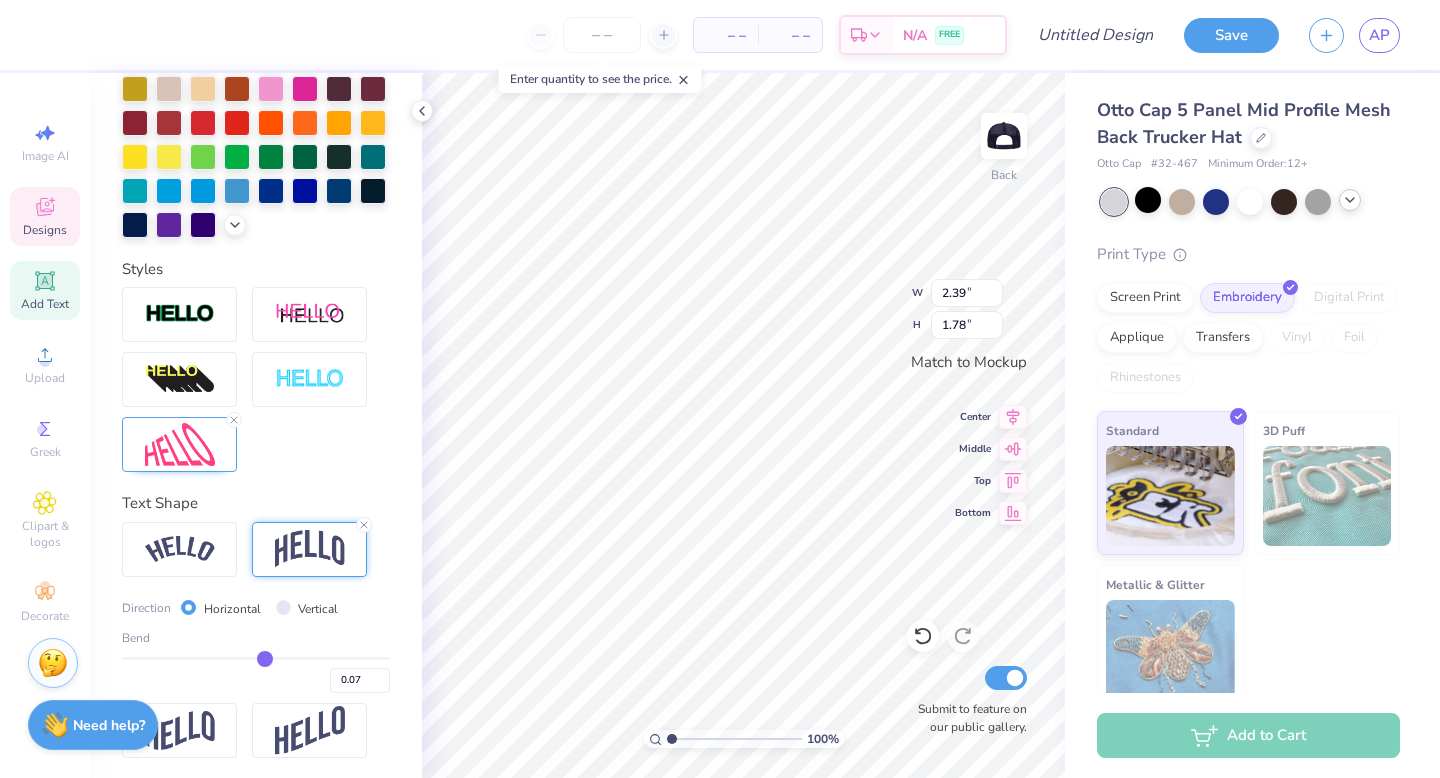 type on "0.08" 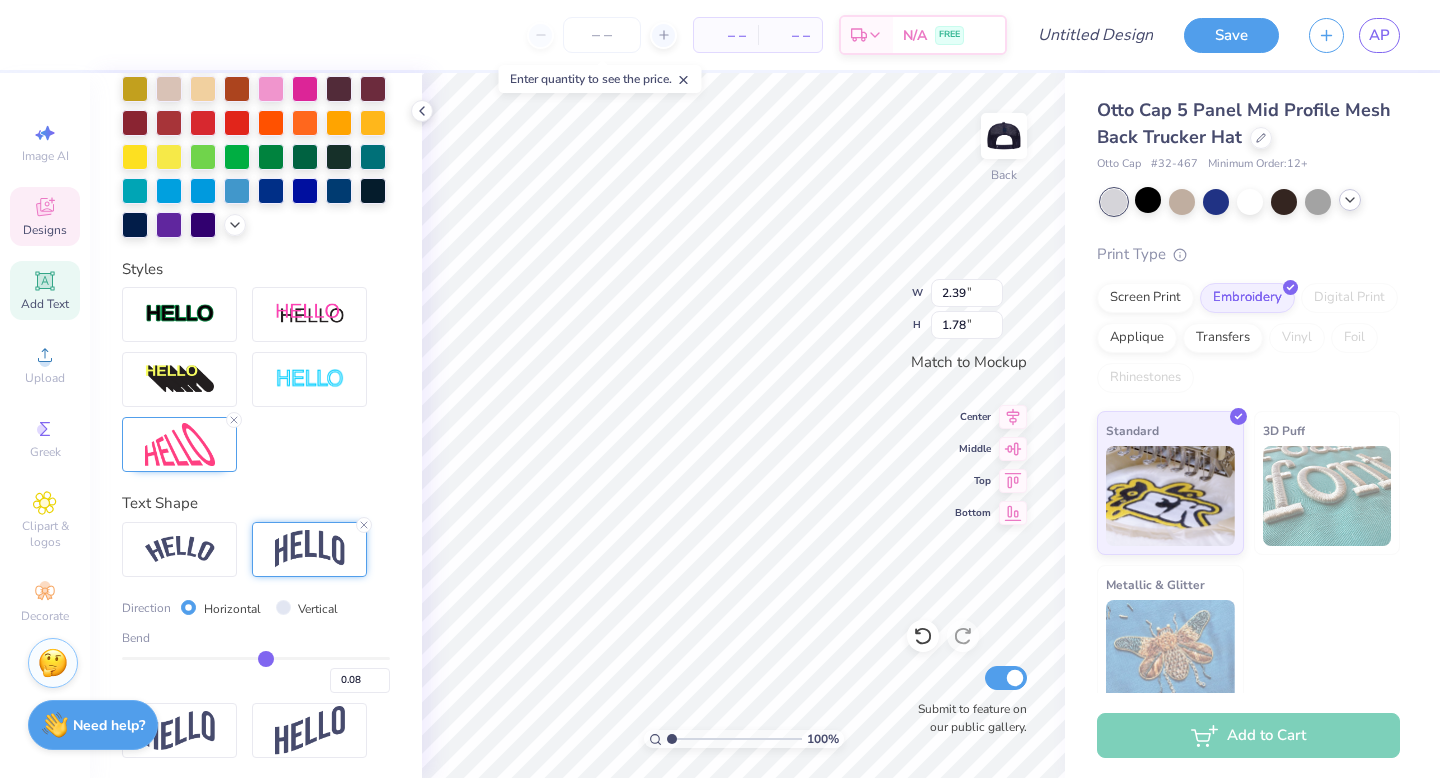 drag, startPoint x: 222, startPoint y: 659, endPoint x: 266, endPoint y: 659, distance: 44 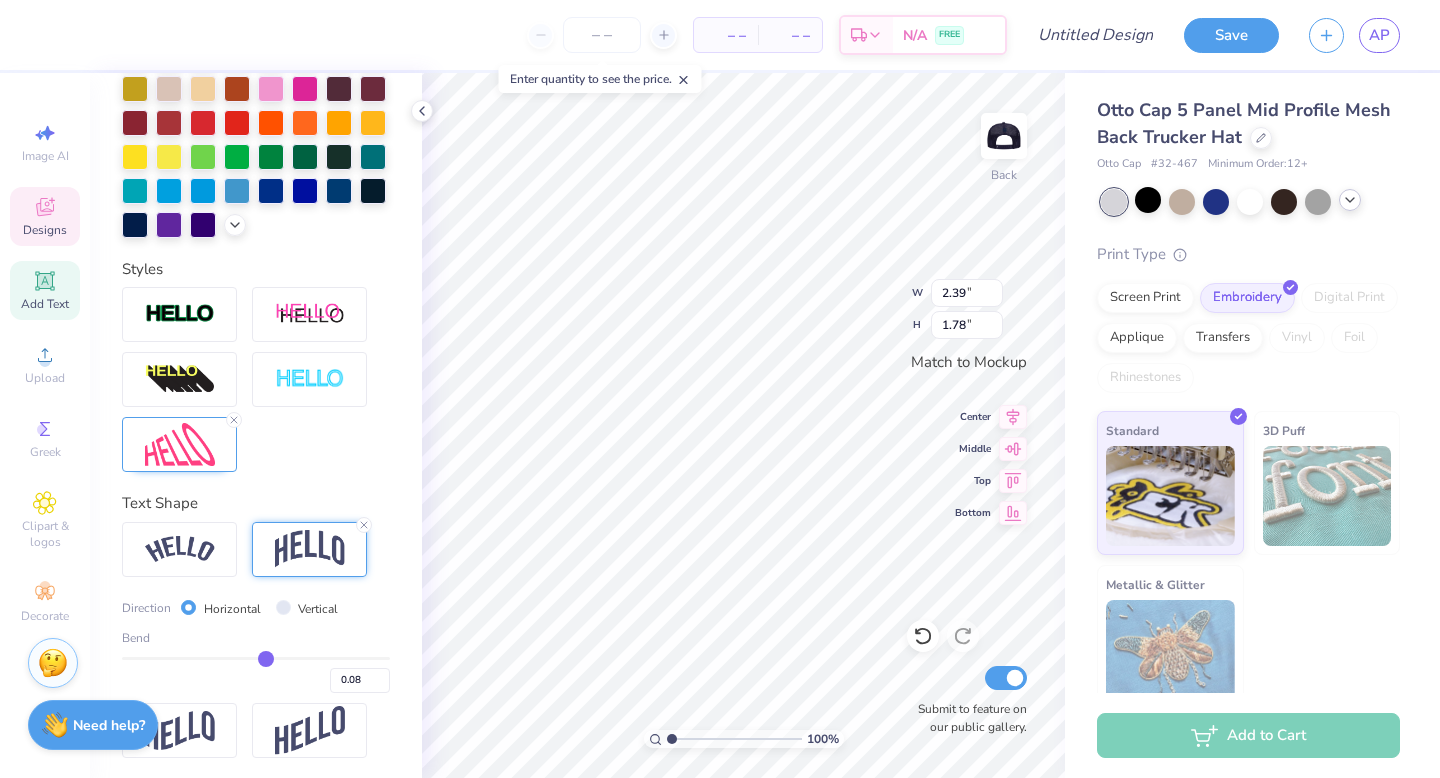 type on "2.38" 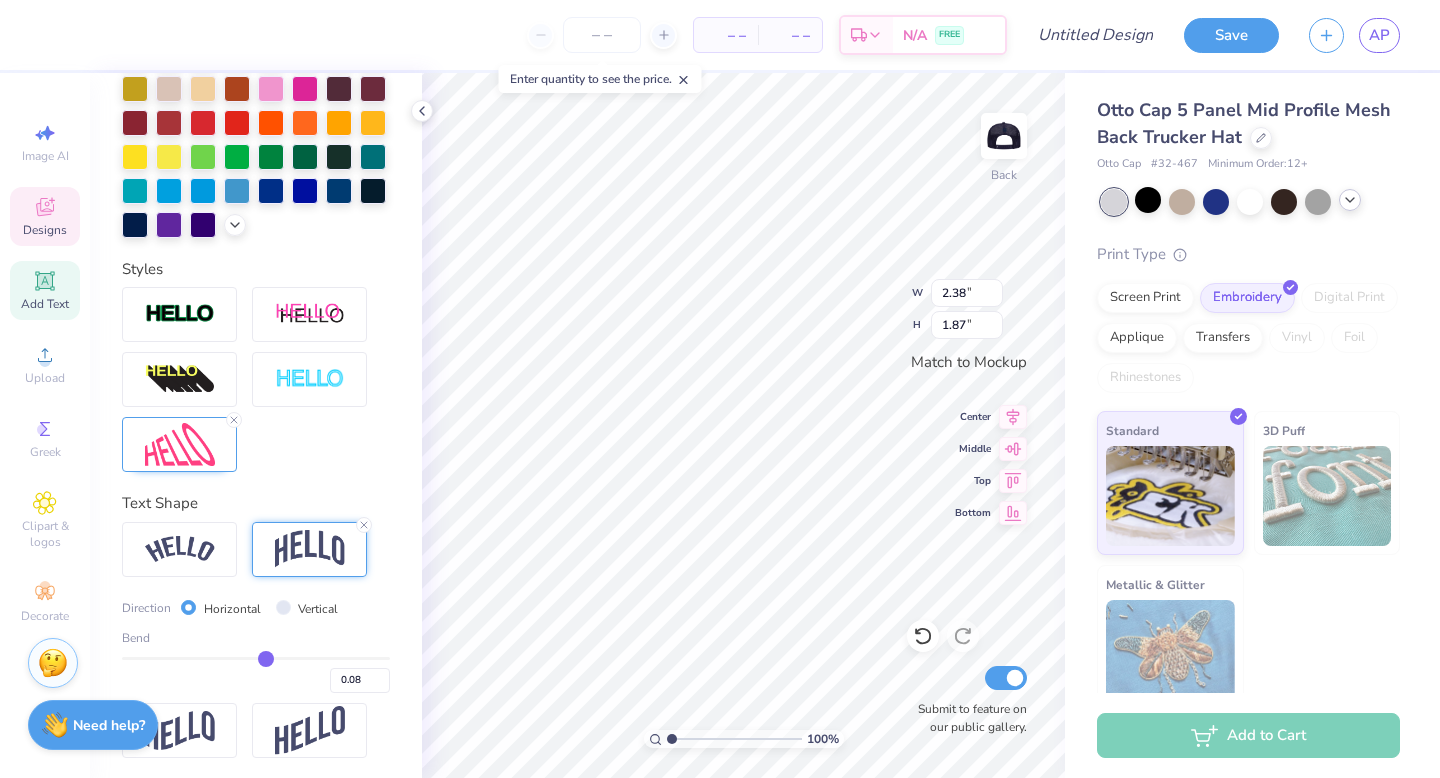 type on "0.07" 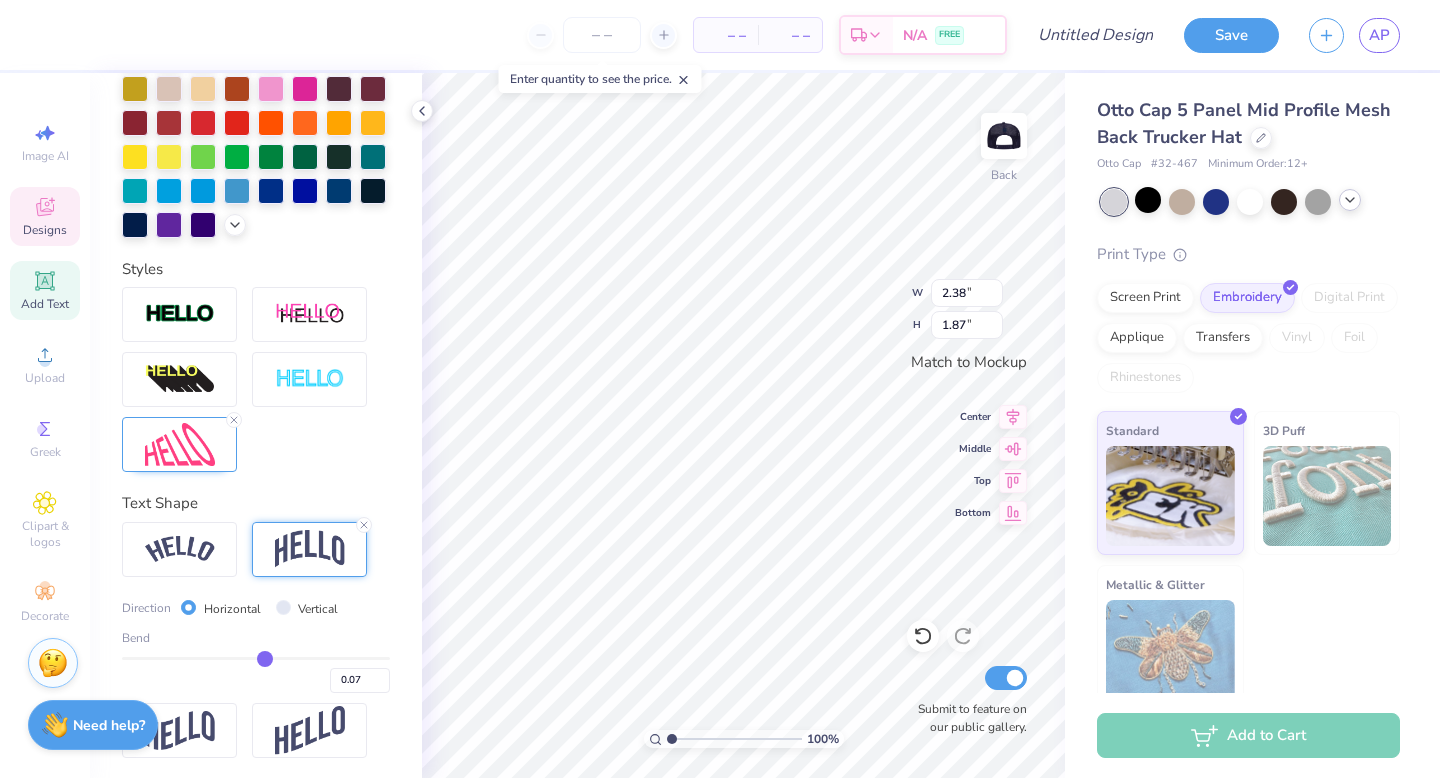 type on "0.06" 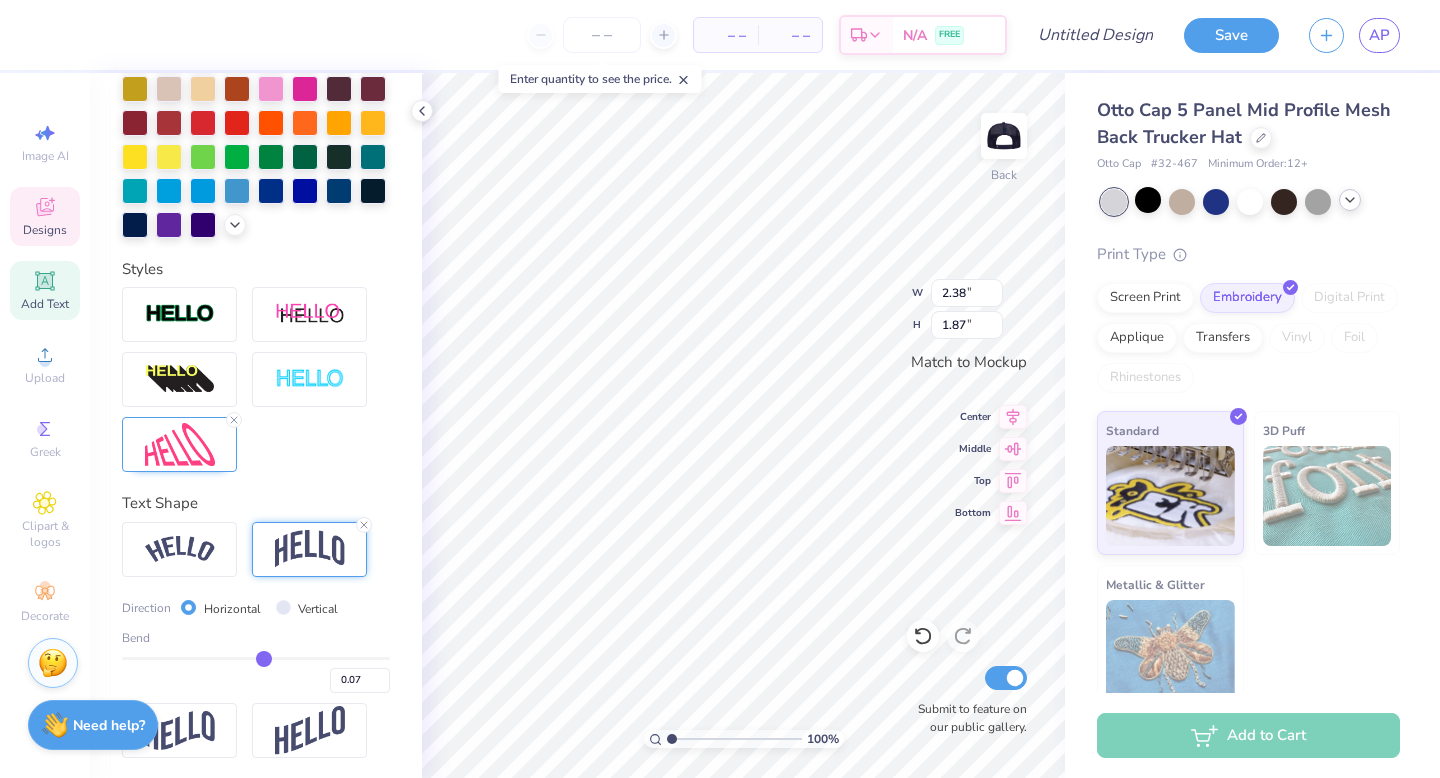 type on "0.06" 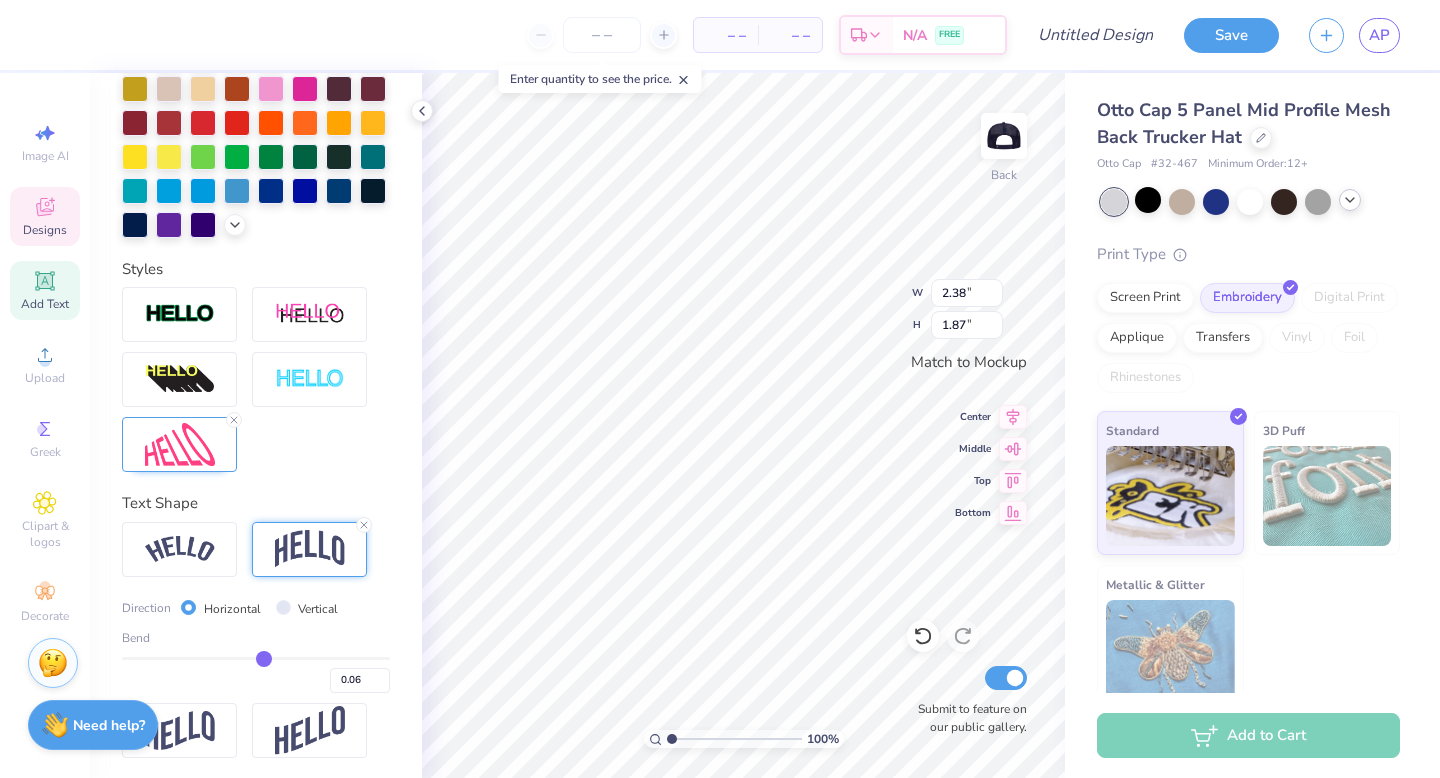type on "0.05" 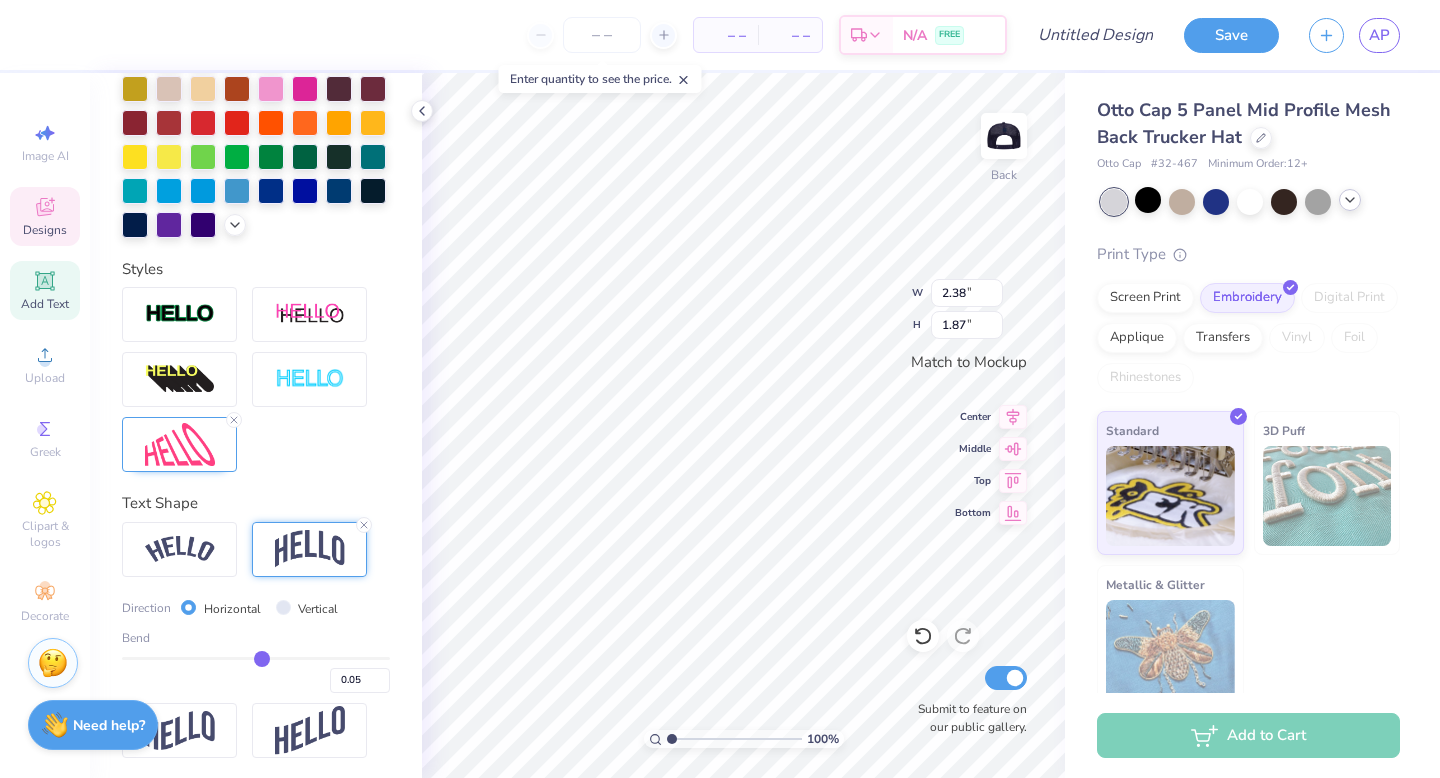 type on "0.04" 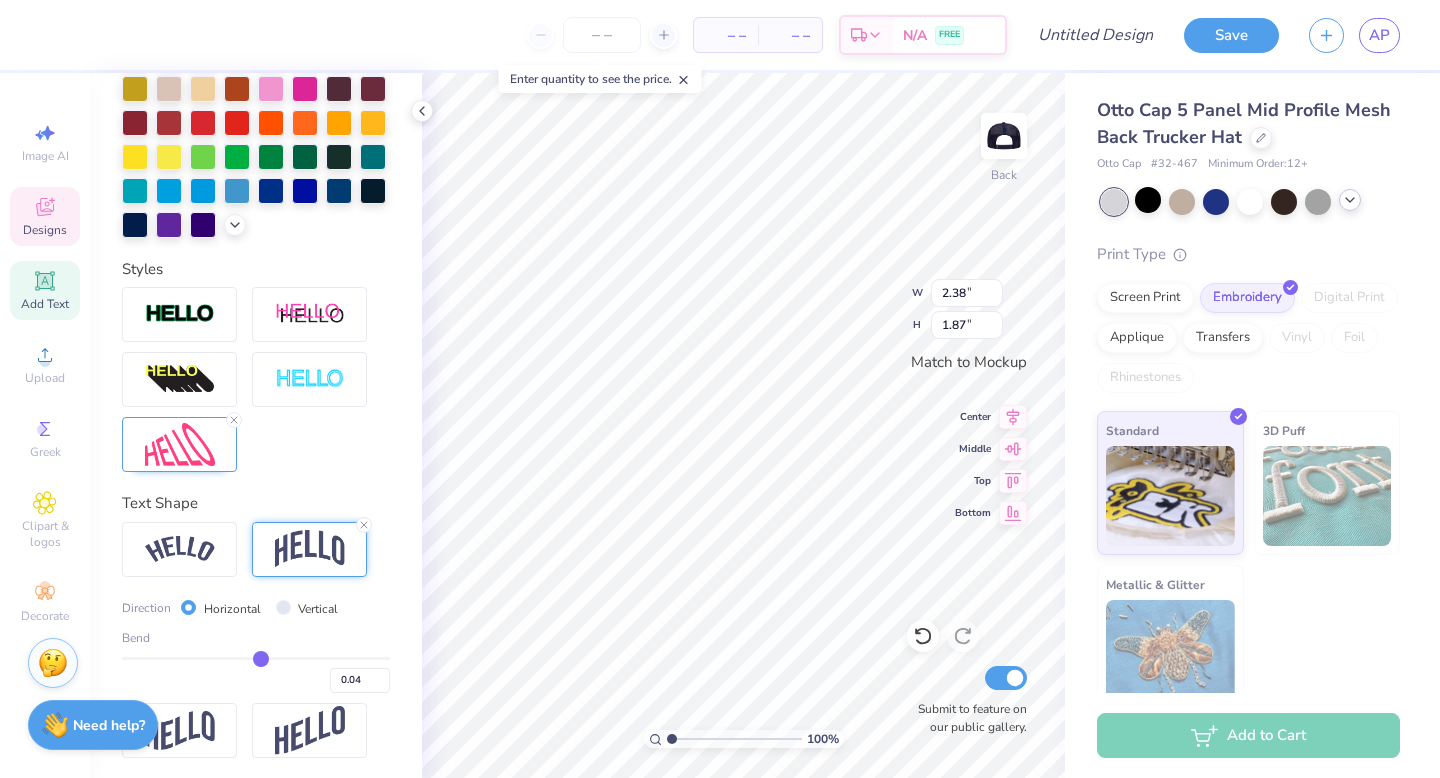 type on "0.04" 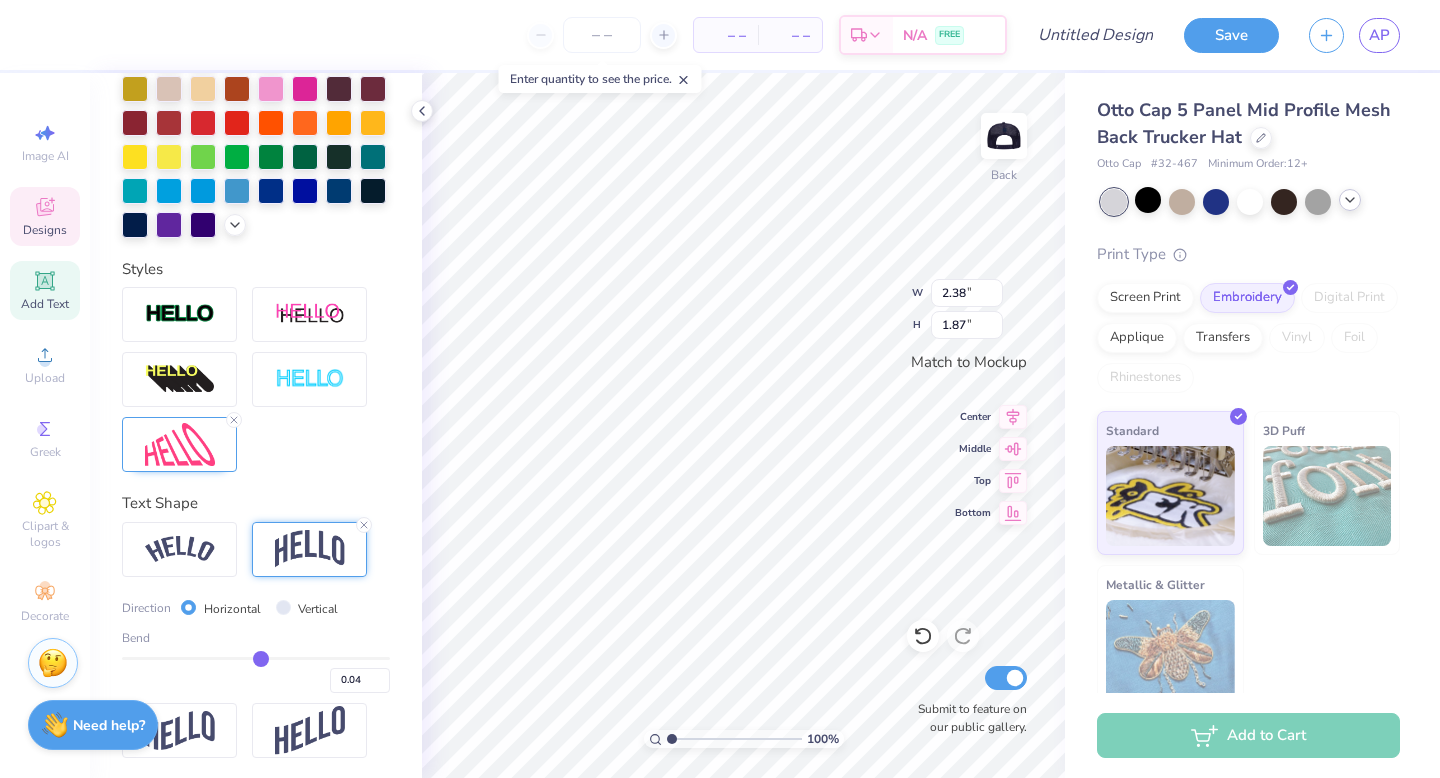 type on "1.86" 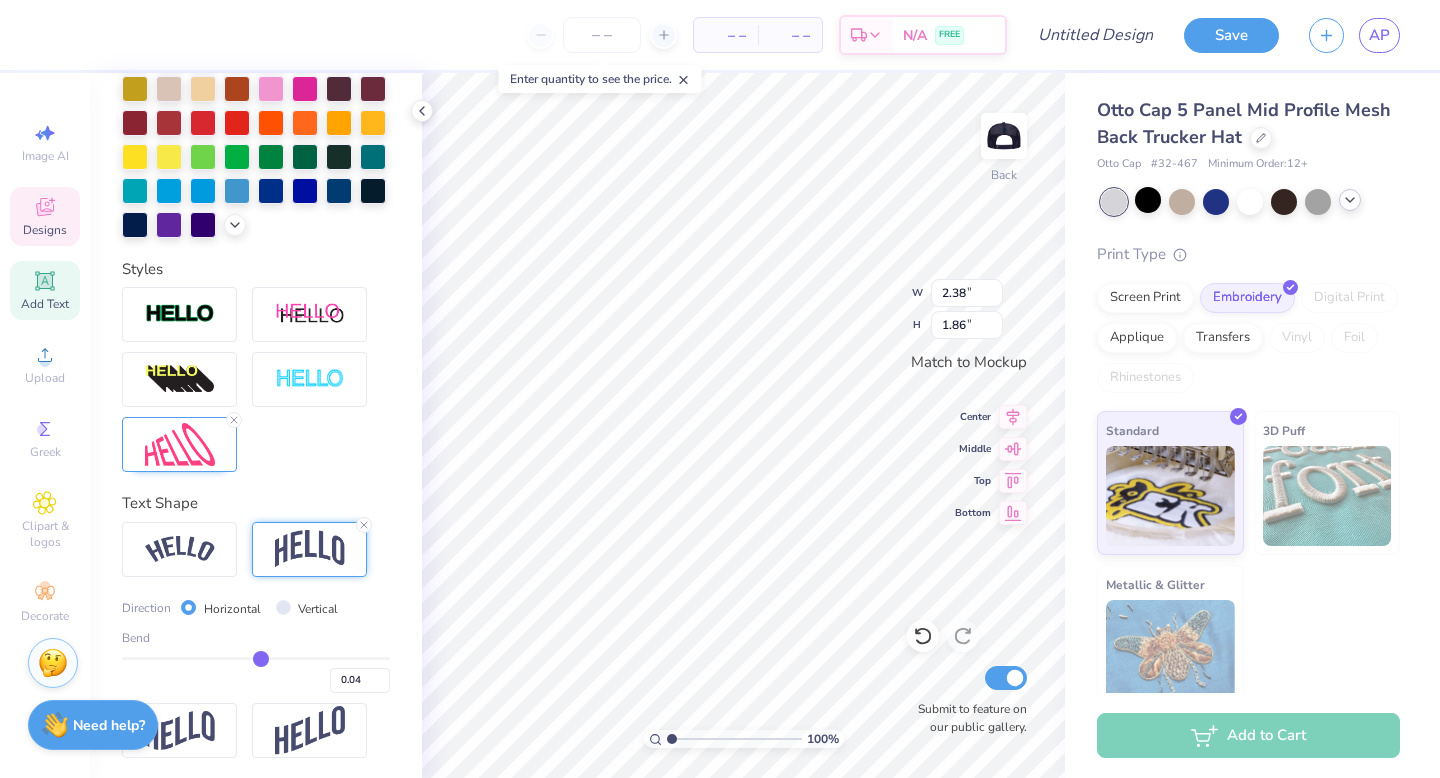 scroll, scrollTop: 0, scrollLeft: 0, axis: both 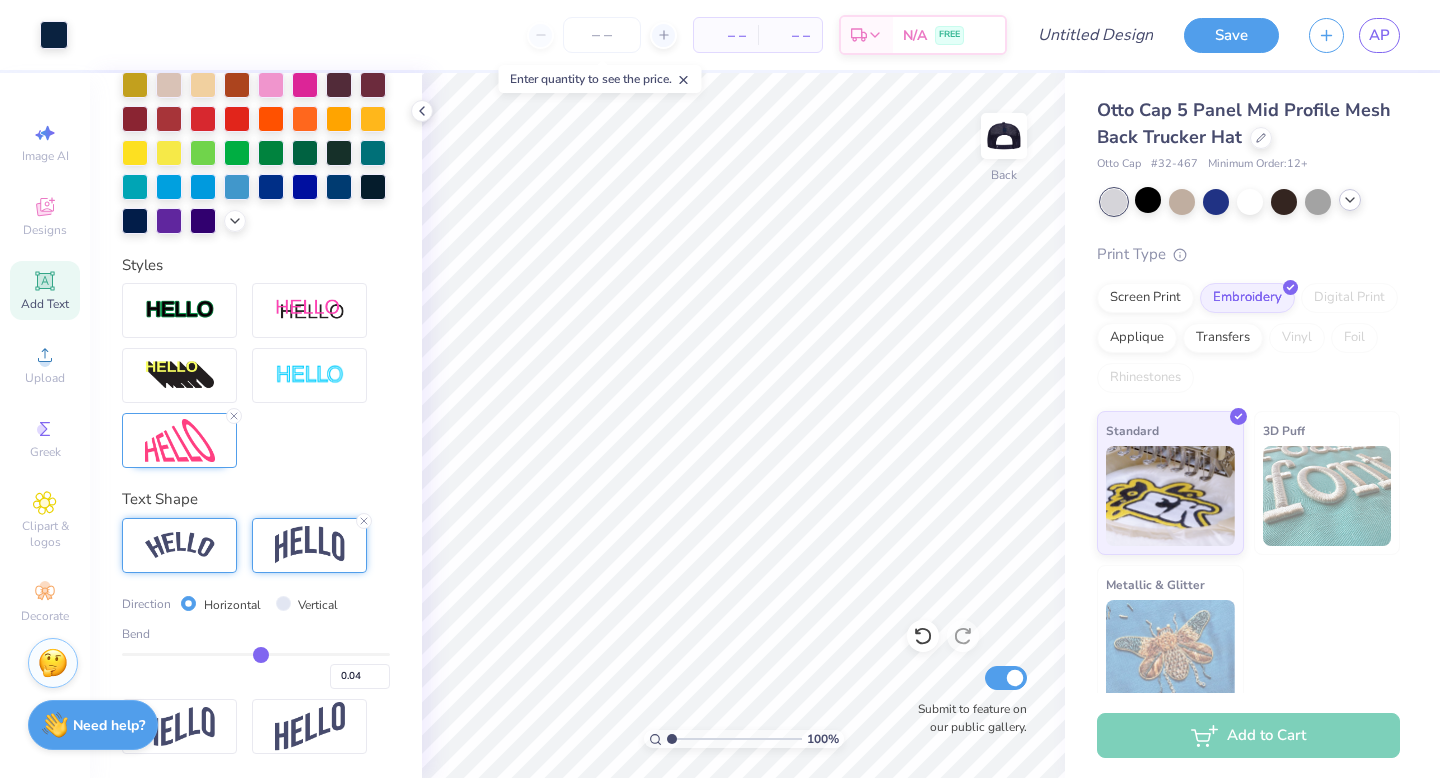 click at bounding box center (180, 545) 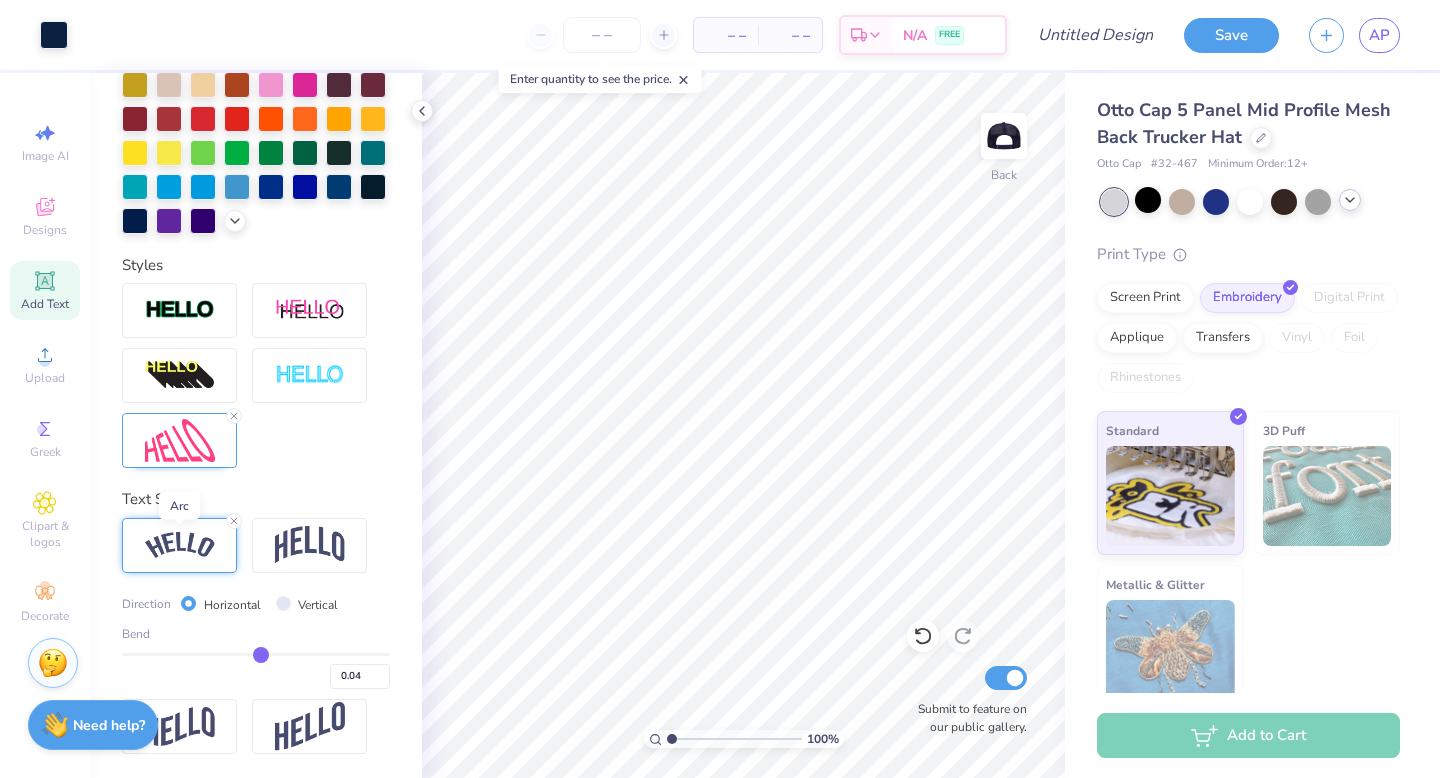 click at bounding box center [180, 545] 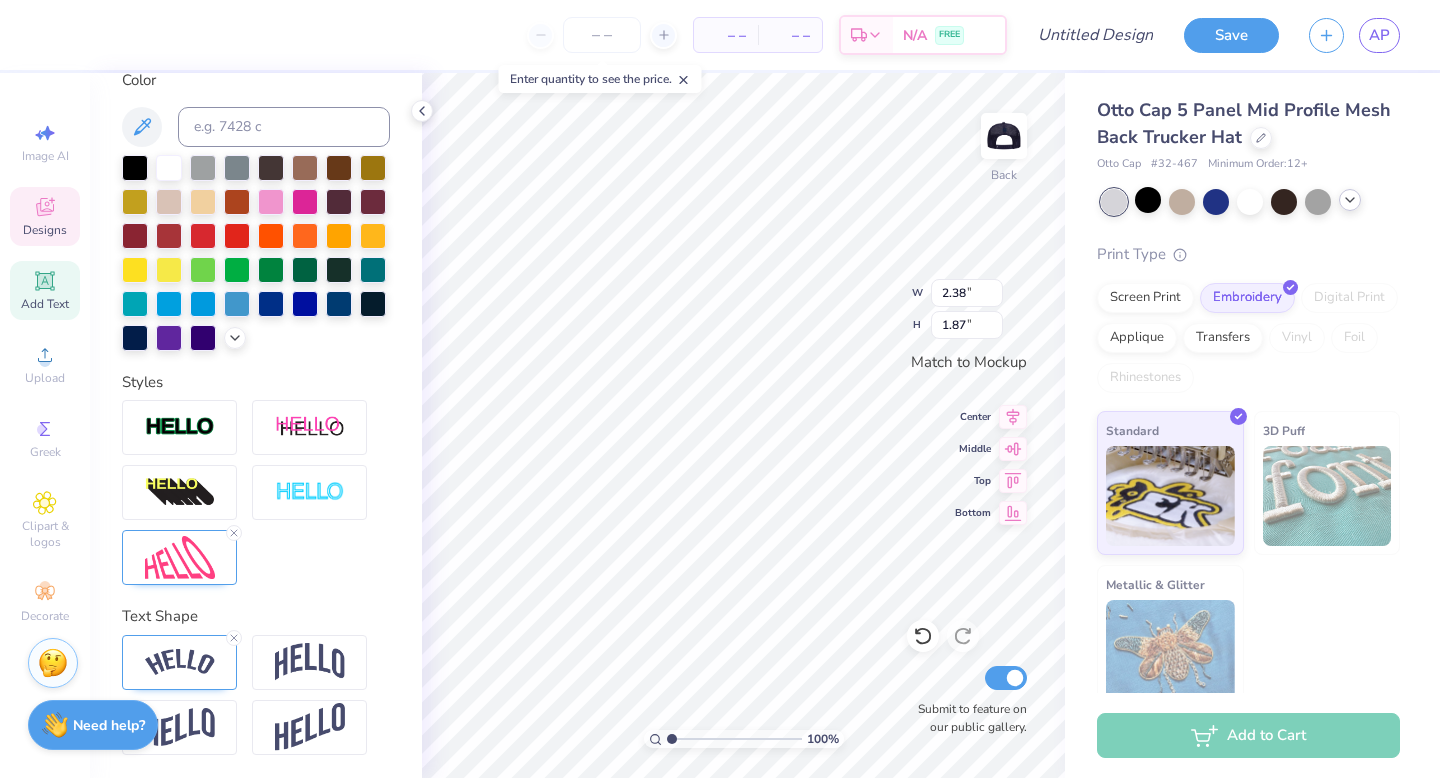 scroll, scrollTop: 0, scrollLeft: 0, axis: both 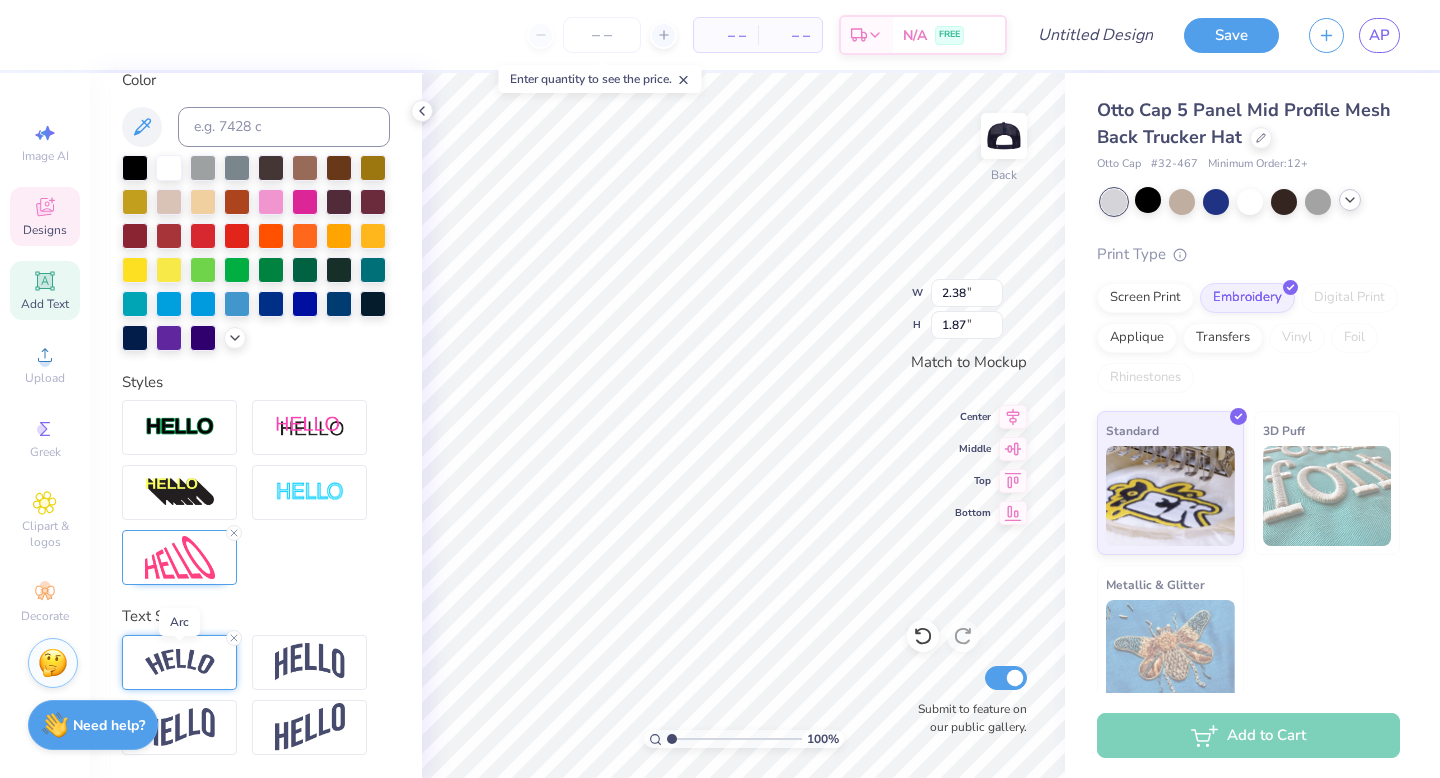 click at bounding box center [180, 662] 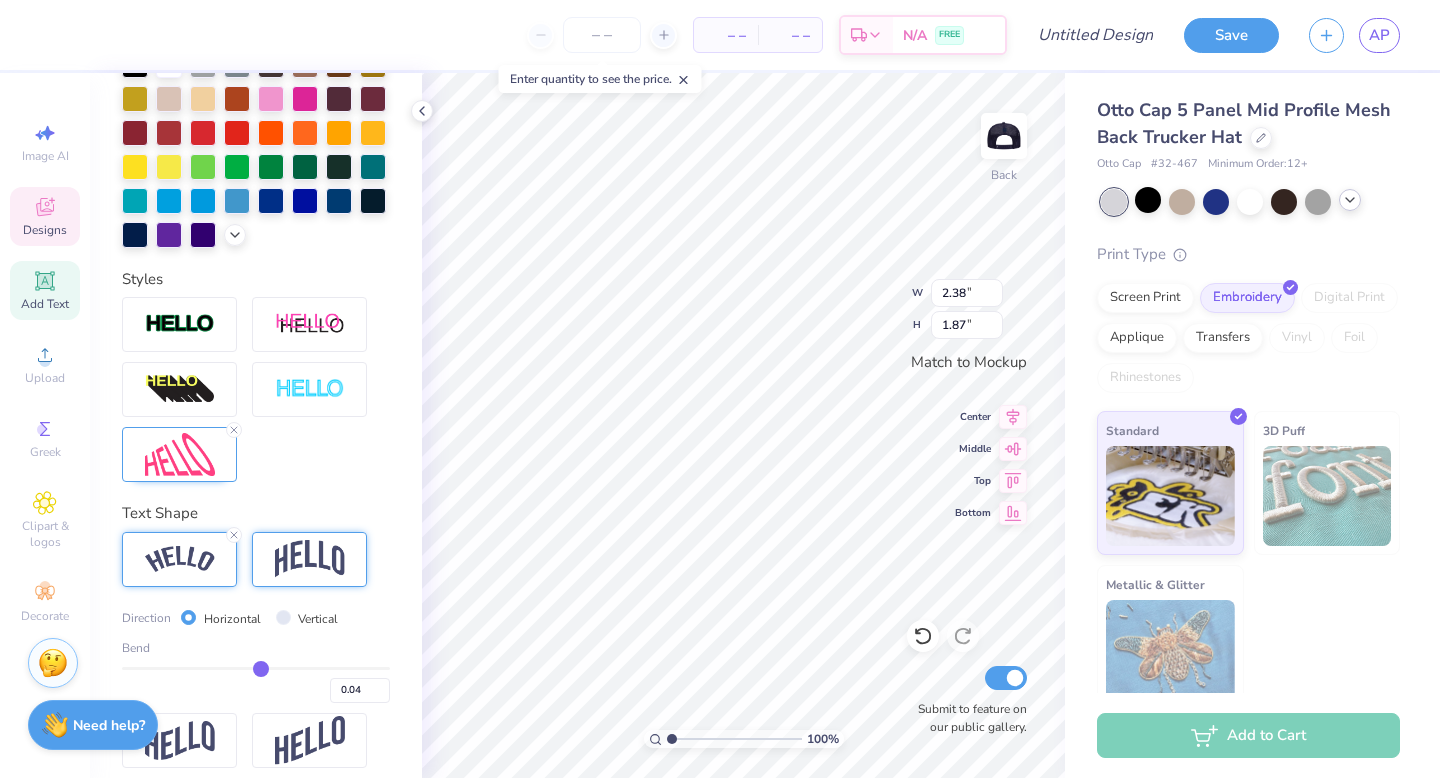 scroll, scrollTop: 501, scrollLeft: 0, axis: vertical 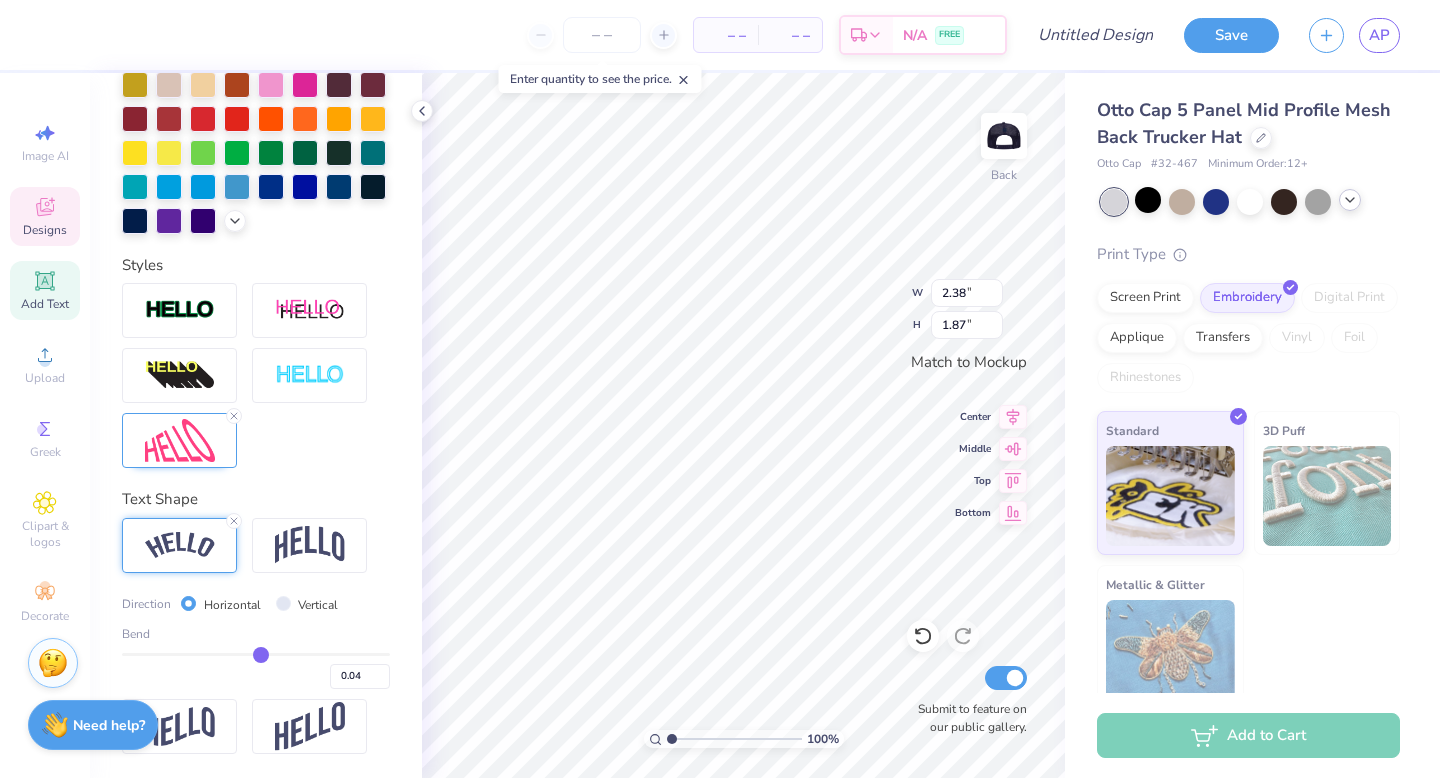 type on "0.03" 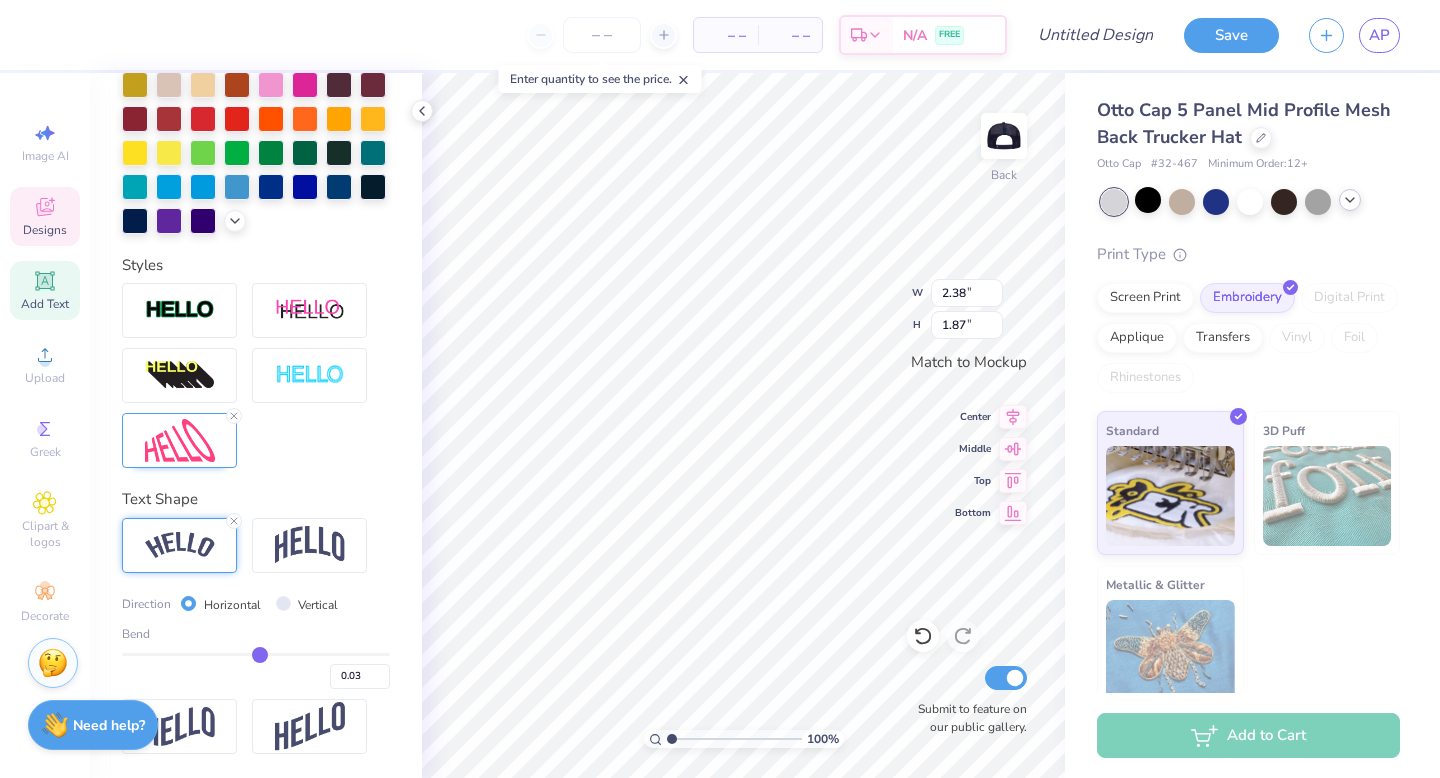 type on "0.04" 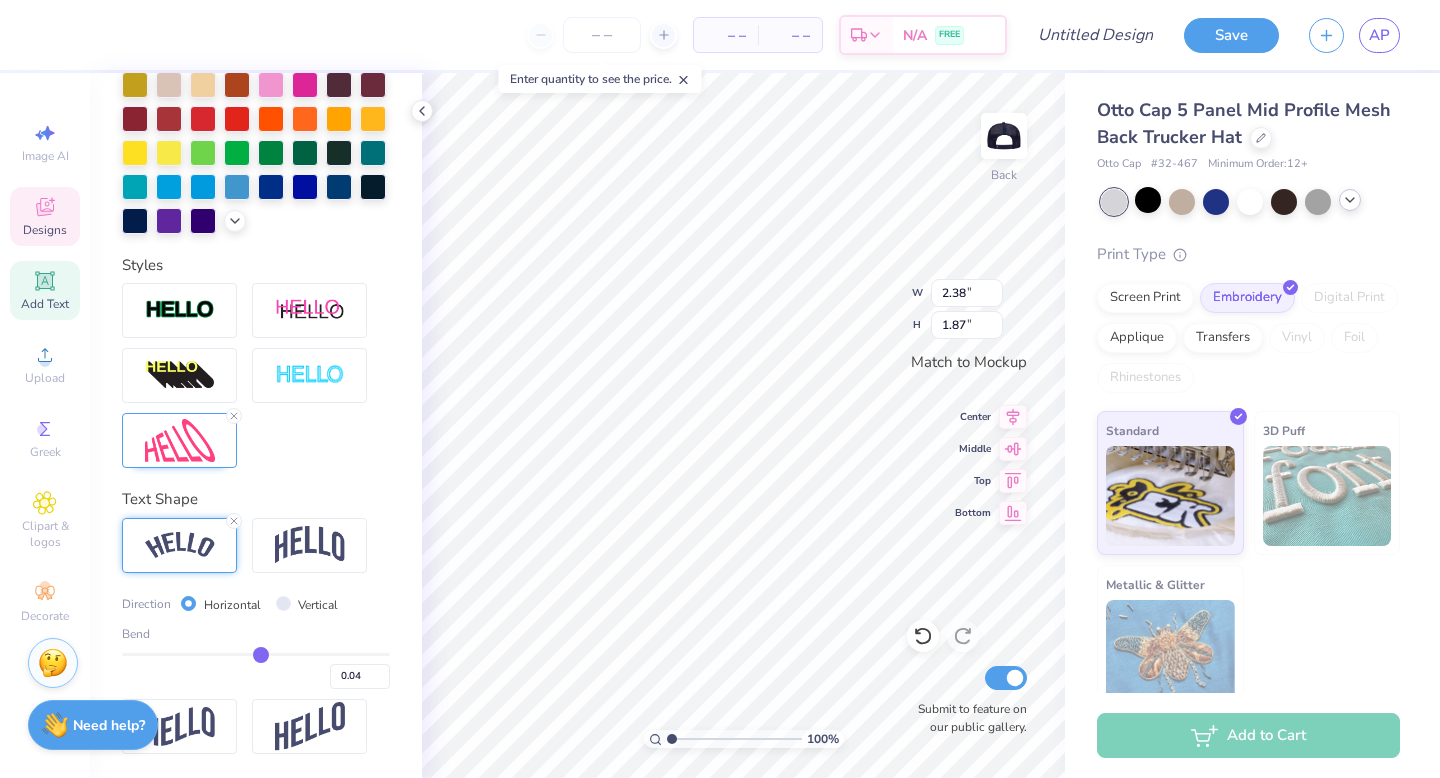 type on "0.05" 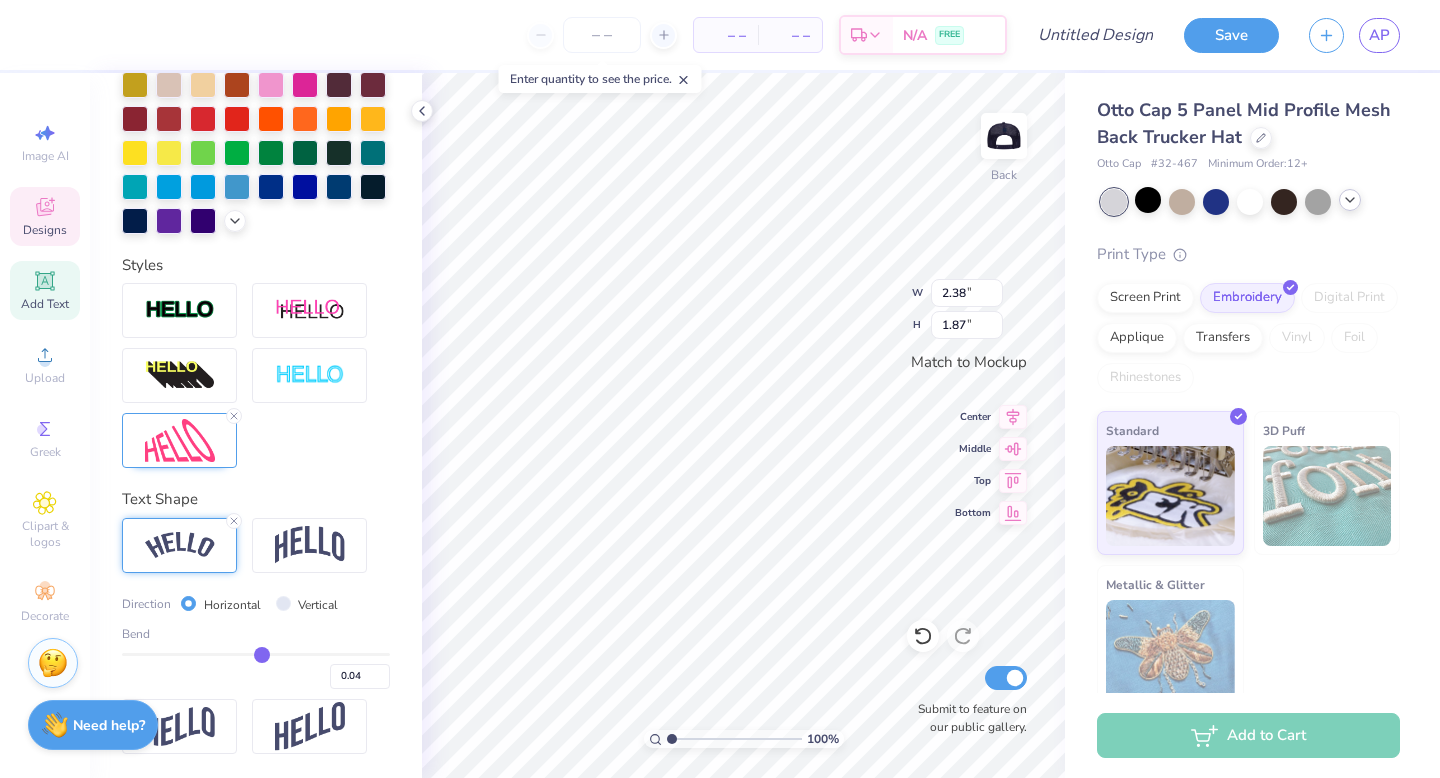 type on "0.05" 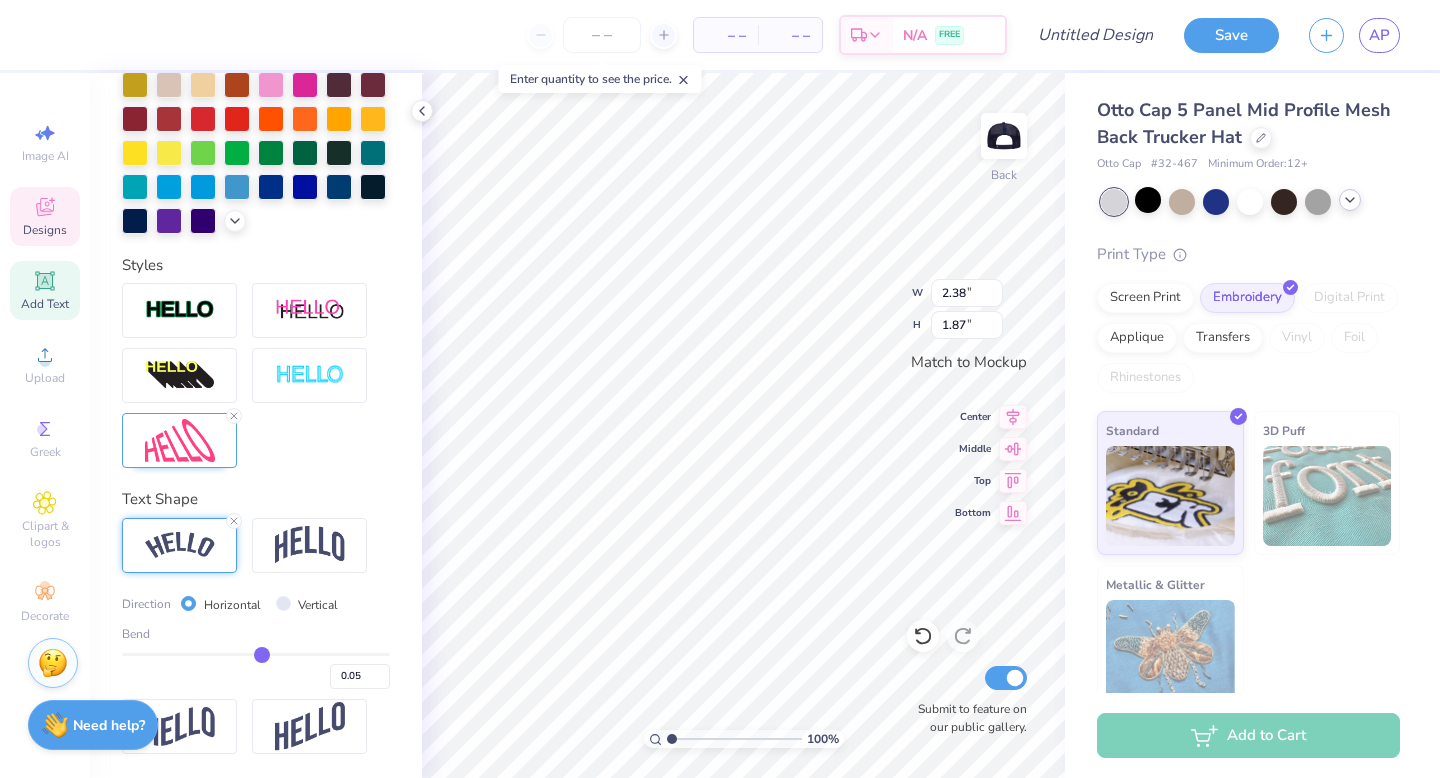 type on "0.06" 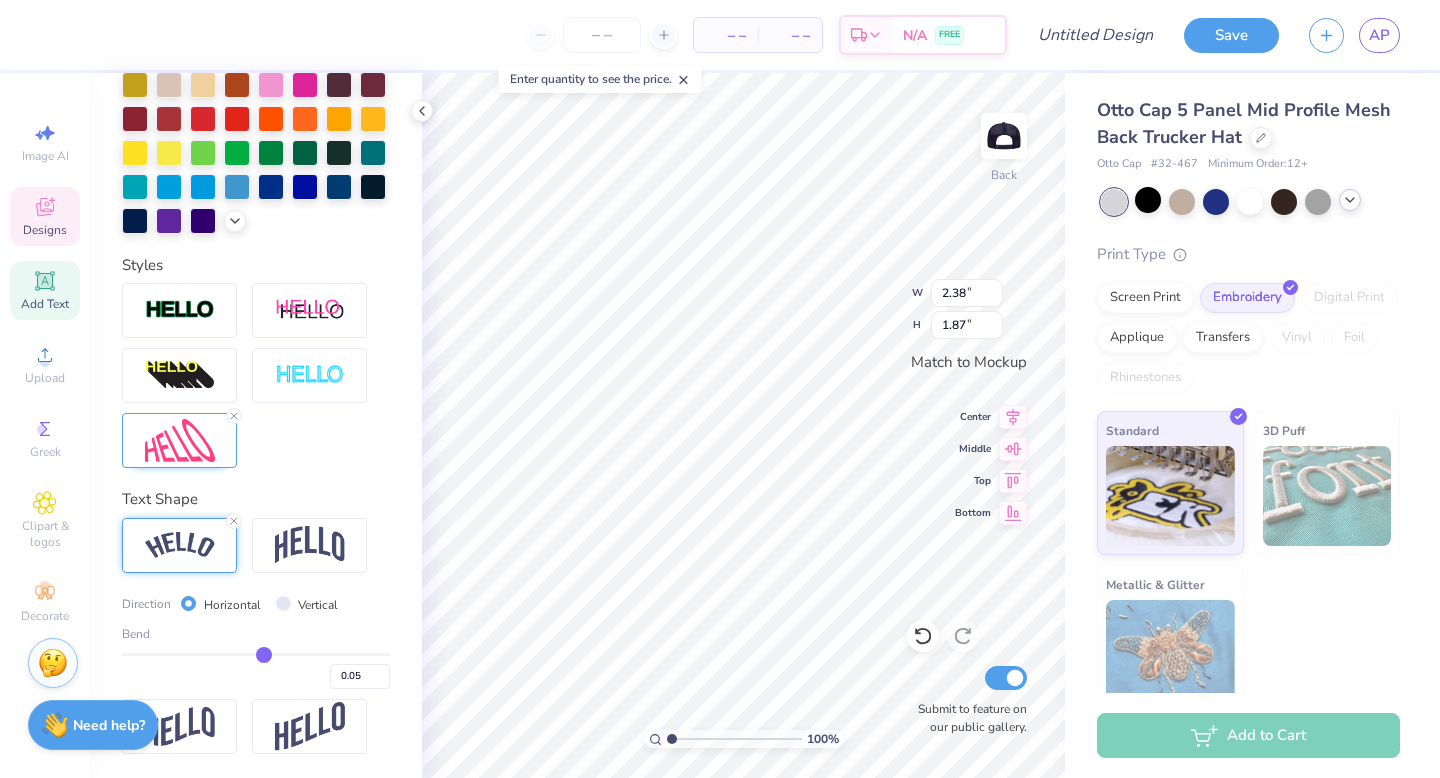 type on "0.06" 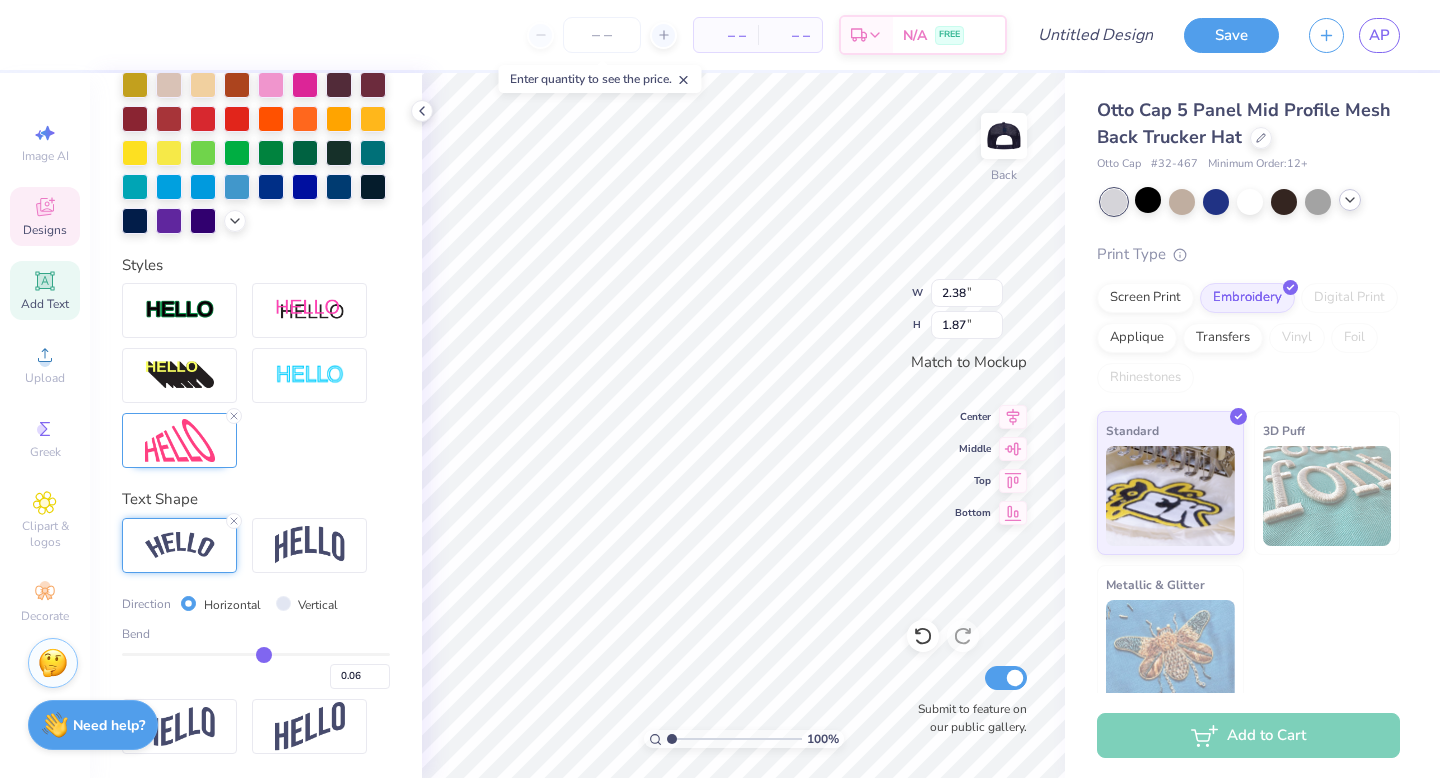 type on "0.07" 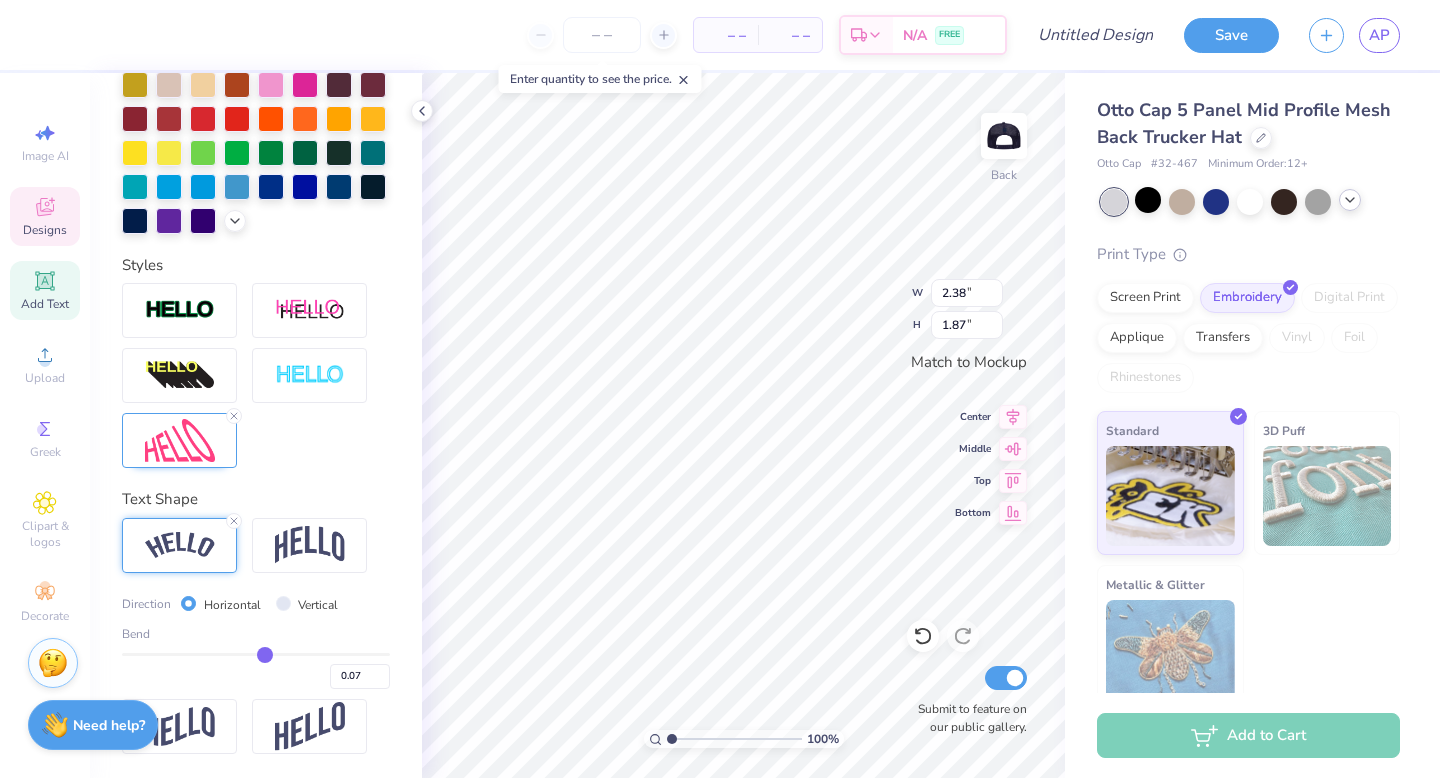 type on "0.08" 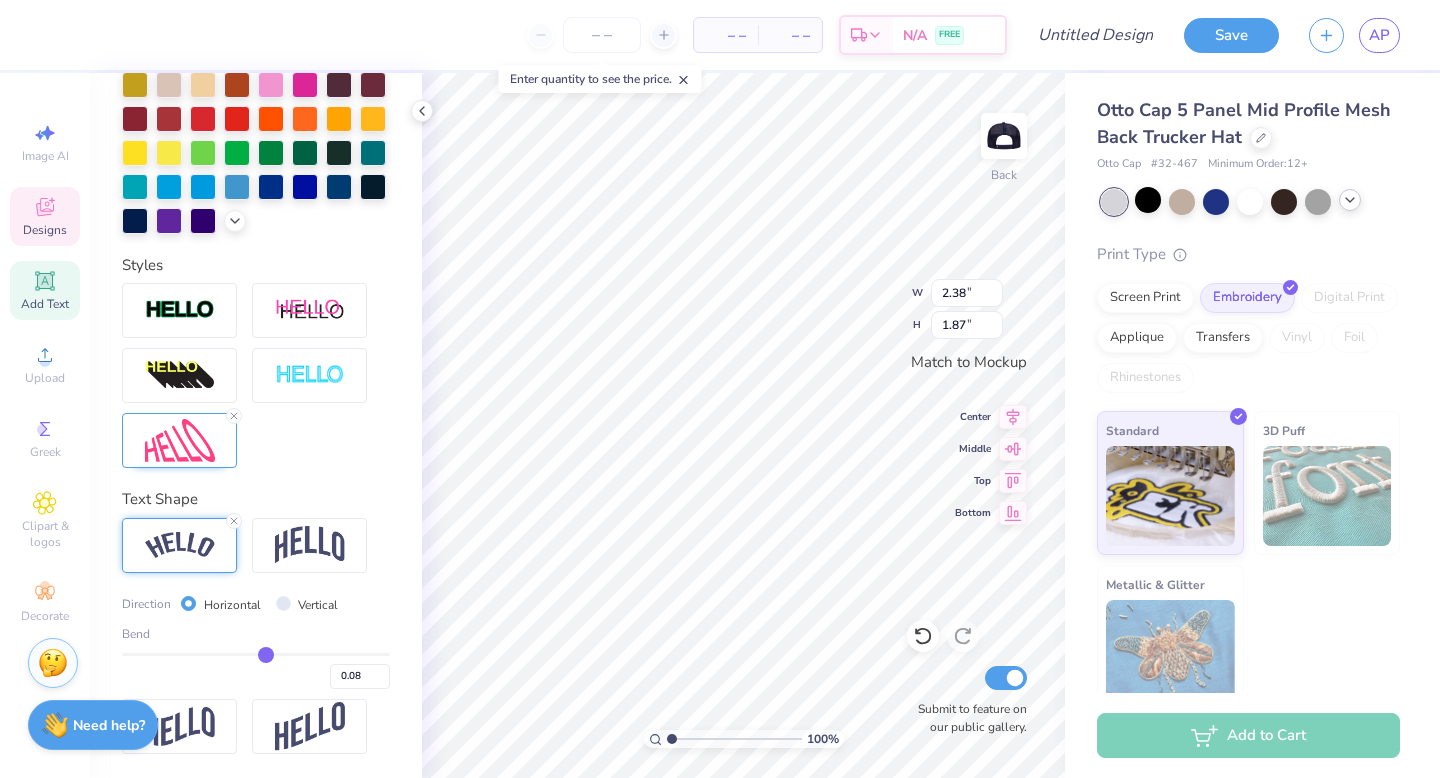 type on "0.09" 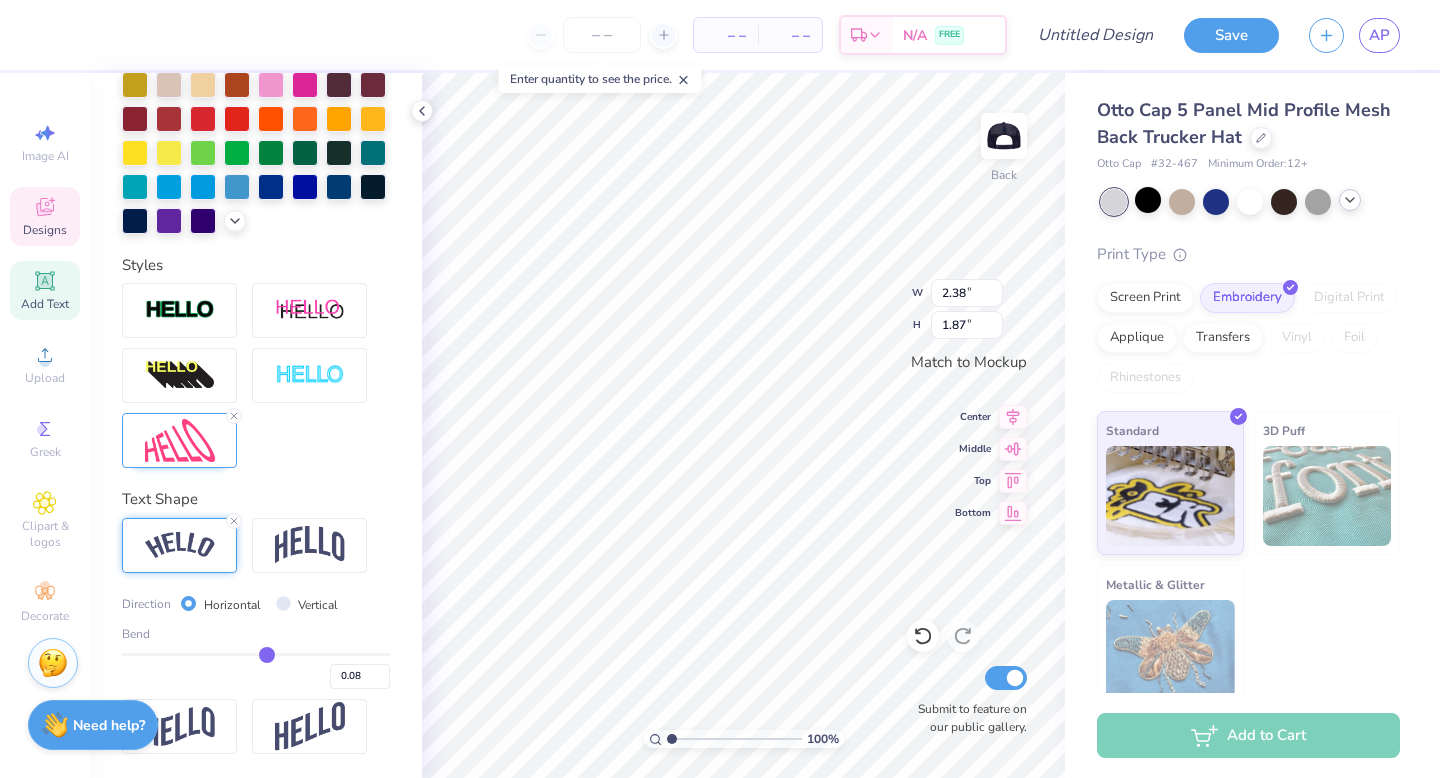 type on "0.09" 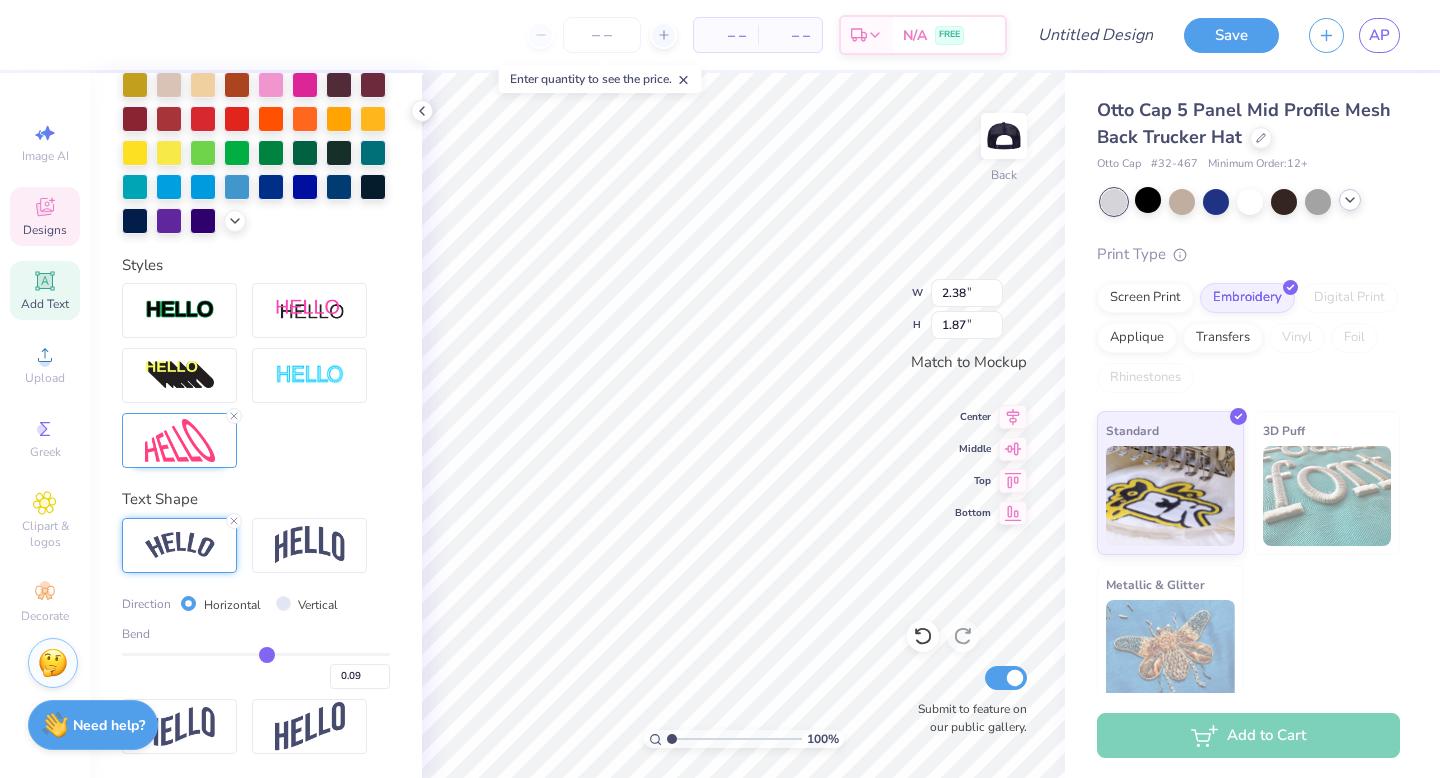 type on "0.1" 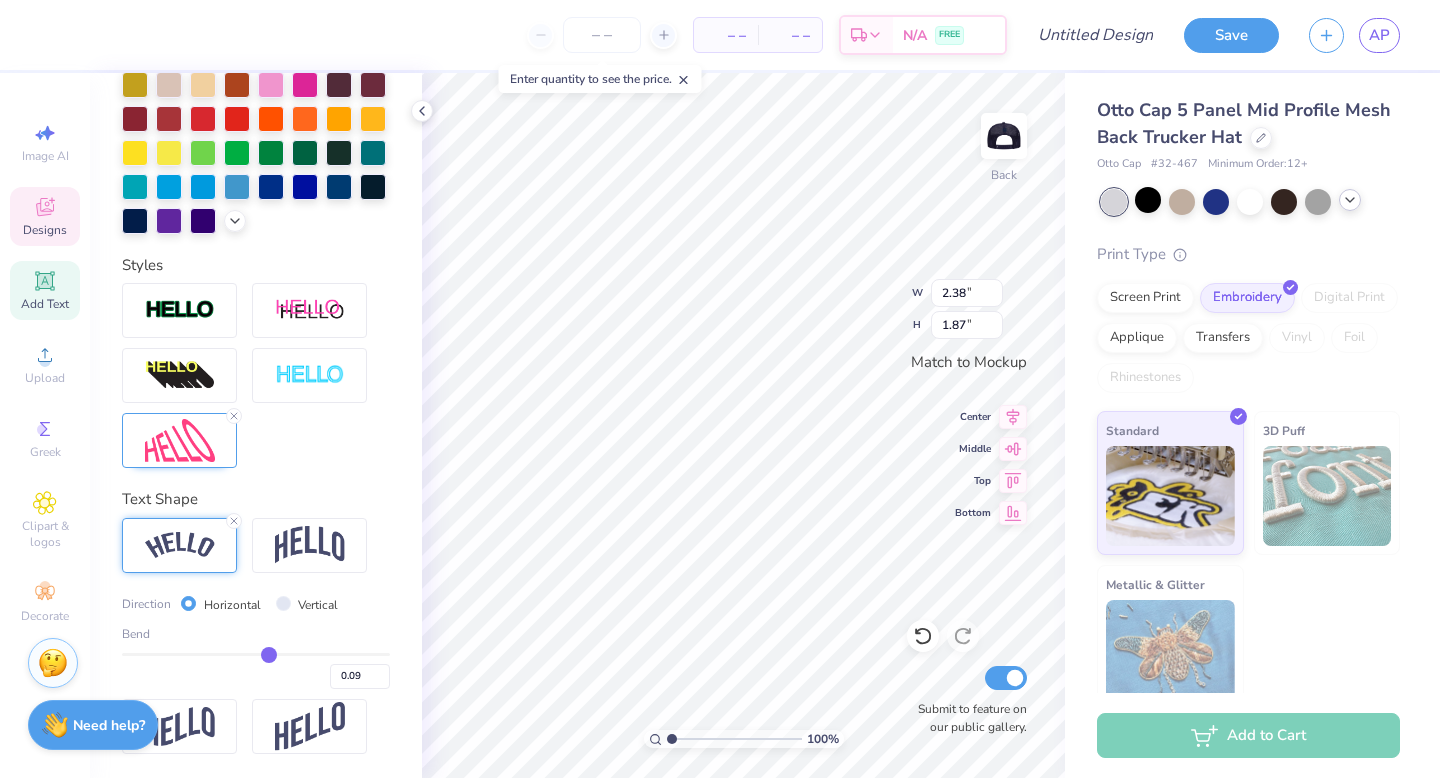 type on "0.10" 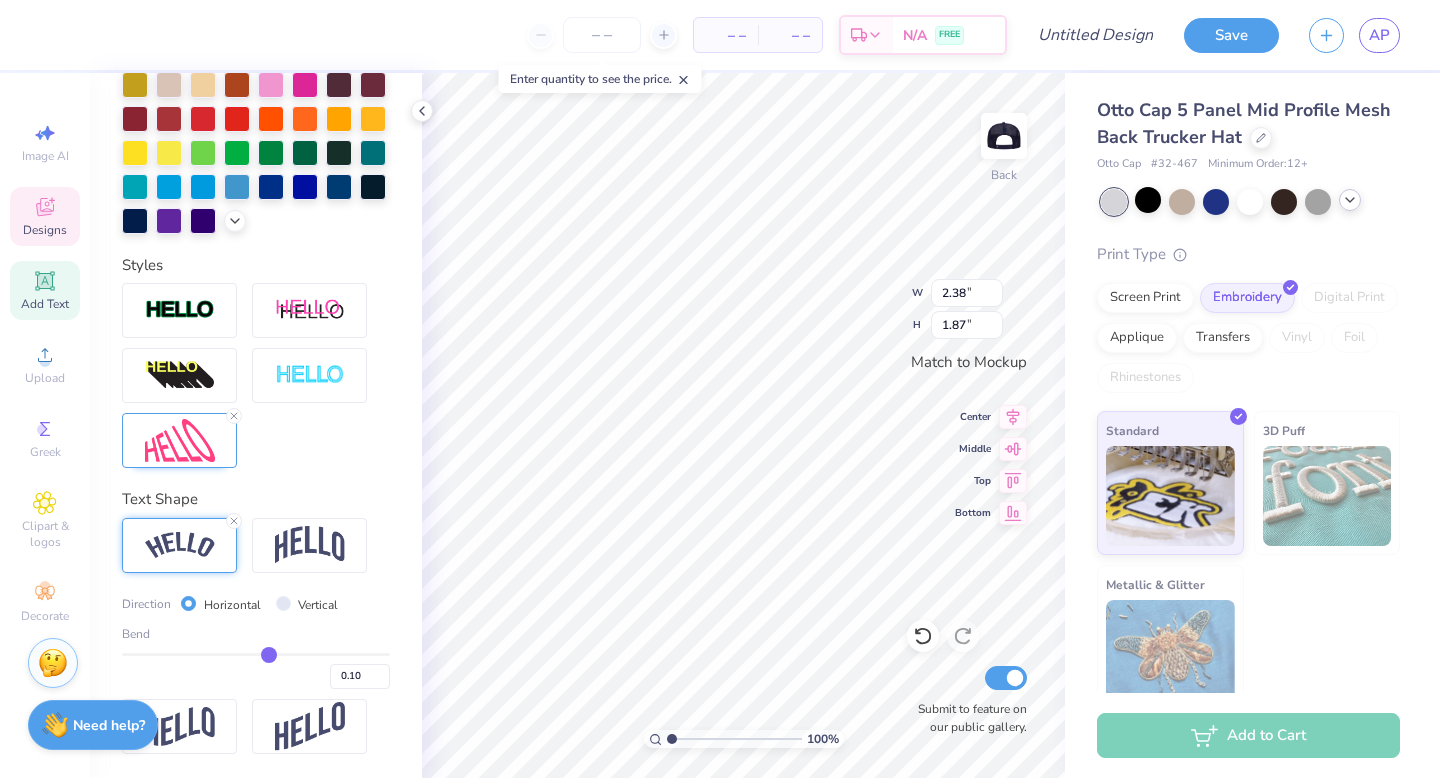 type on "0.11" 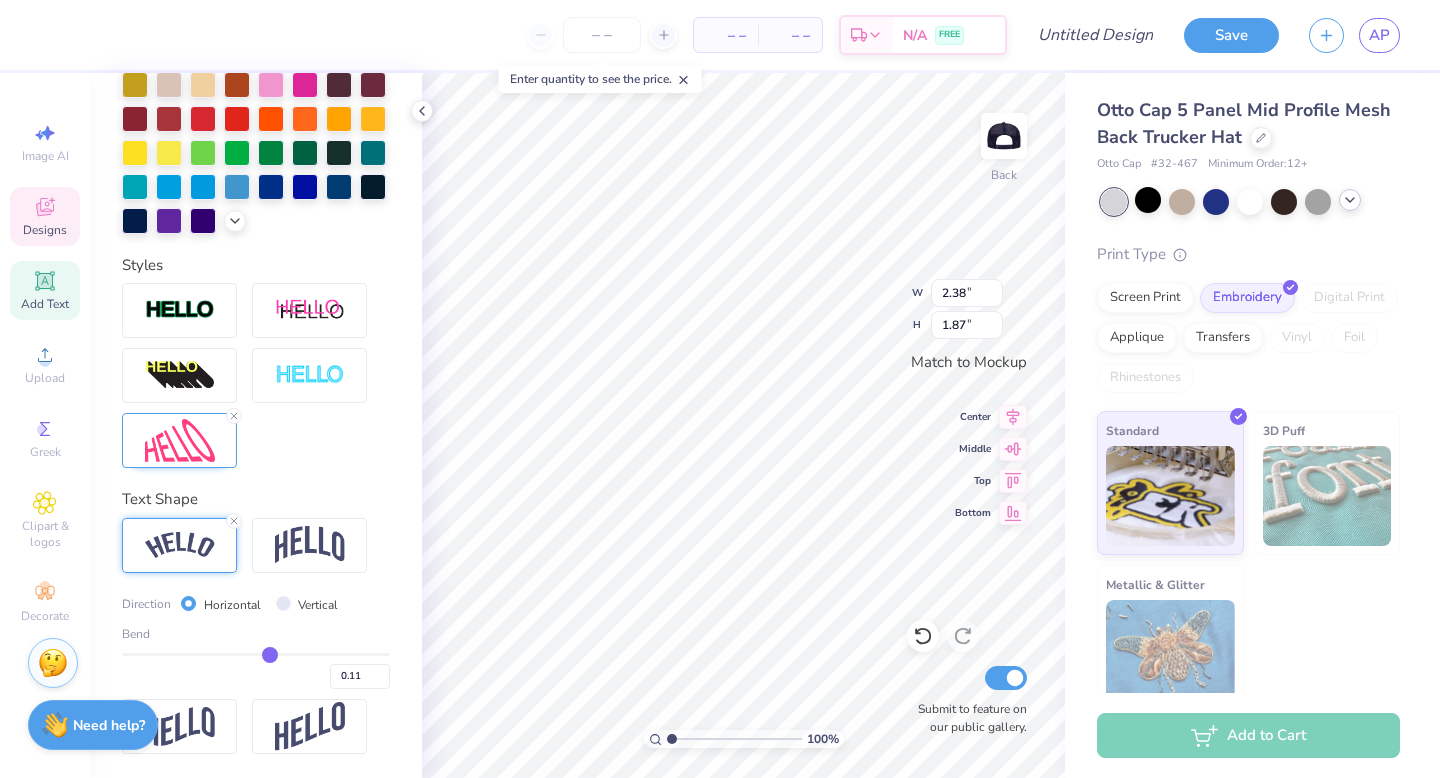 type on "0.12" 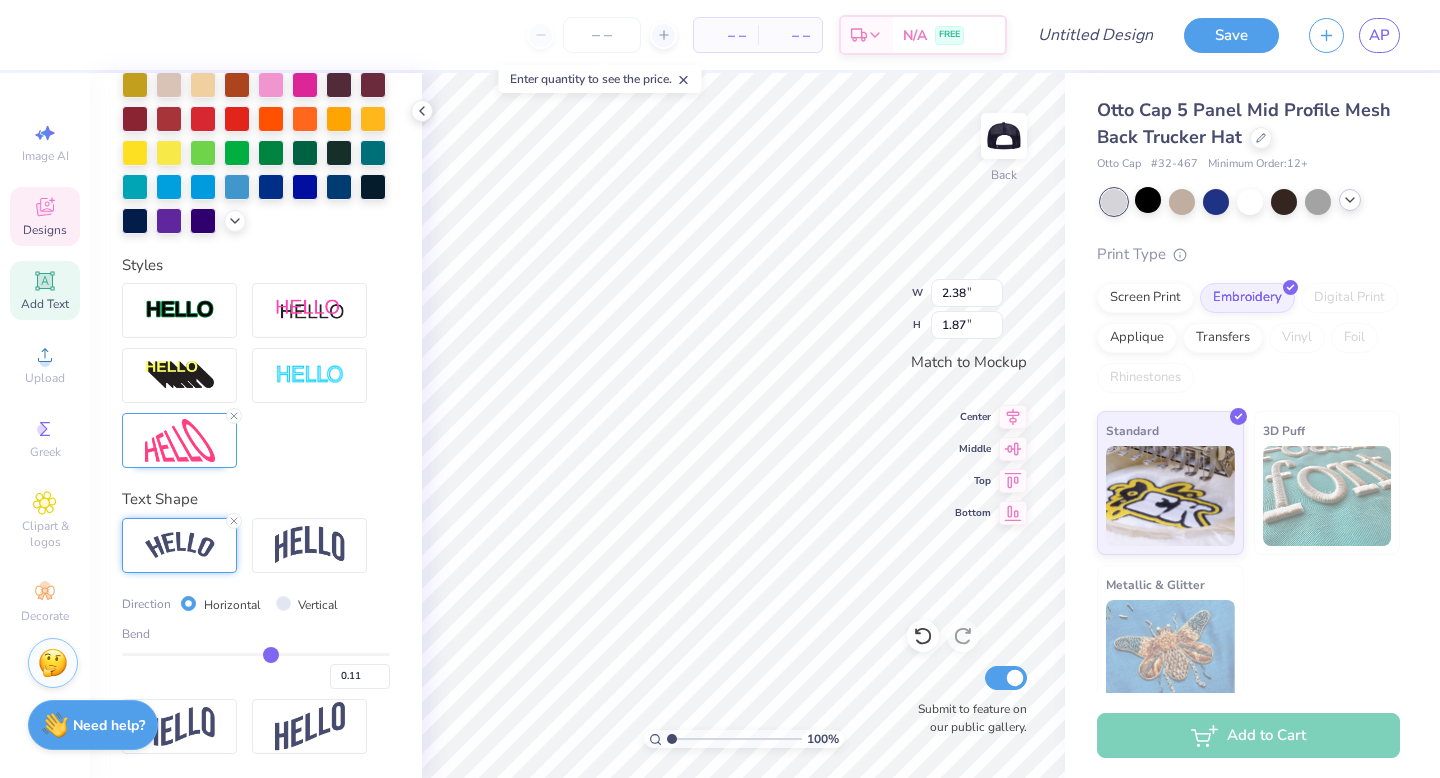 type on "0.12" 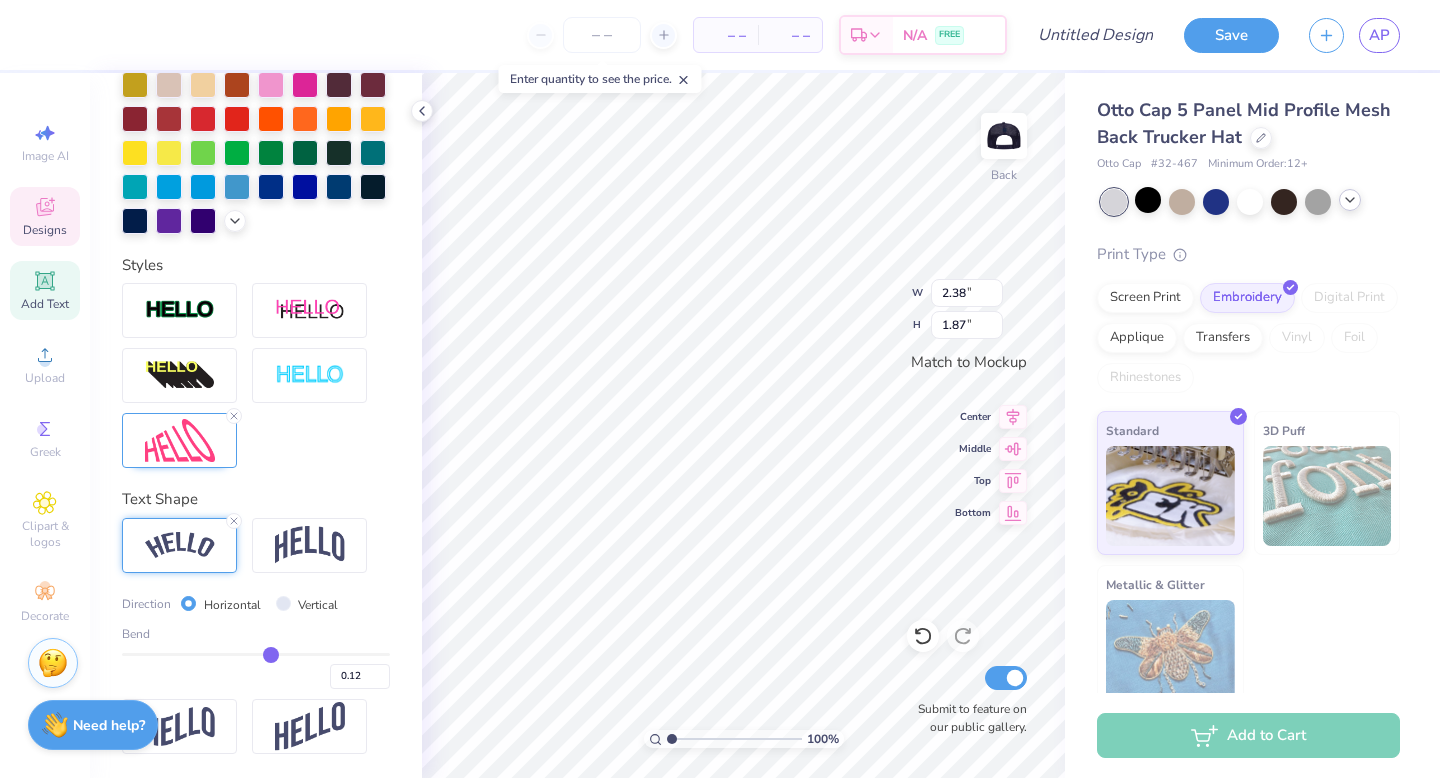 type on "0.13" 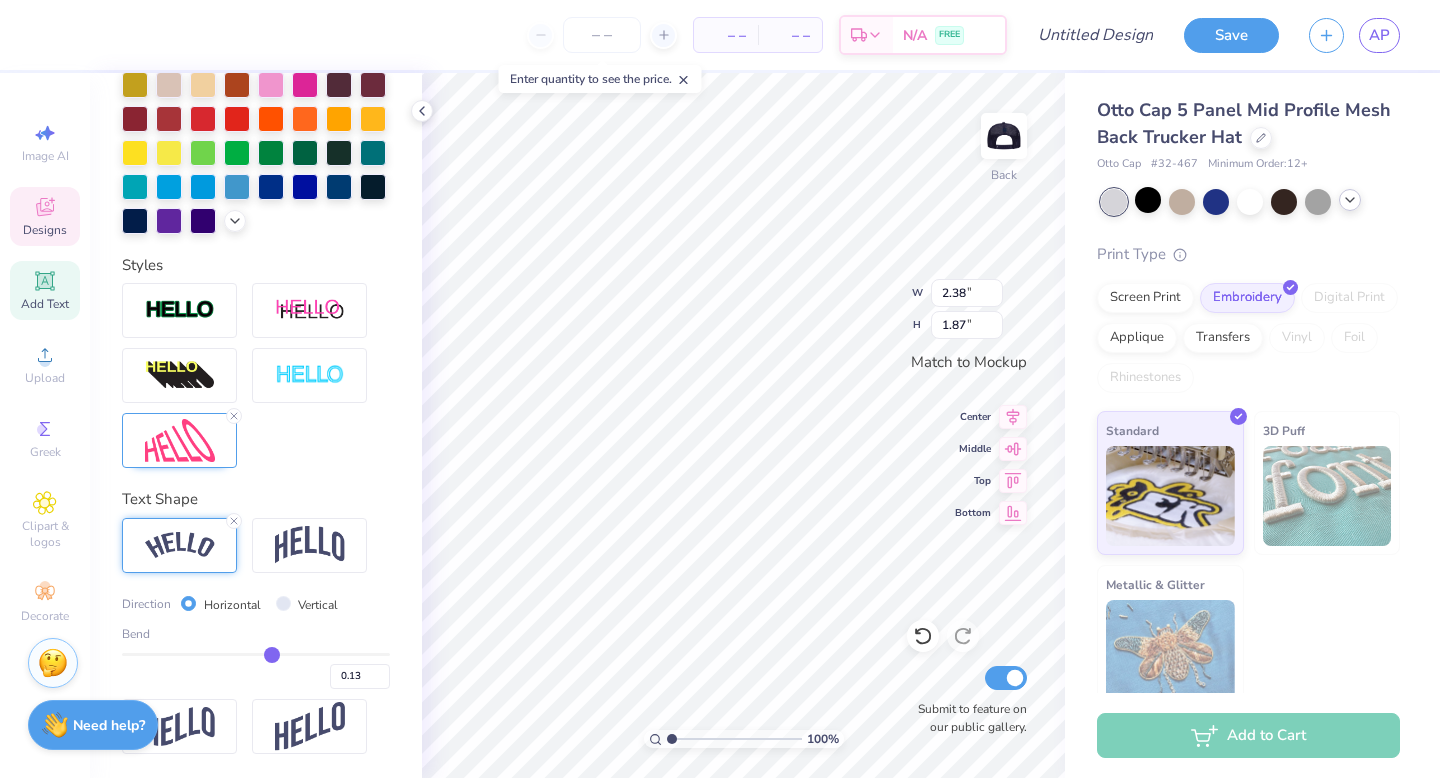 type on "0.14" 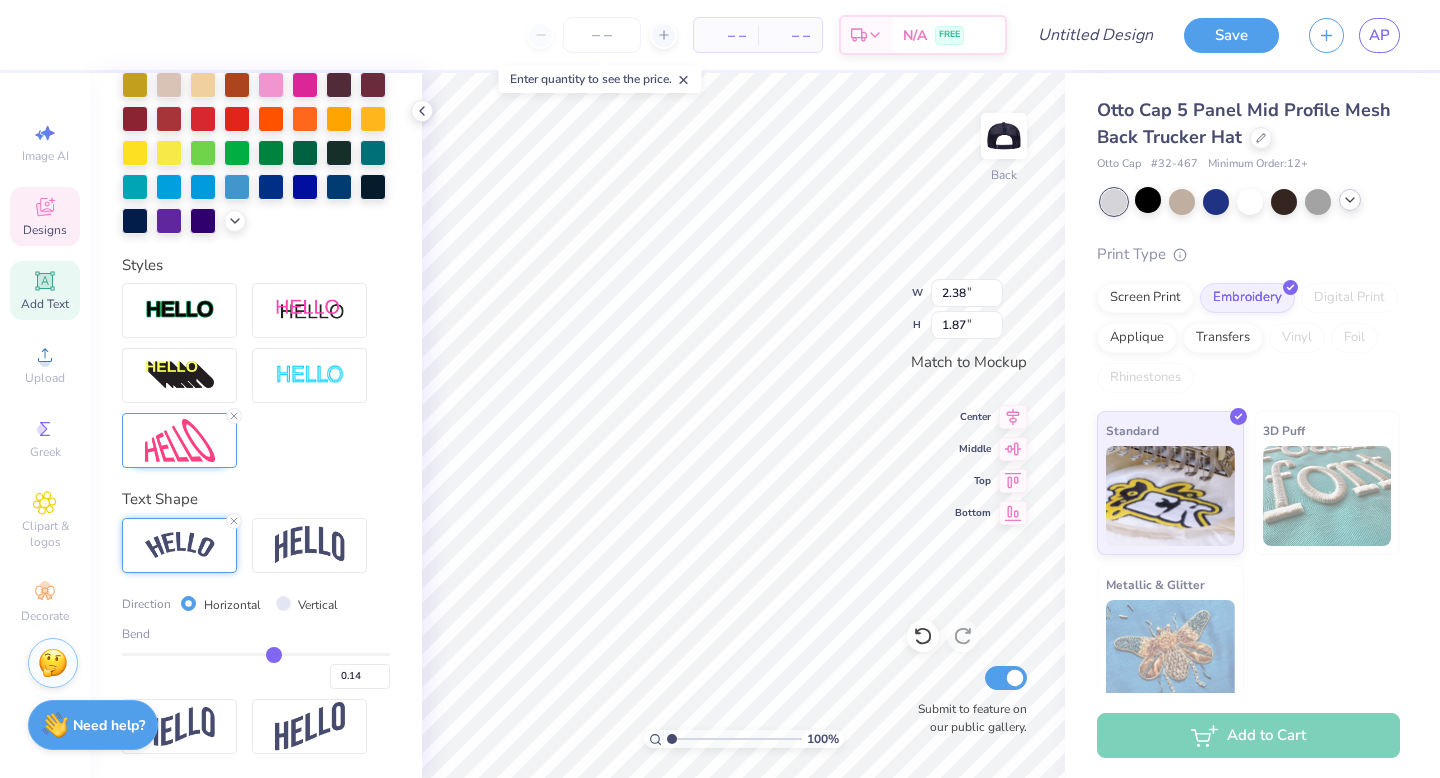 type on "0.15" 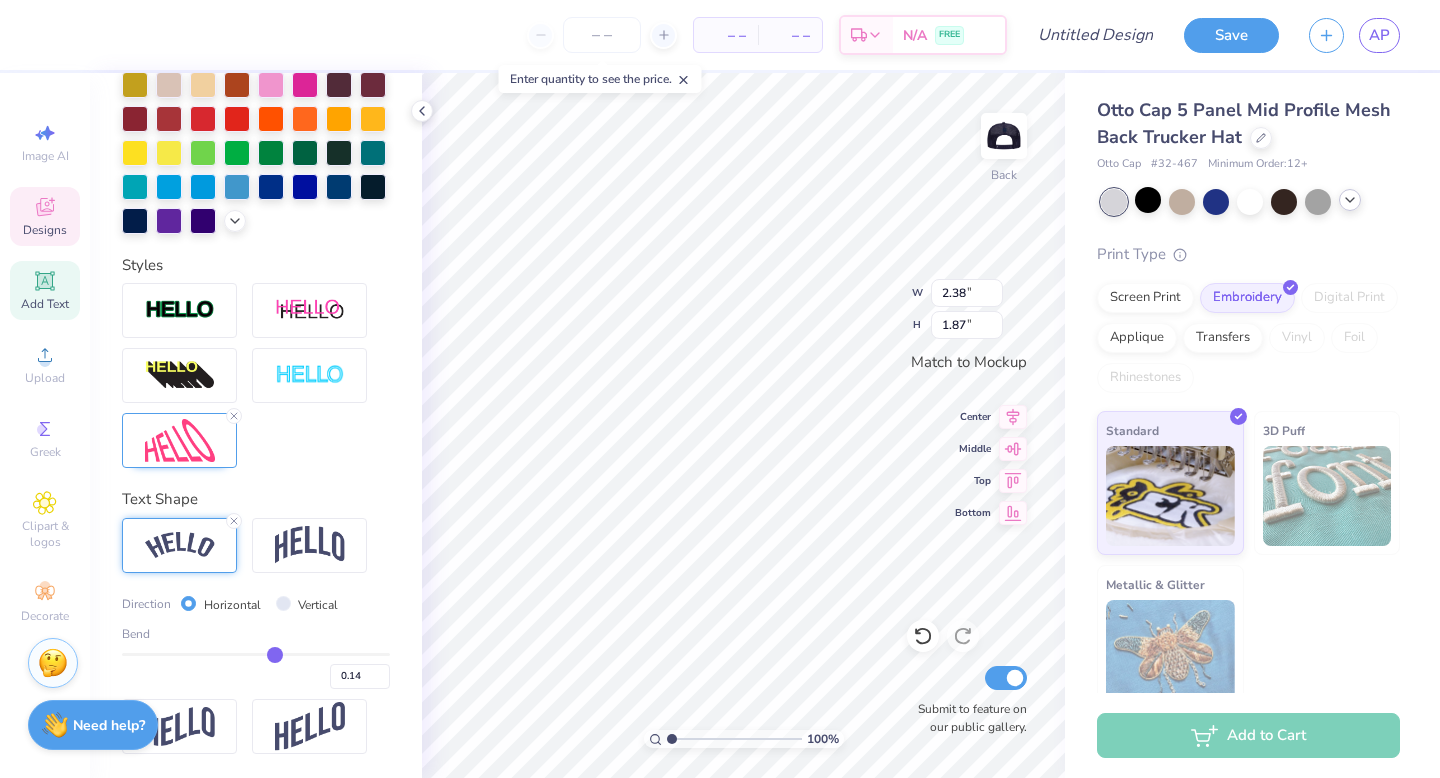 type on "0.15" 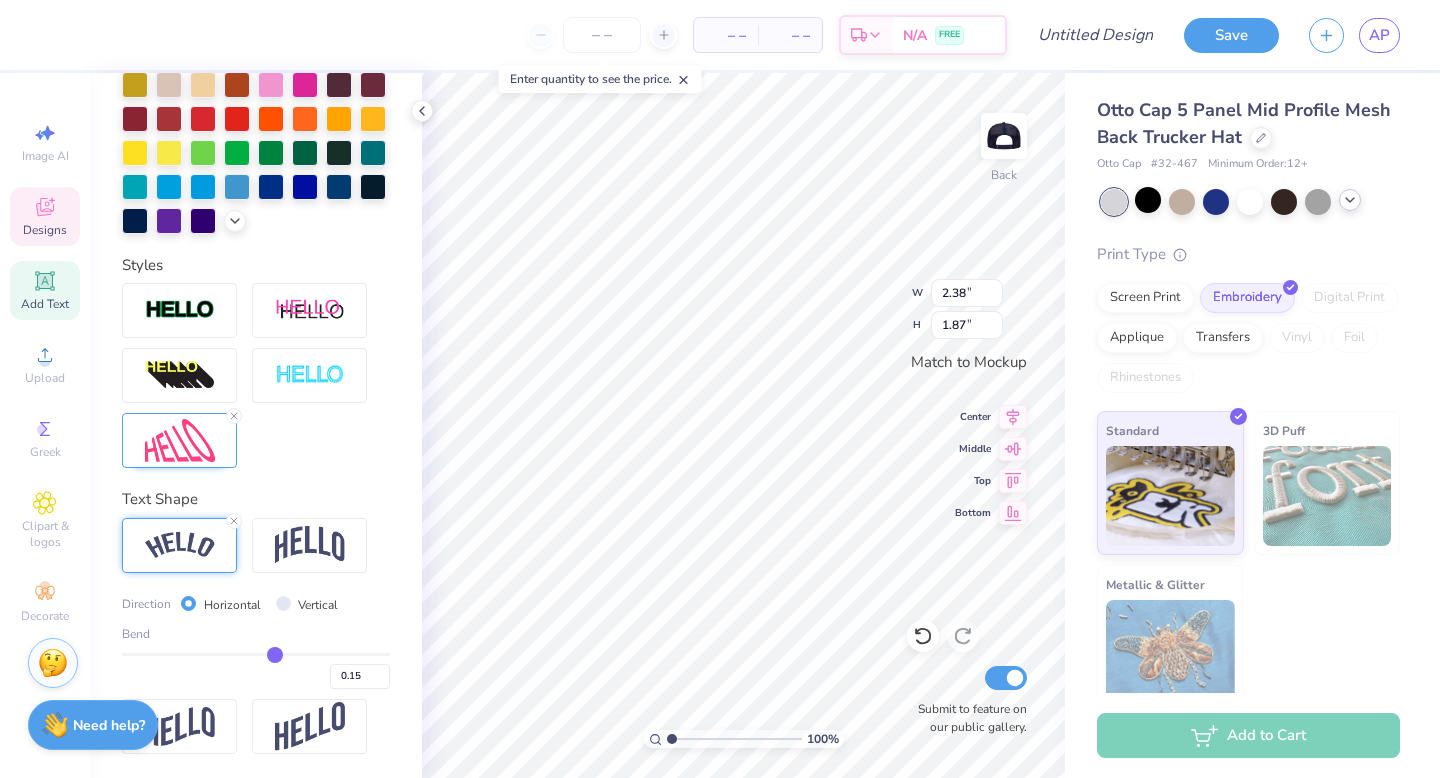 drag, startPoint x: 258, startPoint y: 654, endPoint x: 274, endPoint y: 654, distance: 16 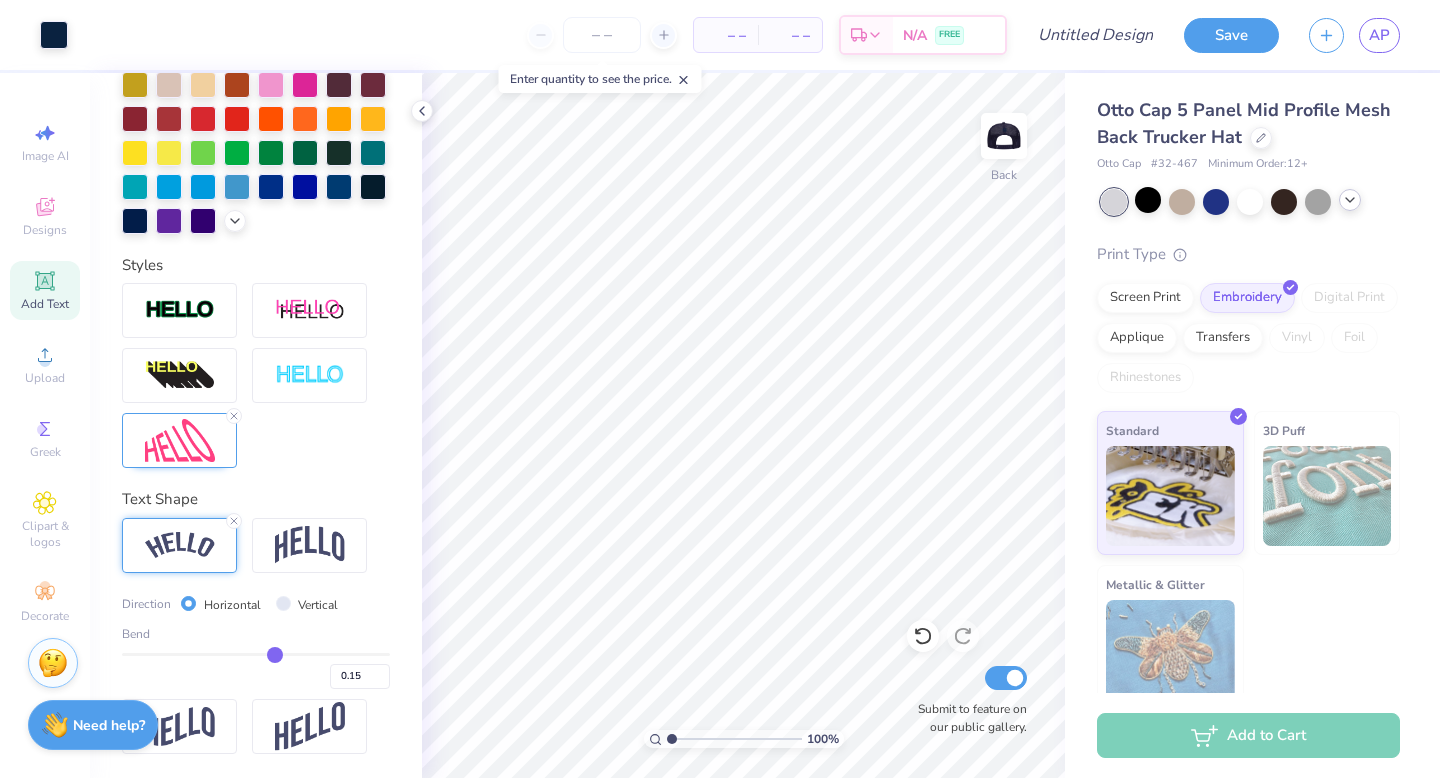 scroll, scrollTop: 0, scrollLeft: 0, axis: both 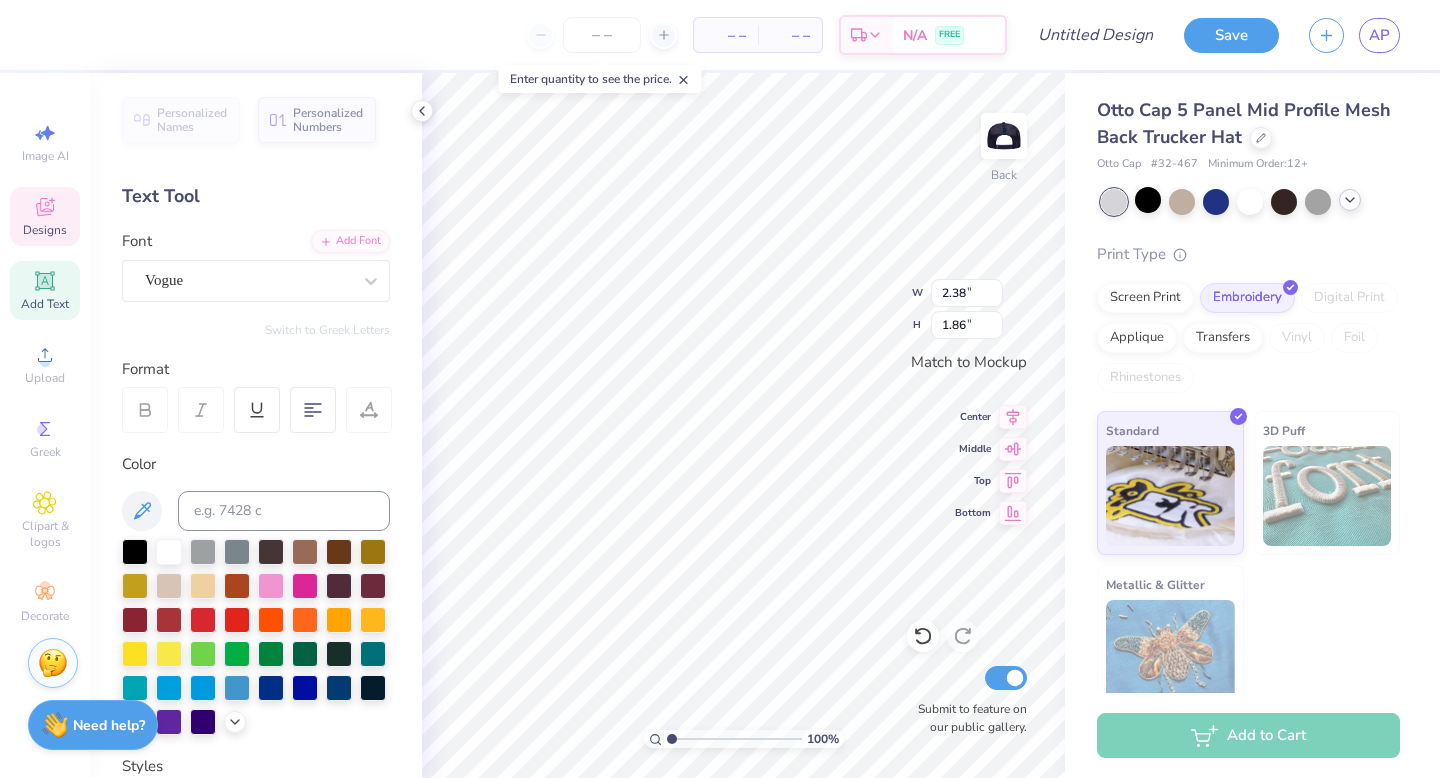 click on "Personalized Names Personalized Numbers Text Tool  Add Font Font Vogue Switch to Greek Letters Format Color Styles Text Shape Direction Horizontal Vertical Bend 0.15" at bounding box center [256, 425] 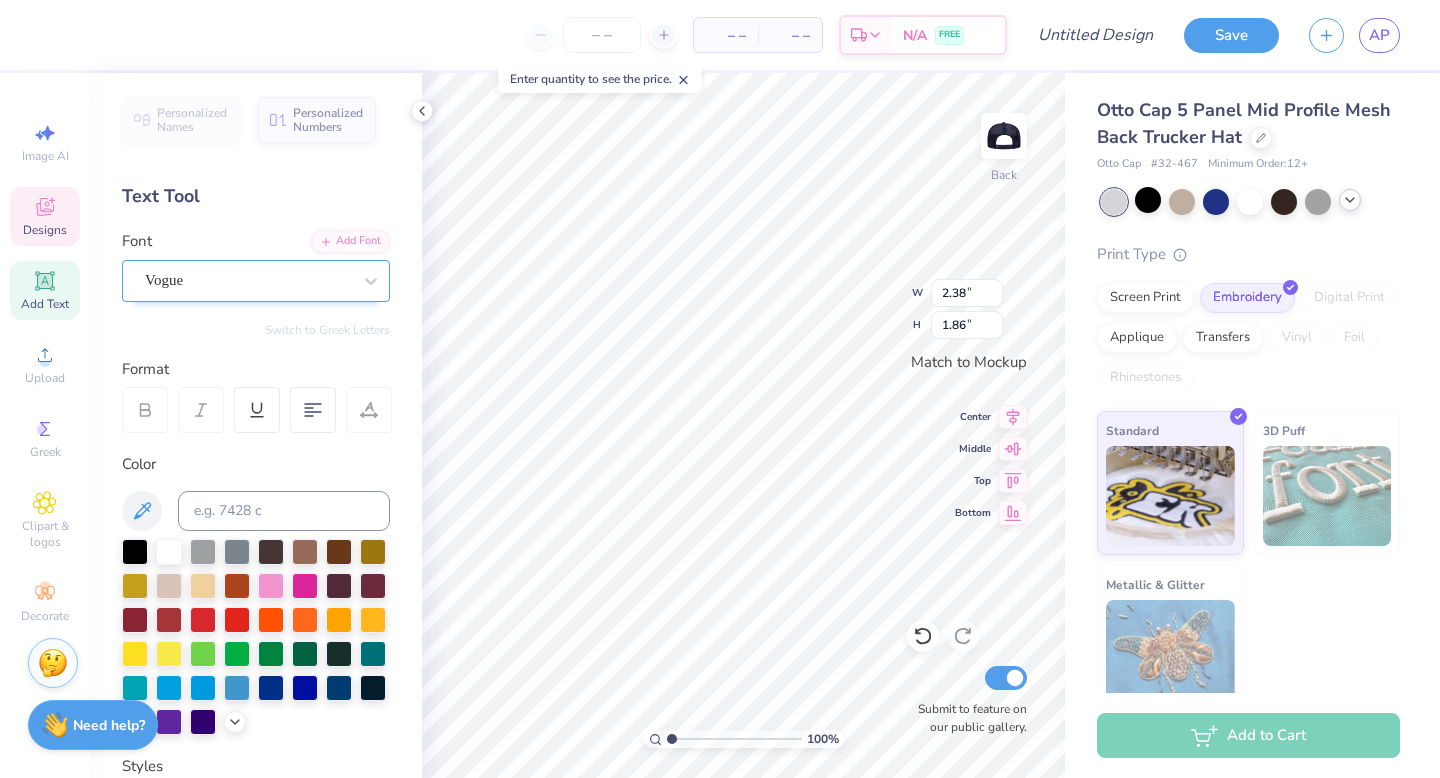 click at bounding box center (248, 280) 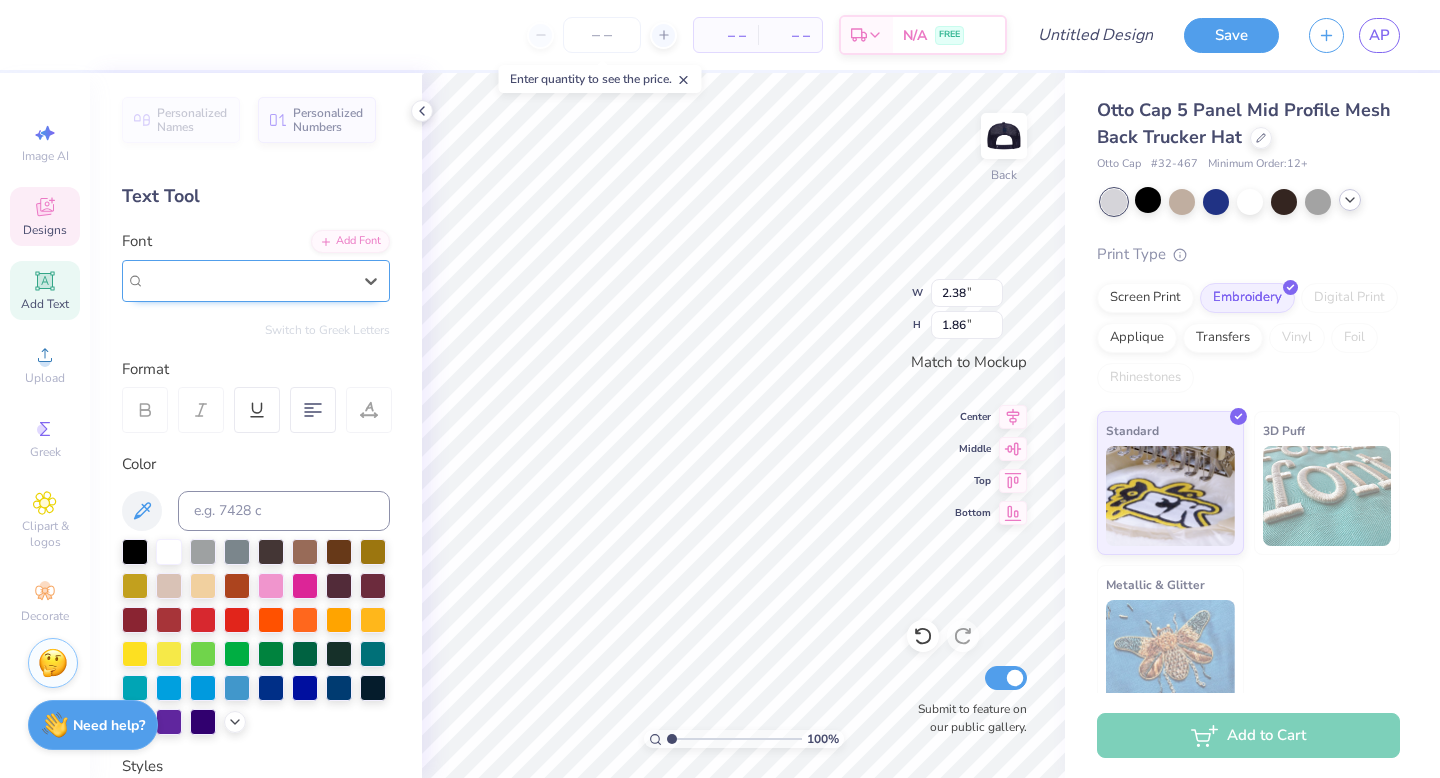 click at bounding box center (248, 280) 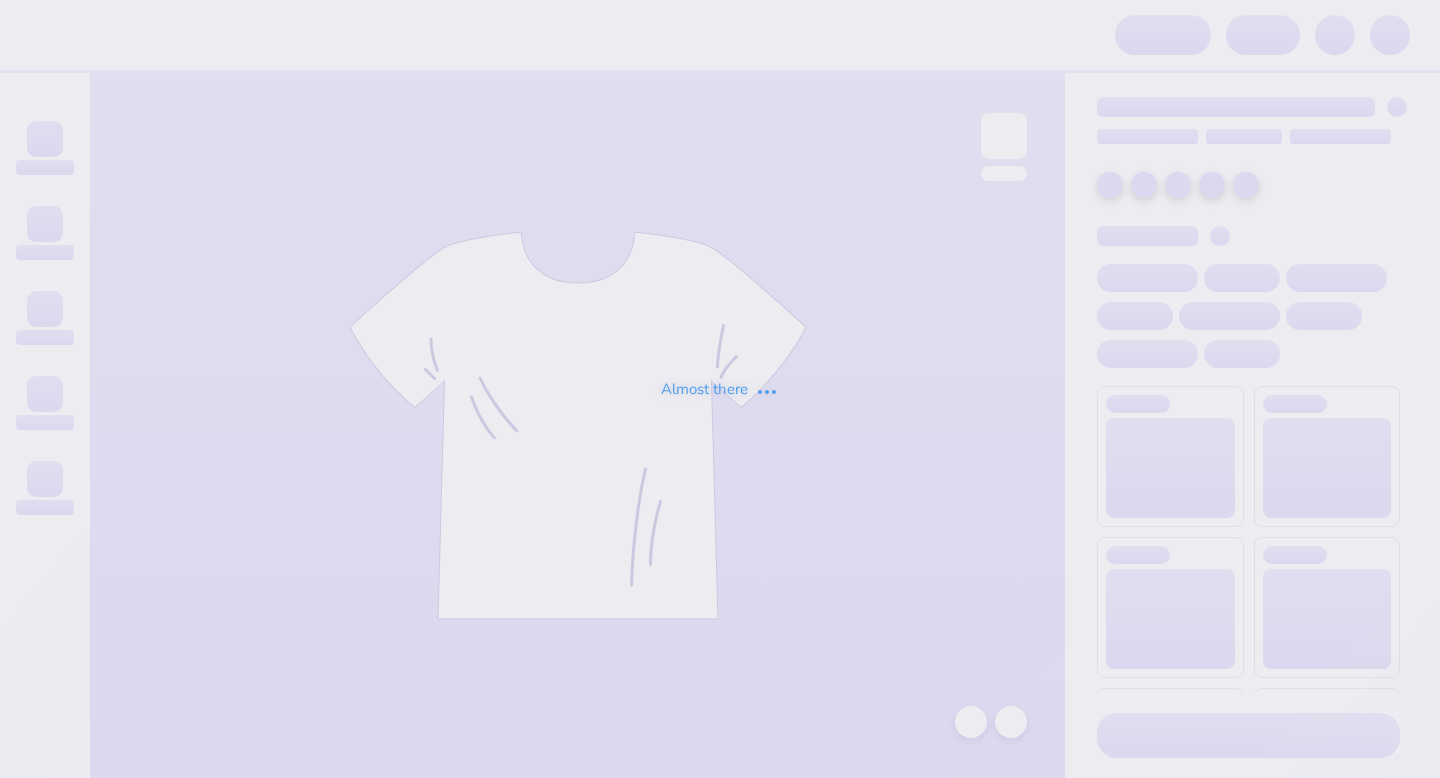 scroll, scrollTop: 0, scrollLeft: 0, axis: both 